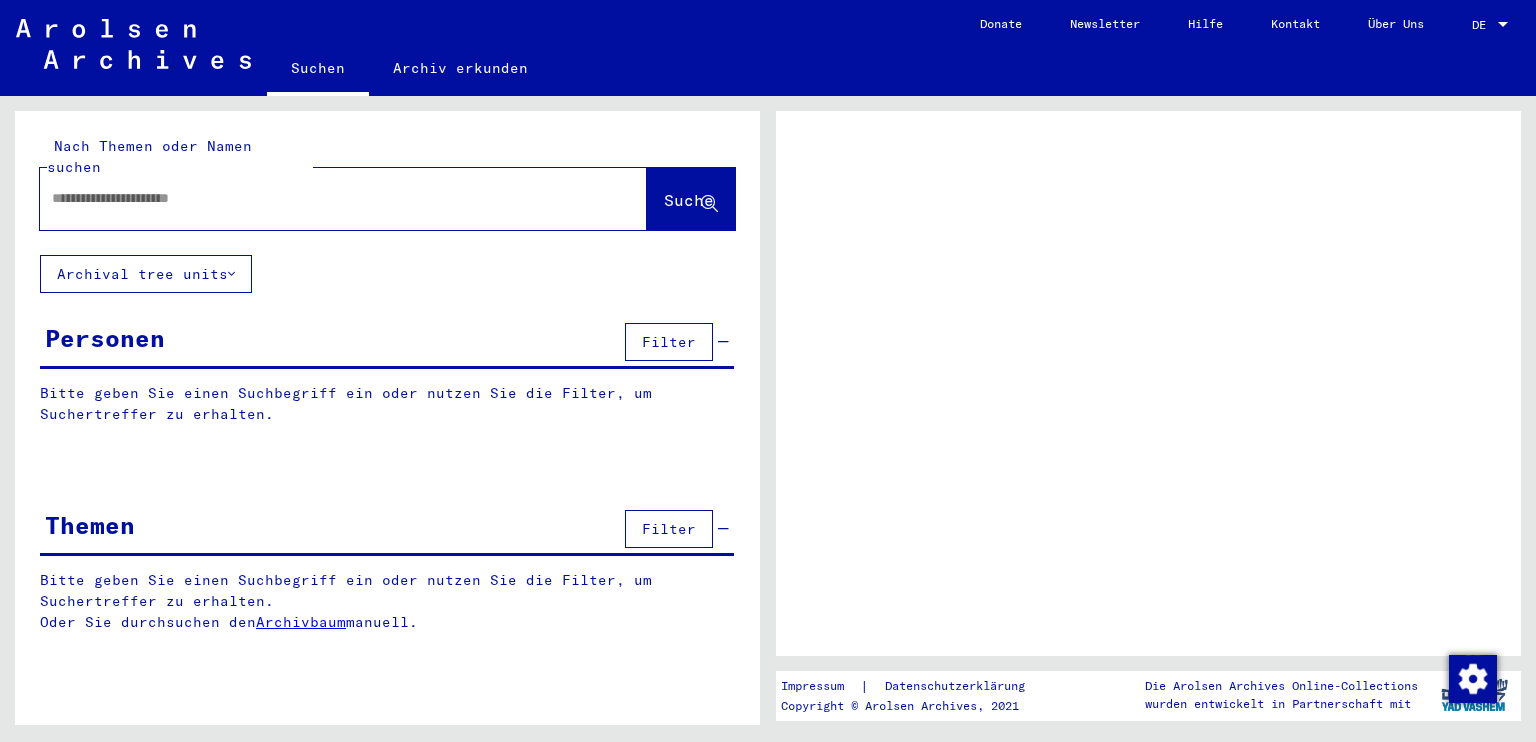 scroll, scrollTop: 0, scrollLeft: 0, axis: both 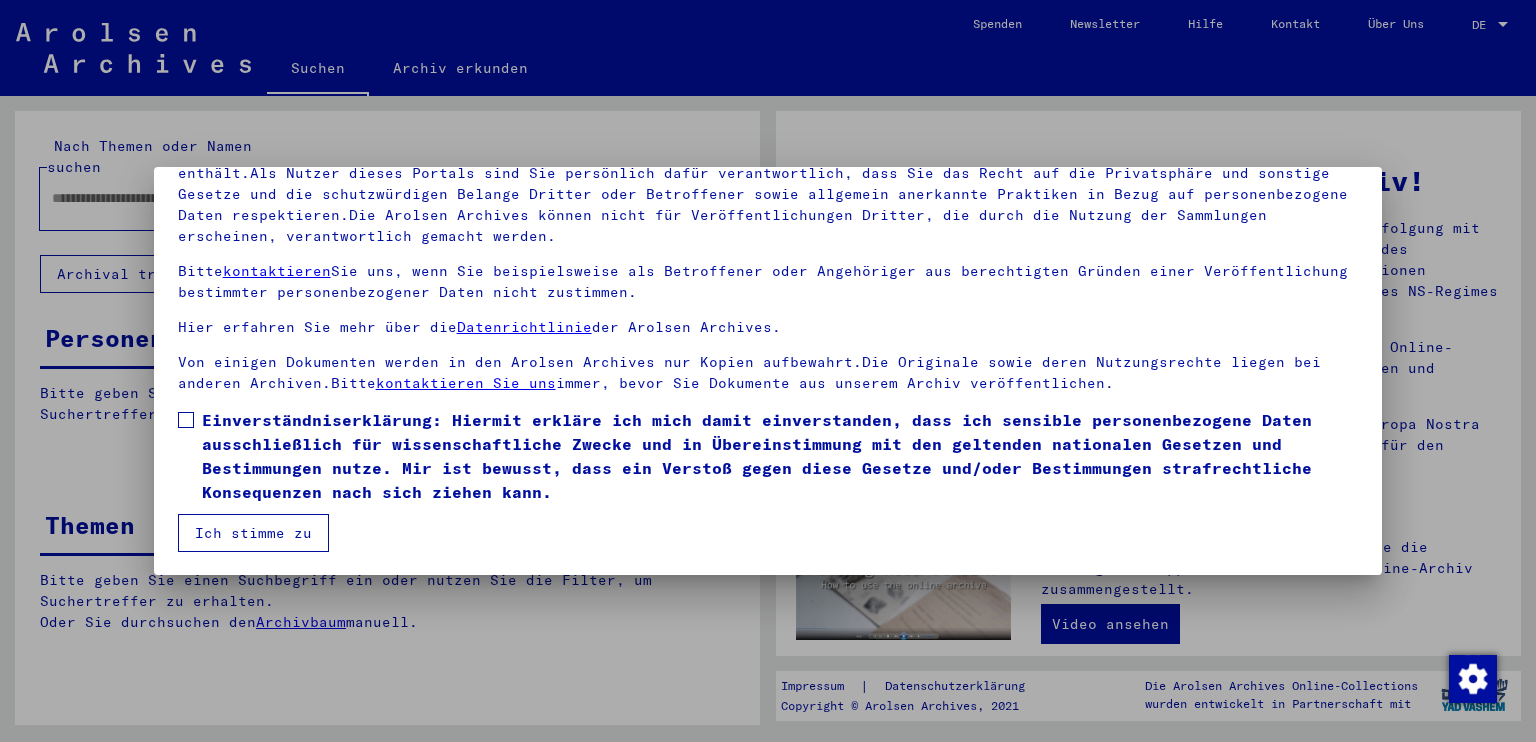 click at bounding box center (186, 420) 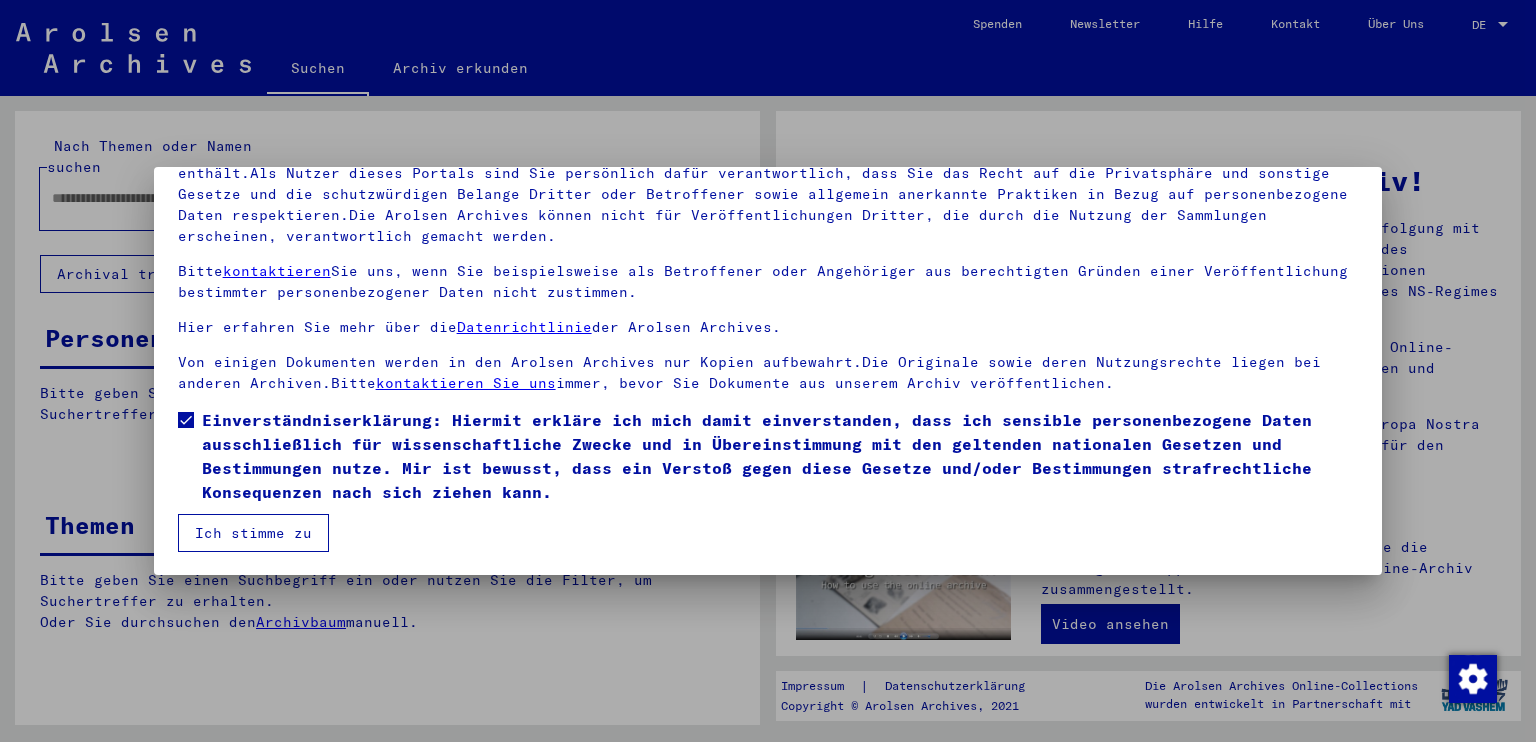 click on "Ich stimme zu" at bounding box center (253, 533) 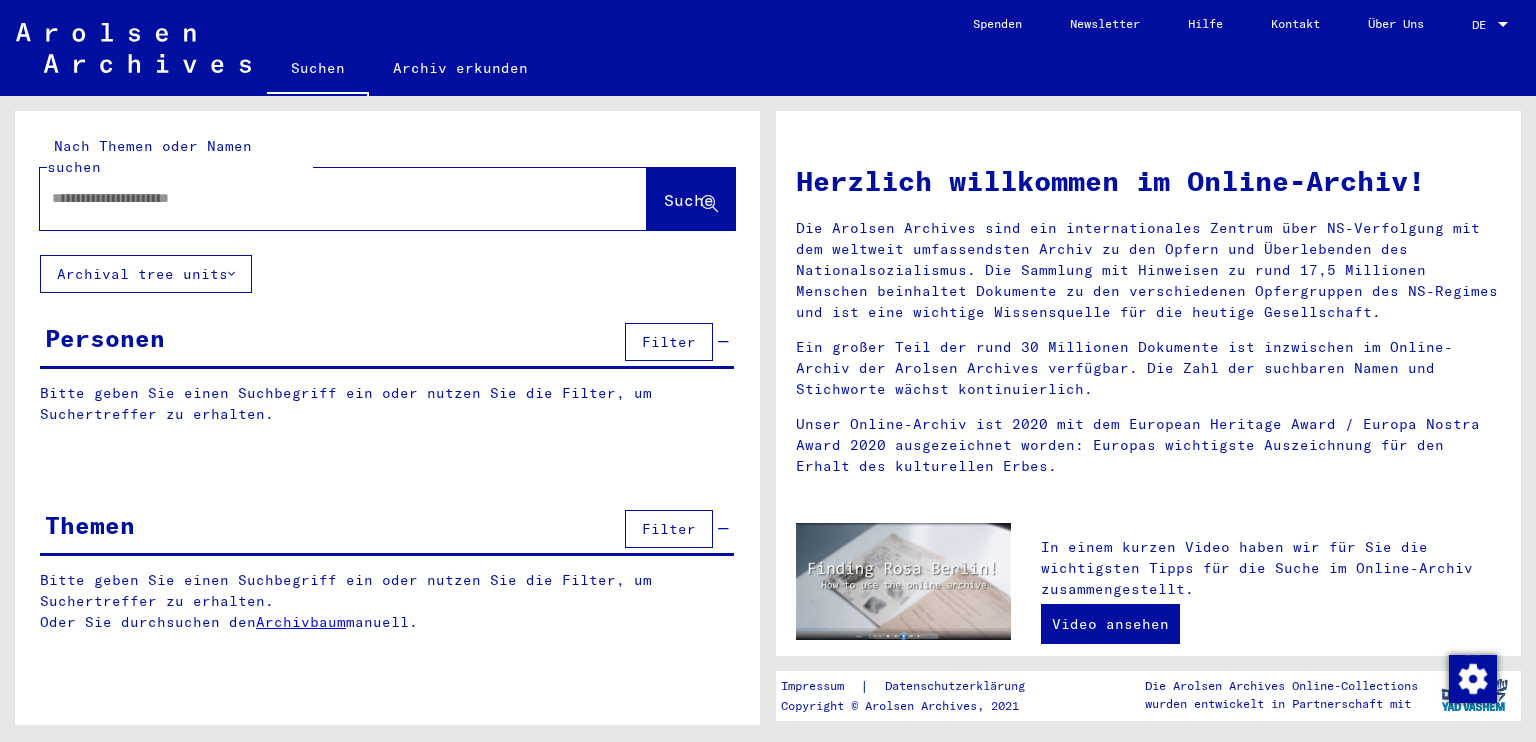 click 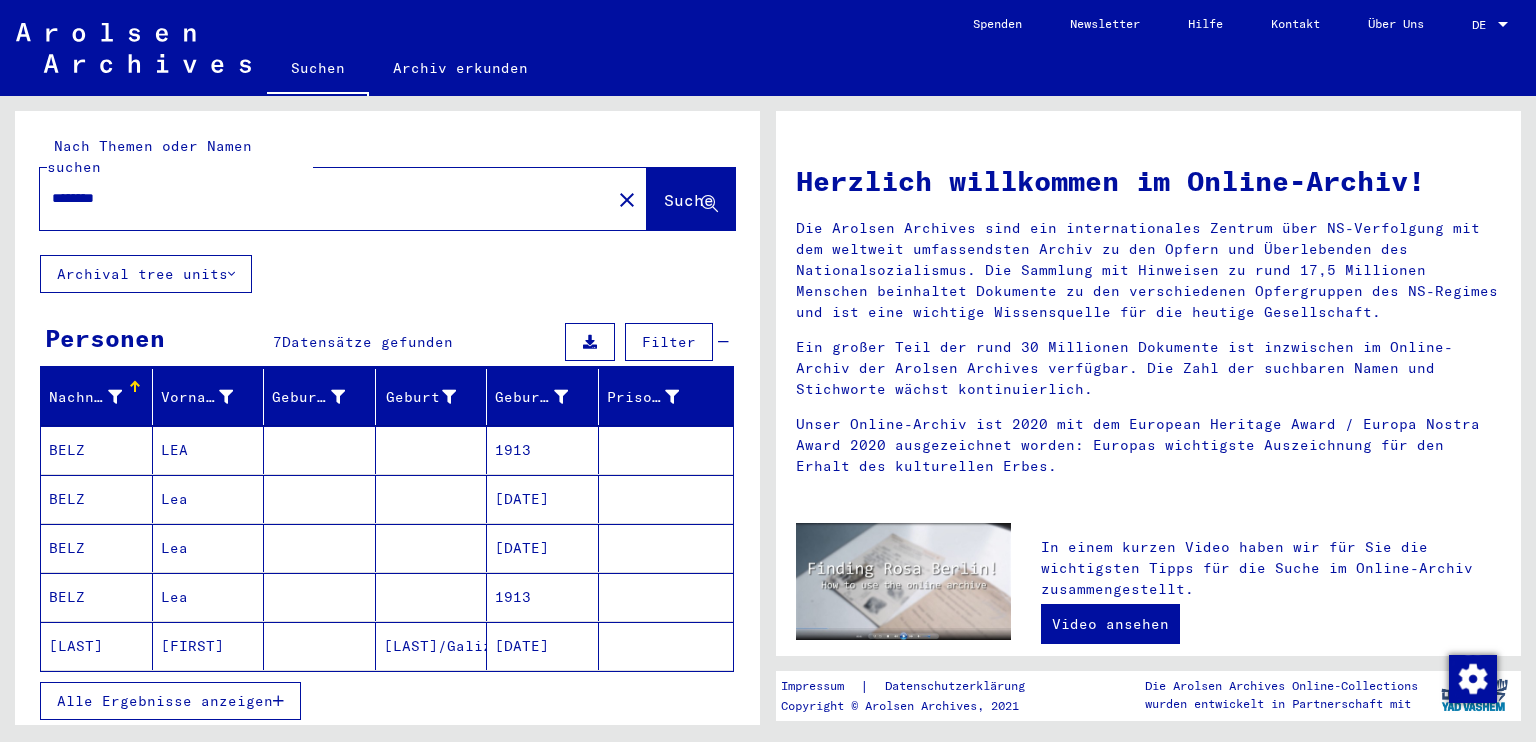 click on "BELZ" at bounding box center [97, 499] 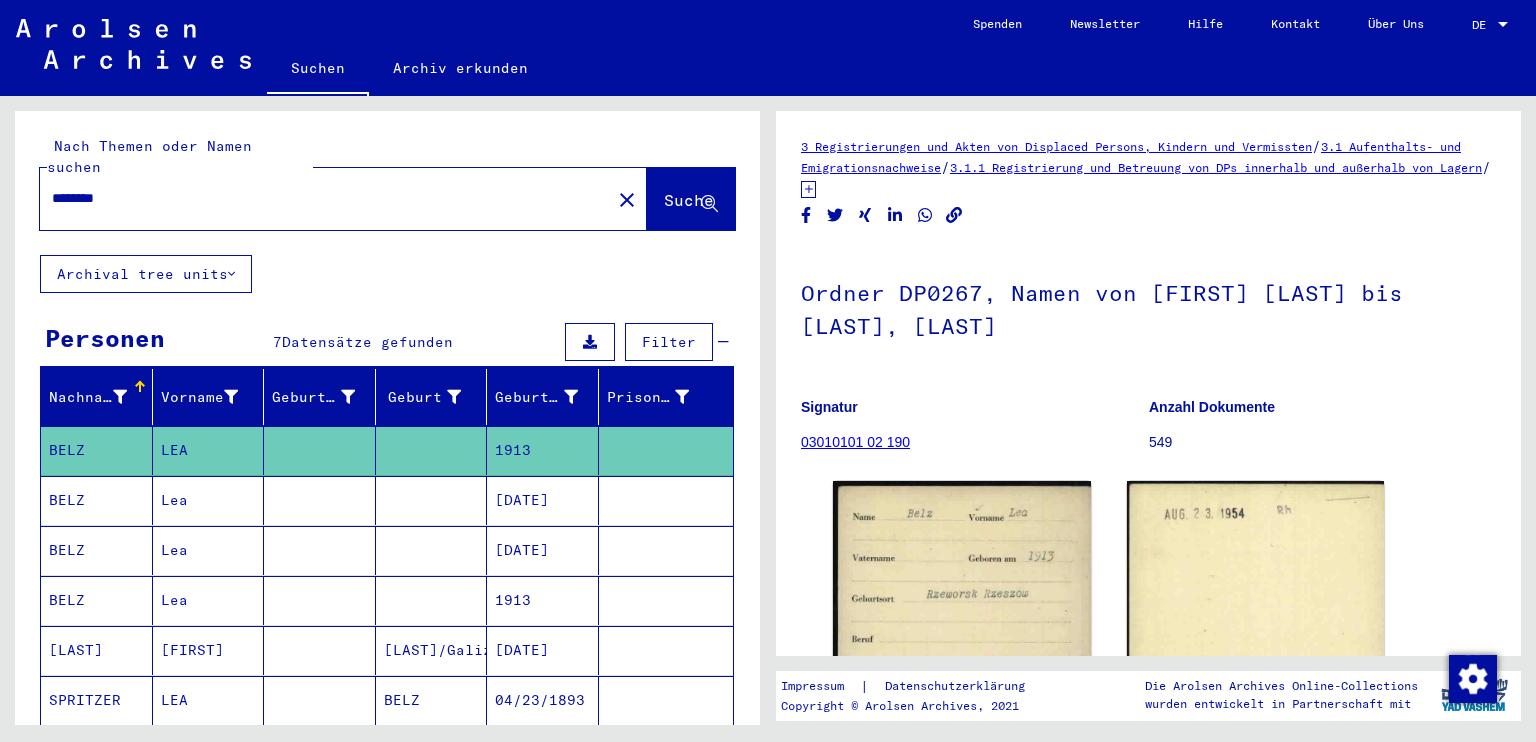 scroll, scrollTop: 0, scrollLeft: 0, axis: both 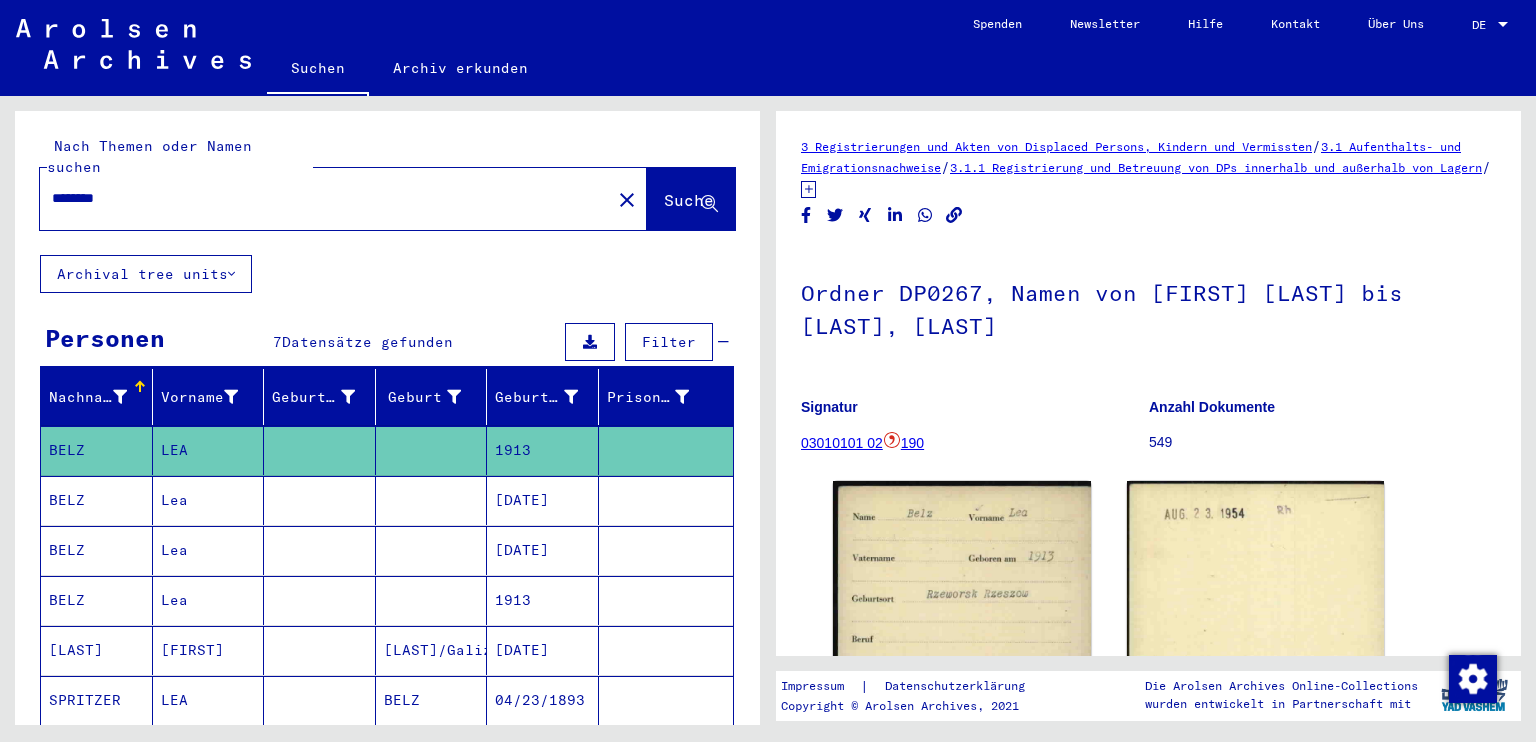 click on "********" at bounding box center (325, 198) 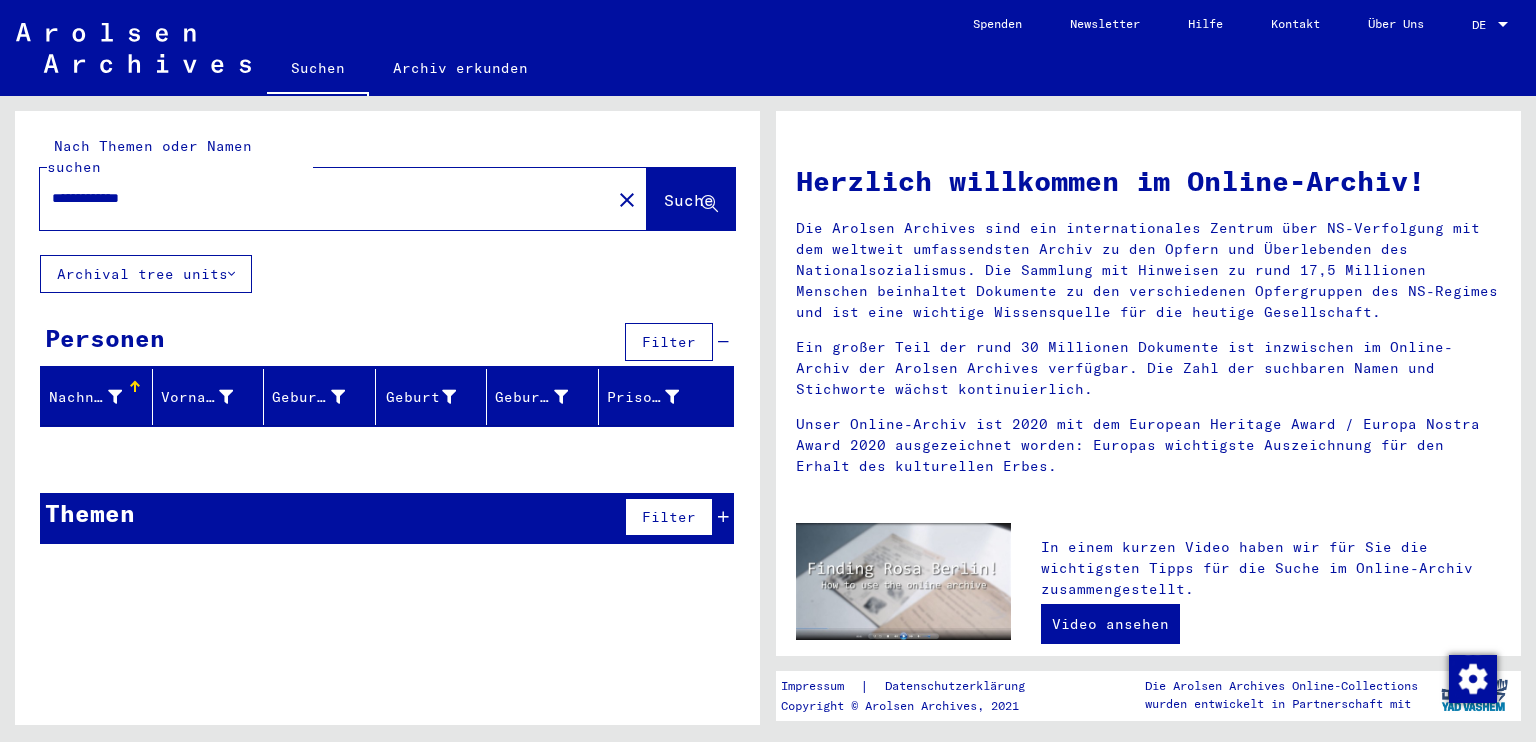 click on "**********" at bounding box center (319, 198) 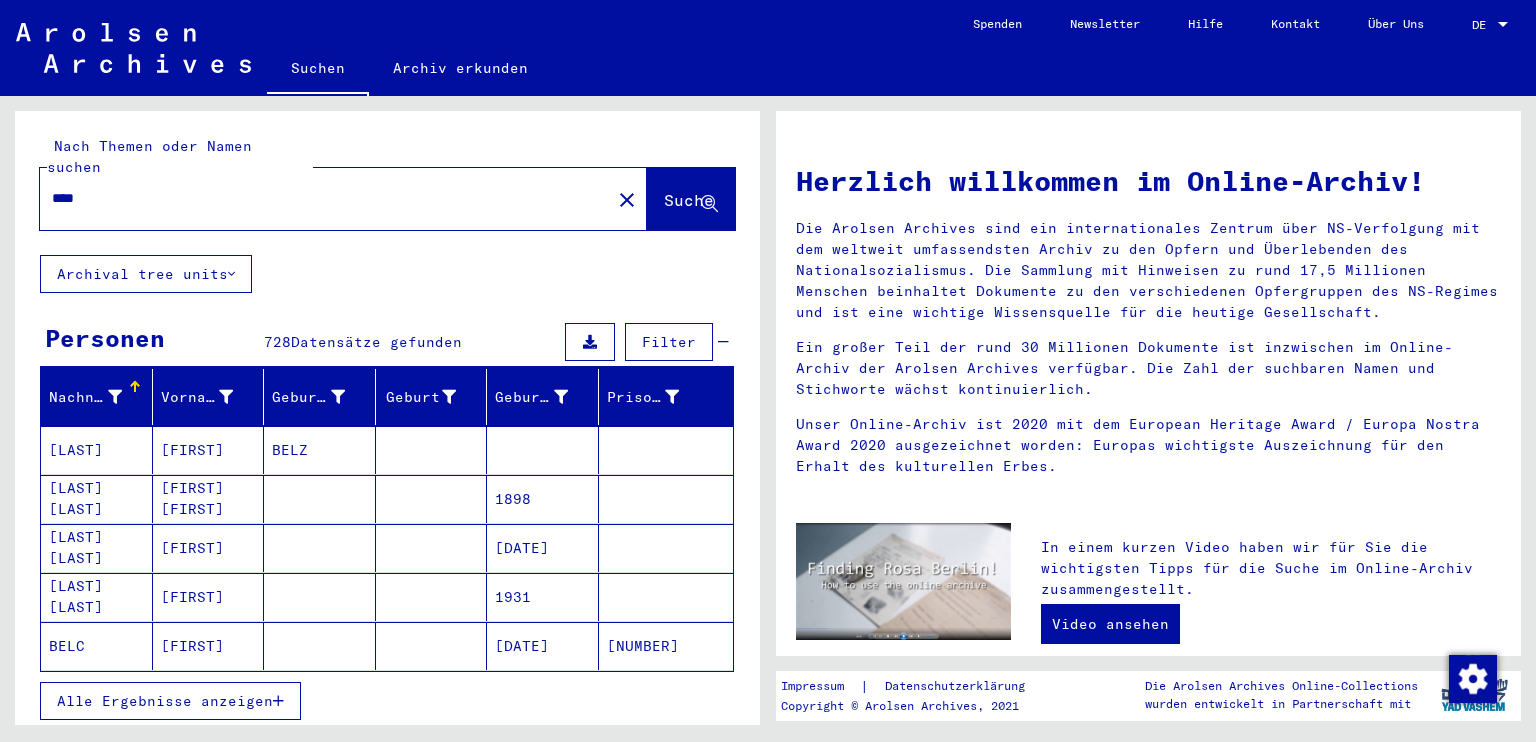 scroll, scrollTop: 133, scrollLeft: 0, axis: vertical 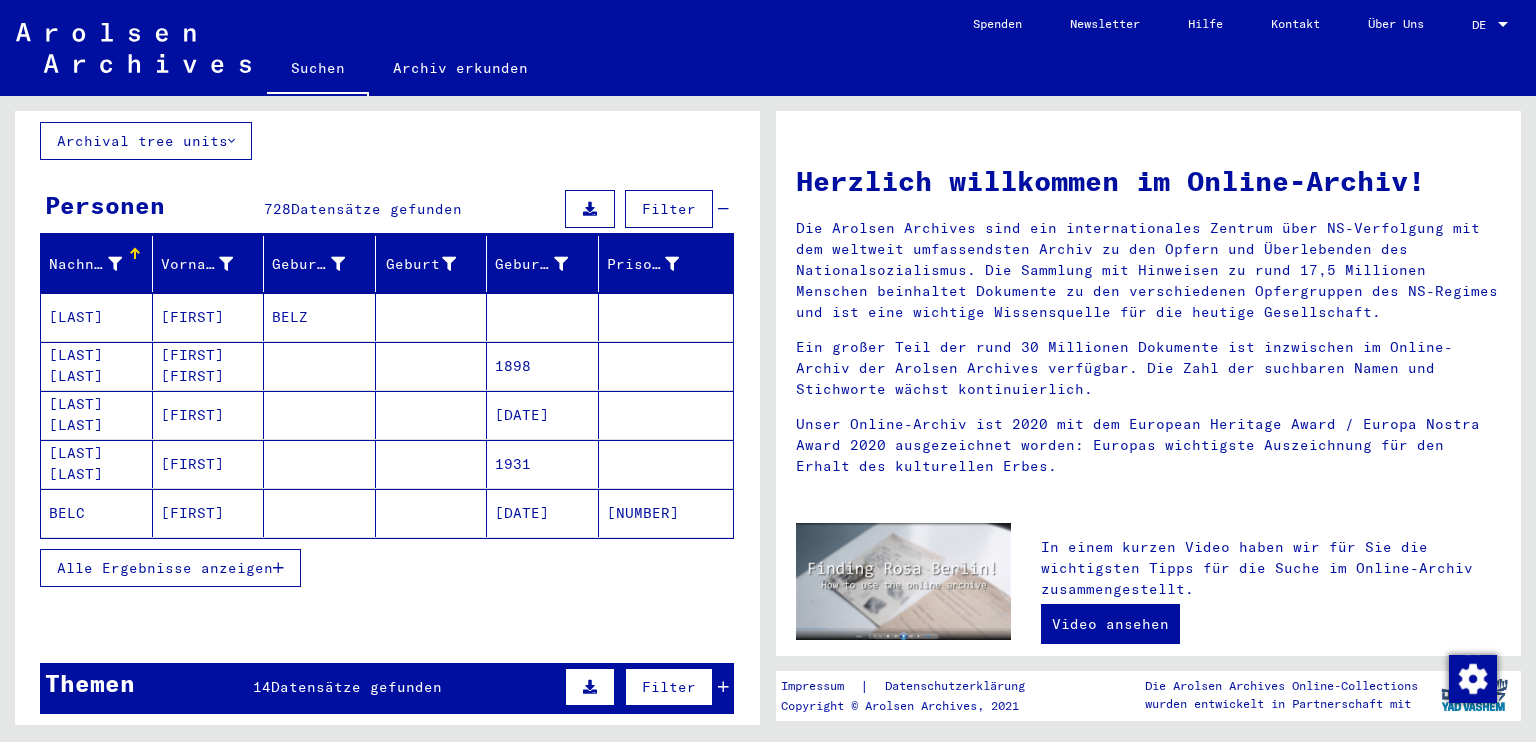 click on "Alle Ergebnisse anzeigen" at bounding box center [170, 568] 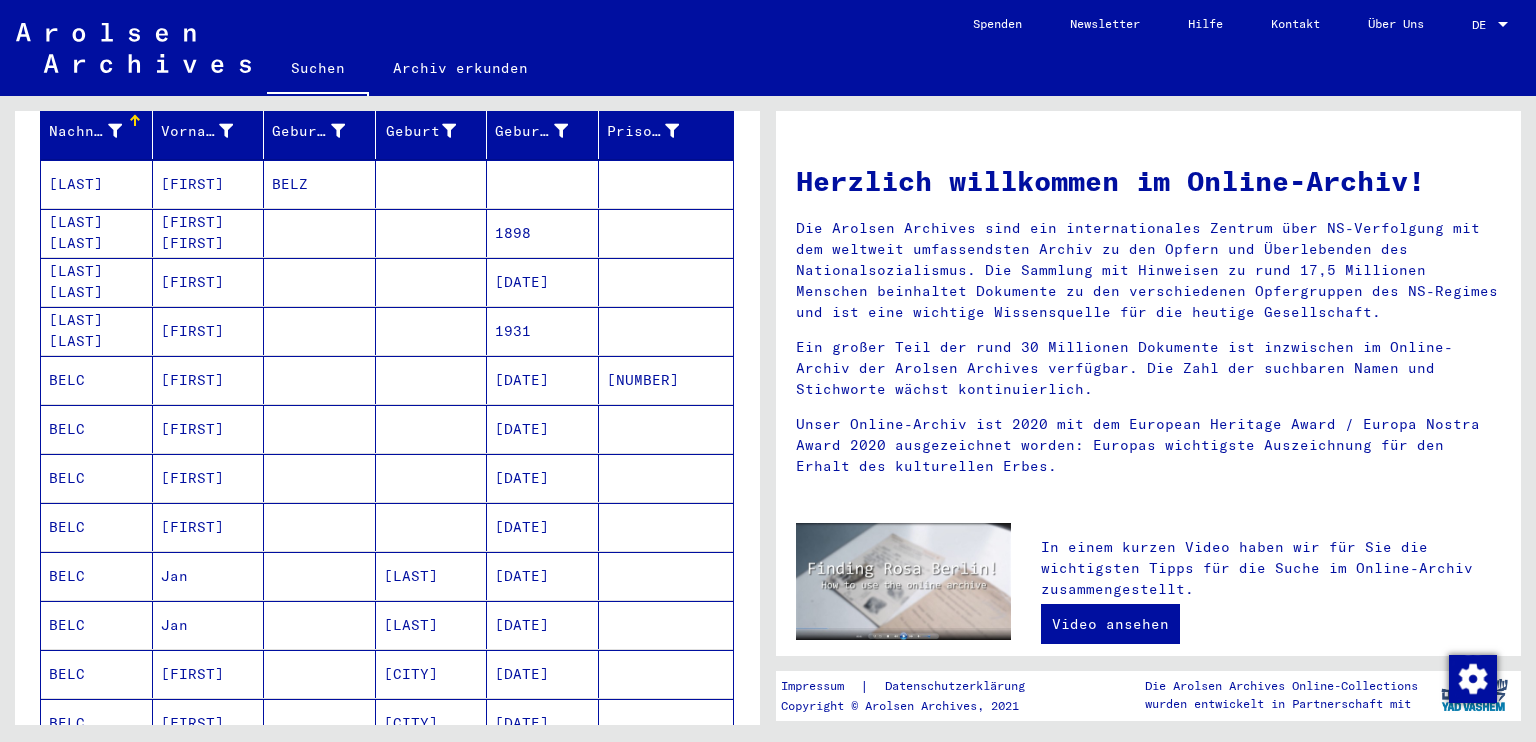 scroll, scrollTop: 0, scrollLeft: 0, axis: both 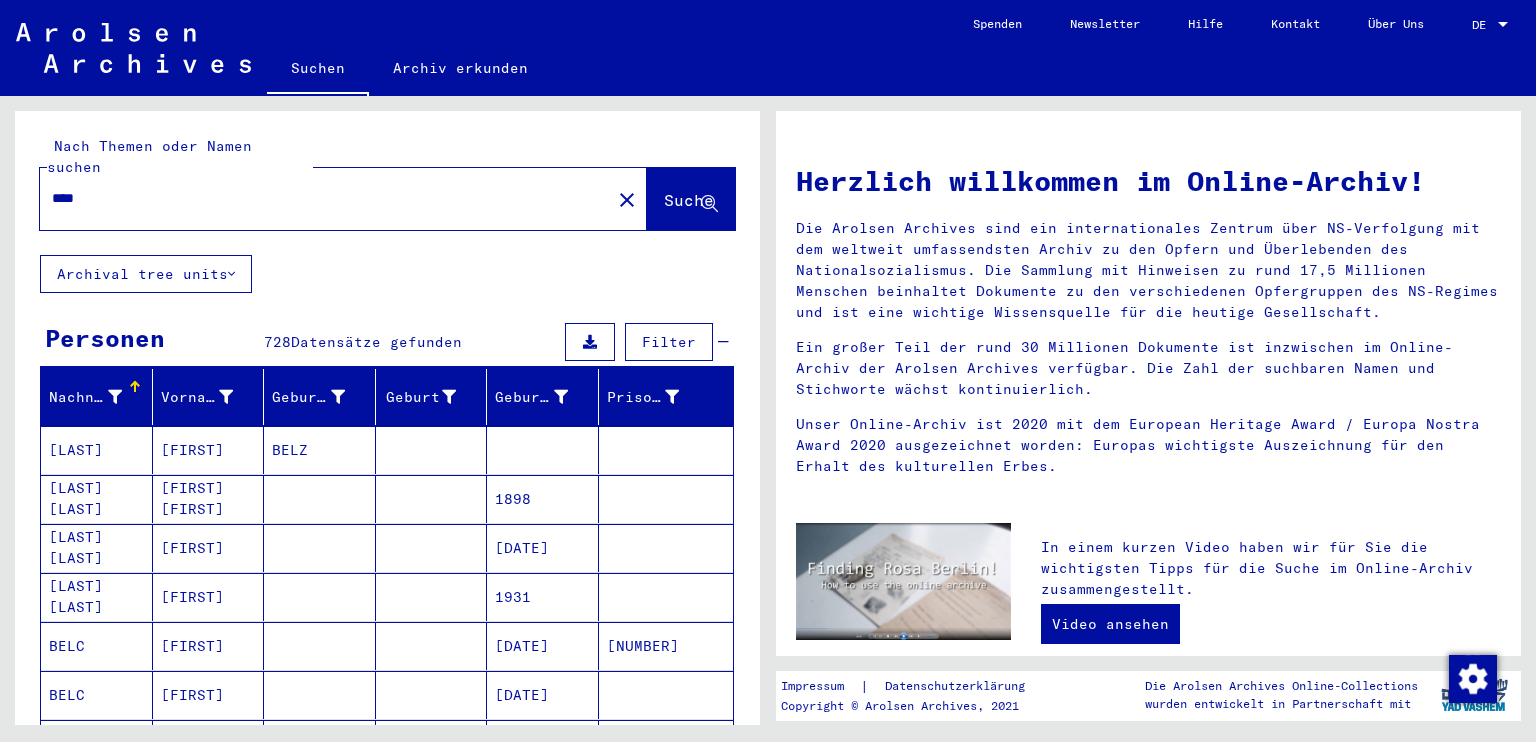 click on "****" at bounding box center [319, 198] 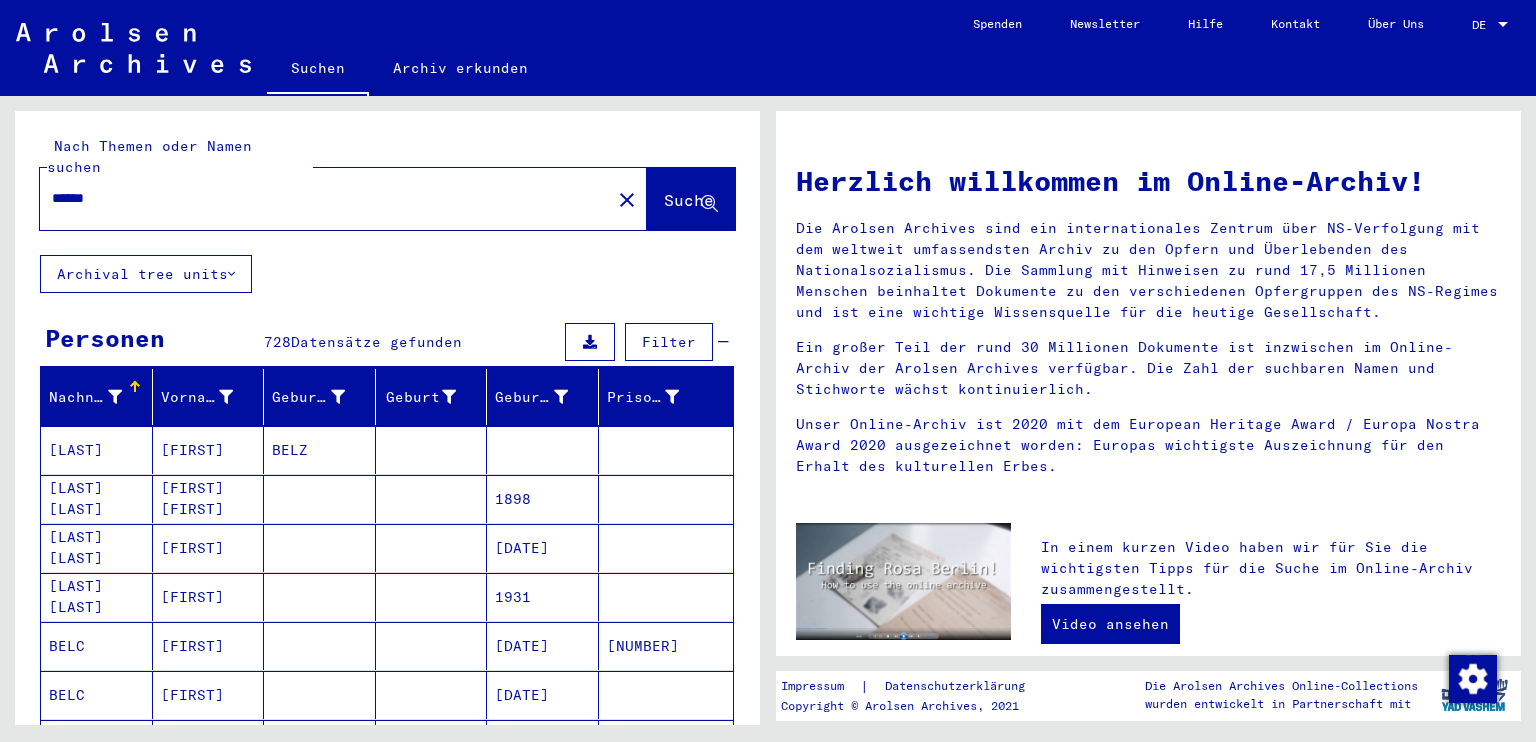type on "******" 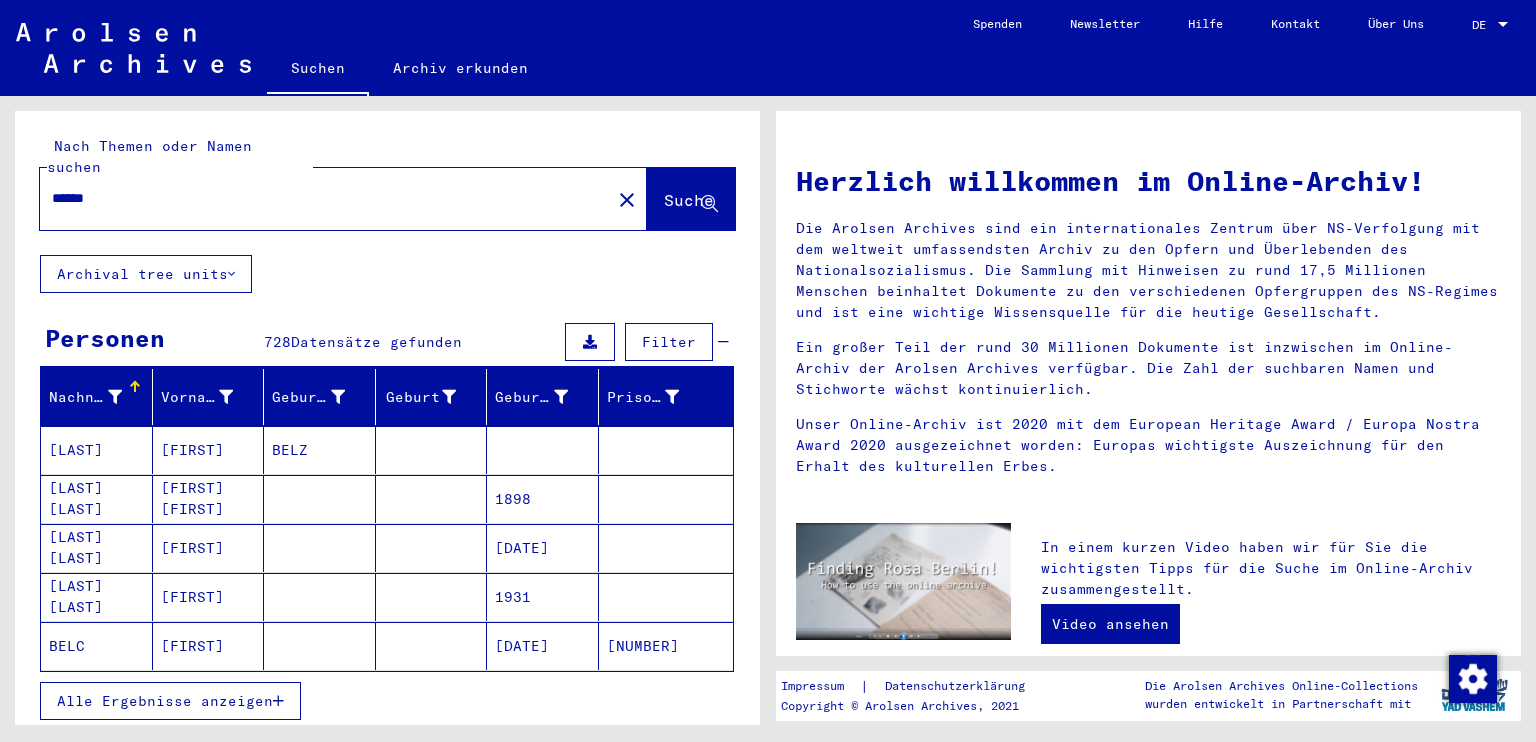 scroll, scrollTop: 266, scrollLeft: 0, axis: vertical 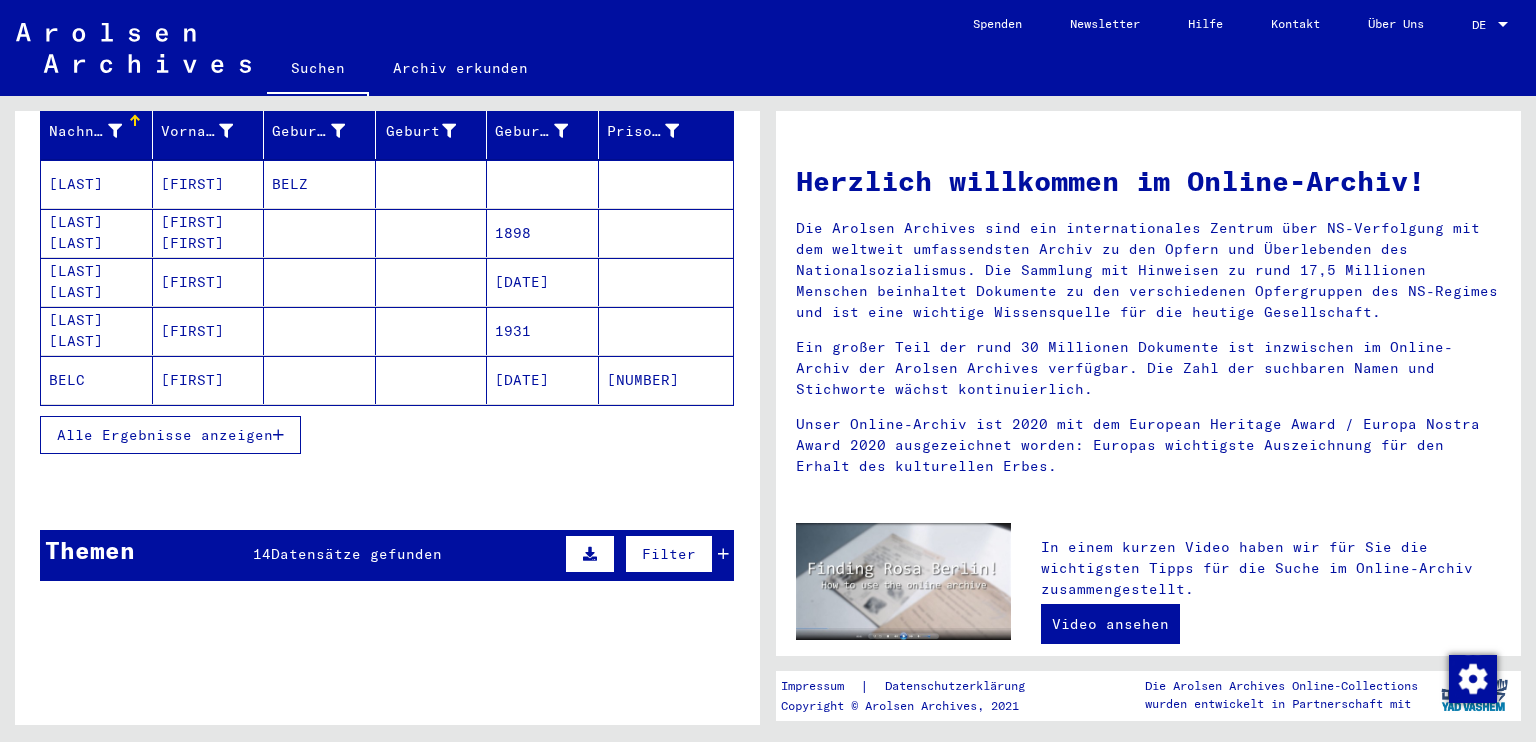 click on "Datensätze gefunden" at bounding box center (356, 554) 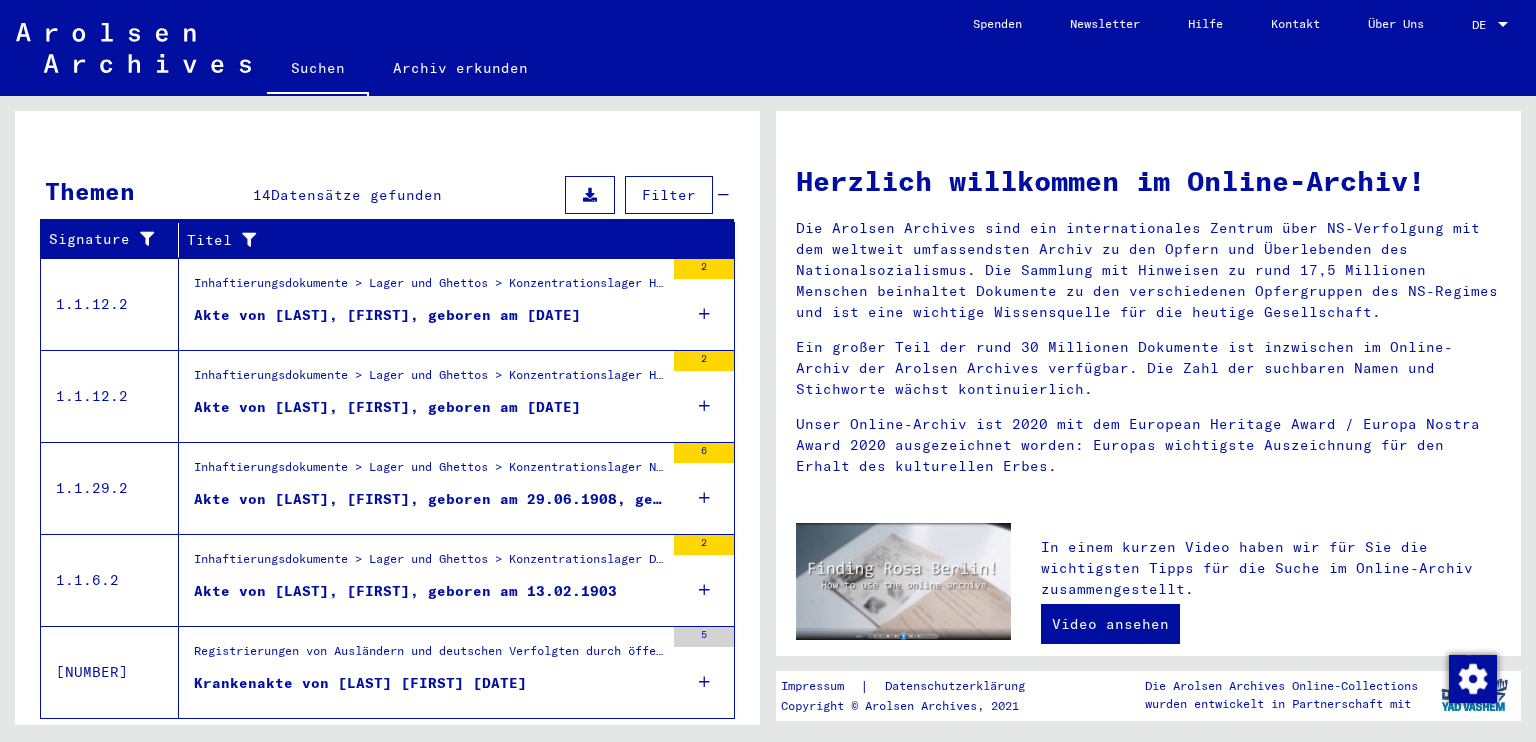 scroll, scrollTop: 649, scrollLeft: 0, axis: vertical 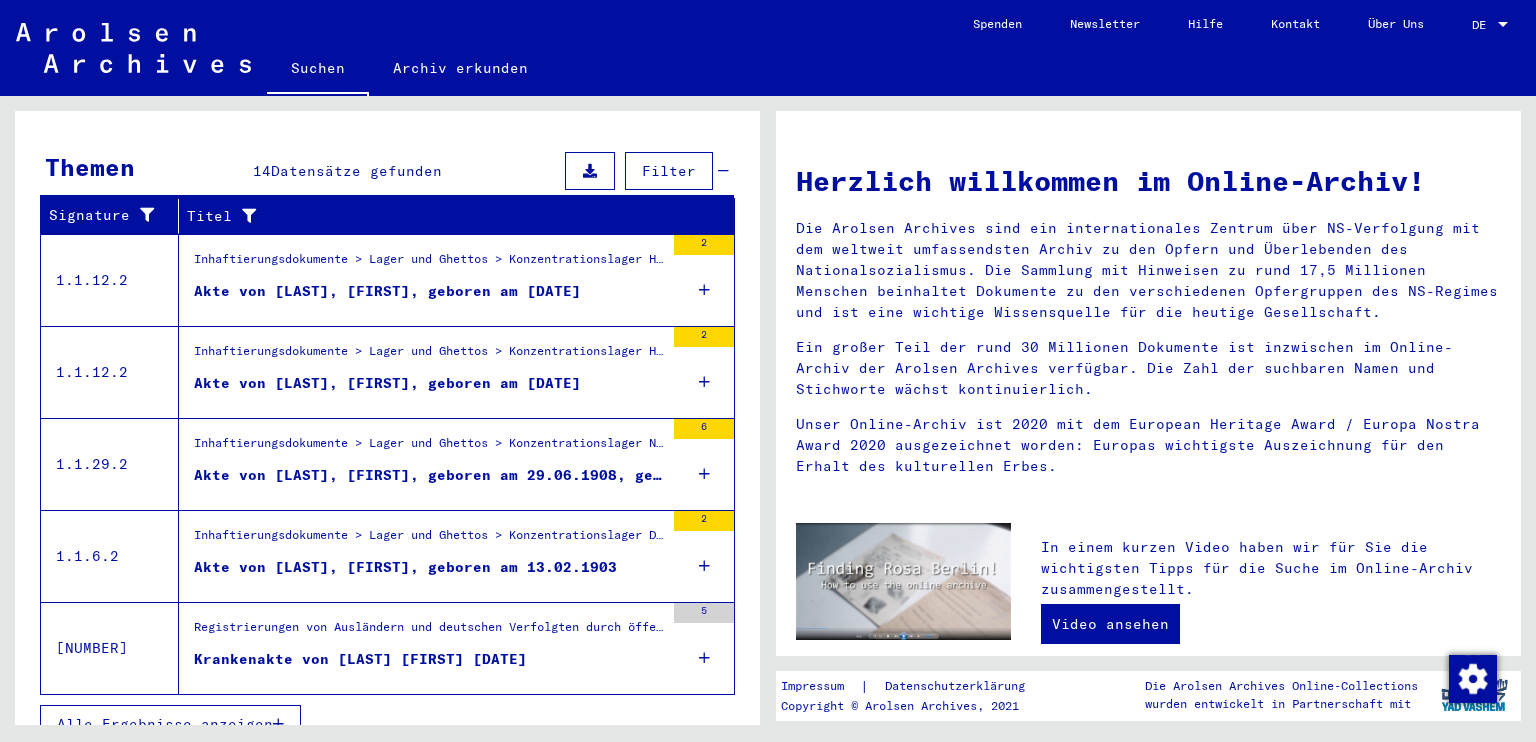 click on "Alle Ergebnisse anzeigen" at bounding box center [165, 724] 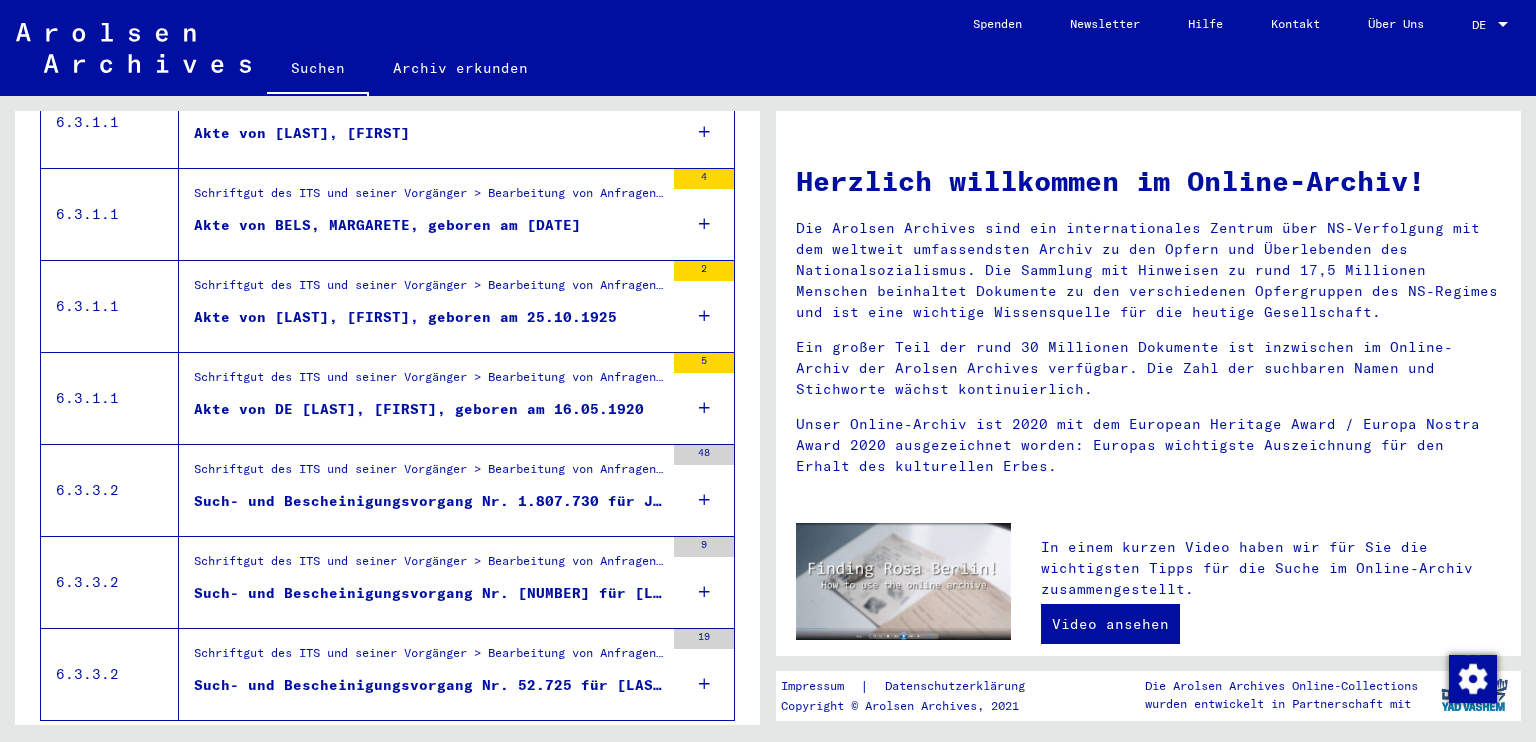 scroll, scrollTop: 1172, scrollLeft: 0, axis: vertical 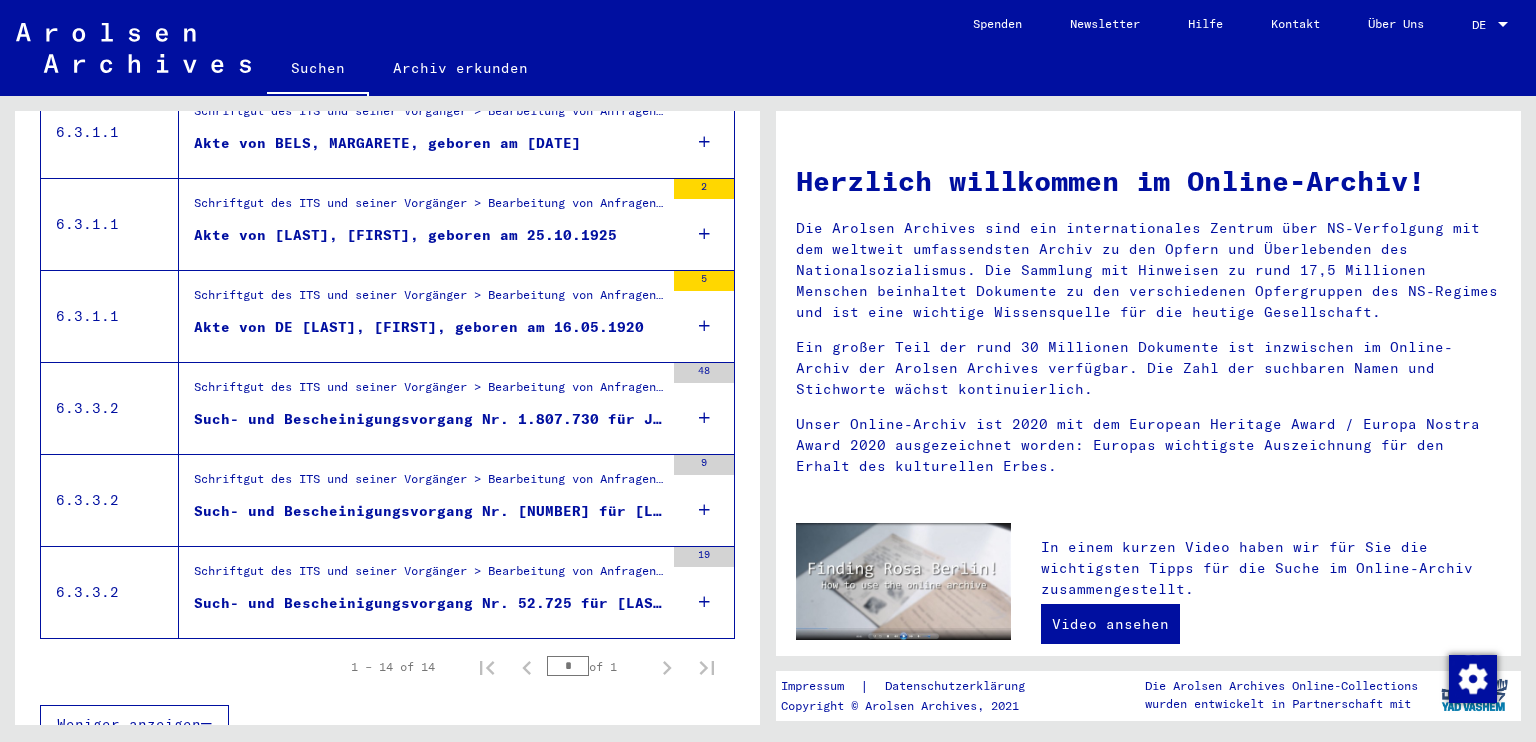 click on "Such- und Bescheinigungsvorgang Nr. [NUMBER] für [LAST], [FIRST]" at bounding box center [429, 511] 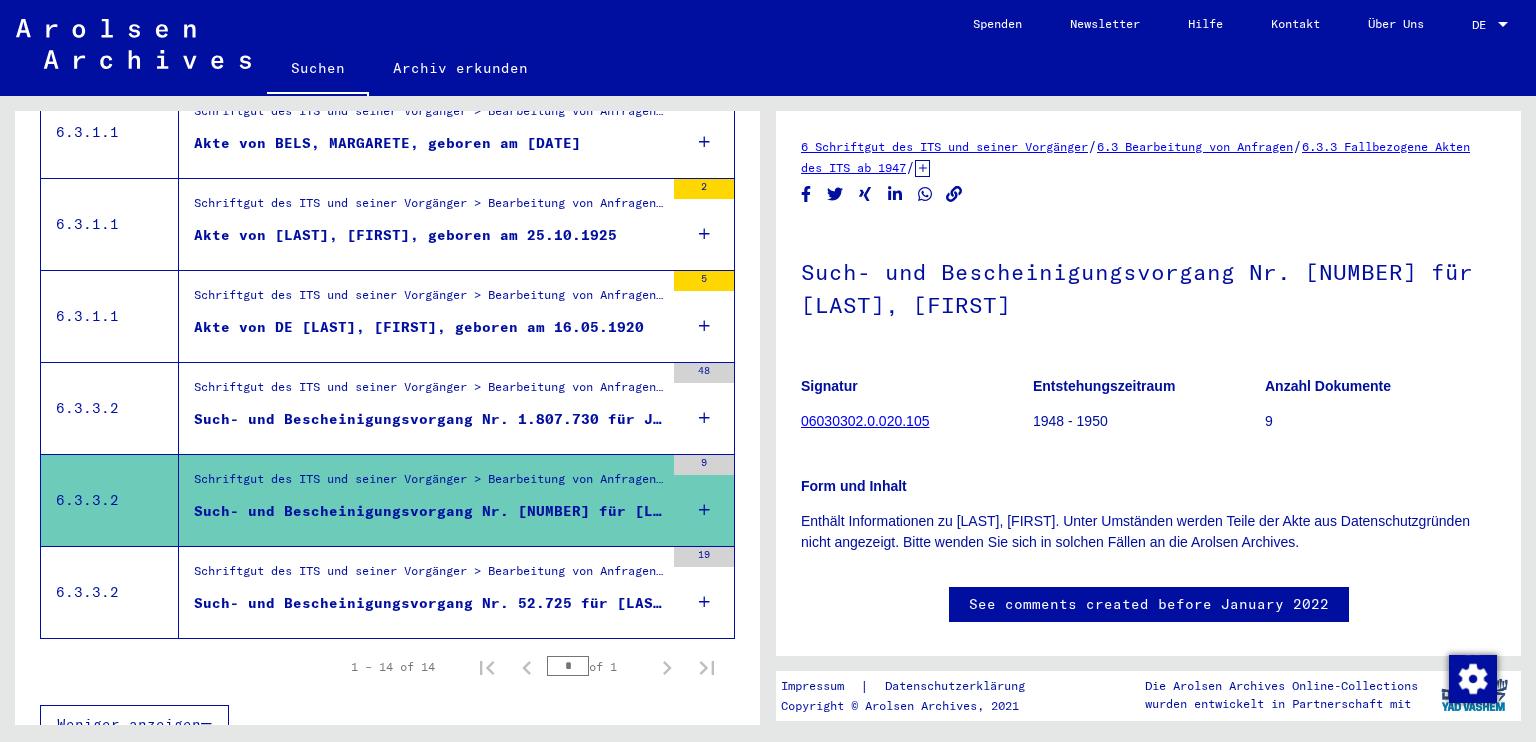 scroll, scrollTop: 0, scrollLeft: 0, axis: both 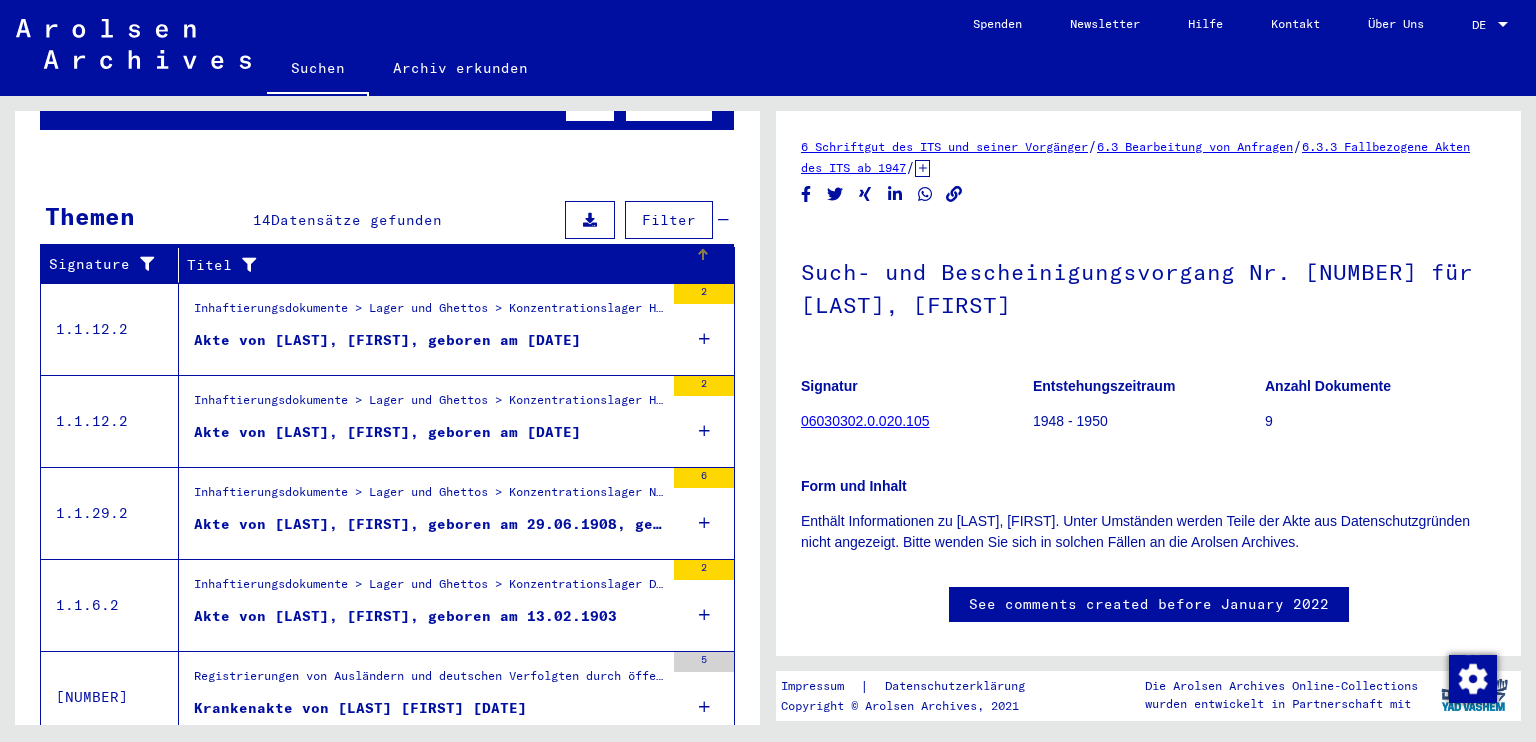 click on "Titel" at bounding box center [451, 265] 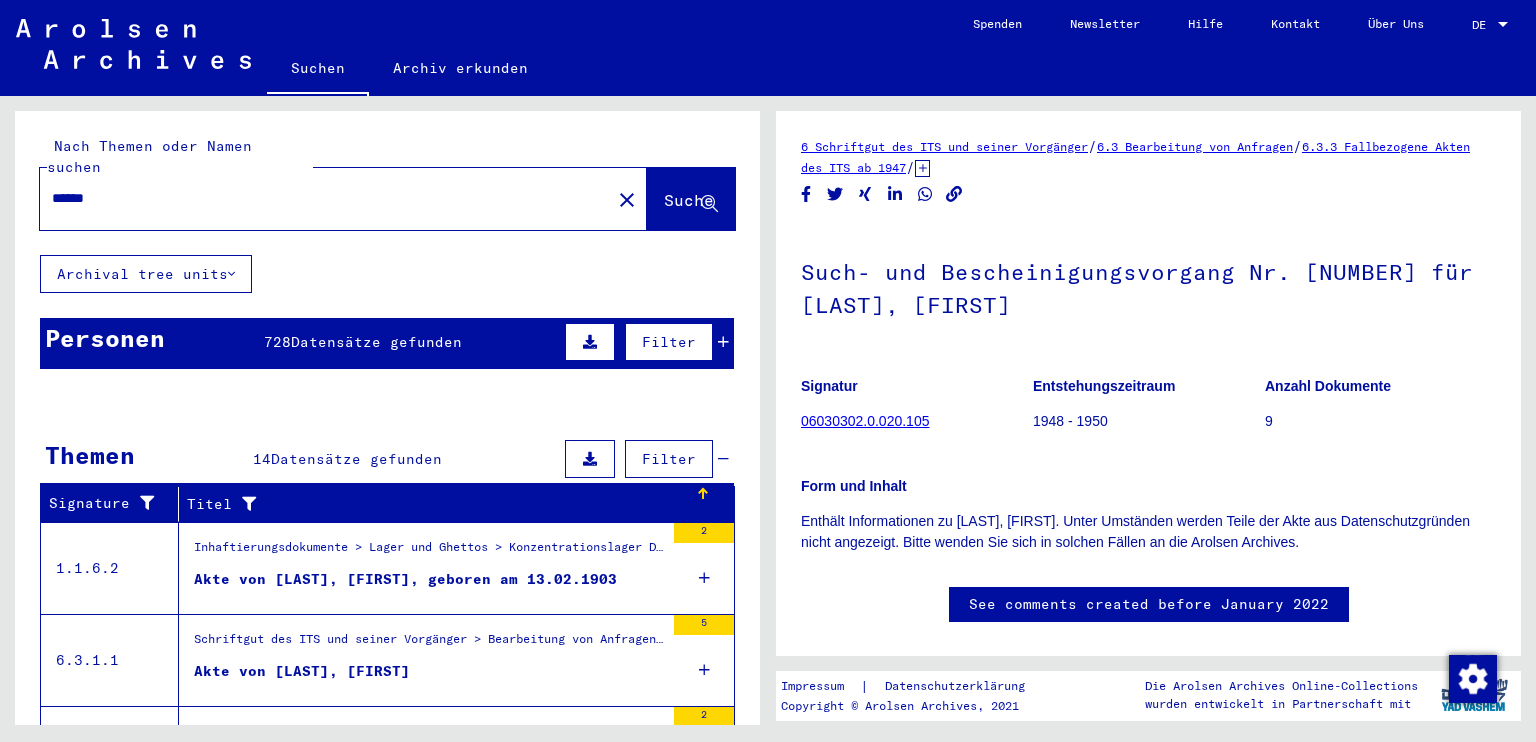 click on "Datensätze gefunden" at bounding box center [376, 342] 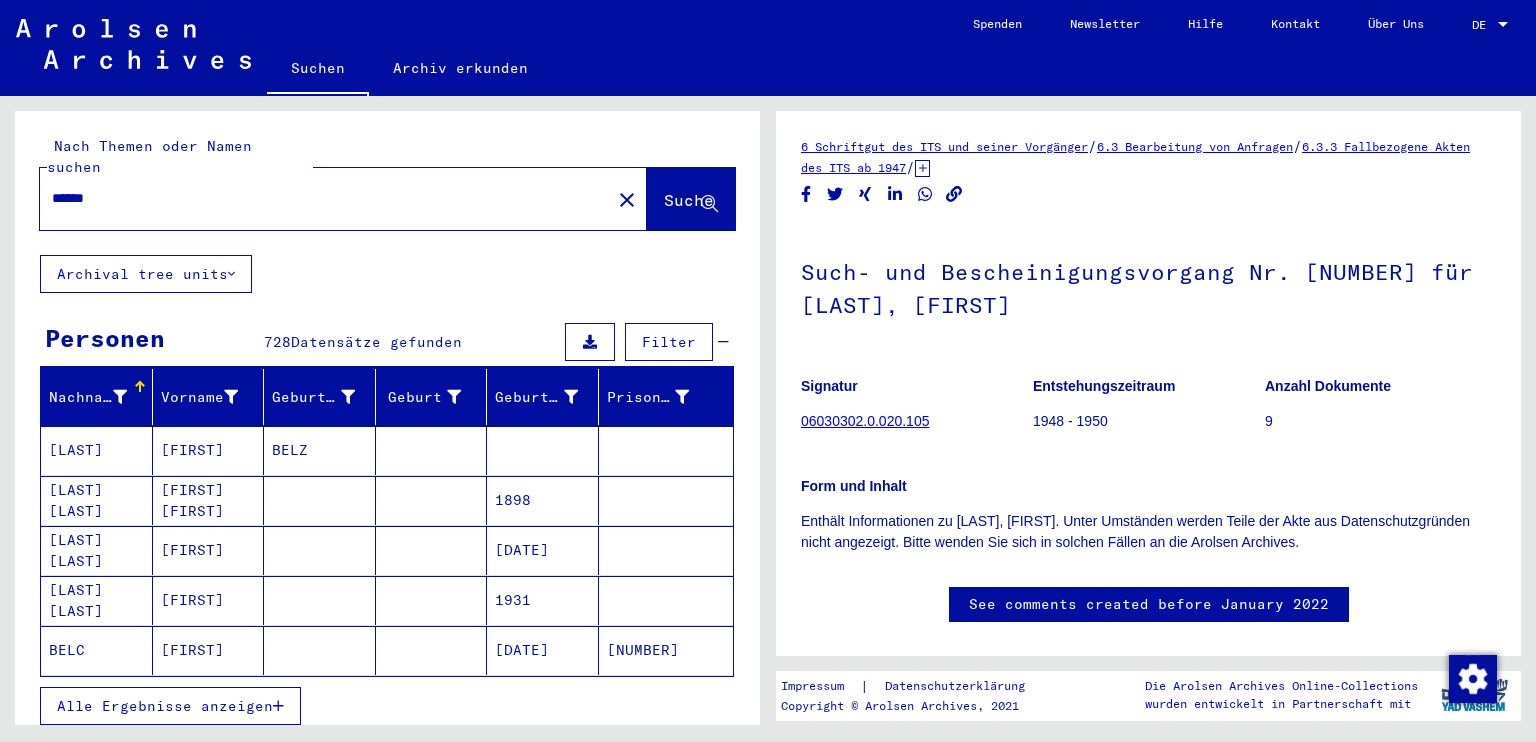click on "Filter" at bounding box center (669, 342) 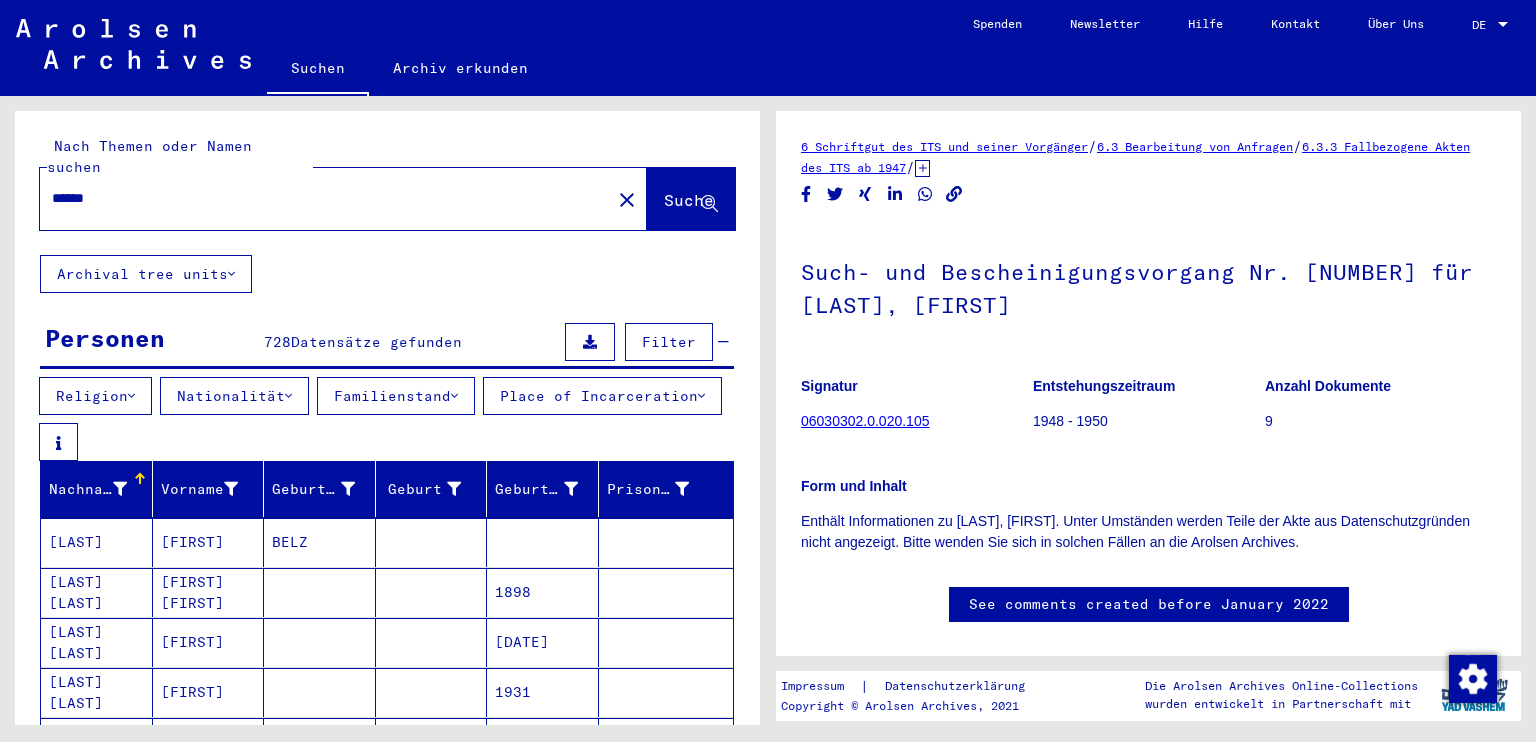 click on "Filter" at bounding box center (669, 342) 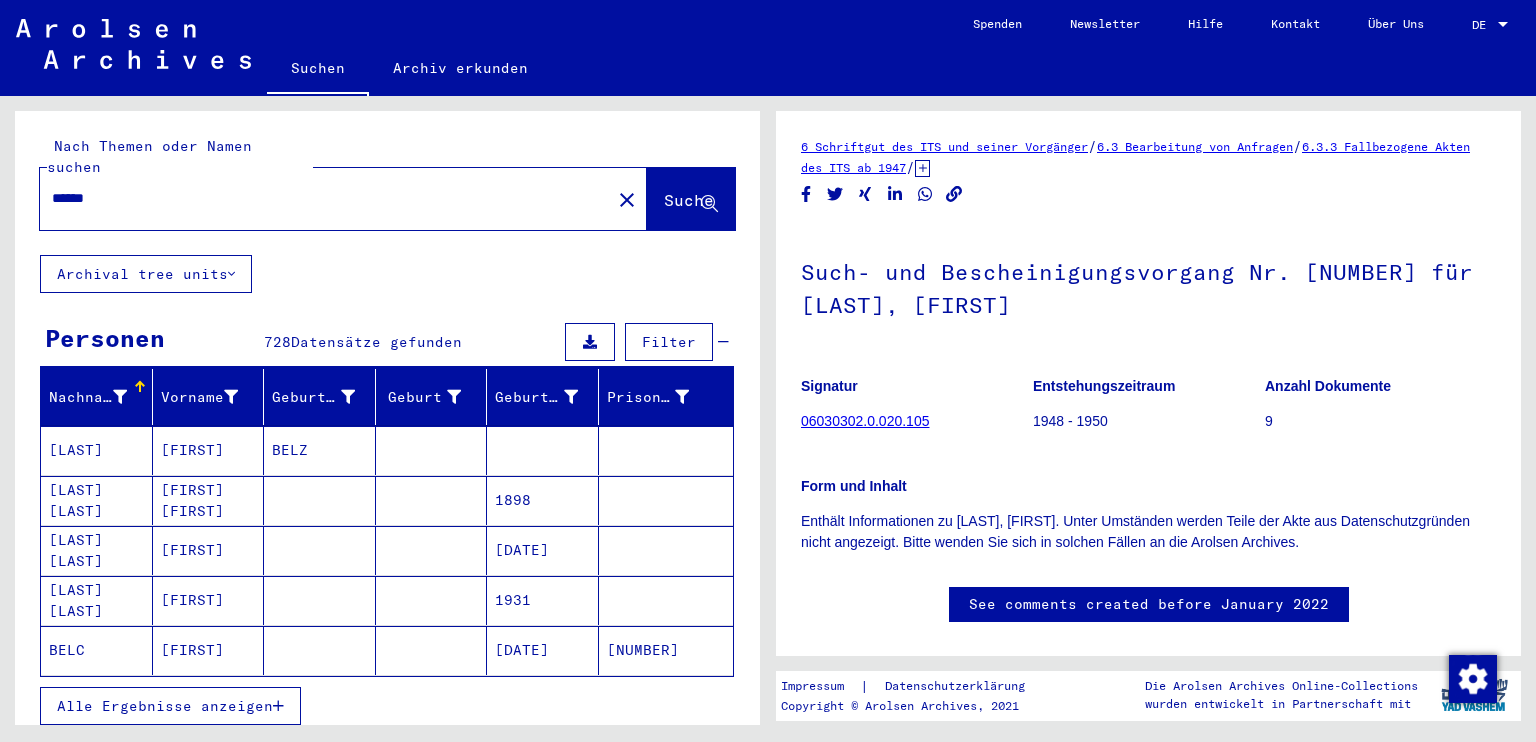 click on "Alle Ergebnisse anzeigen" at bounding box center (170, 706) 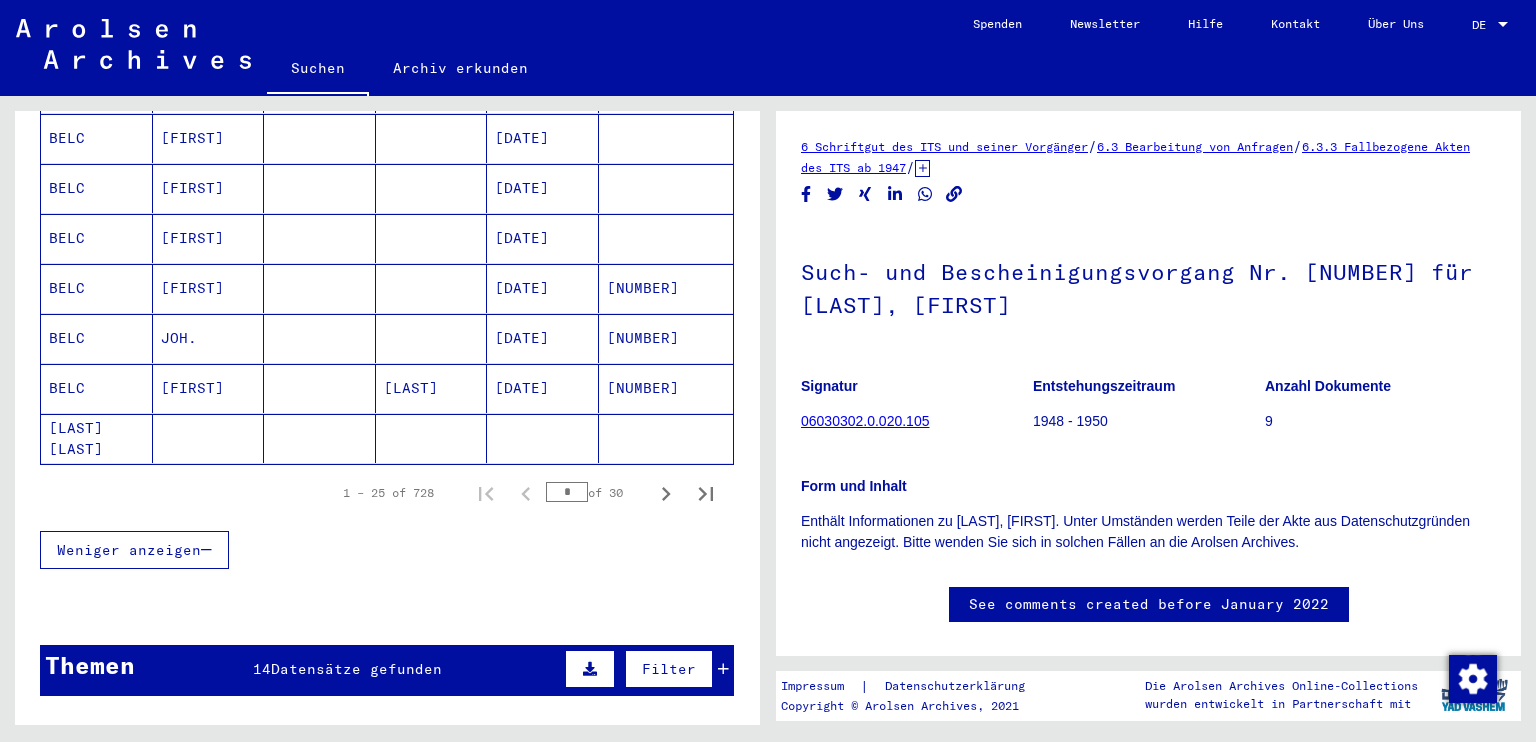 scroll, scrollTop: 1333, scrollLeft: 0, axis: vertical 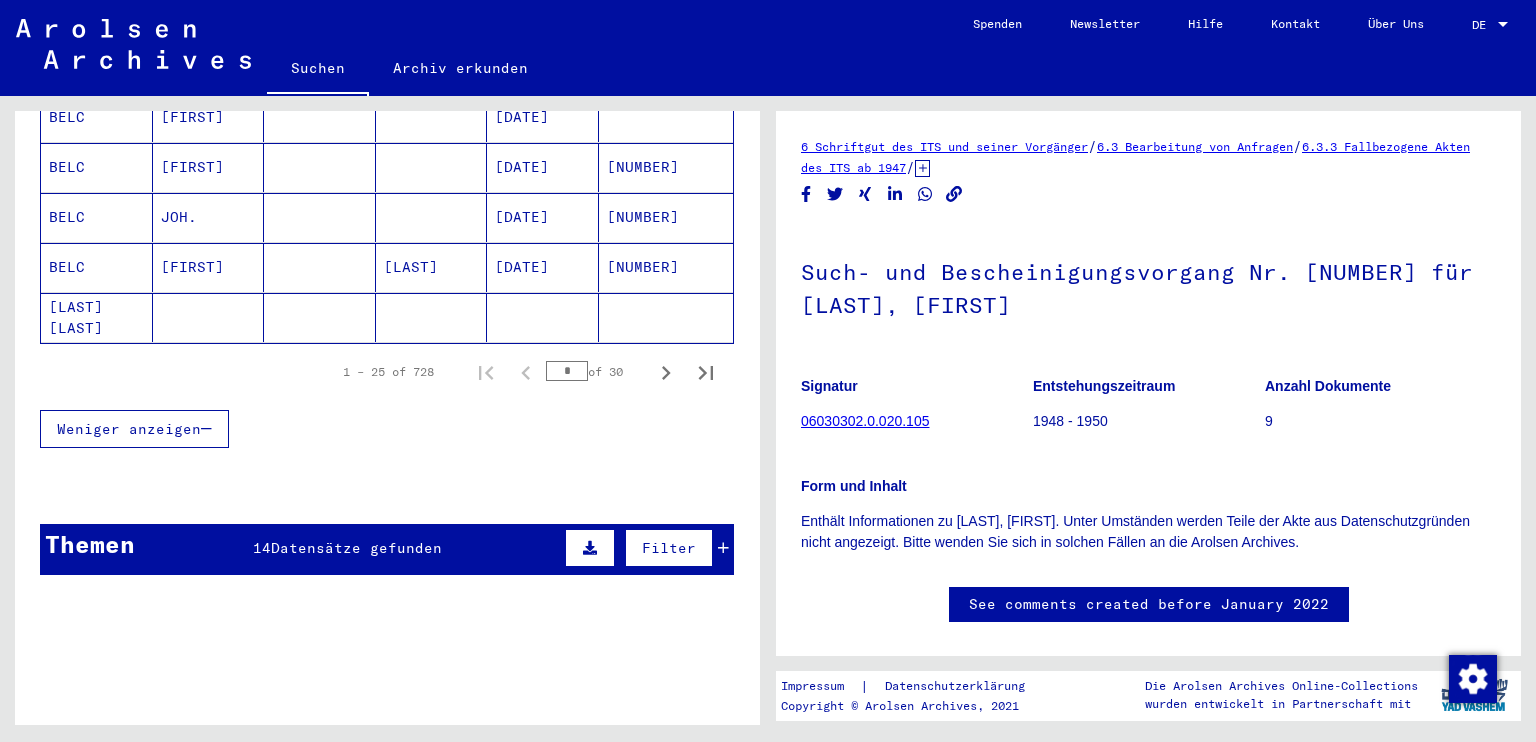 click 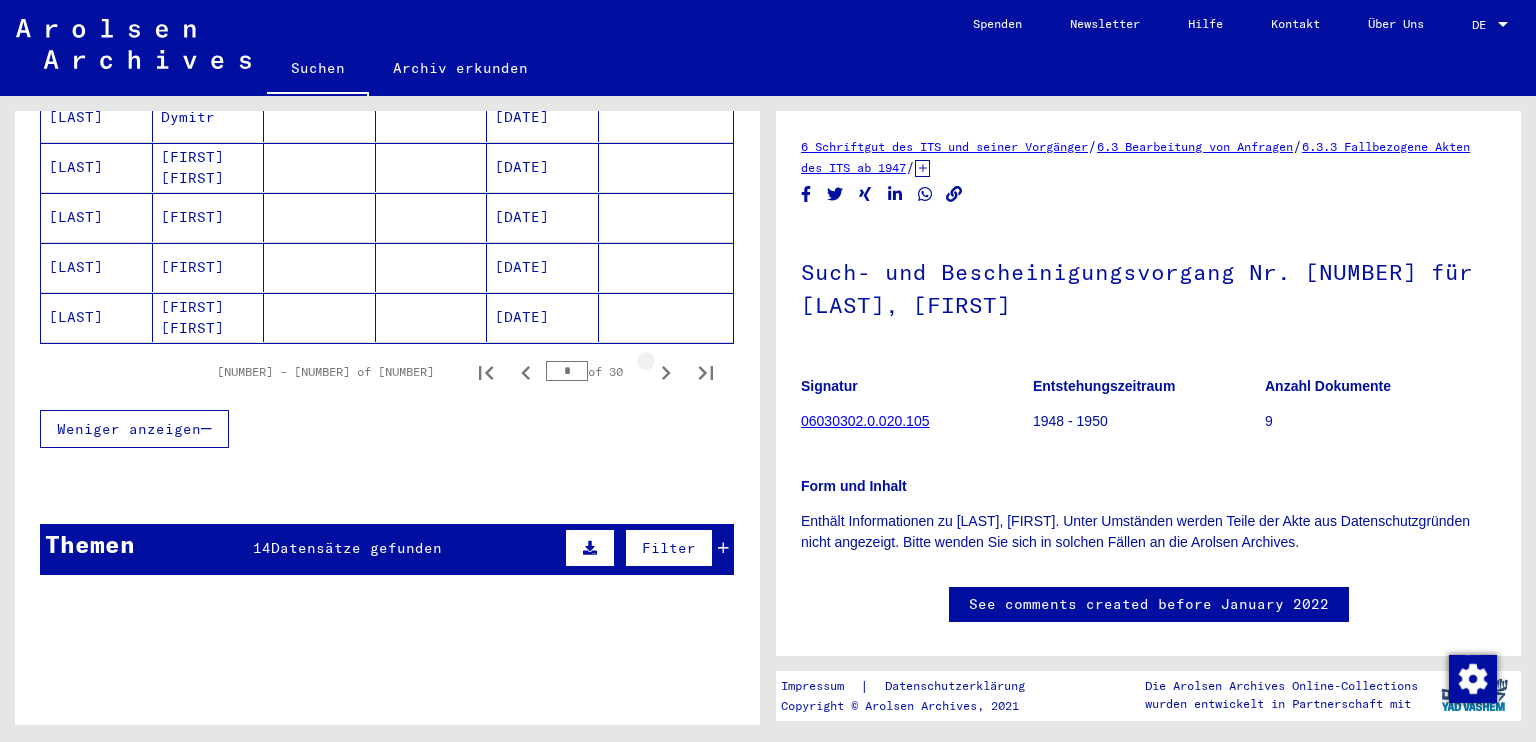 type on "*" 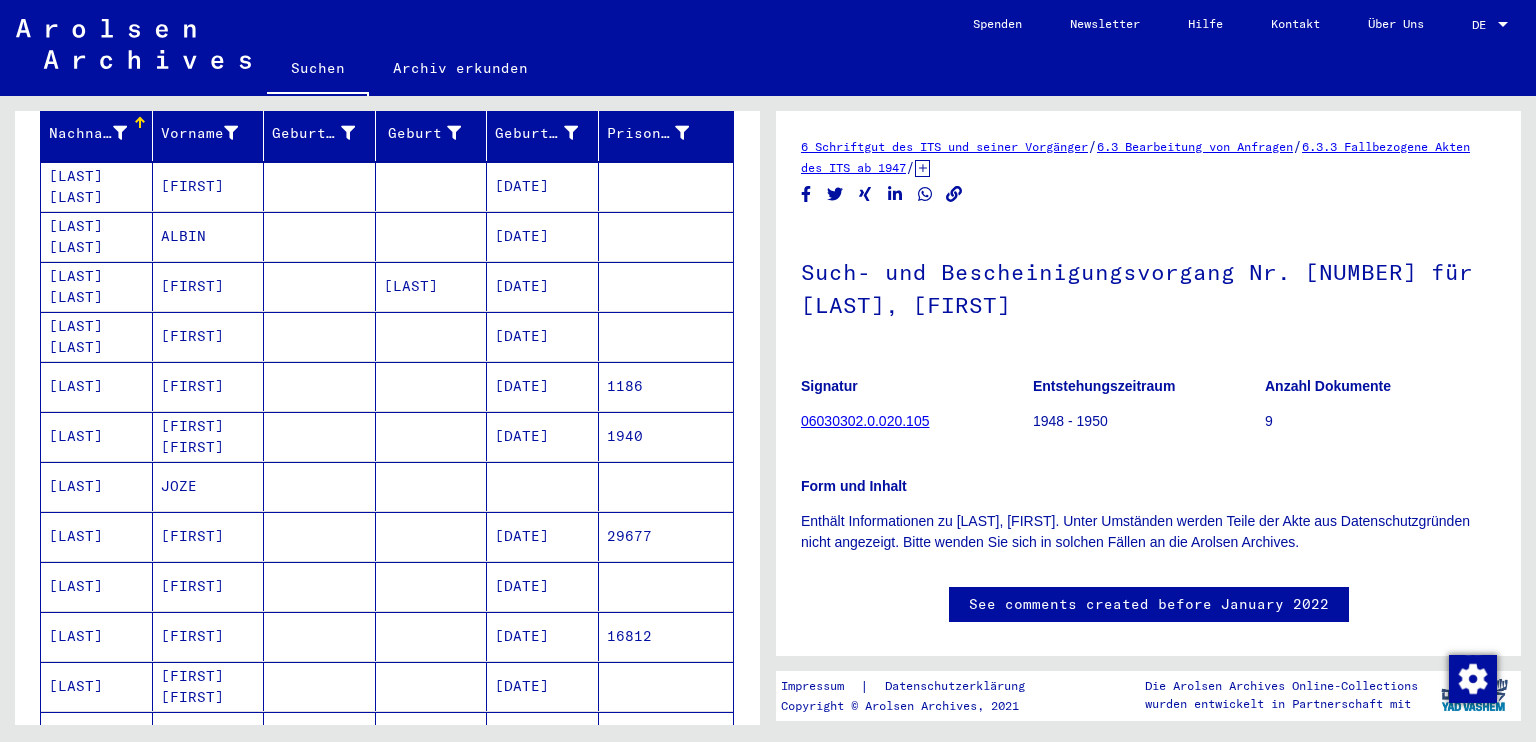 scroll, scrollTop: 400, scrollLeft: 0, axis: vertical 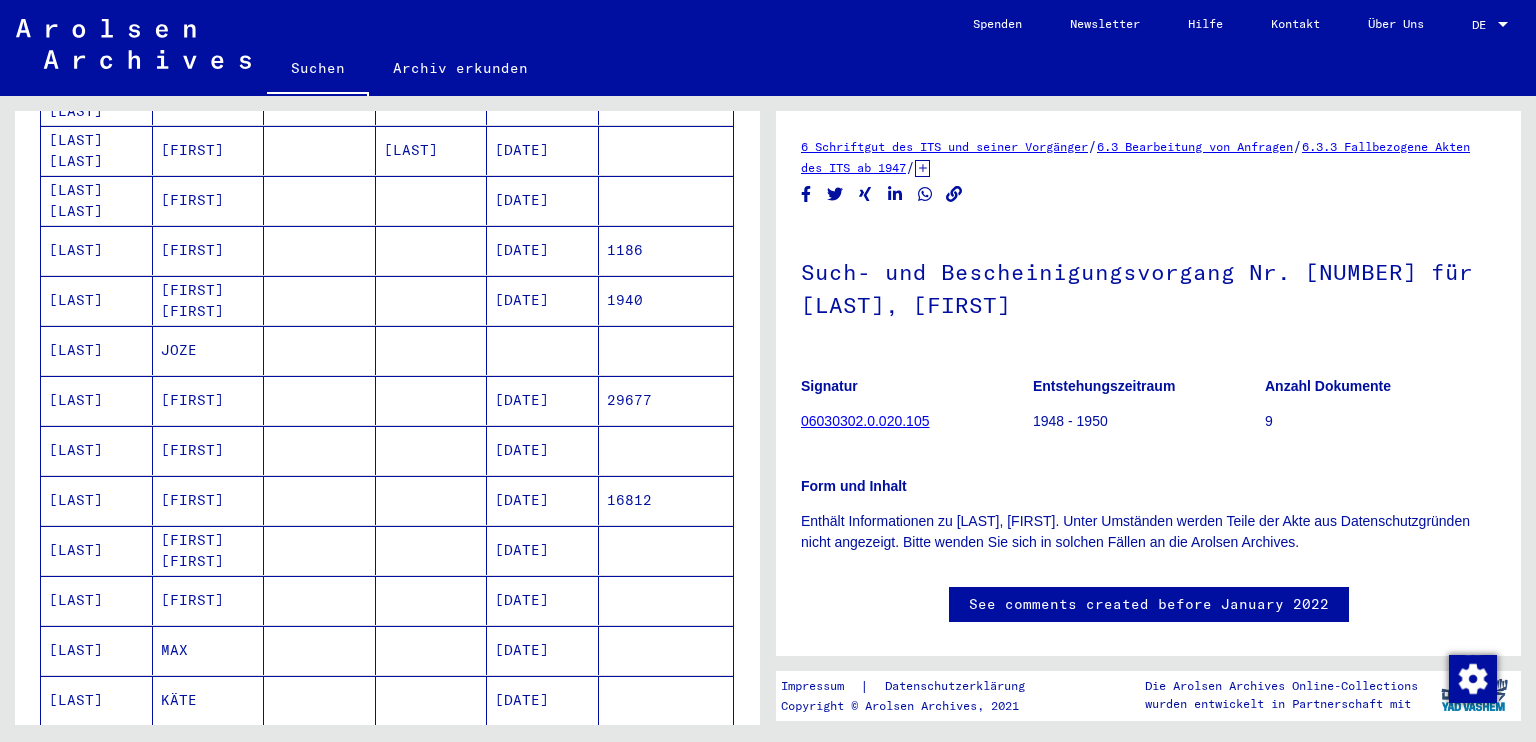 type 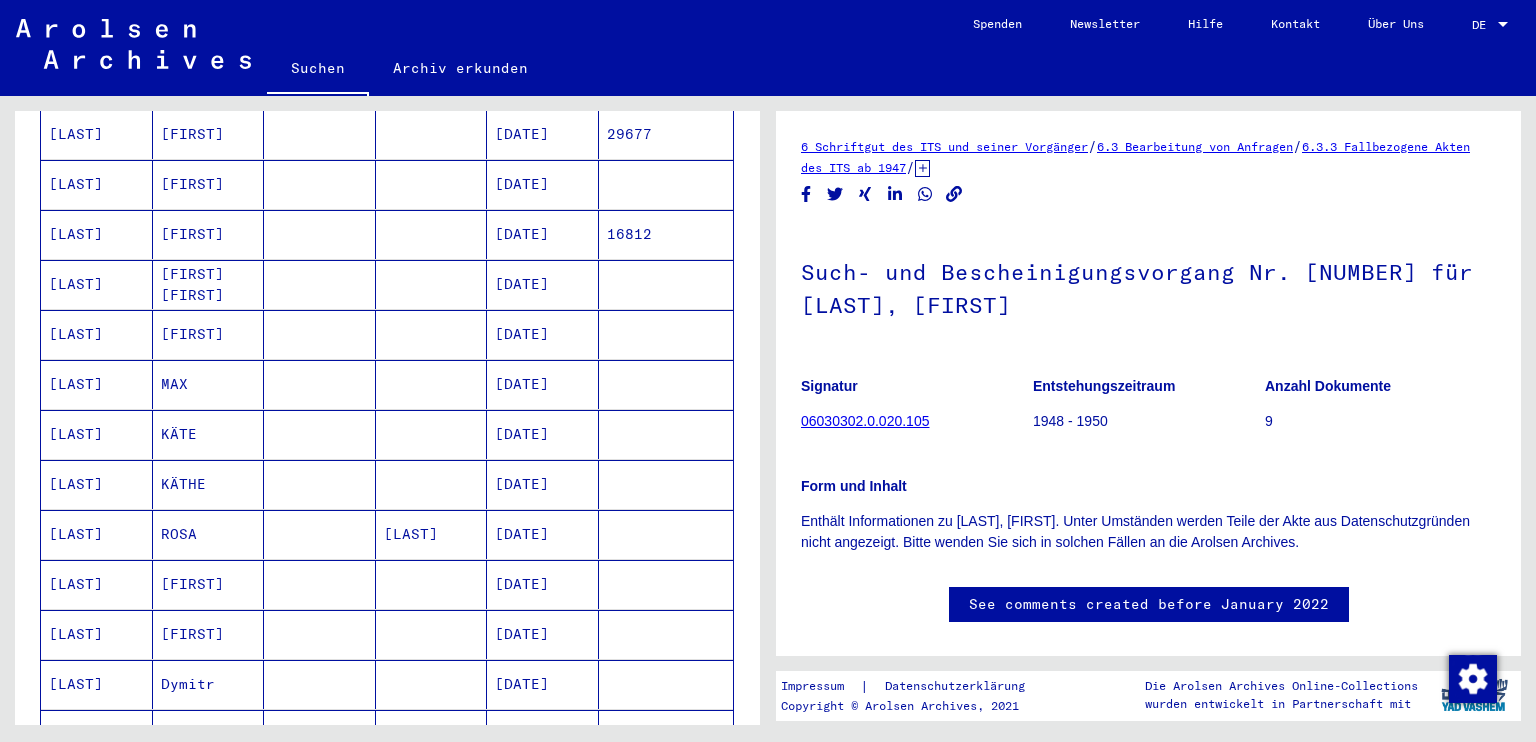 scroll, scrollTop: 0, scrollLeft: 0, axis: both 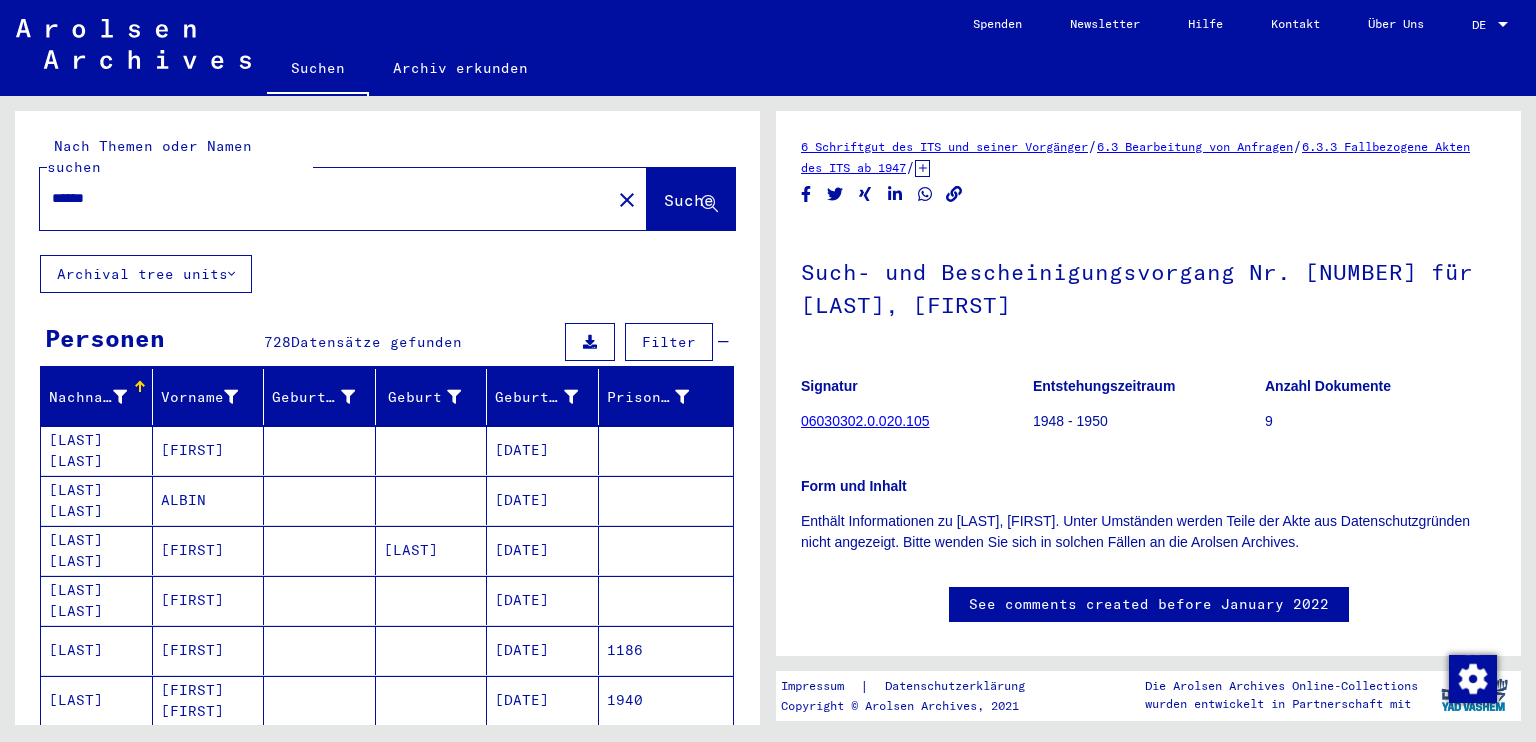 click at bounding box center (590, 342) 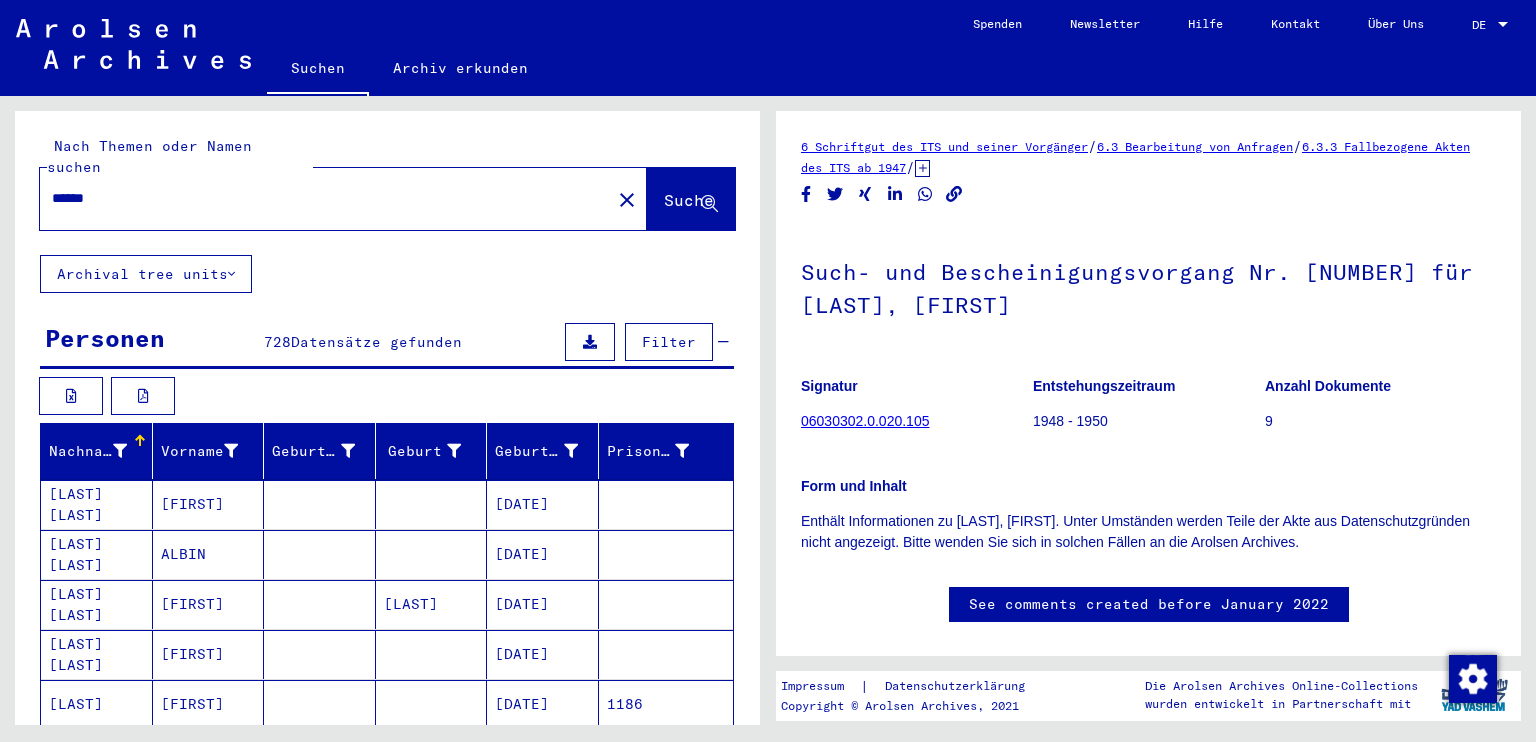 click at bounding box center [590, 342] 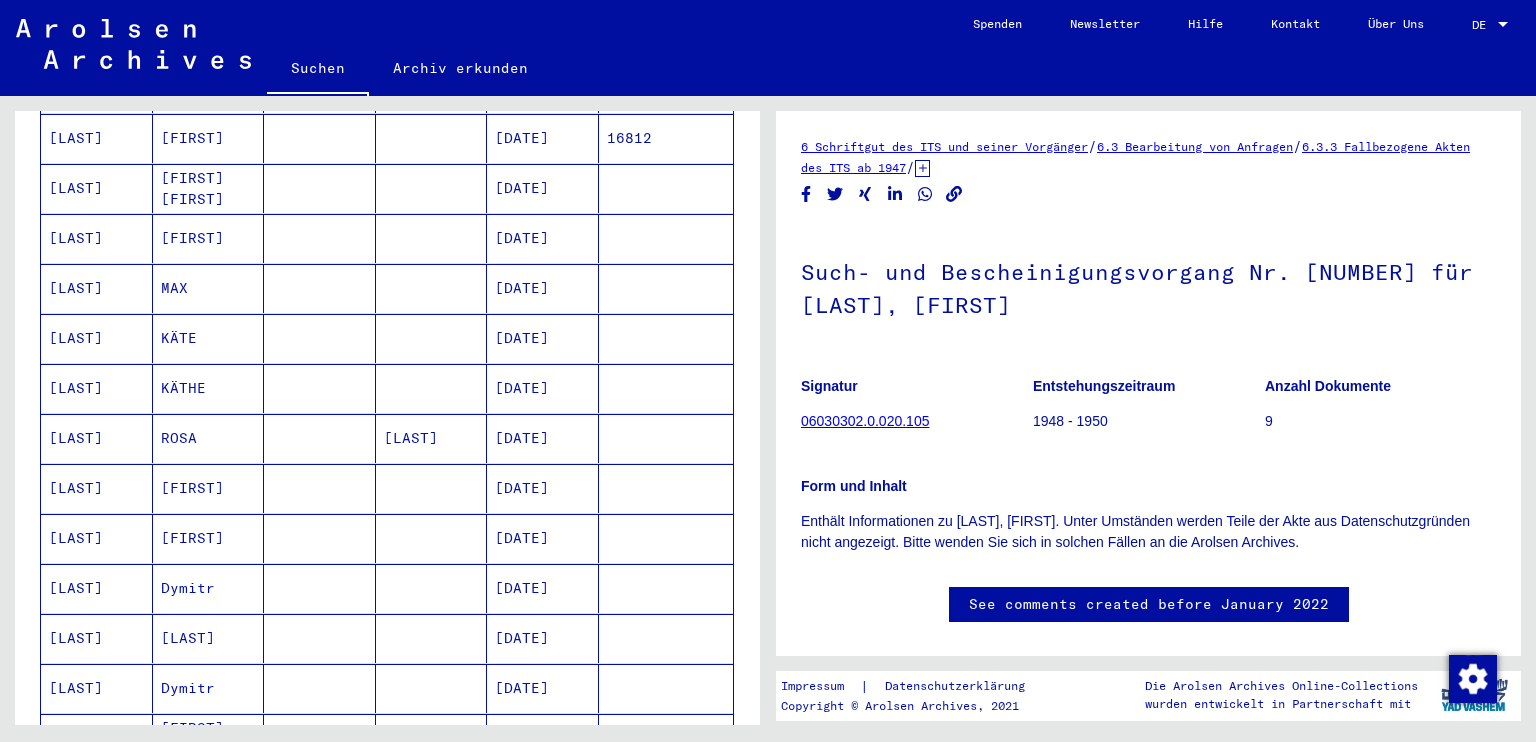 scroll, scrollTop: 800, scrollLeft: 0, axis: vertical 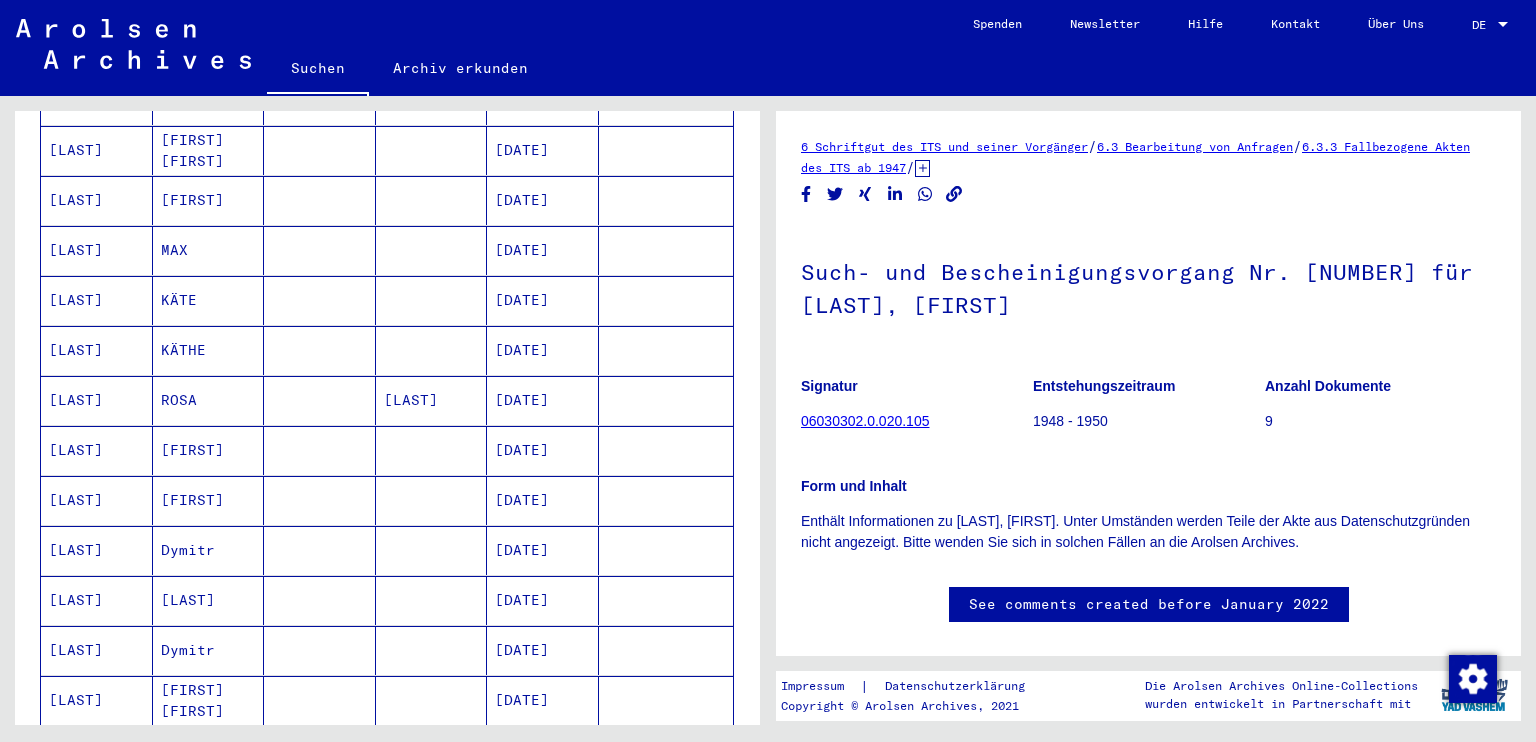 type 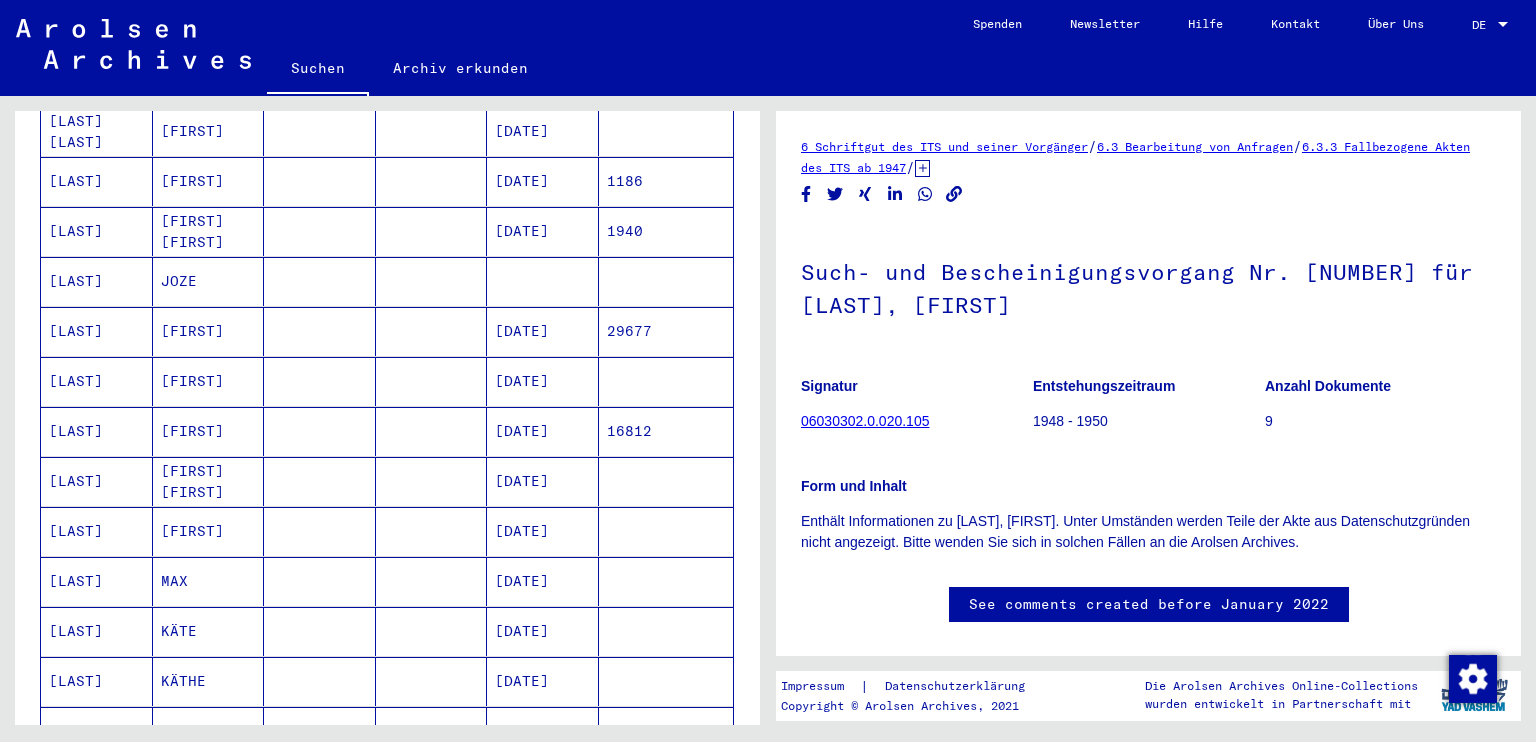 scroll, scrollTop: 400, scrollLeft: 0, axis: vertical 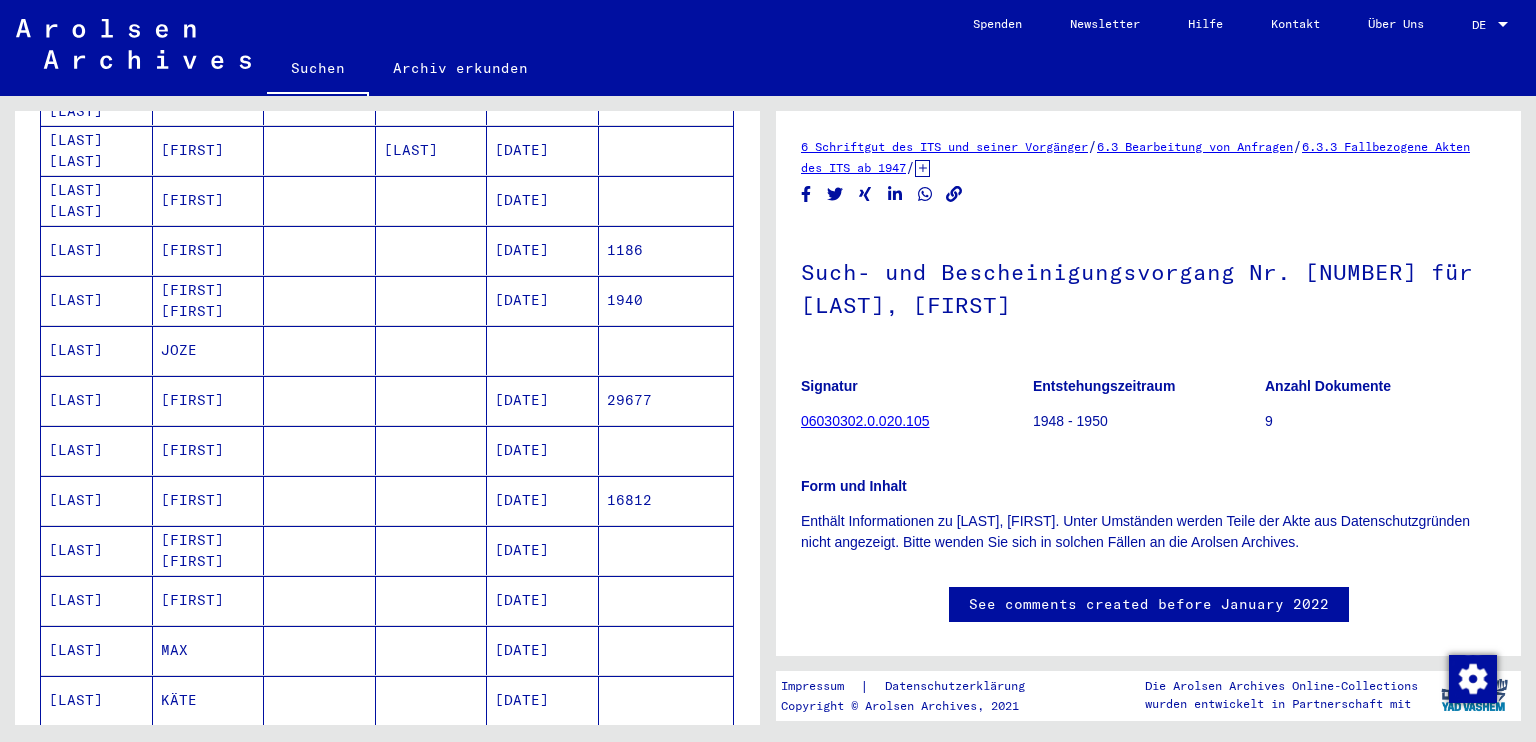 click on "[FIRST]" at bounding box center [209, 500] 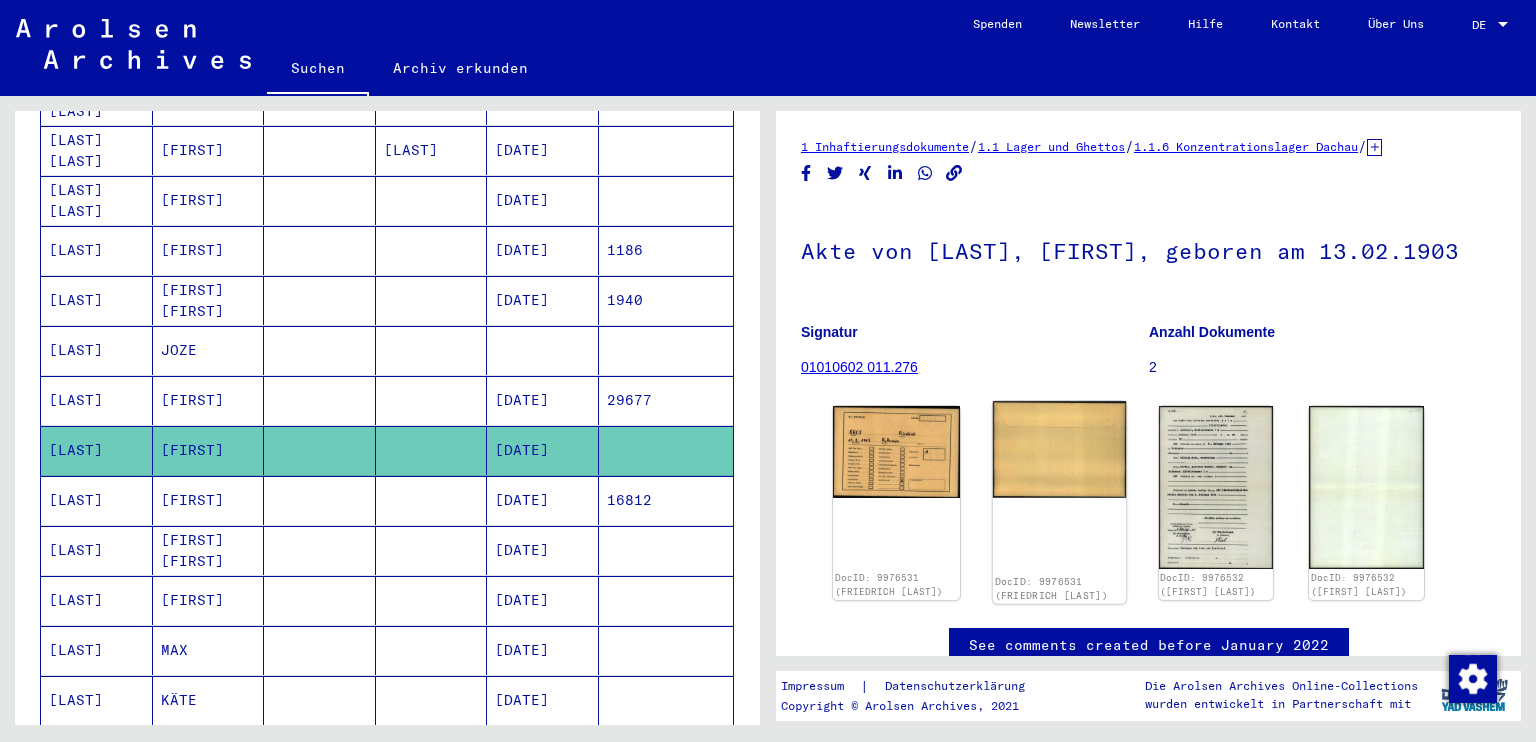 scroll, scrollTop: 0, scrollLeft: 0, axis: both 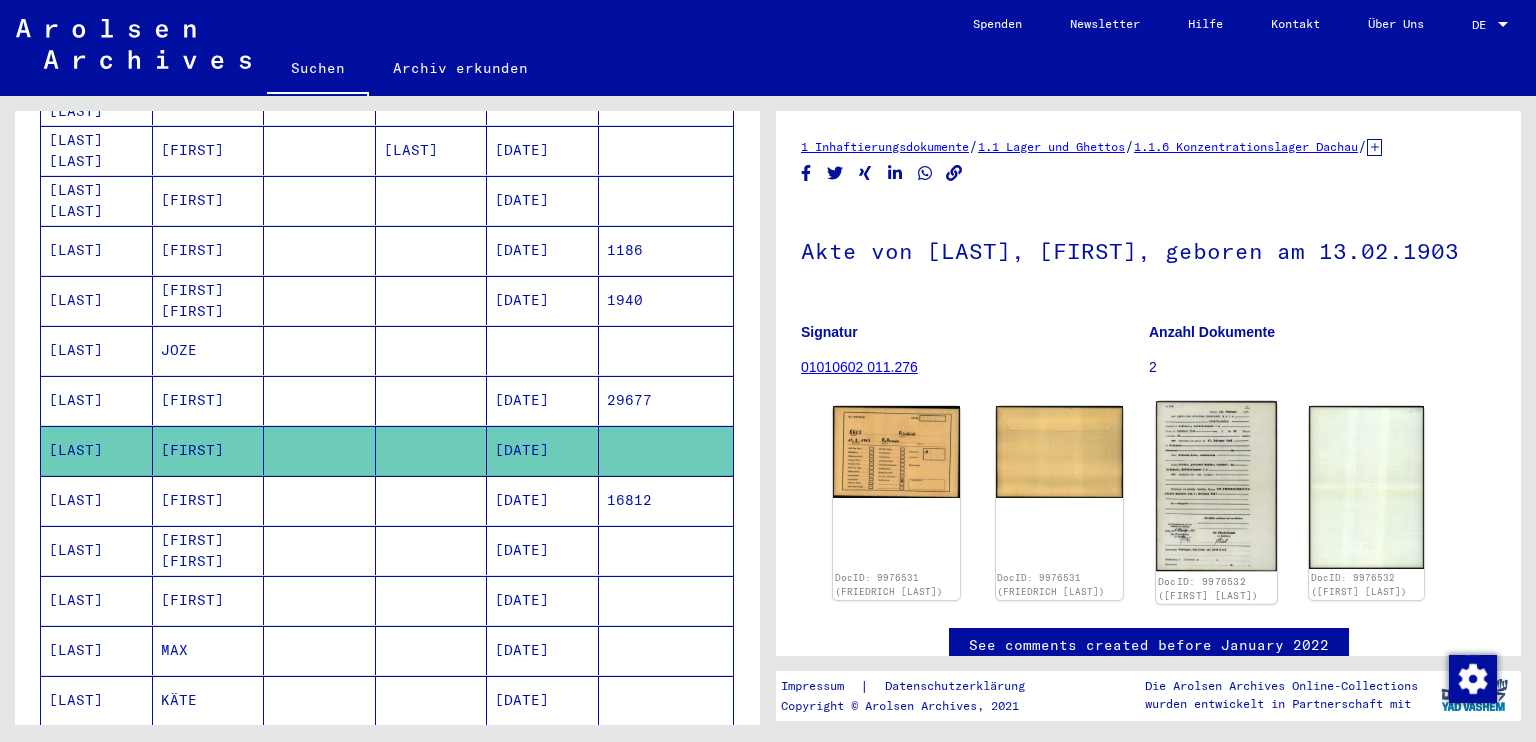 click 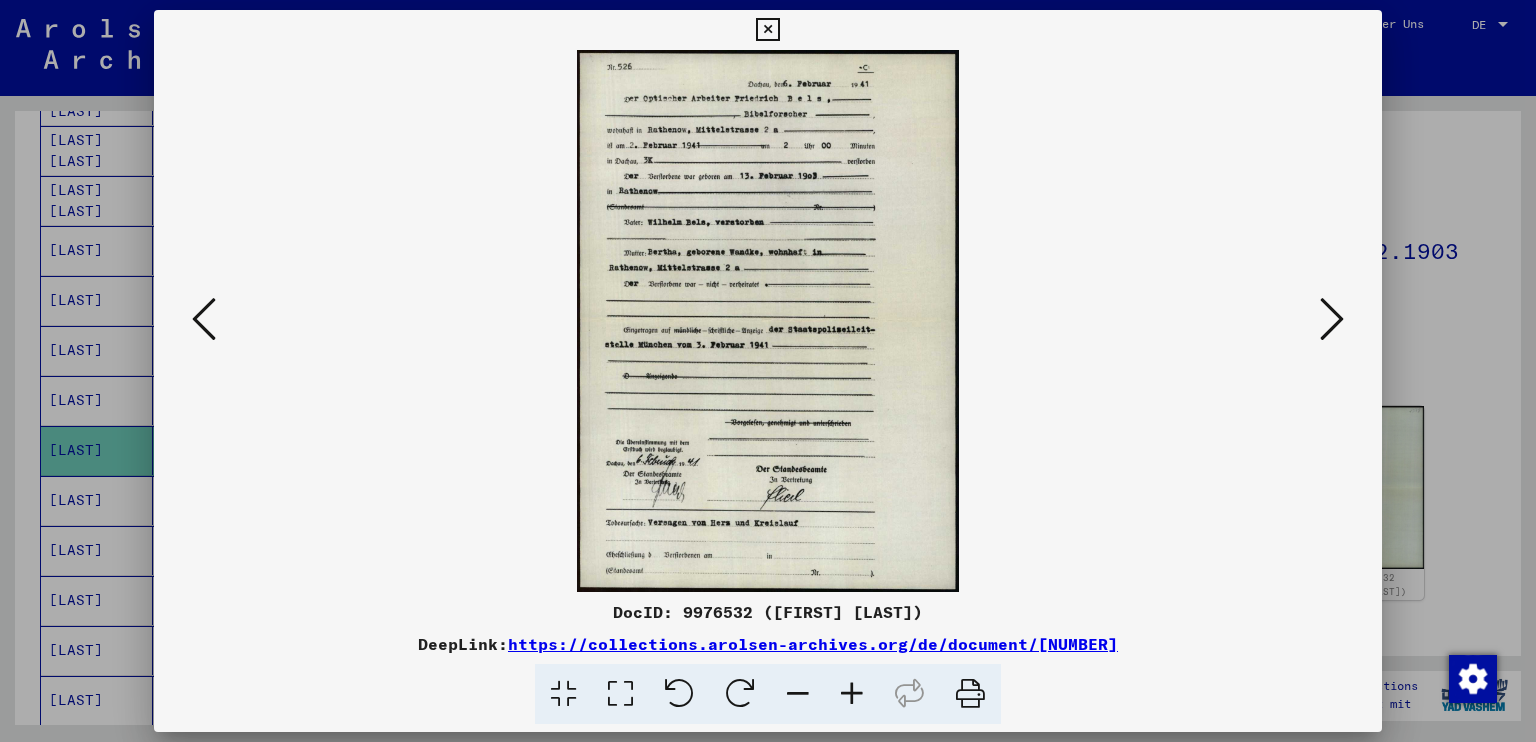type 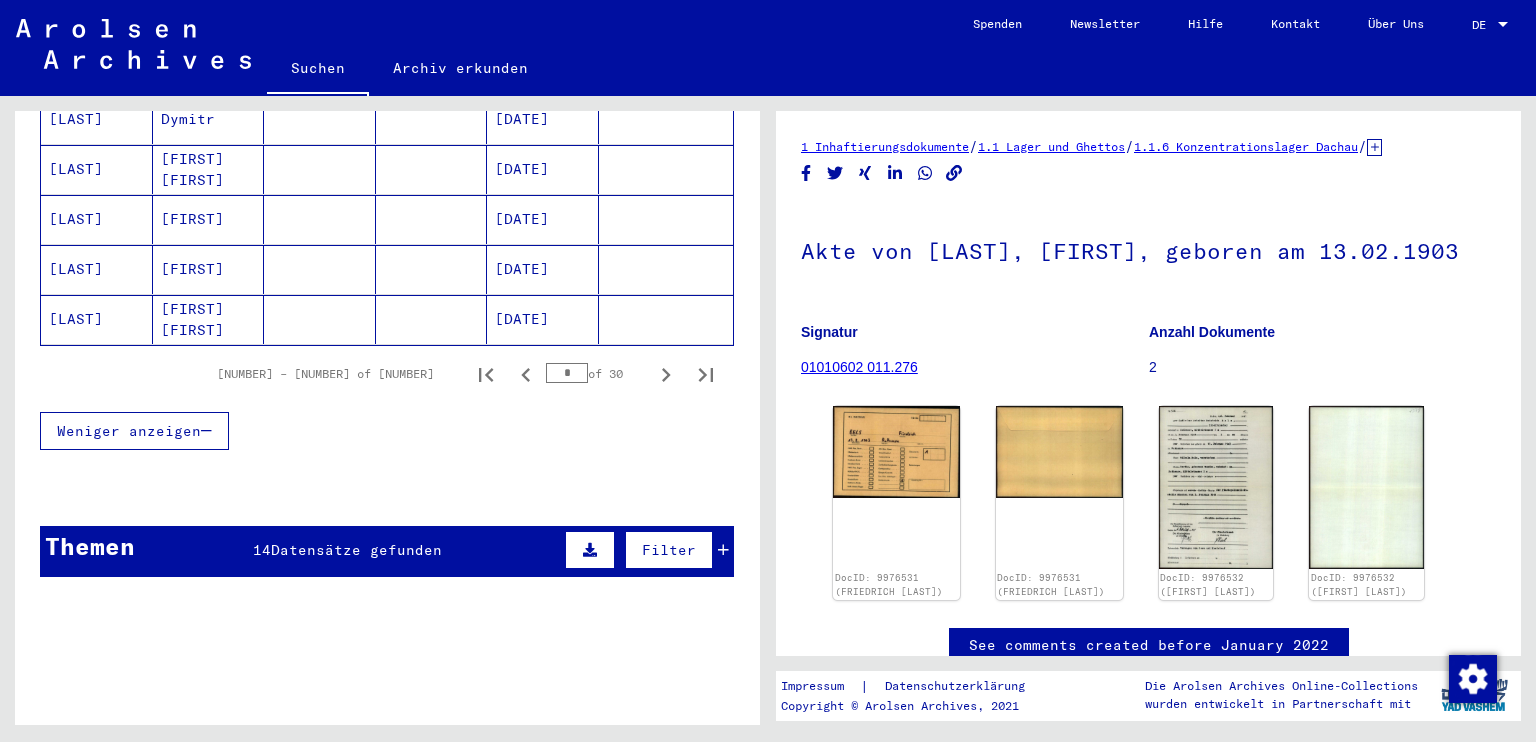 scroll, scrollTop: 1333, scrollLeft: 0, axis: vertical 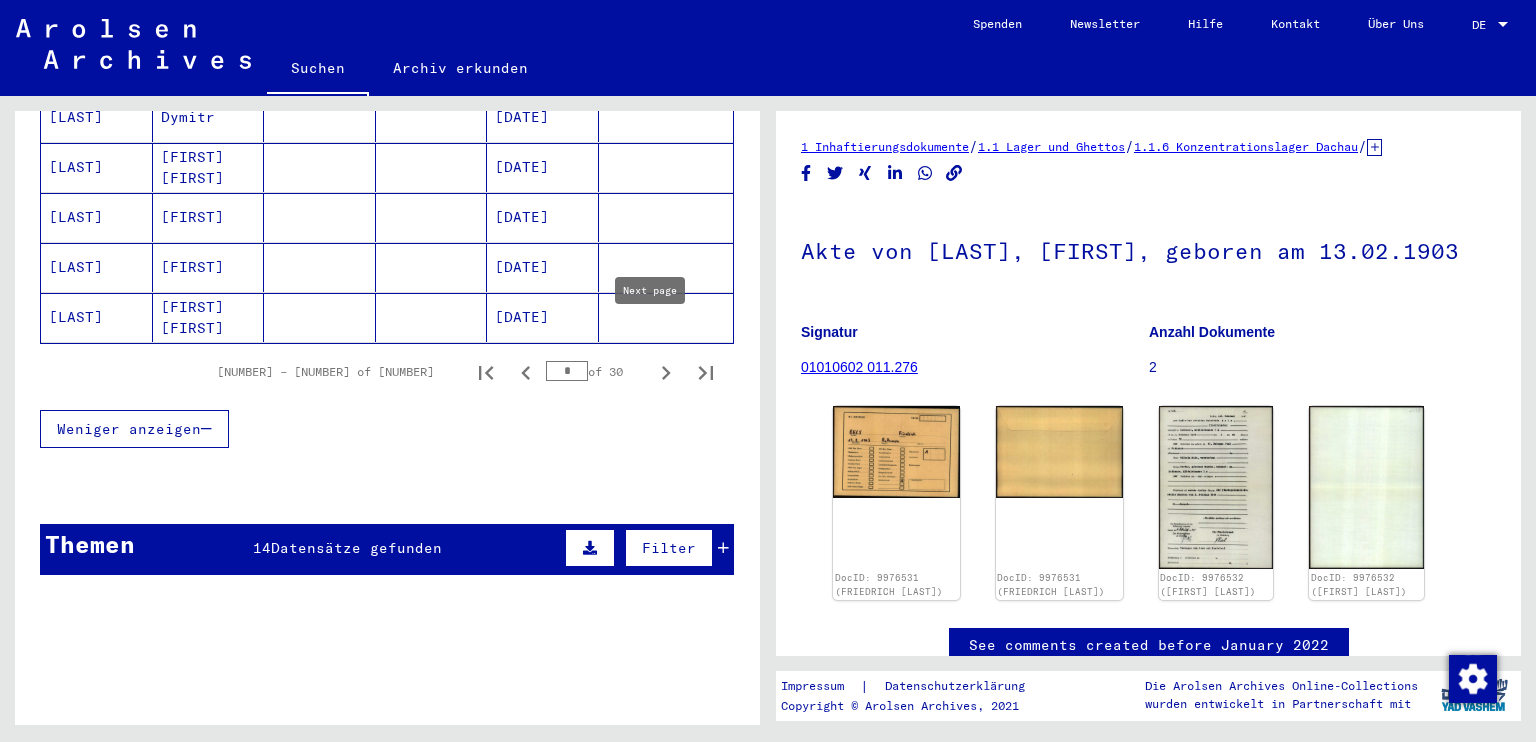click 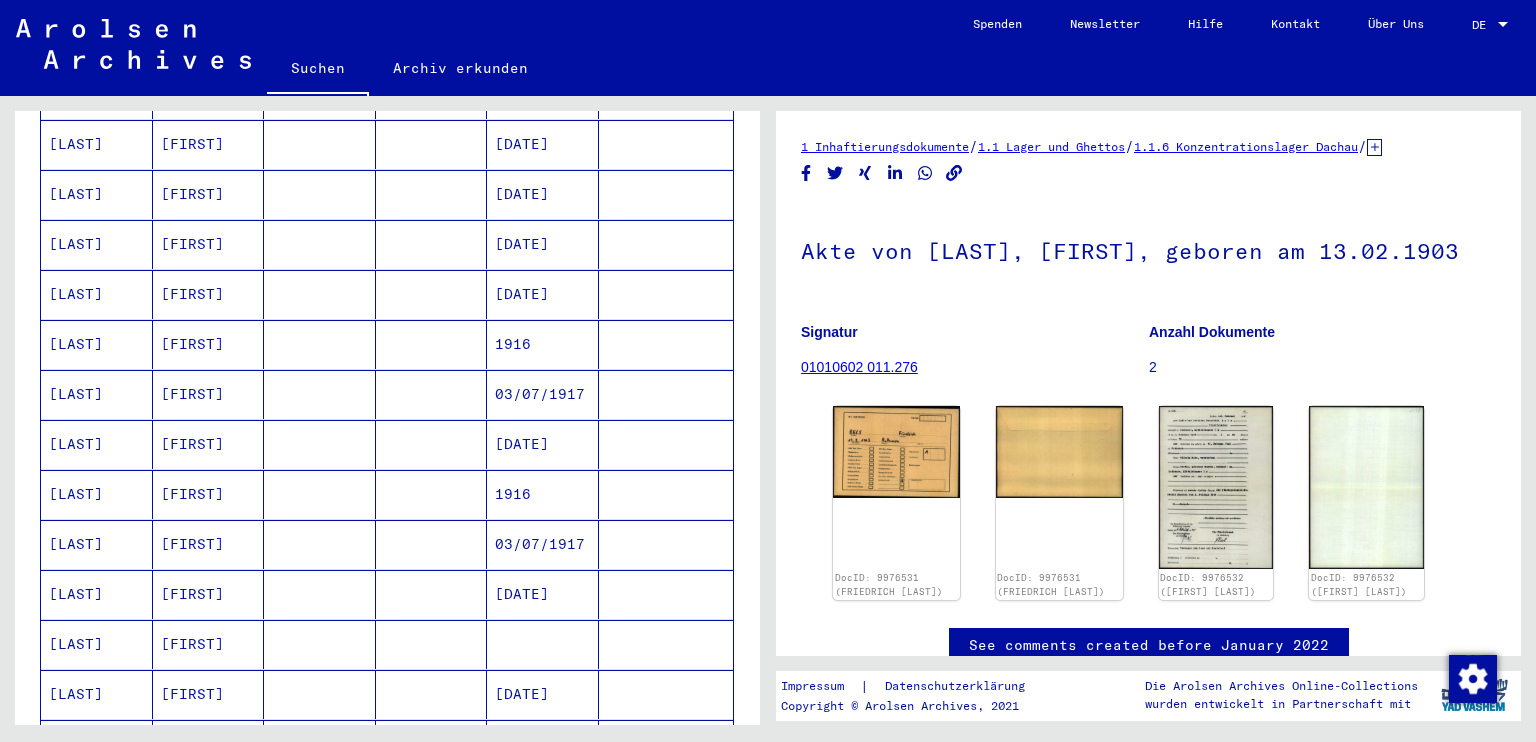 scroll, scrollTop: 1066, scrollLeft: 0, axis: vertical 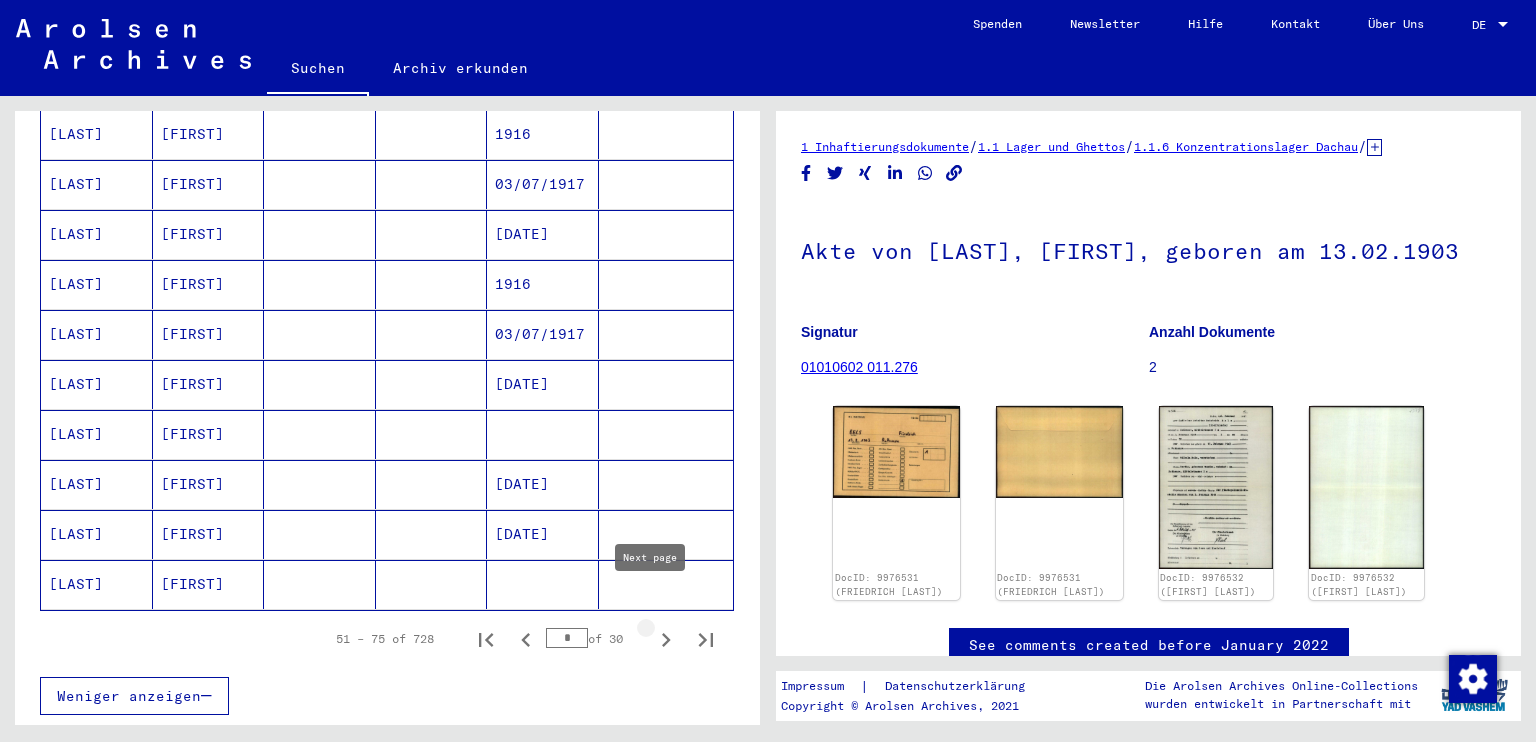 click 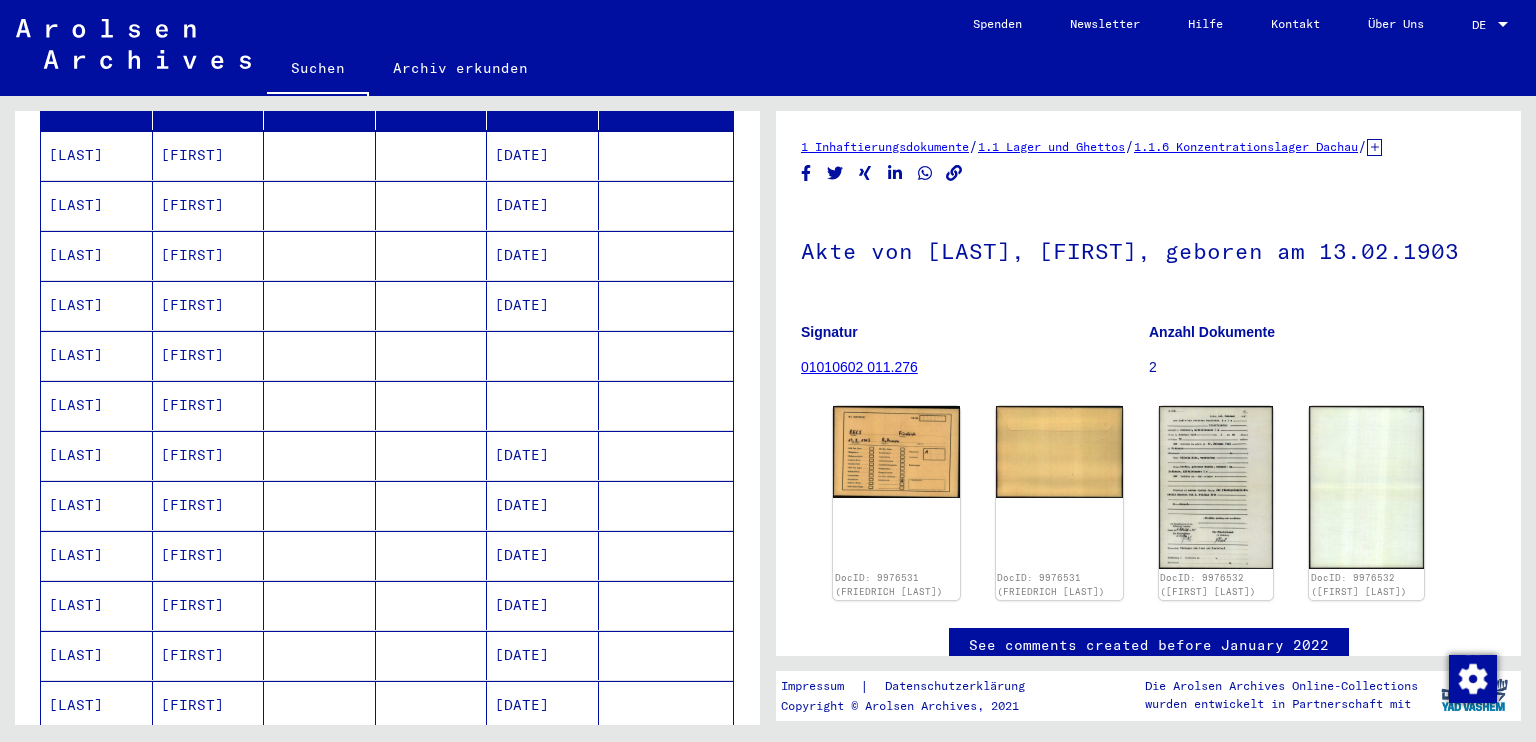 scroll, scrollTop: 275, scrollLeft: 0, axis: vertical 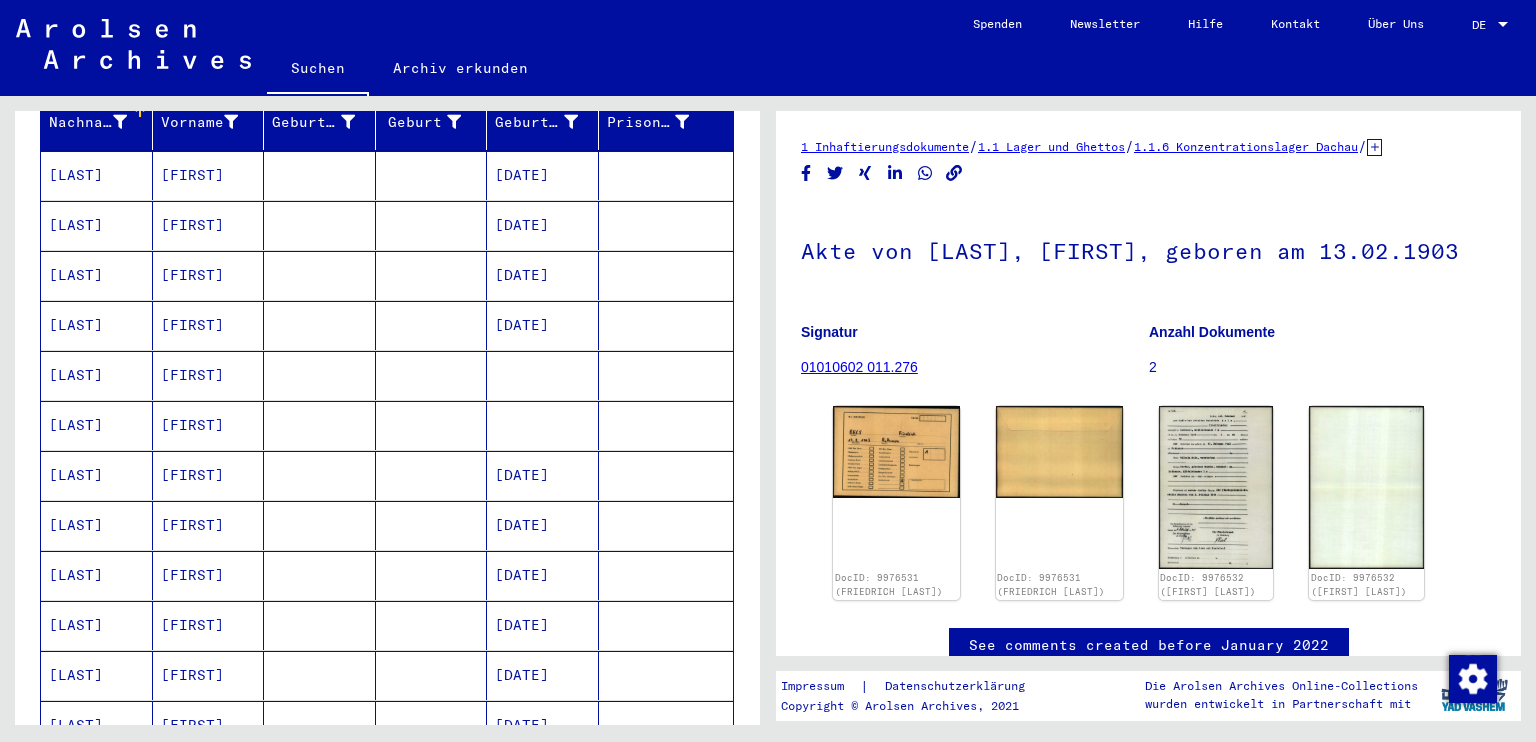 click on "[DATE]" at bounding box center (543, 325) 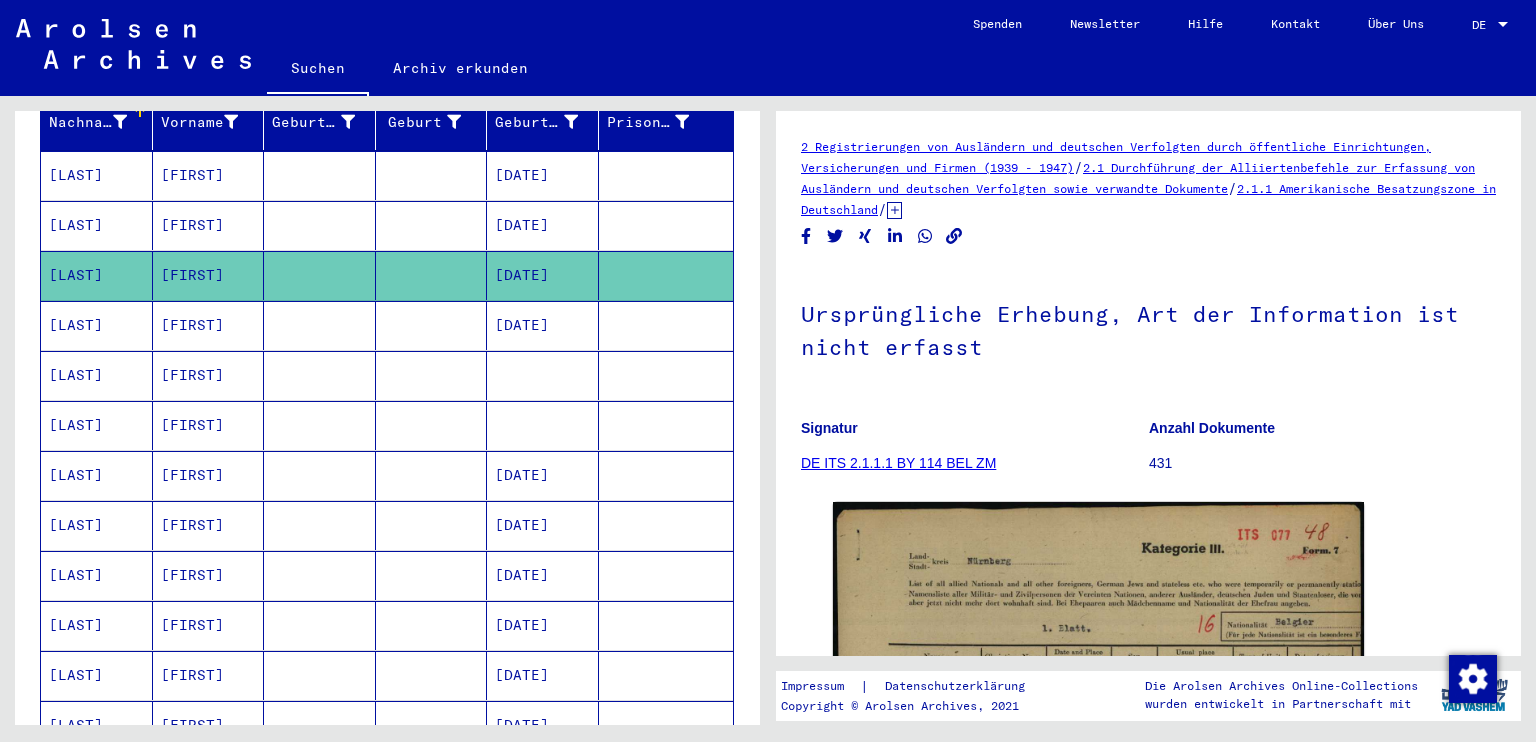 scroll, scrollTop: 0, scrollLeft: 0, axis: both 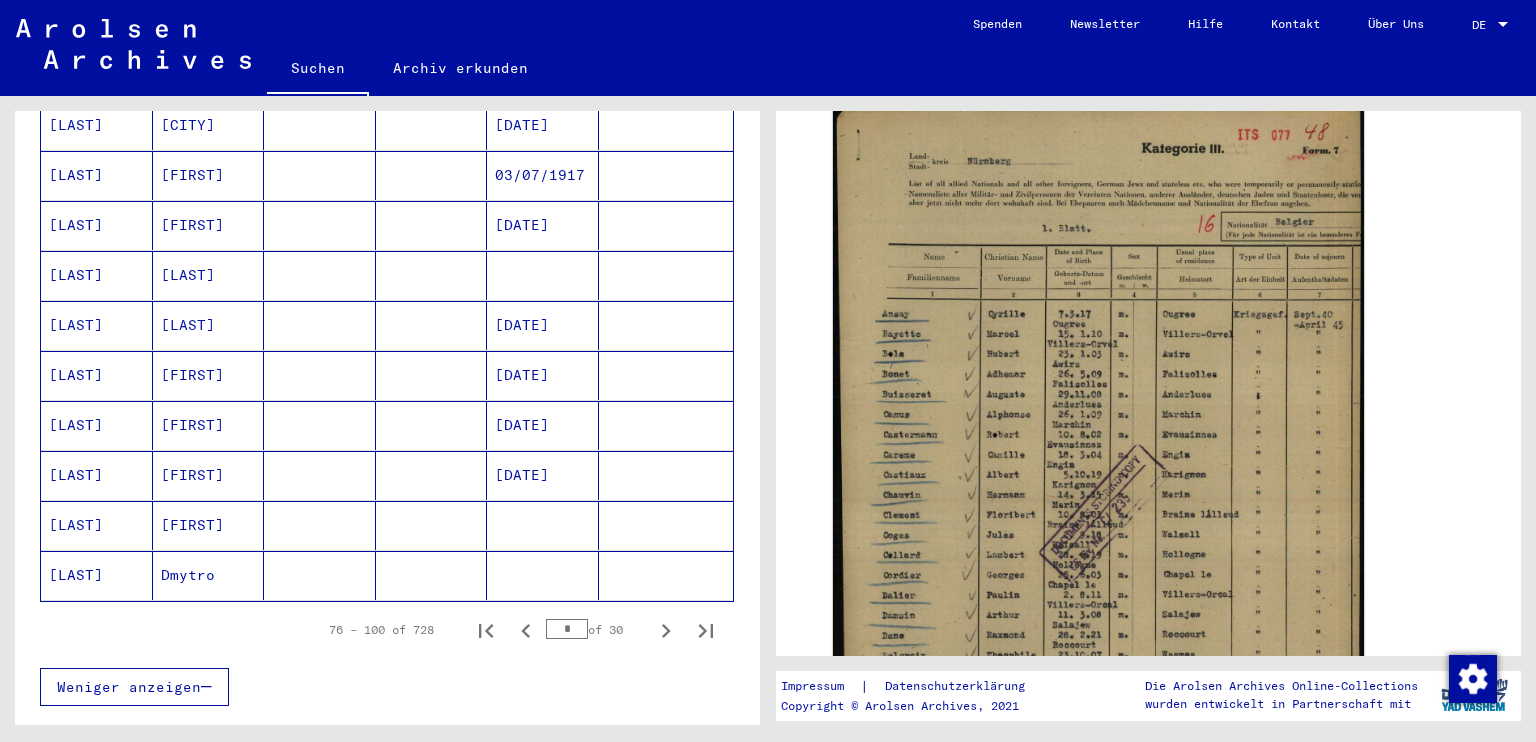 click at bounding box center (666, 425) 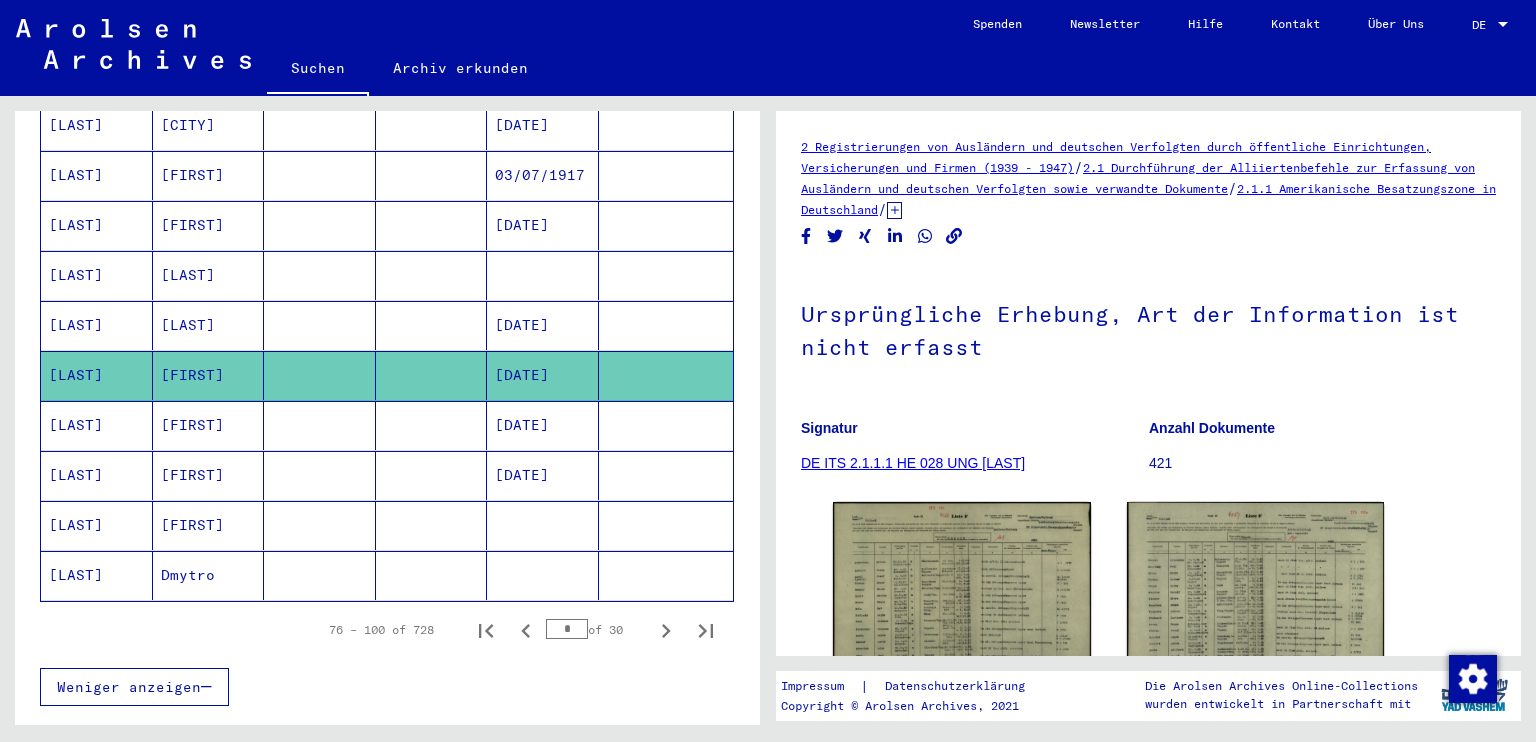scroll, scrollTop: 0, scrollLeft: 0, axis: both 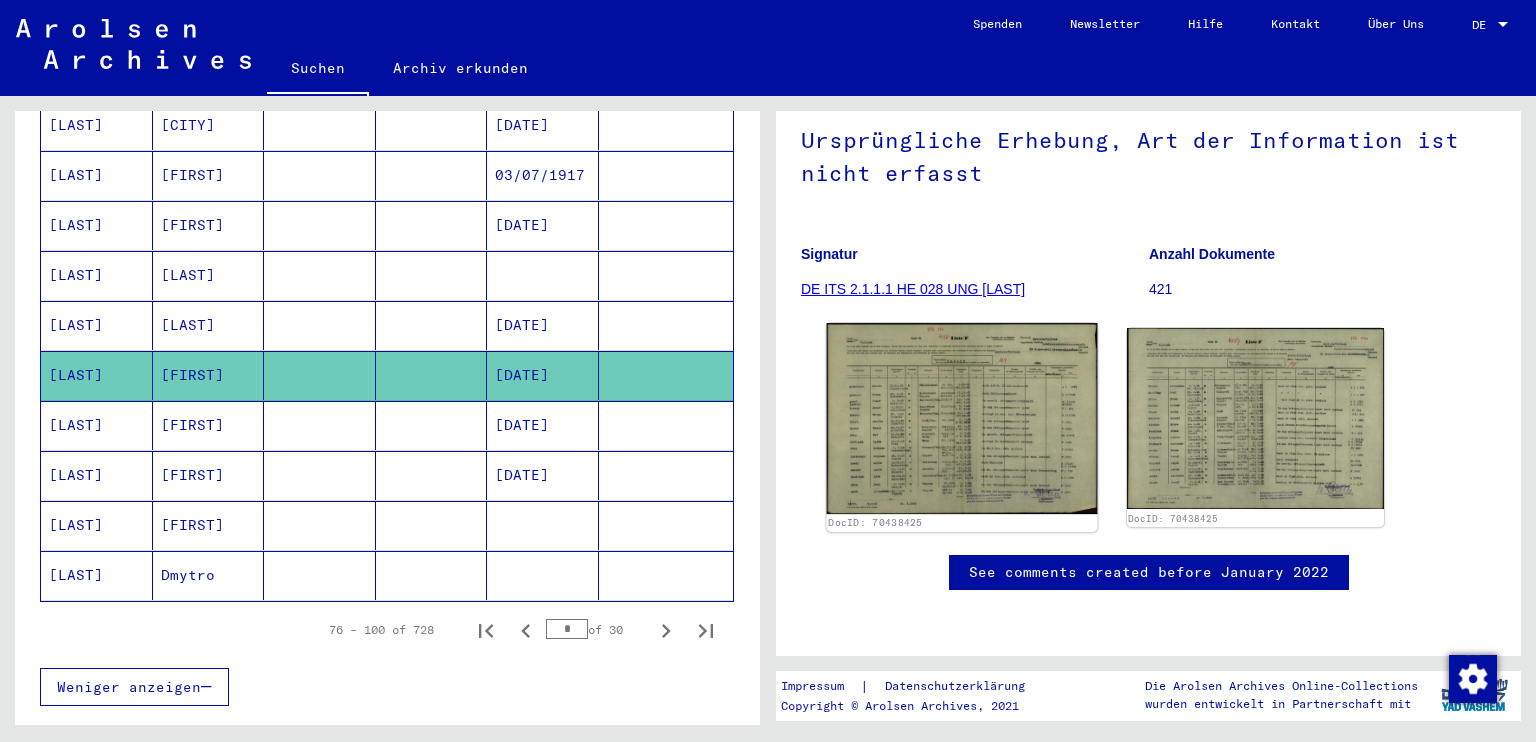click 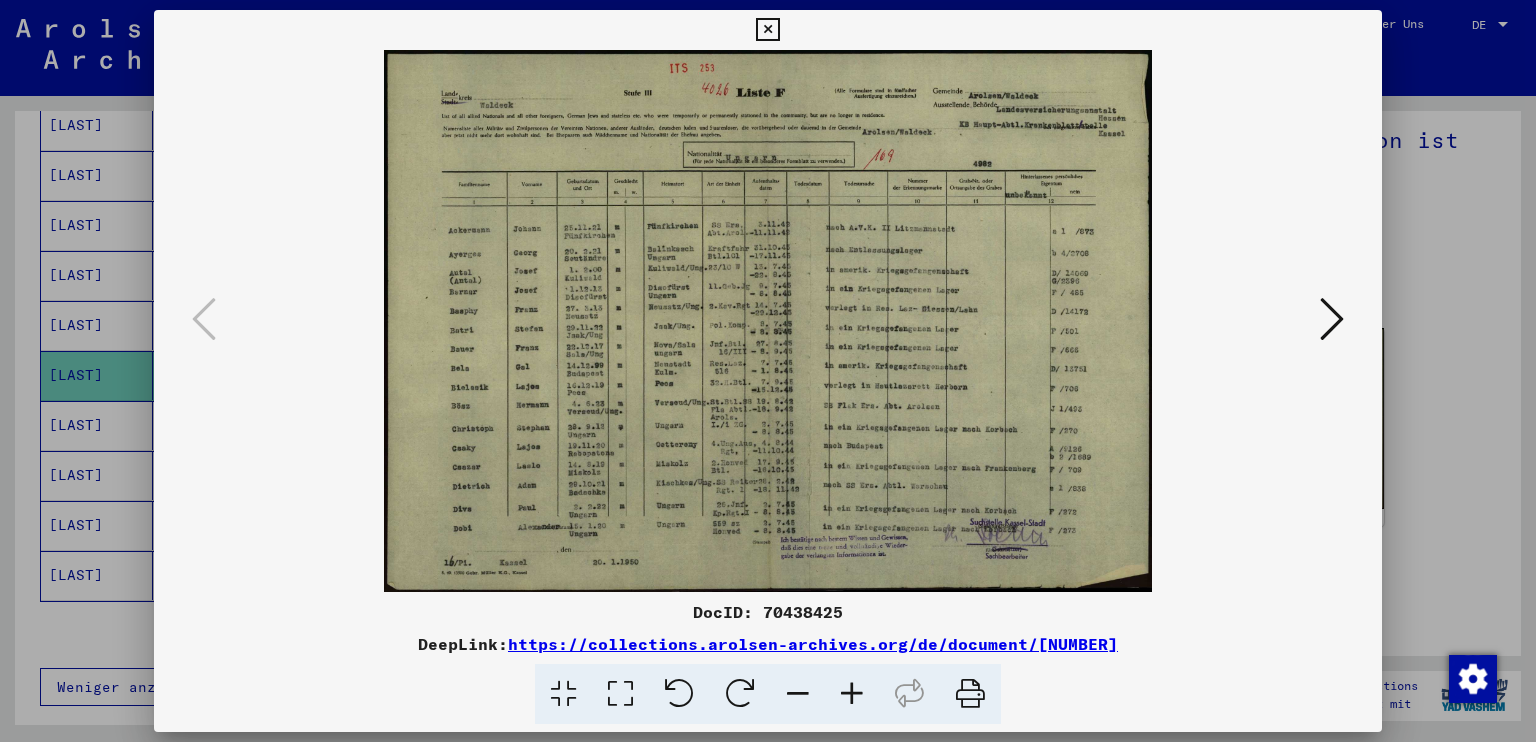 type 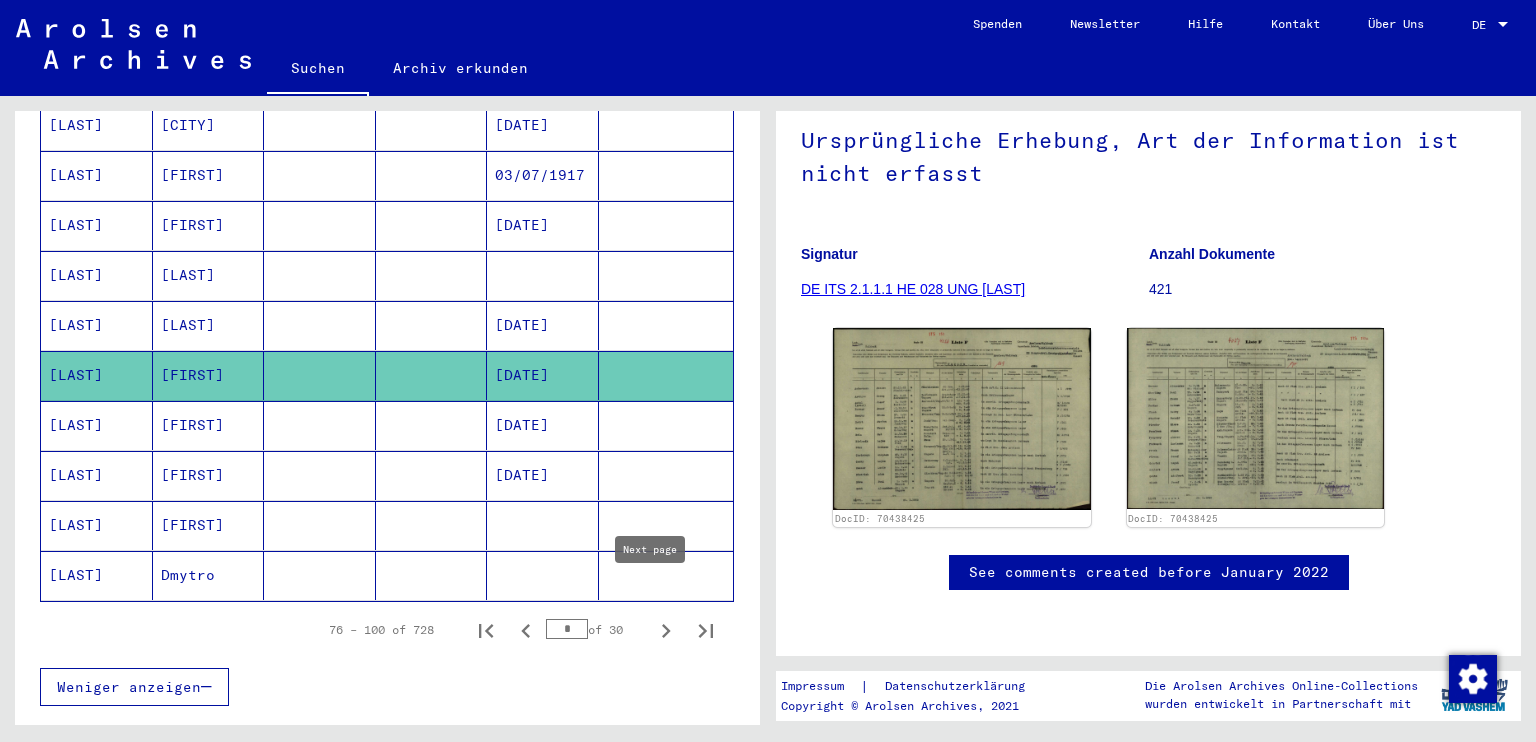 click 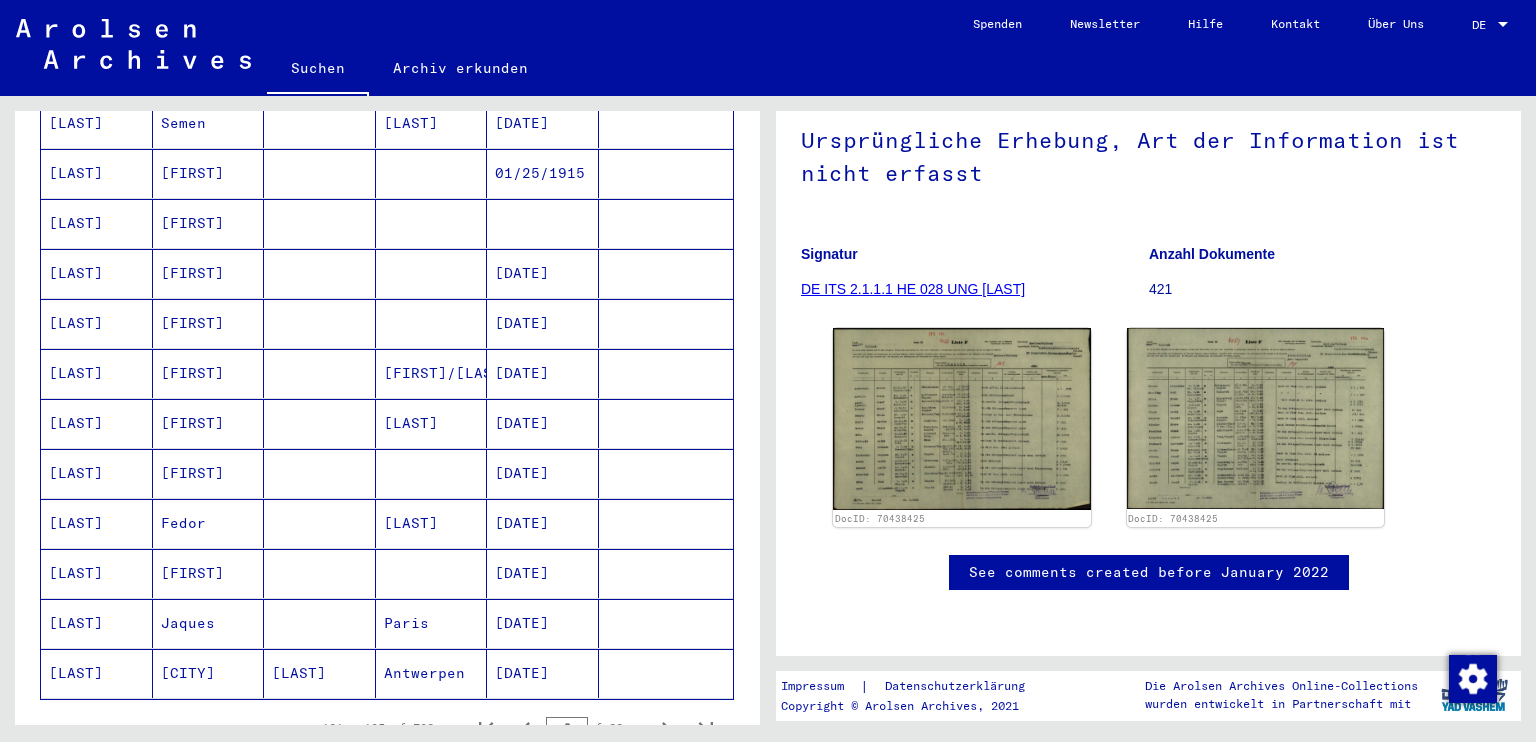 scroll, scrollTop: 1075, scrollLeft: 0, axis: vertical 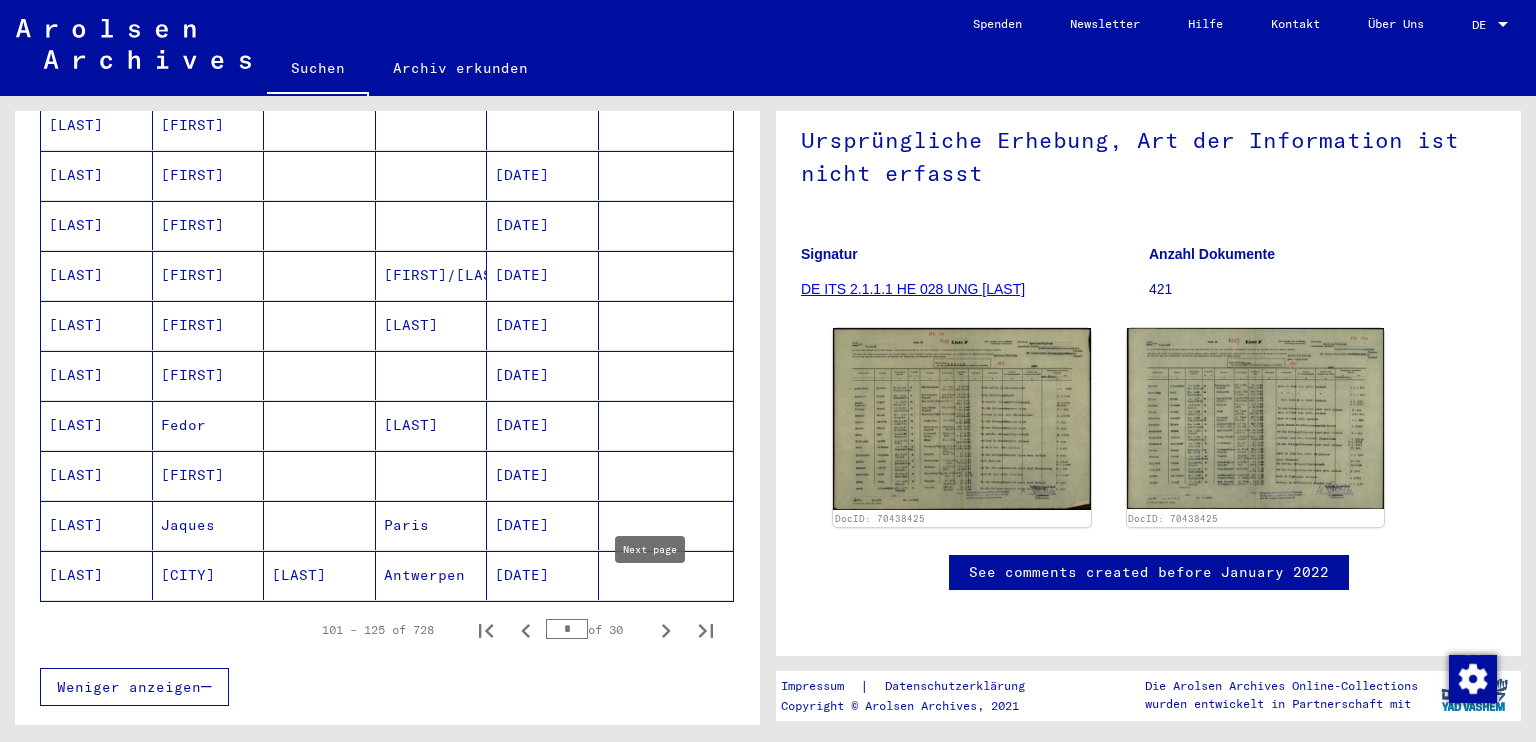 click 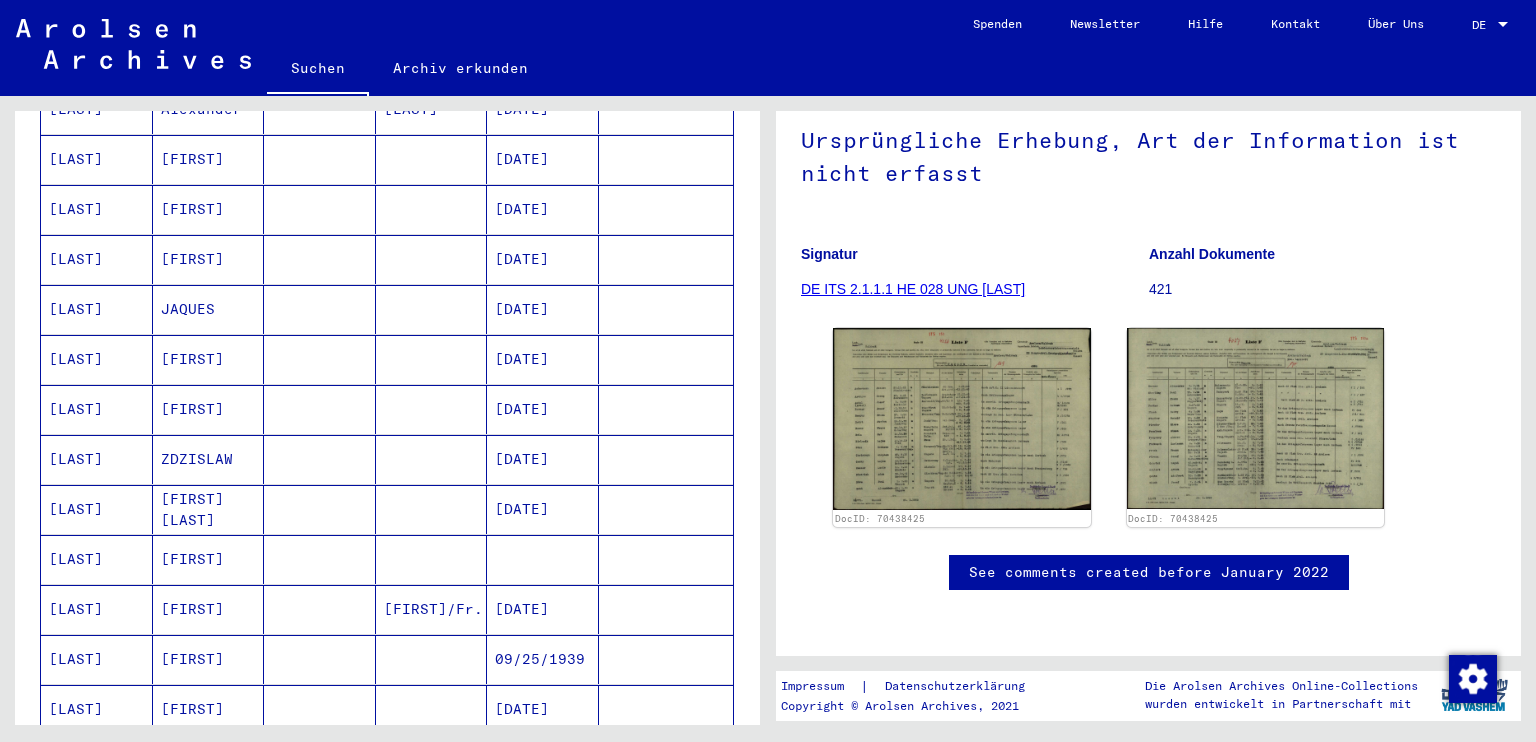 scroll, scrollTop: 808, scrollLeft: 0, axis: vertical 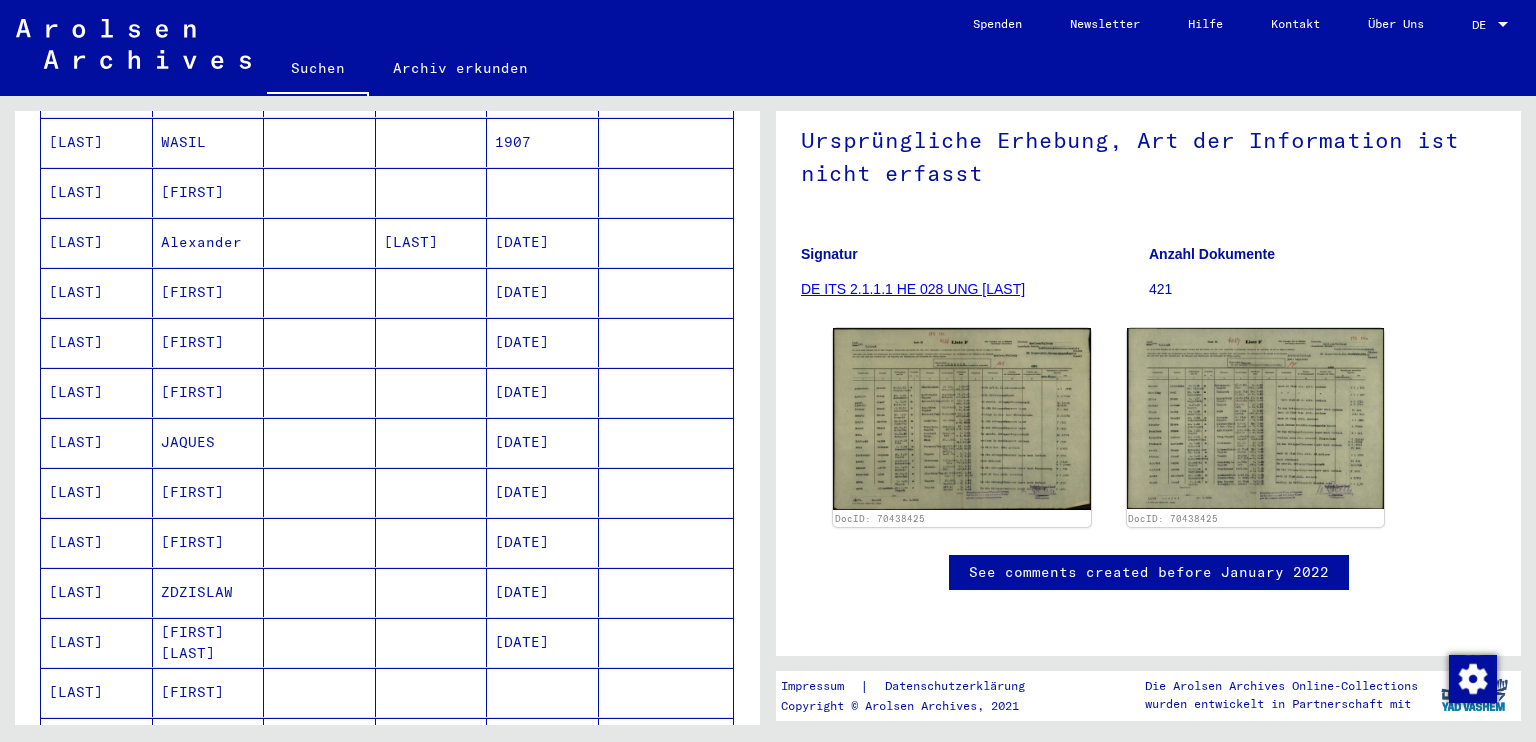 click on "[FIRST]" at bounding box center [209, 592] 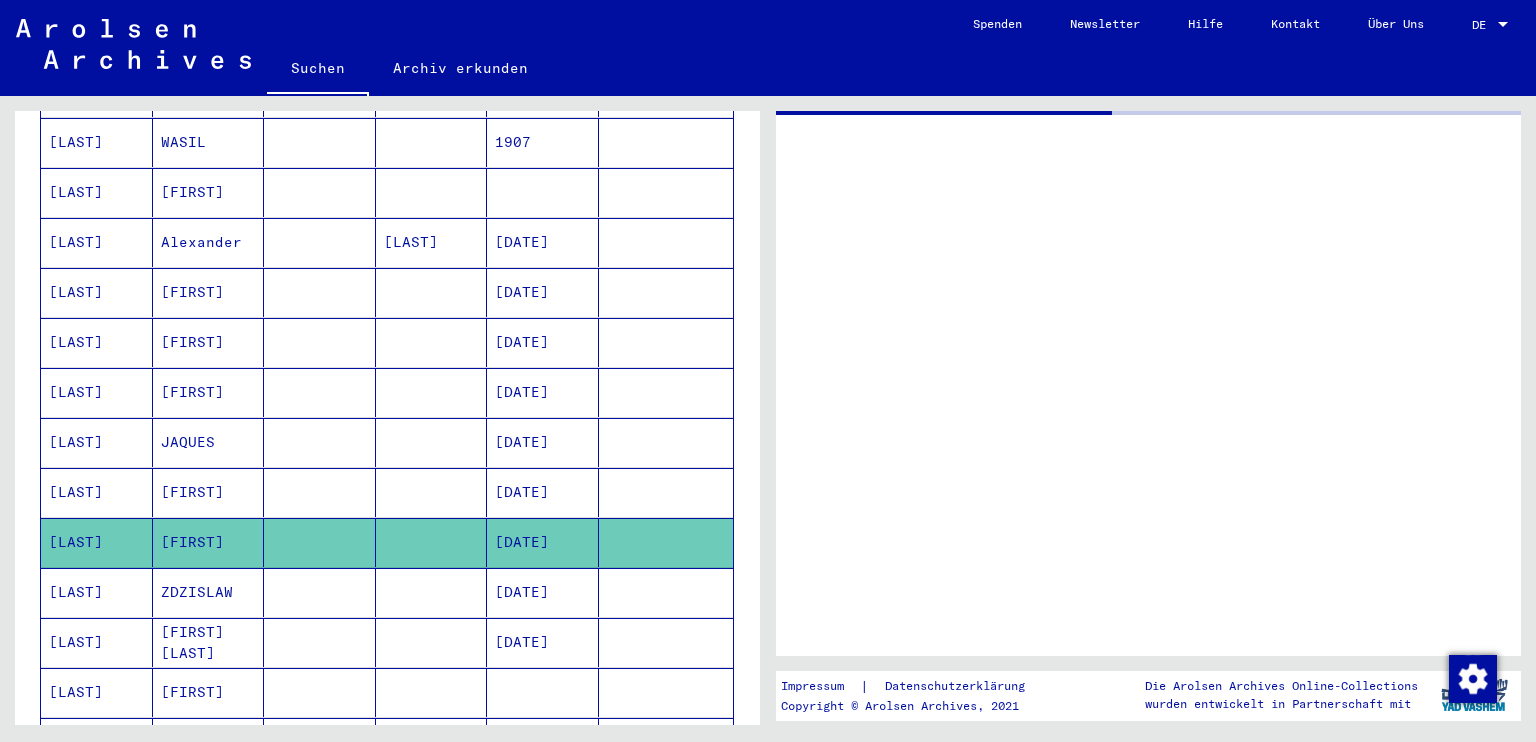 scroll, scrollTop: 0, scrollLeft: 0, axis: both 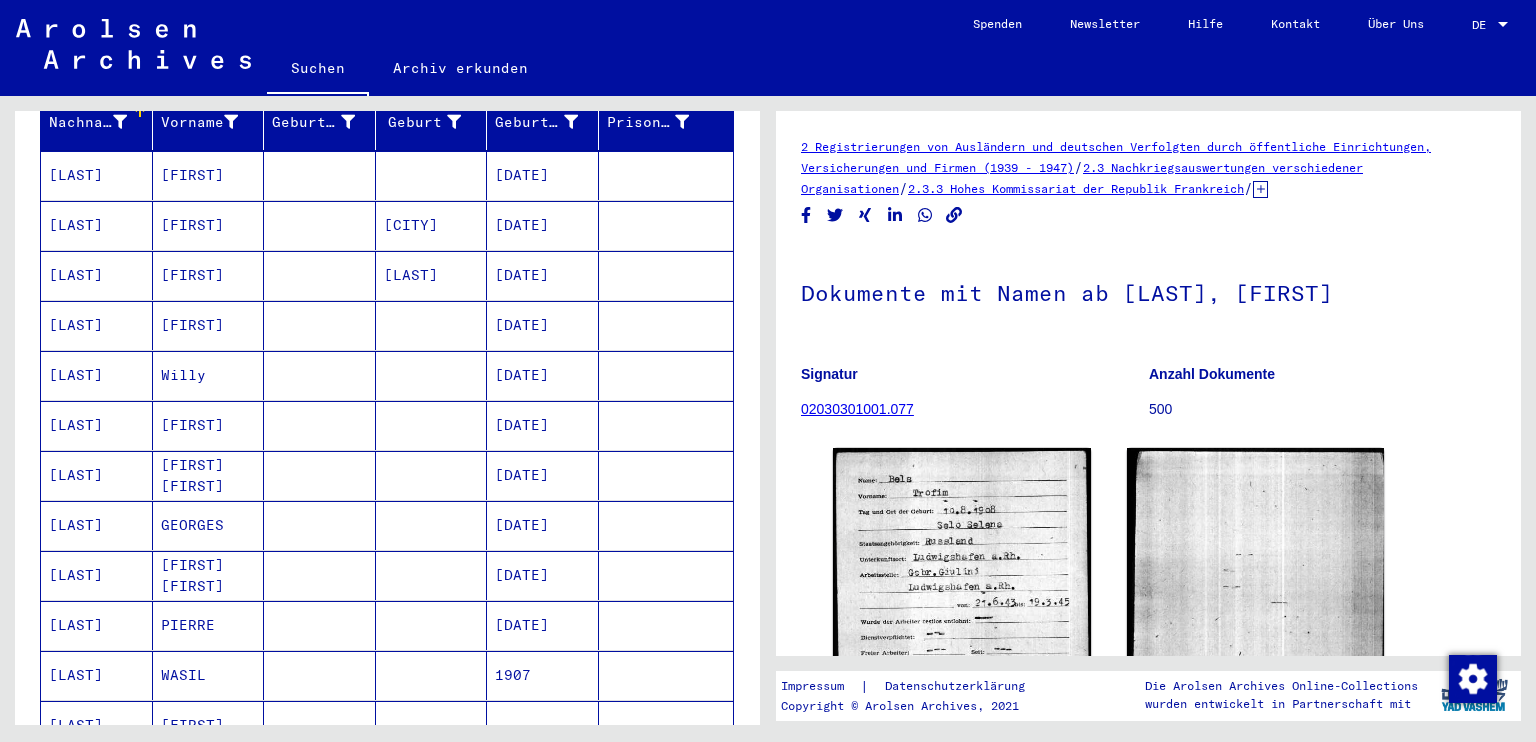 click on "WASIL" at bounding box center (209, 725) 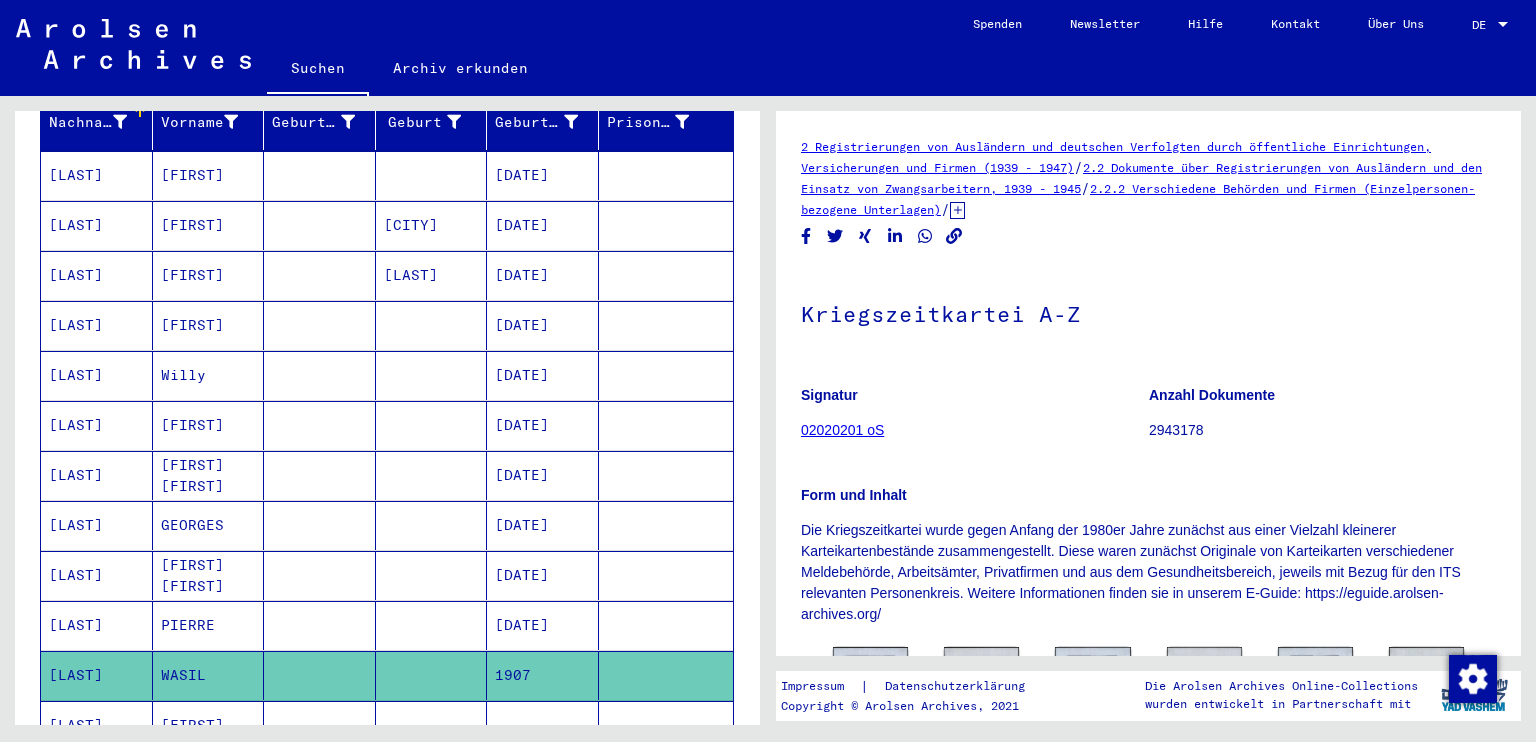 scroll, scrollTop: 0, scrollLeft: 0, axis: both 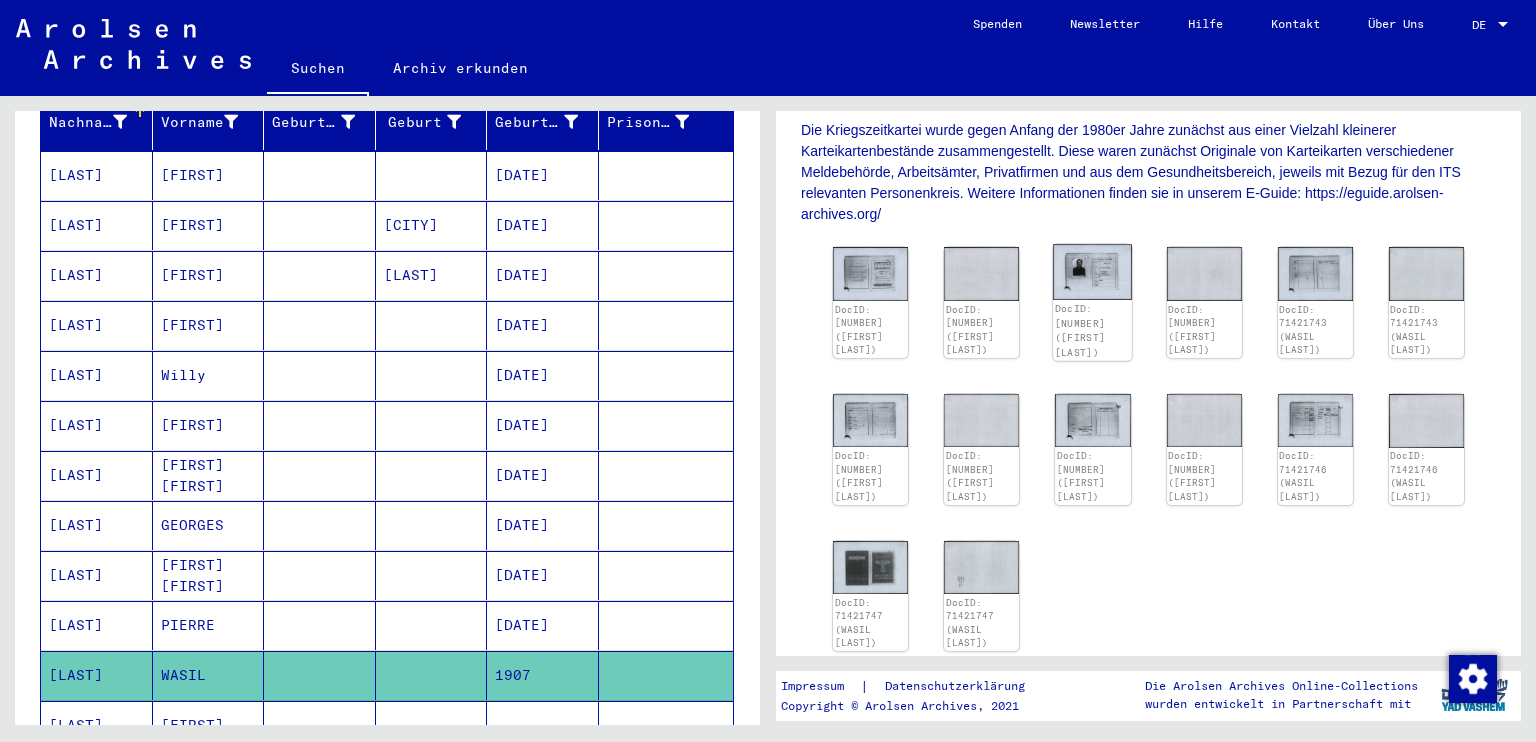click 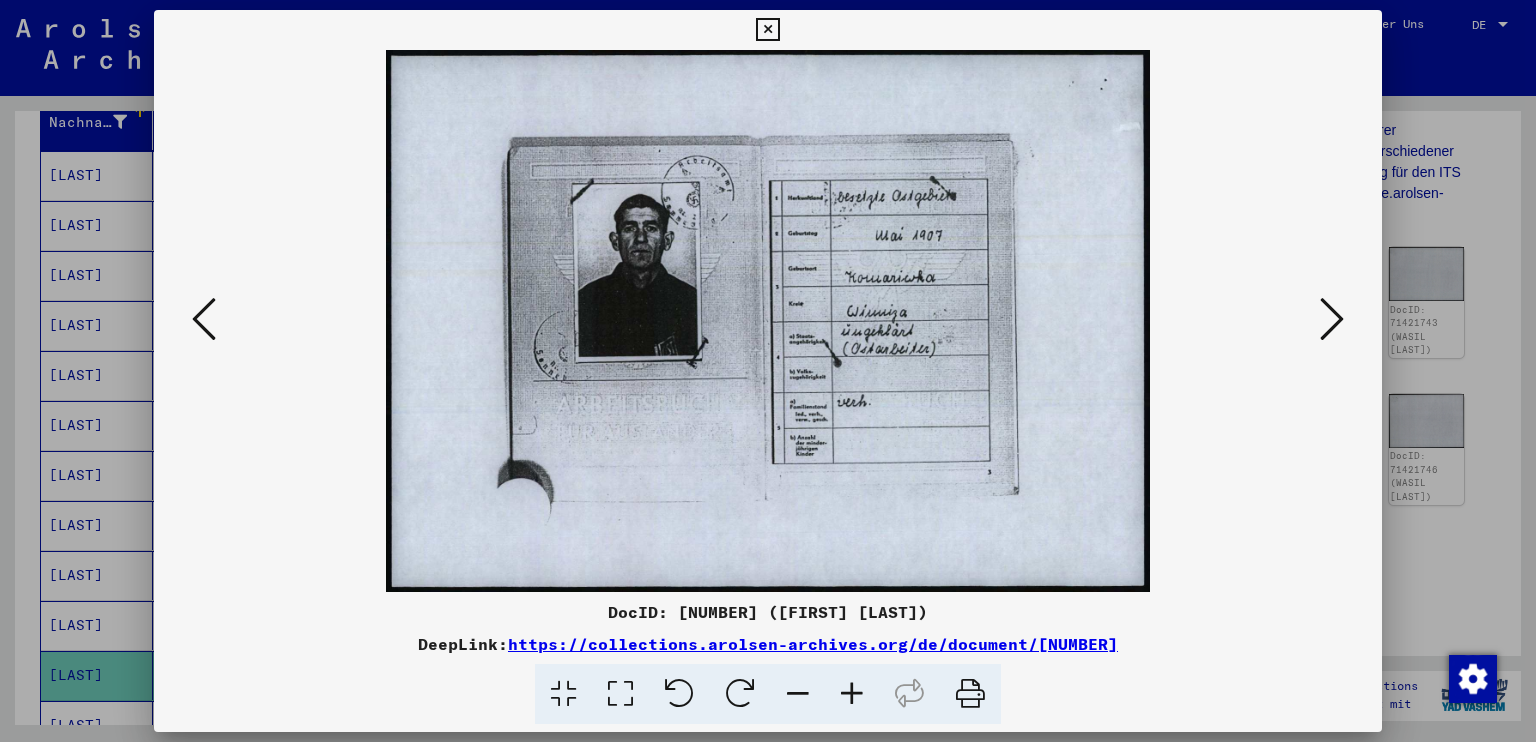 click at bounding box center (204, 319) 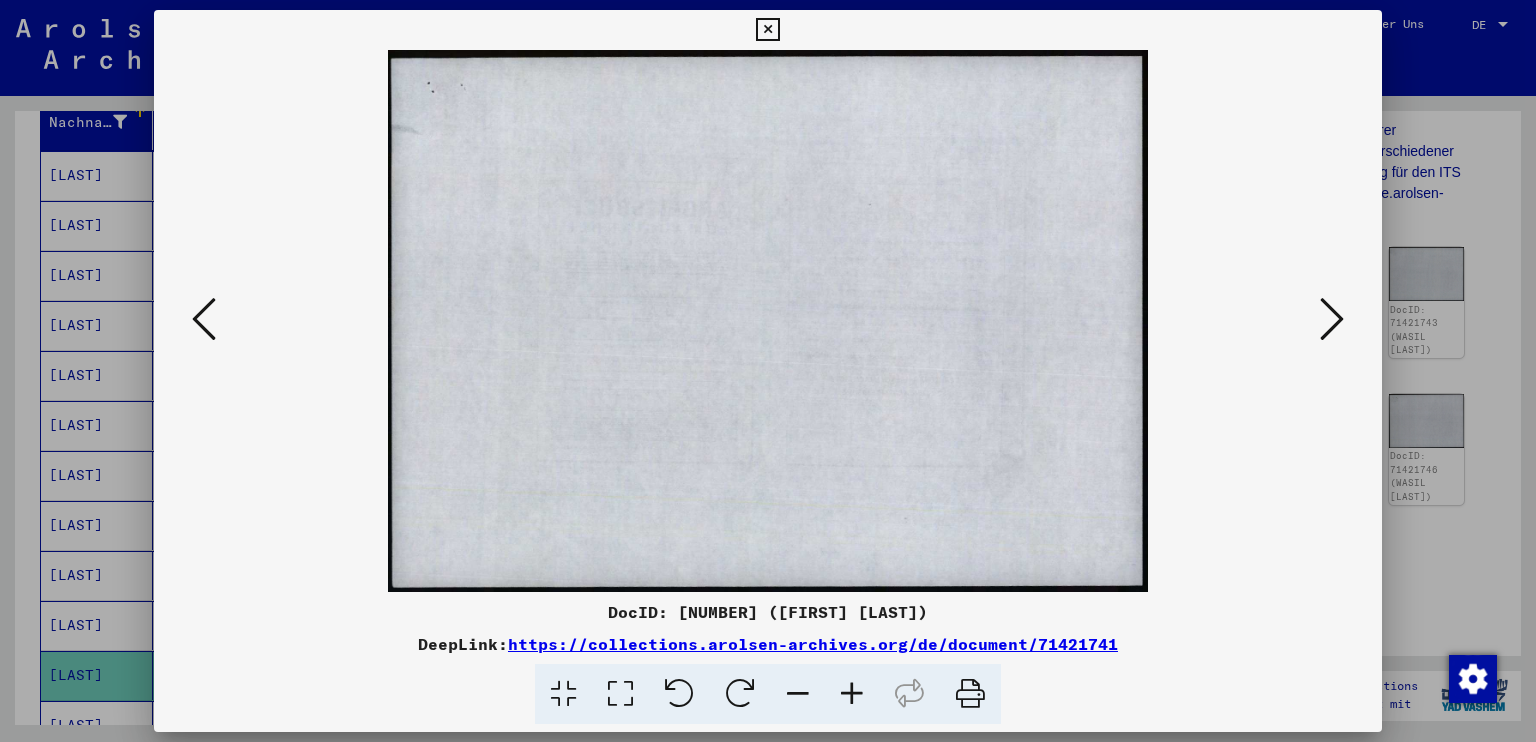 click at bounding box center [204, 319] 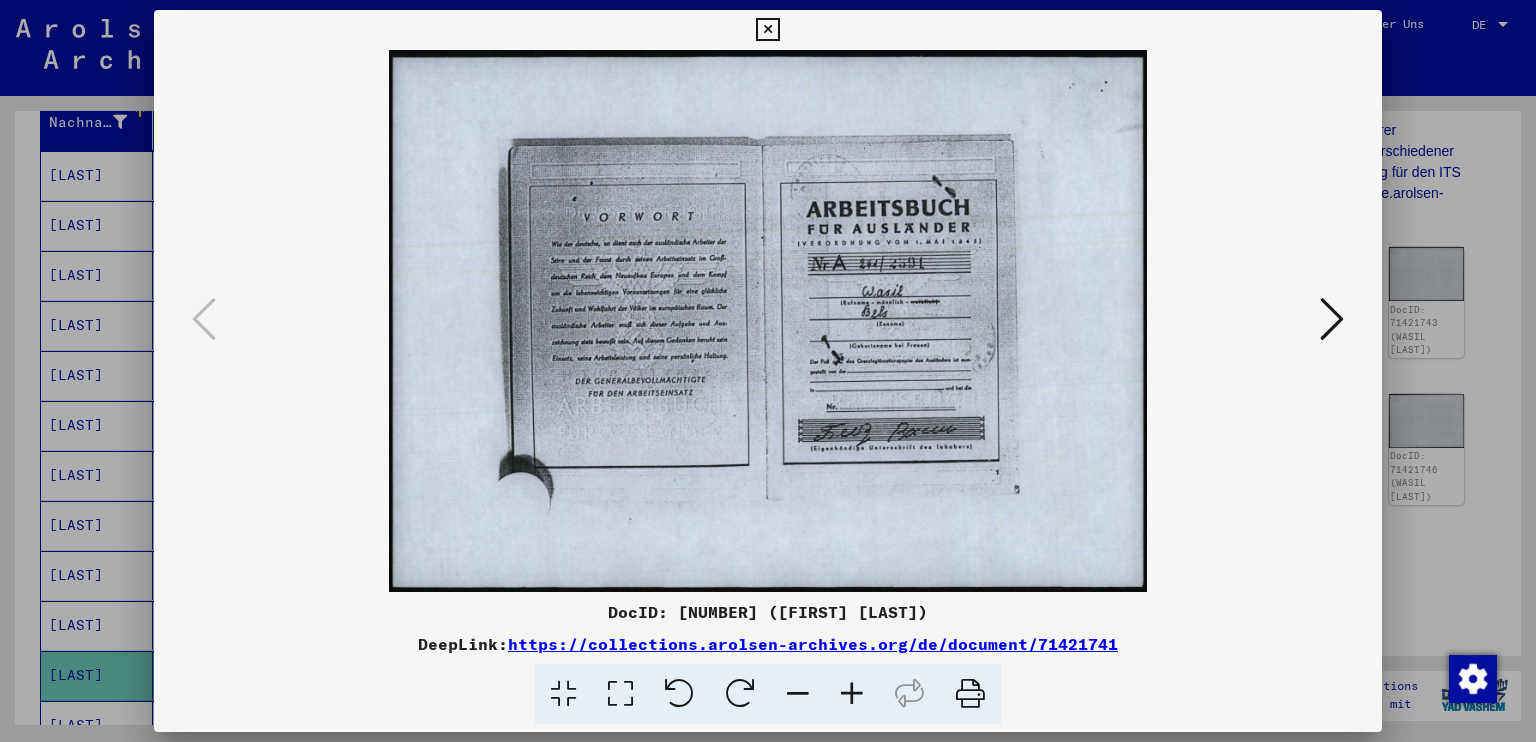 click at bounding box center [1332, 319] 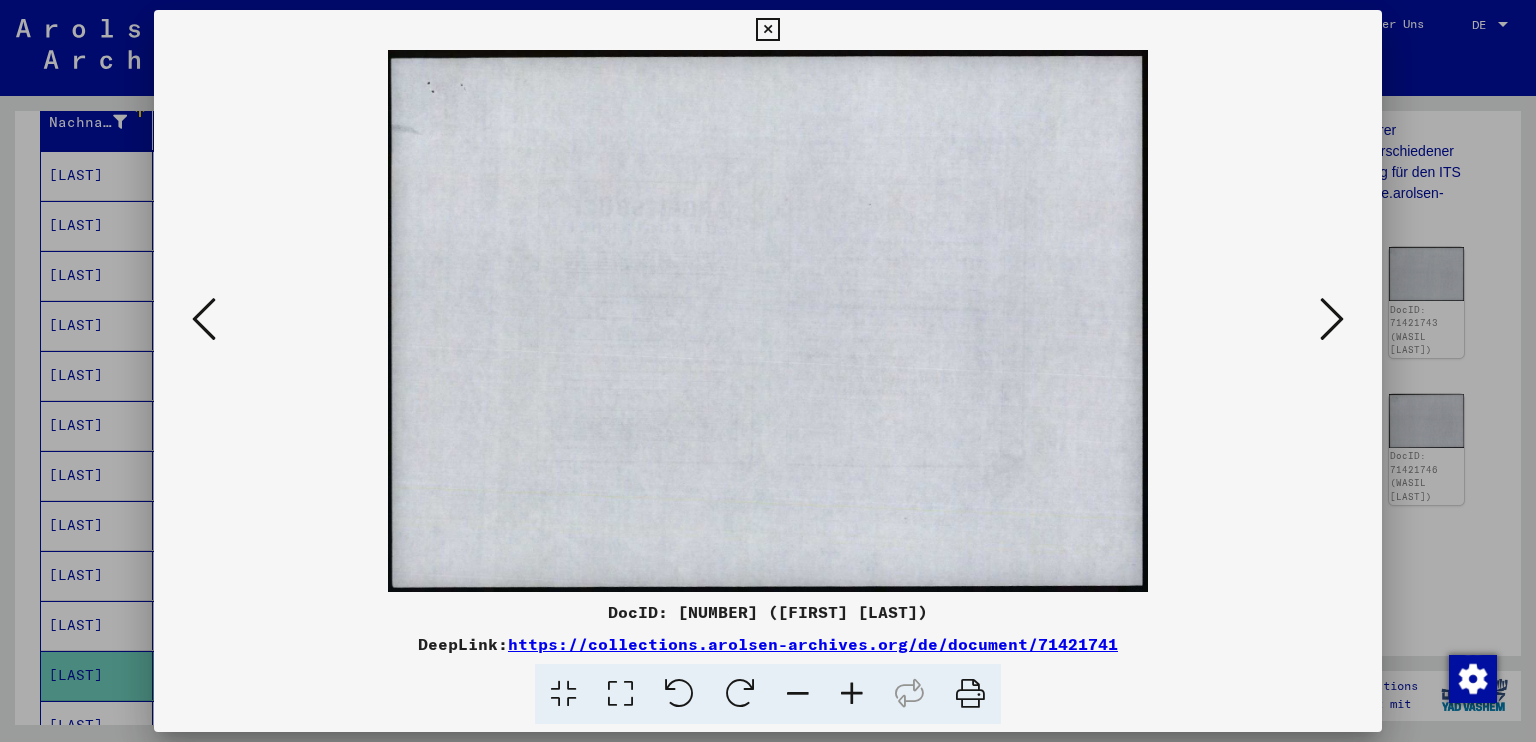 click at bounding box center (1332, 319) 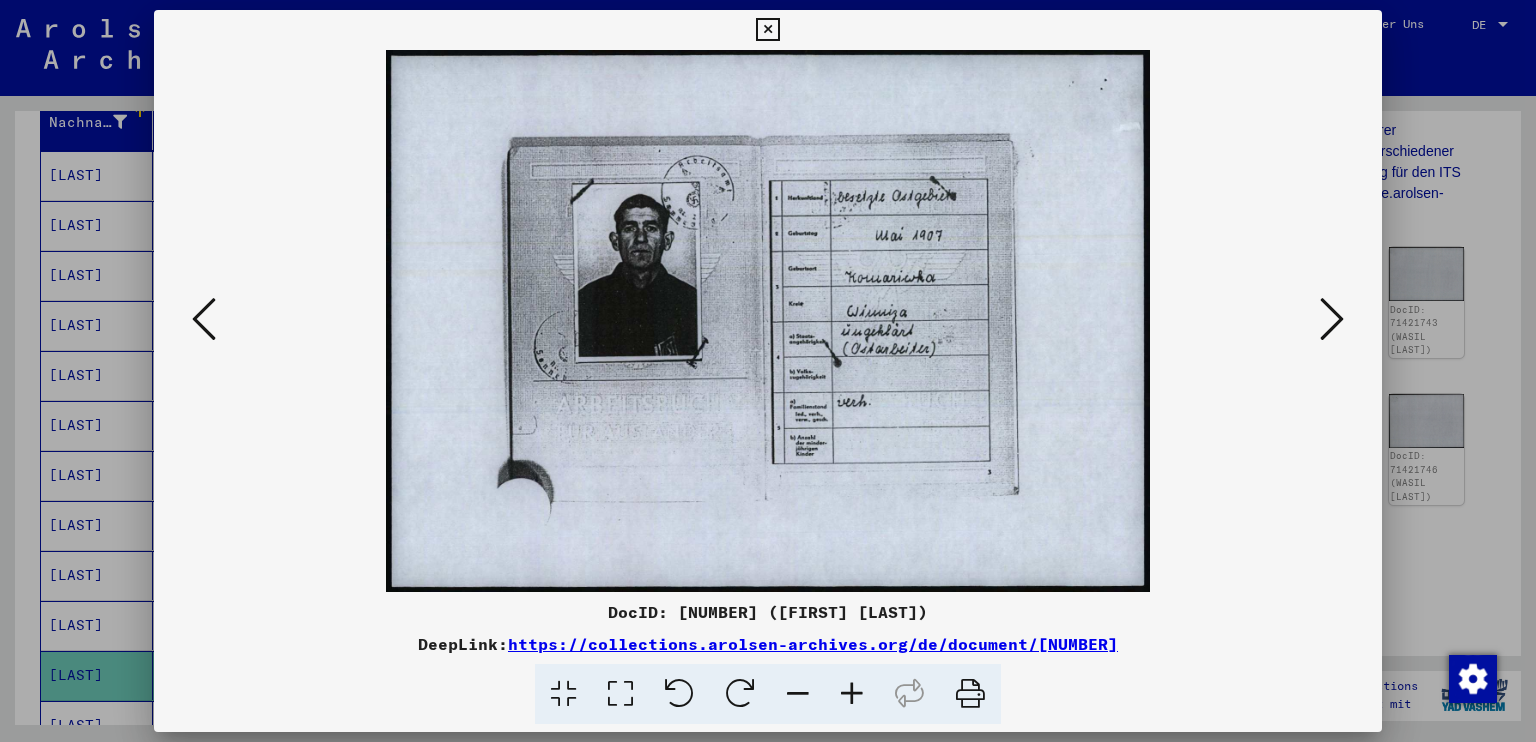 click at bounding box center (1332, 319) 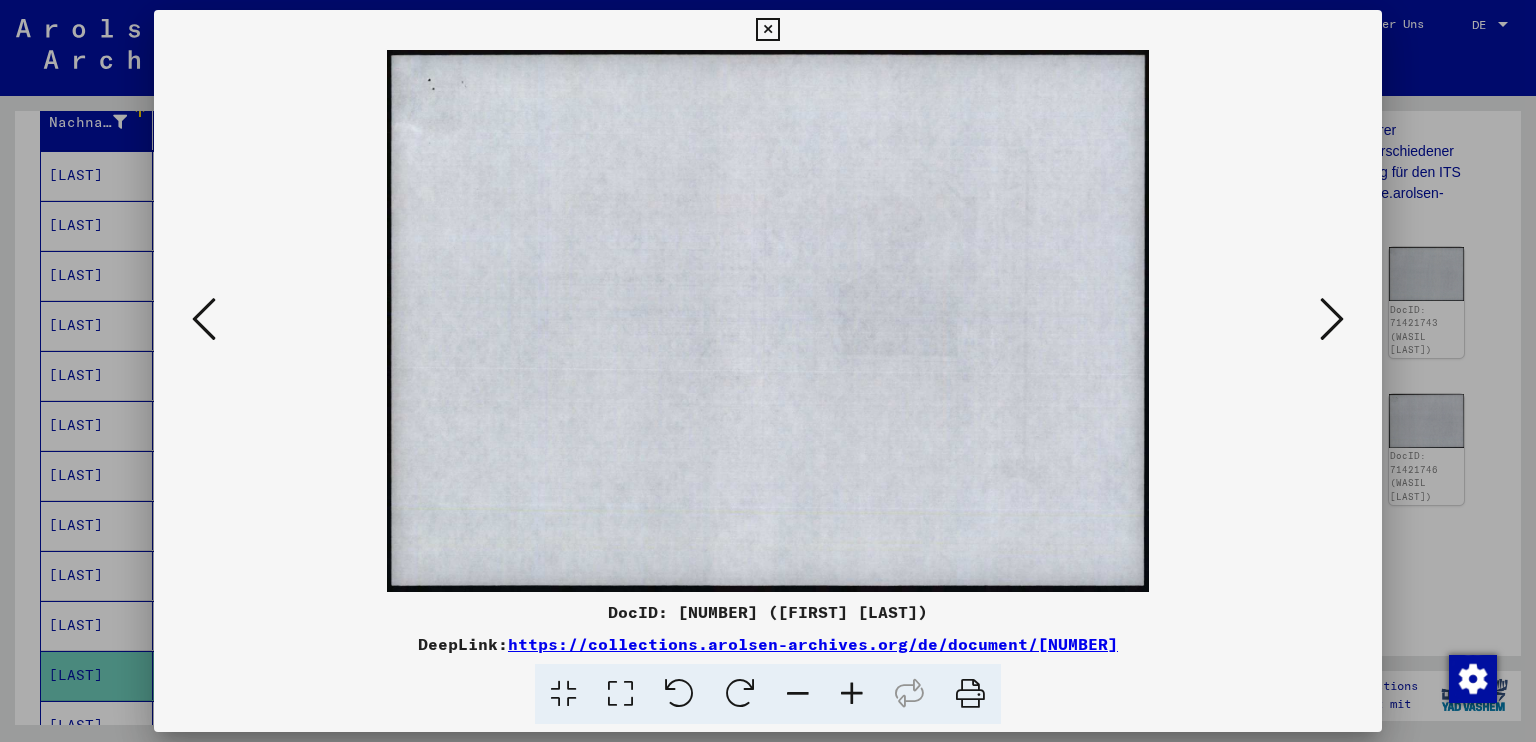click at bounding box center [1332, 319] 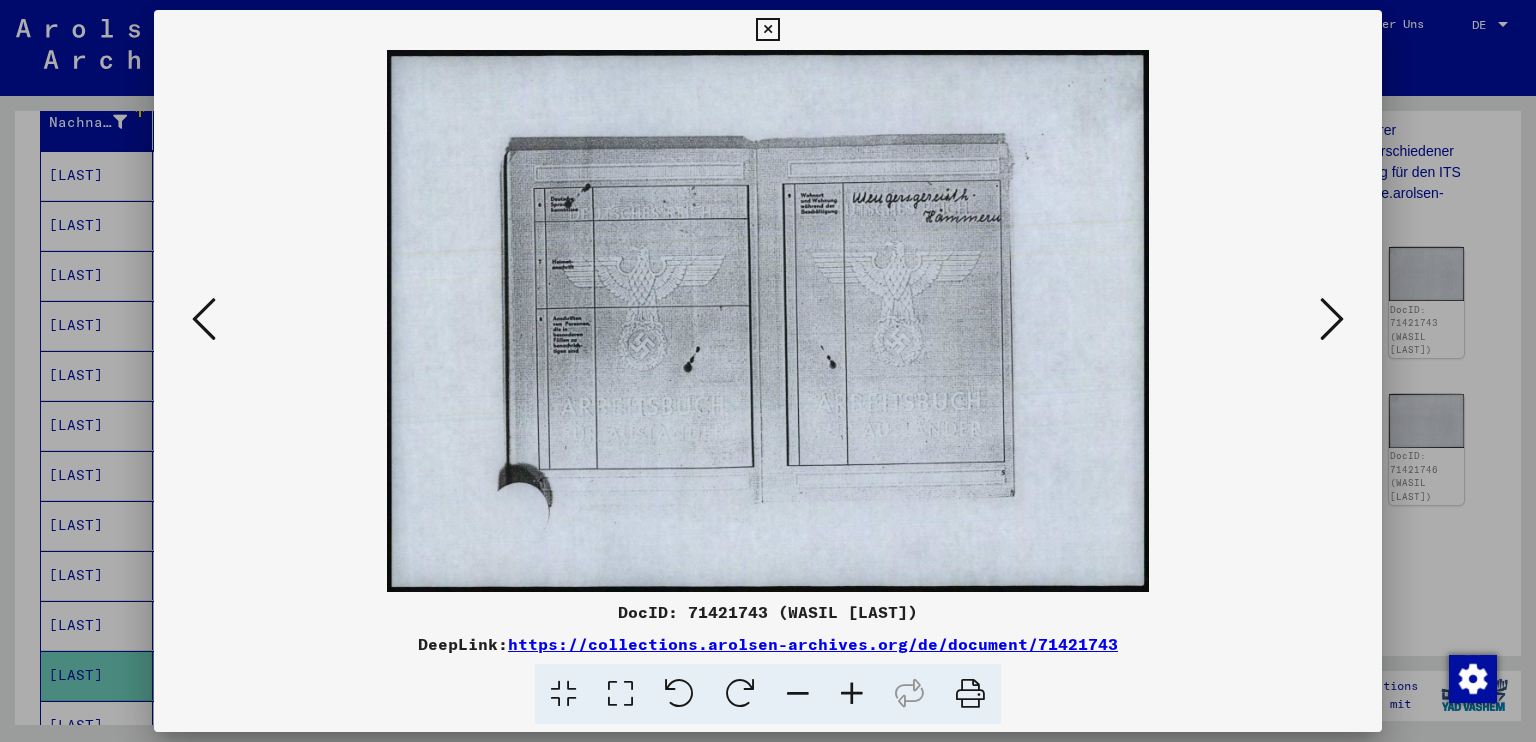click at bounding box center (1332, 319) 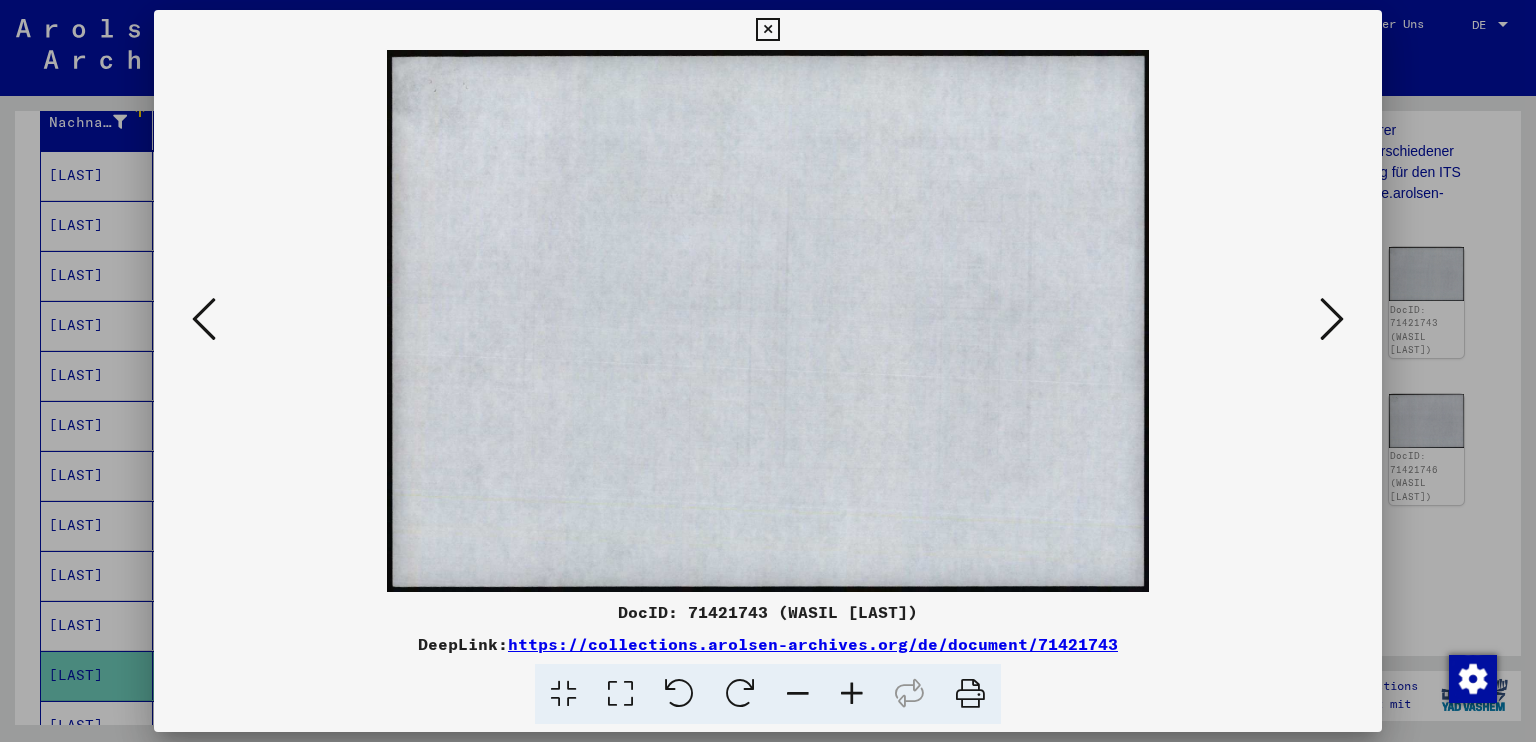 click at bounding box center [1332, 319] 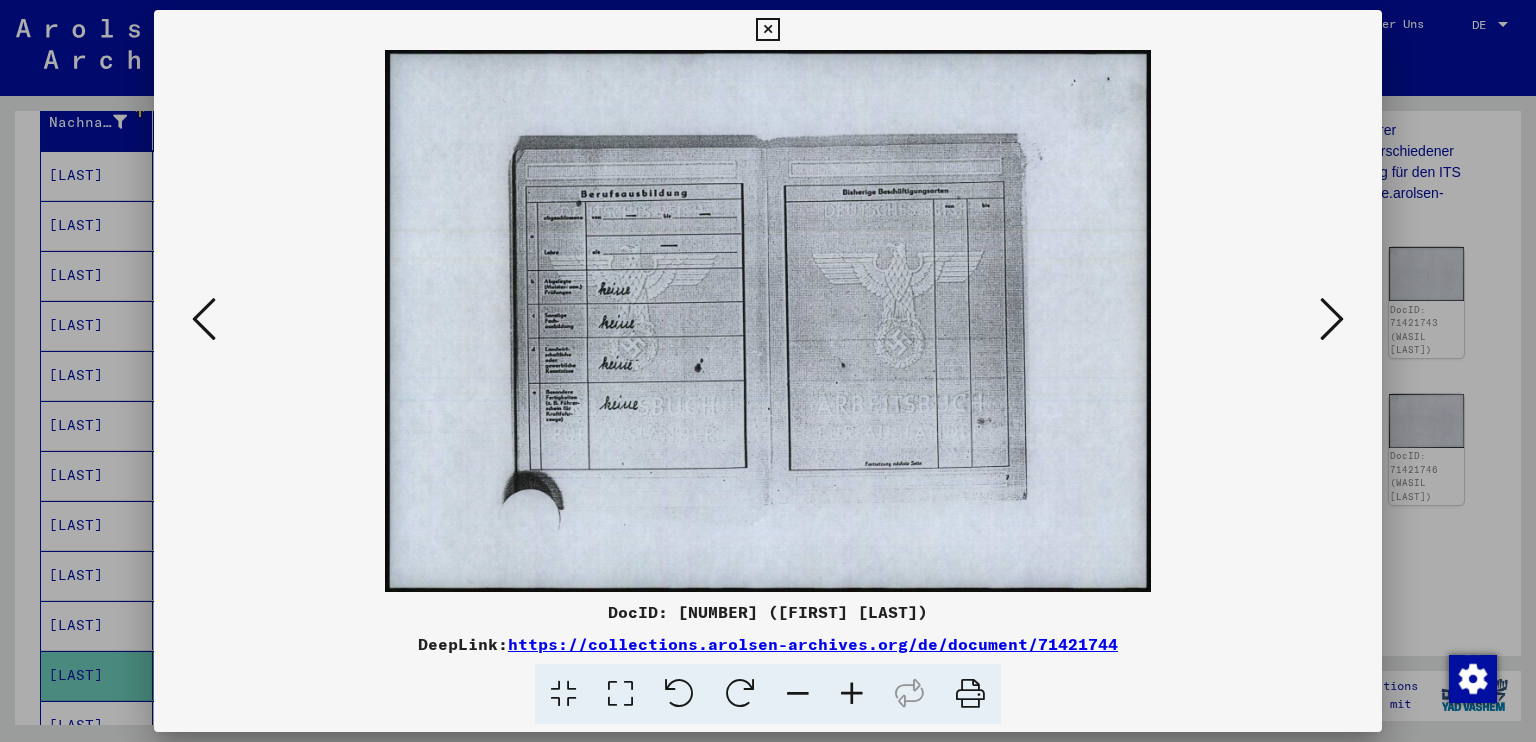 click at bounding box center (1332, 319) 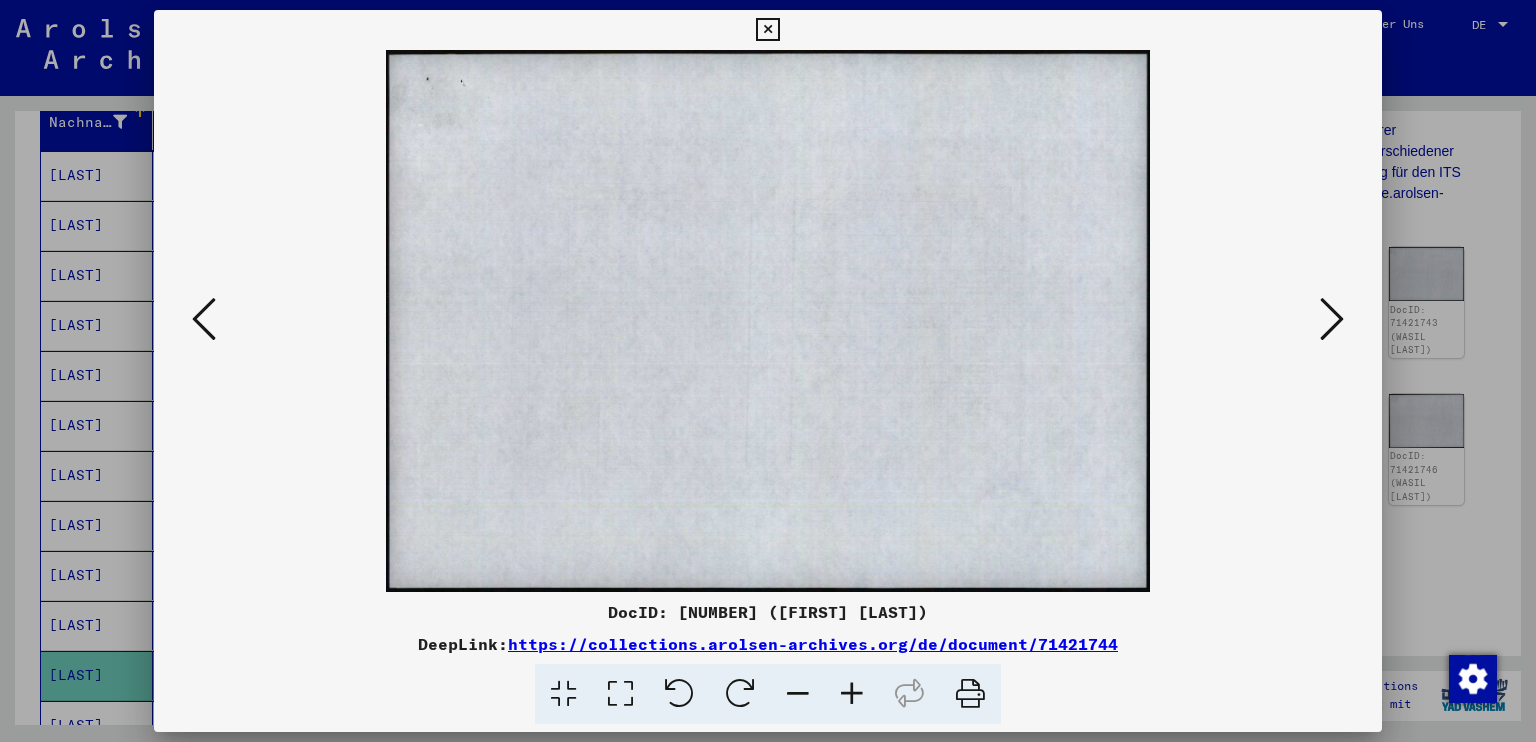 click at bounding box center (1332, 319) 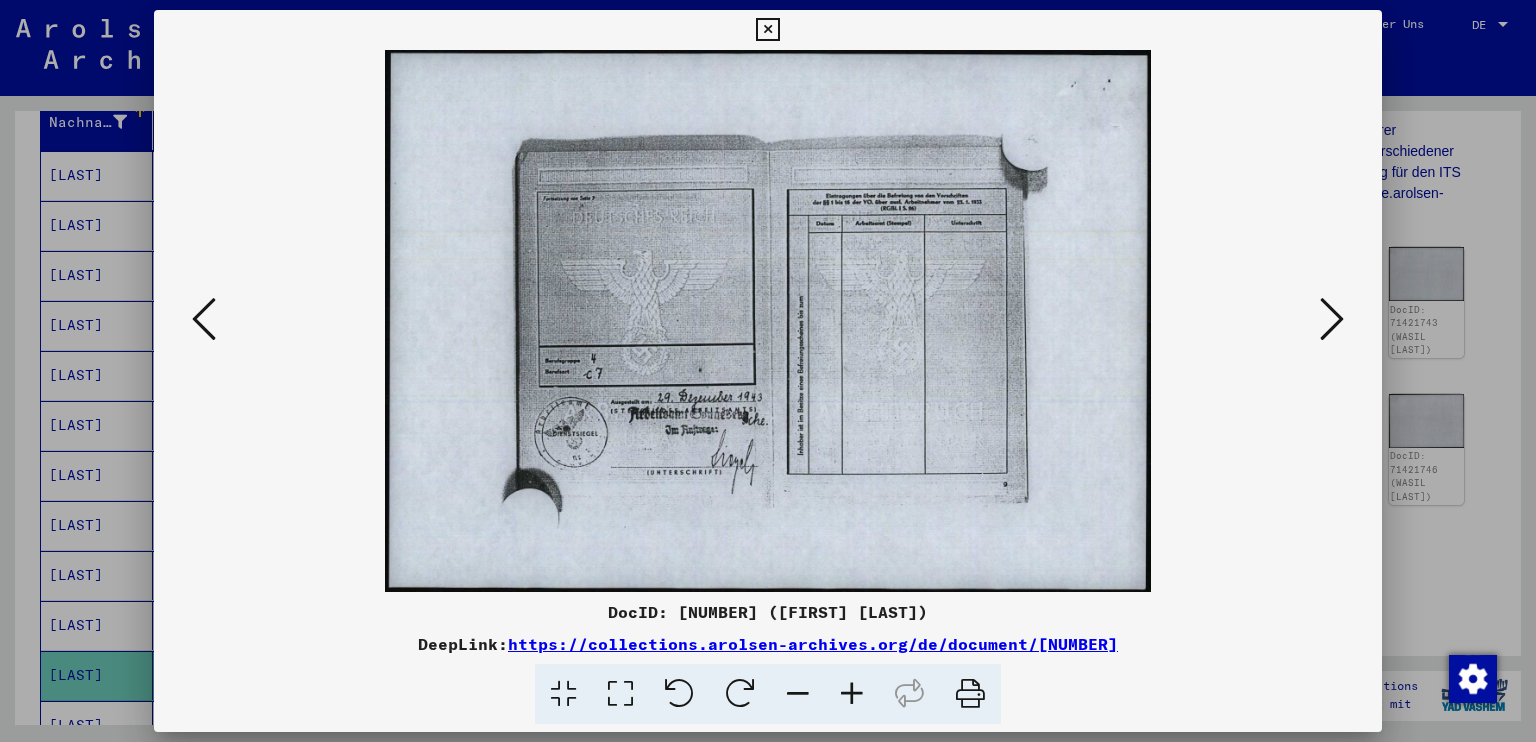 click at bounding box center [1332, 319] 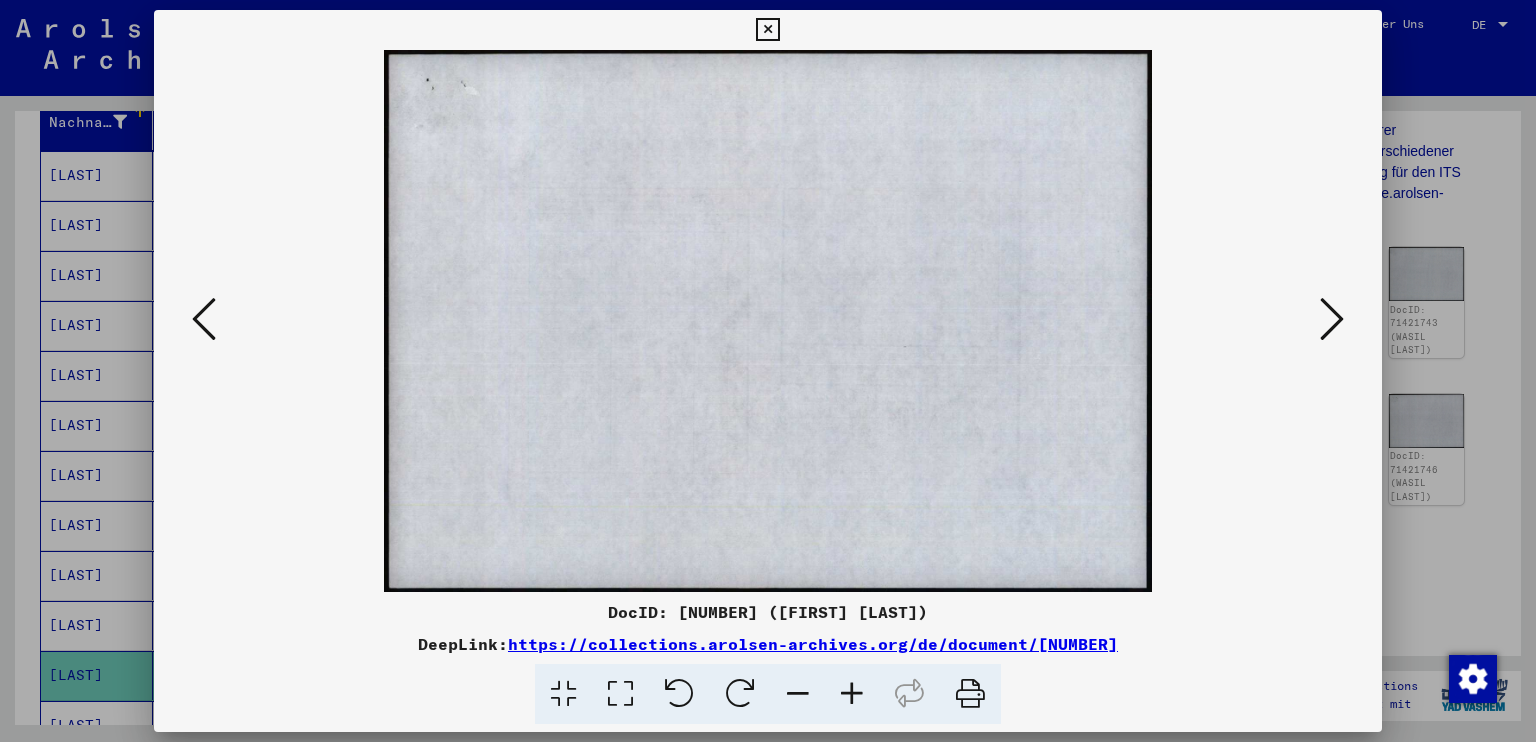 click at bounding box center (1332, 319) 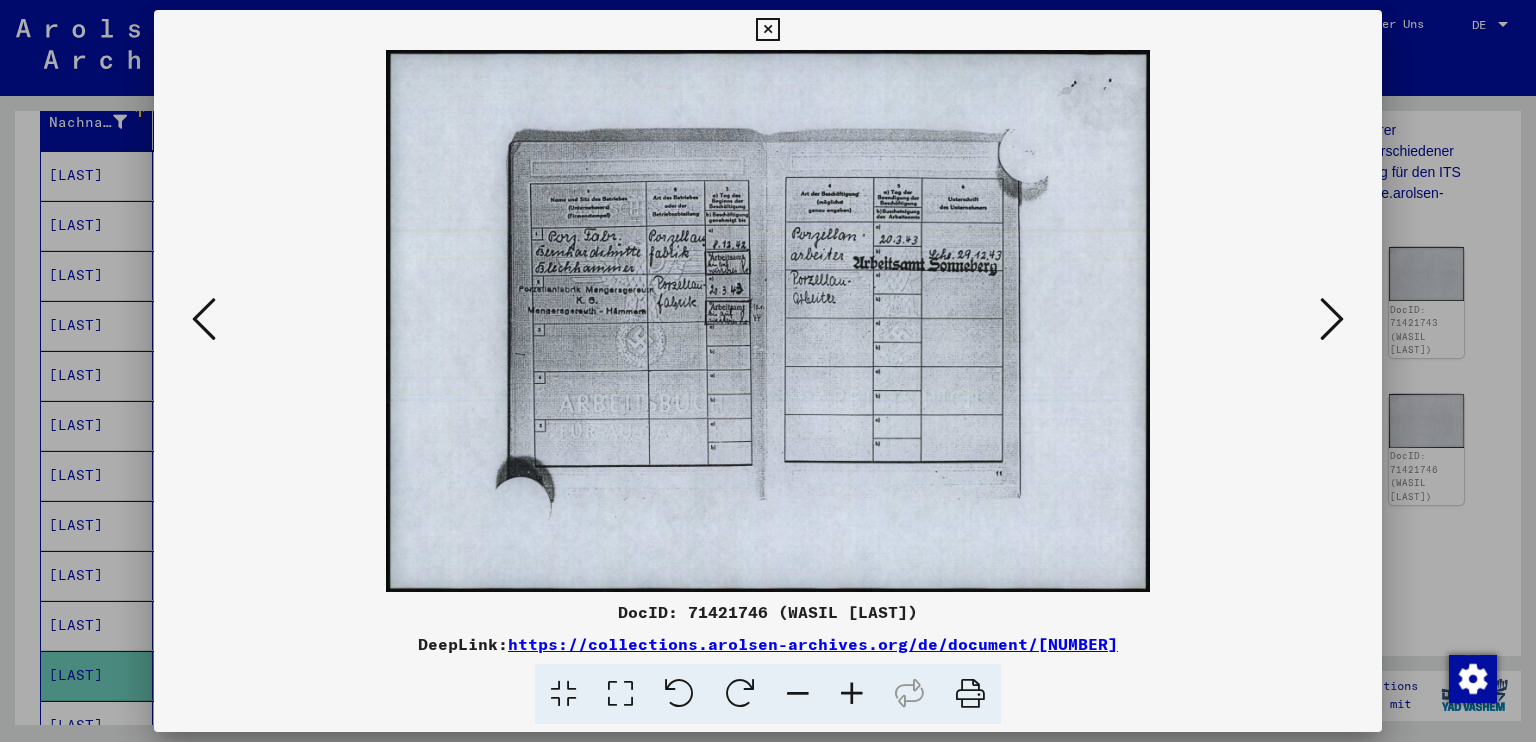 click at bounding box center (1332, 319) 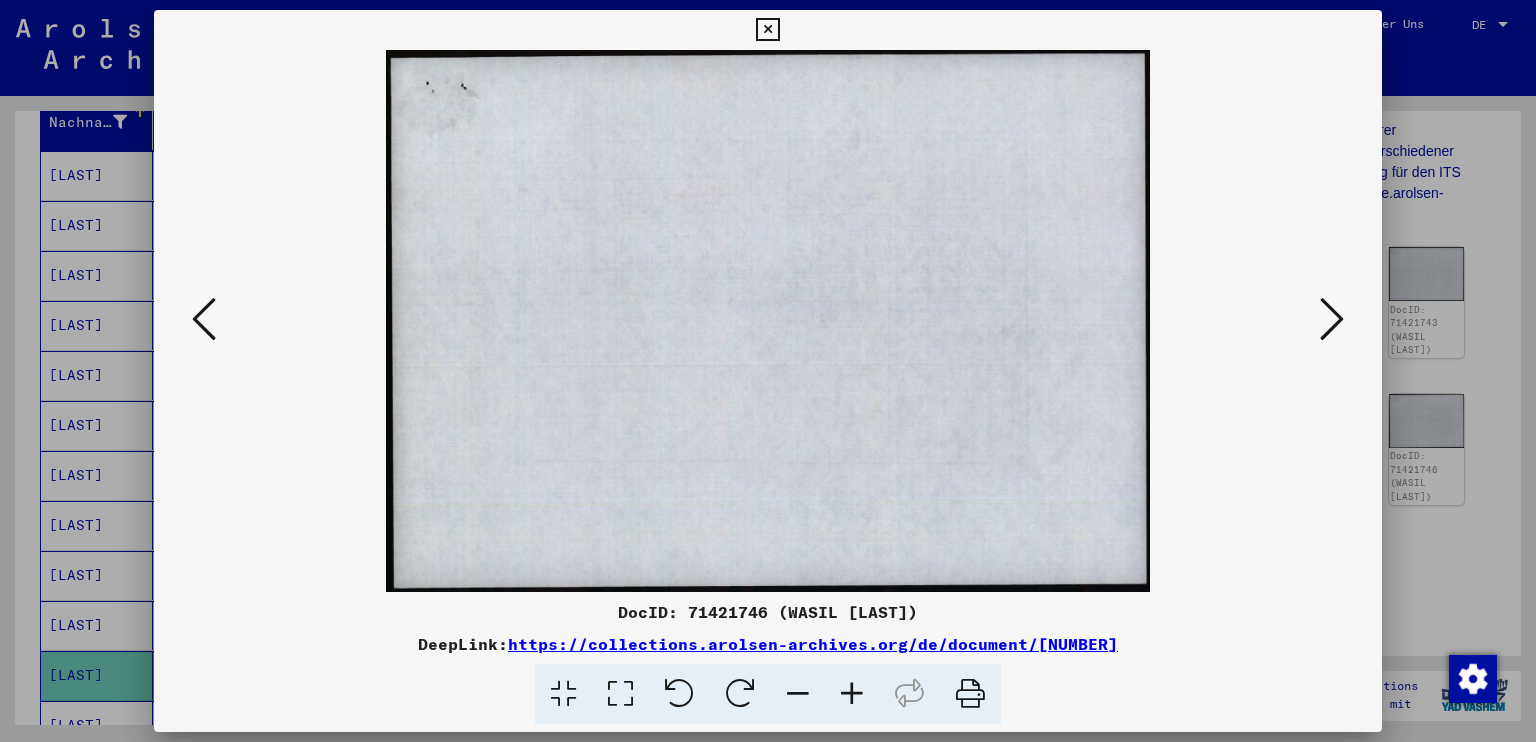 click at bounding box center (1332, 319) 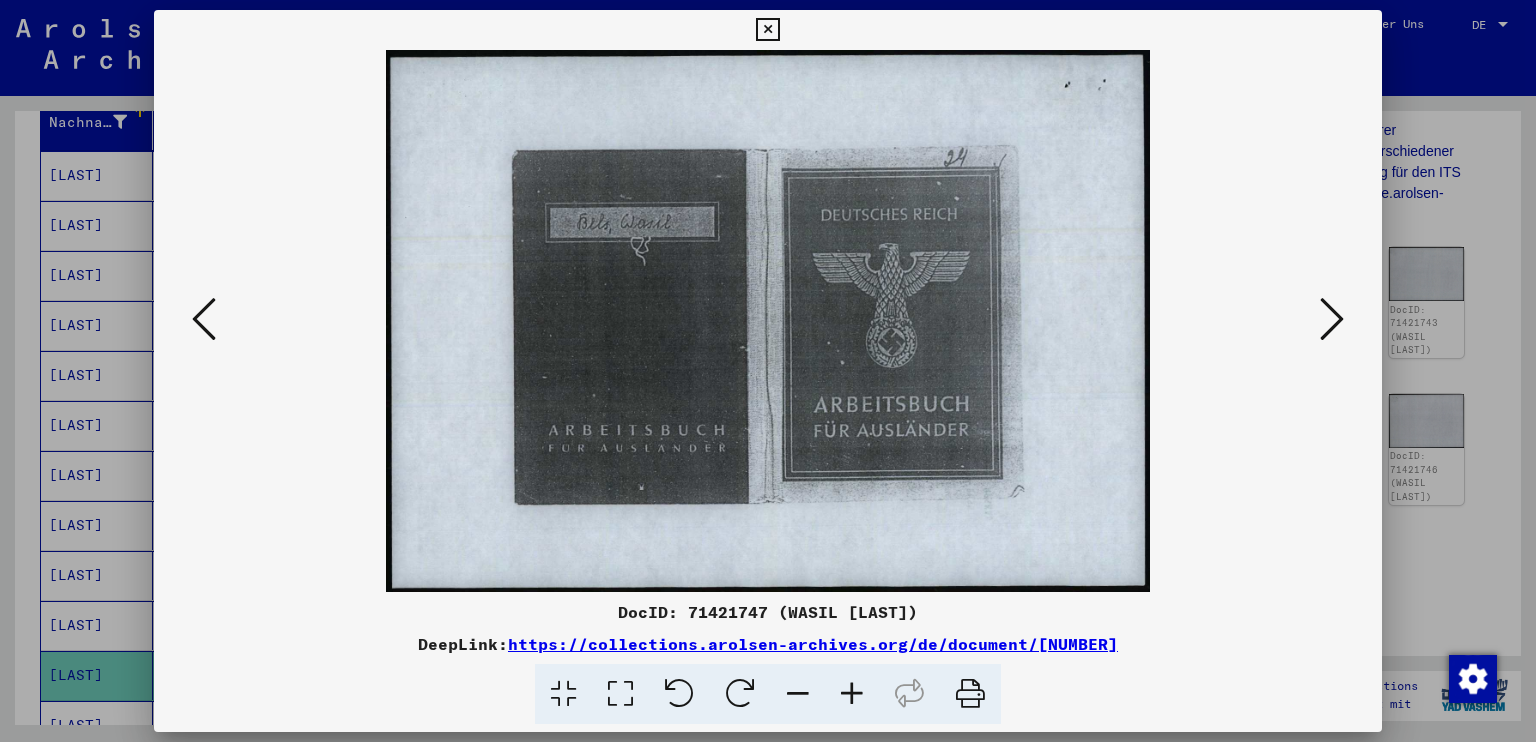 click at bounding box center (1332, 319) 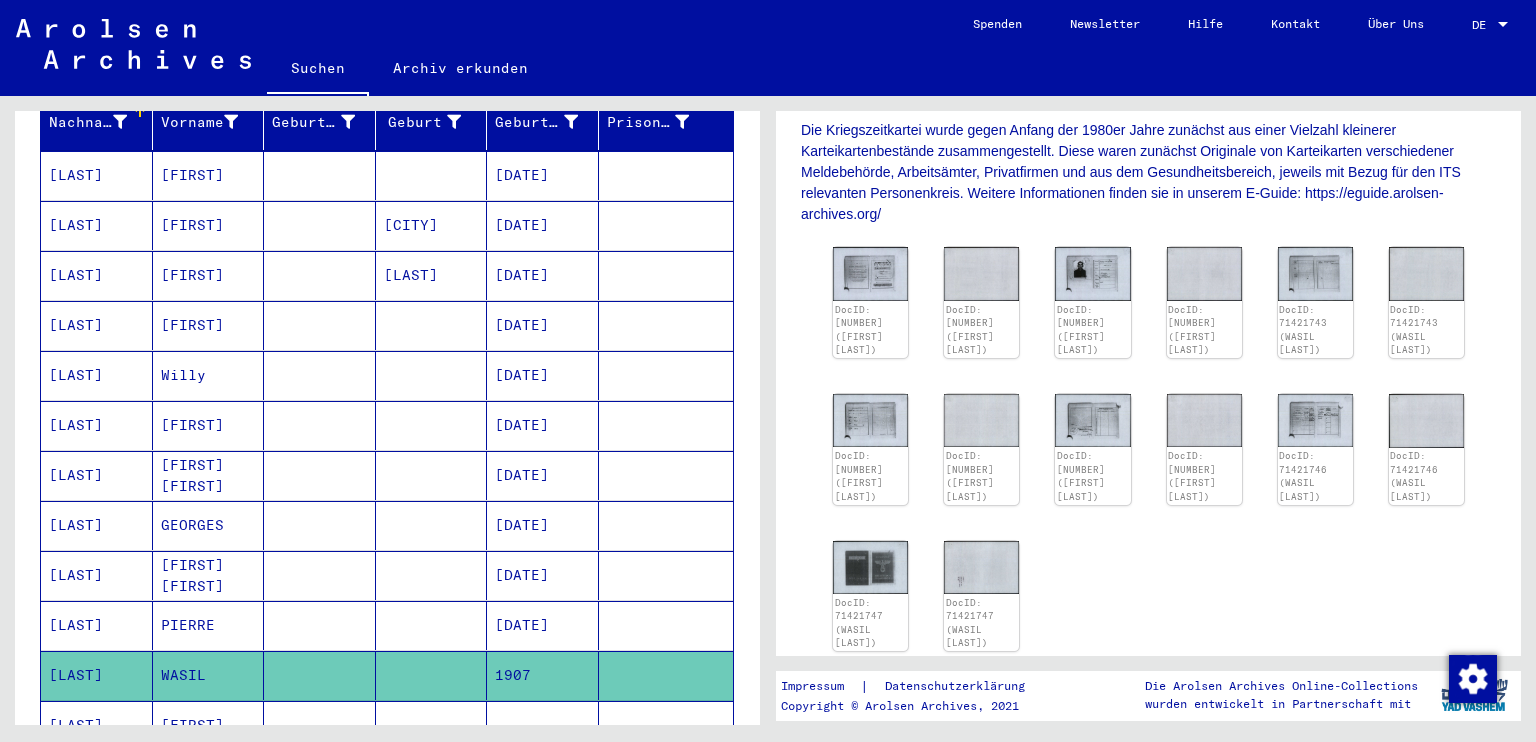 click on "[FIRST] [FIRST]" at bounding box center [209, 525] 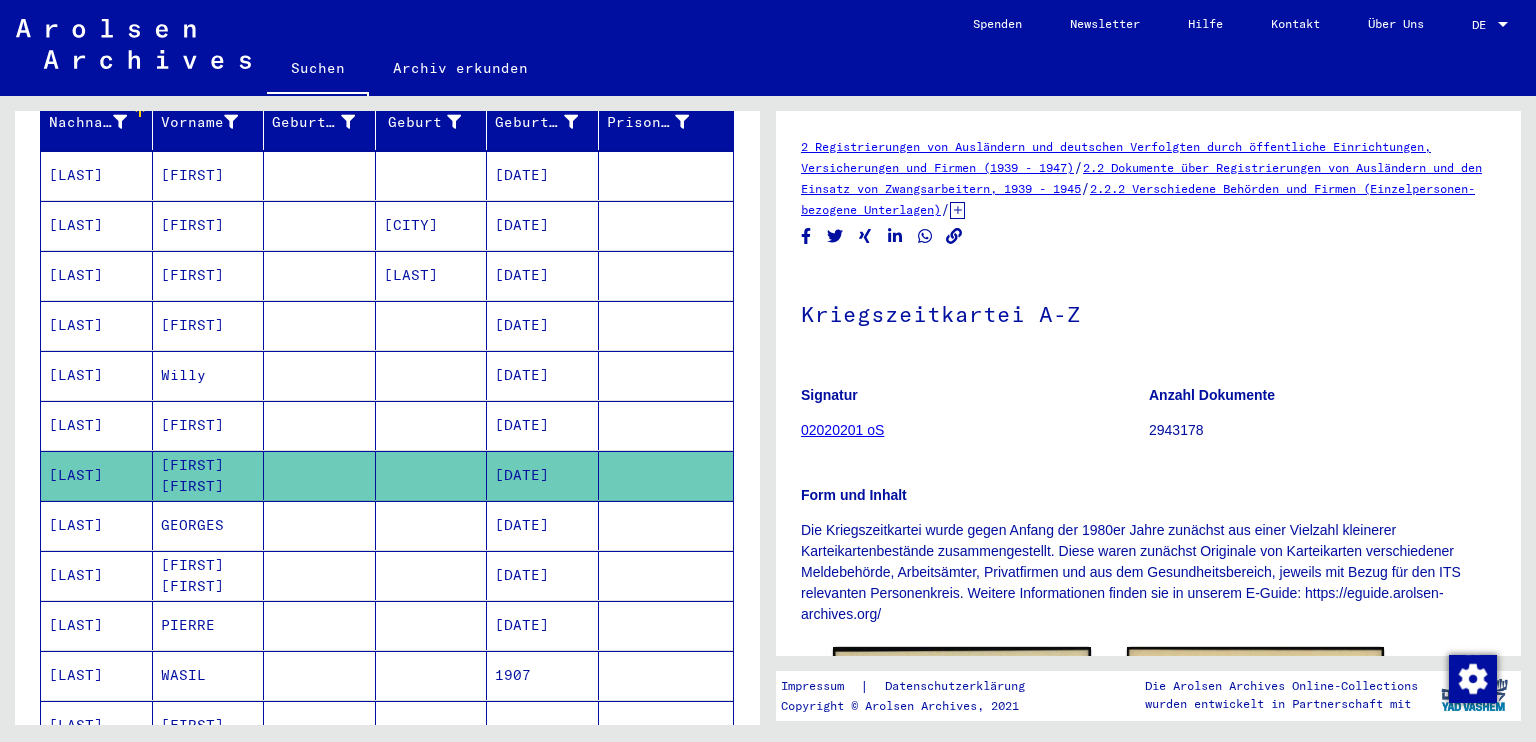 scroll, scrollTop: 0, scrollLeft: 0, axis: both 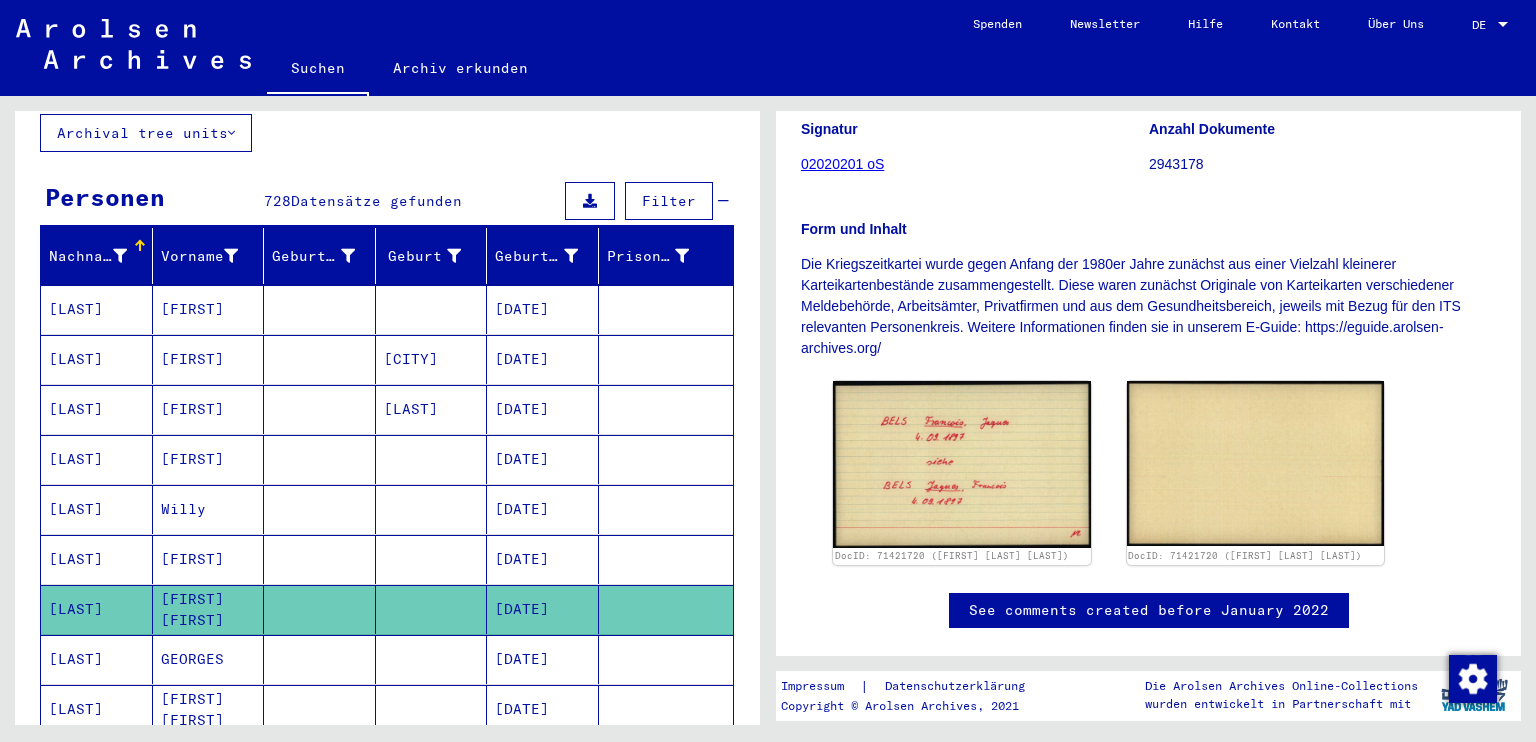 click on "[DATE]" at bounding box center (543, 559) 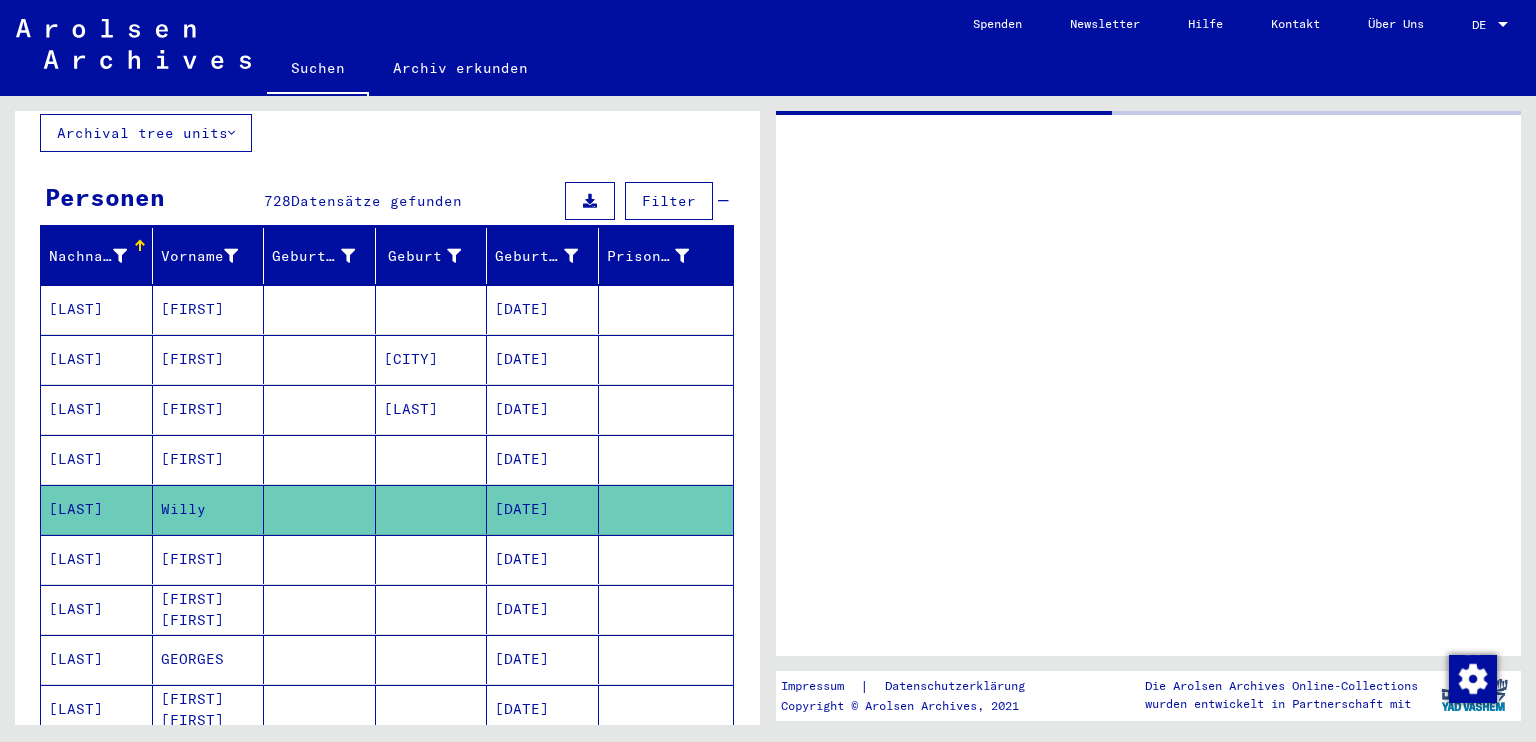 scroll, scrollTop: 0, scrollLeft: 0, axis: both 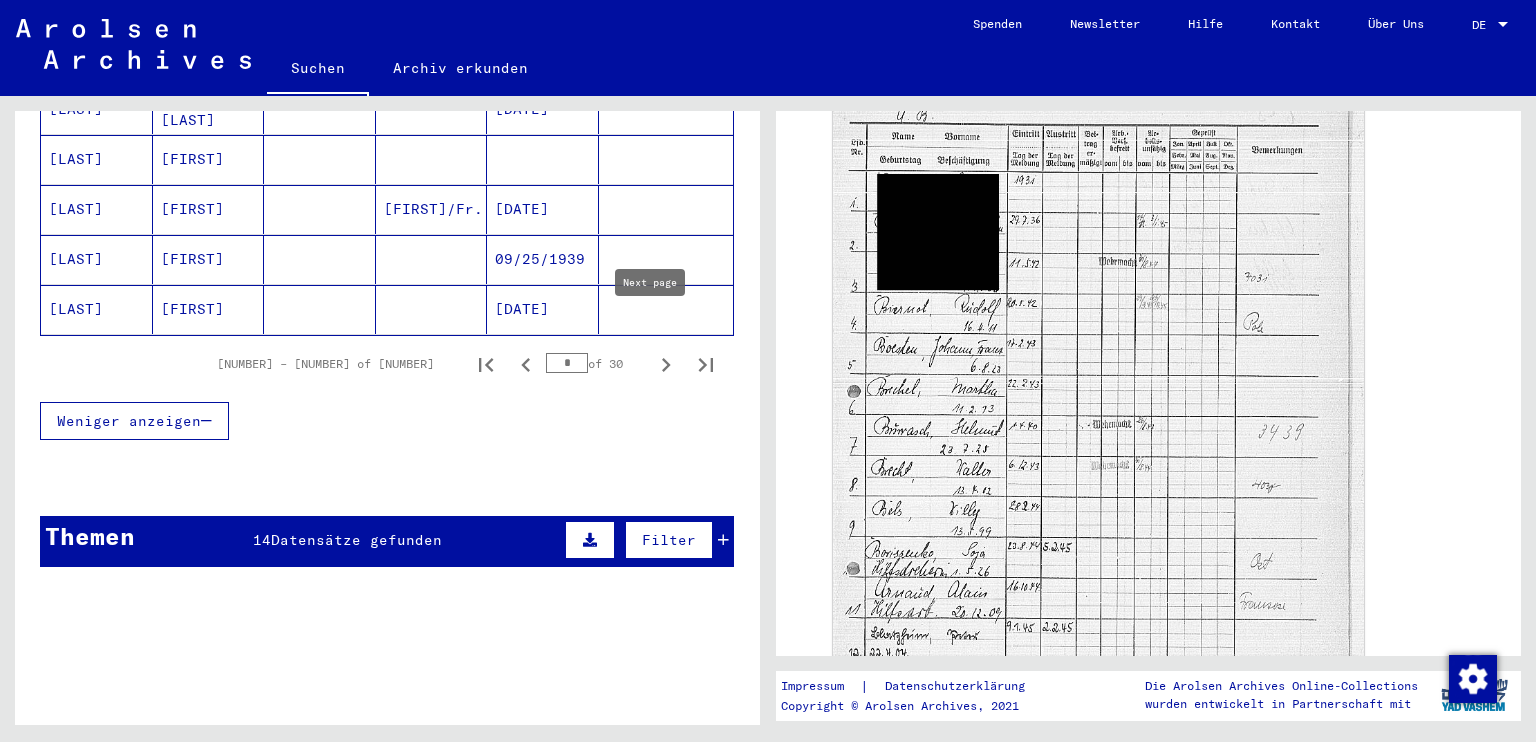 click 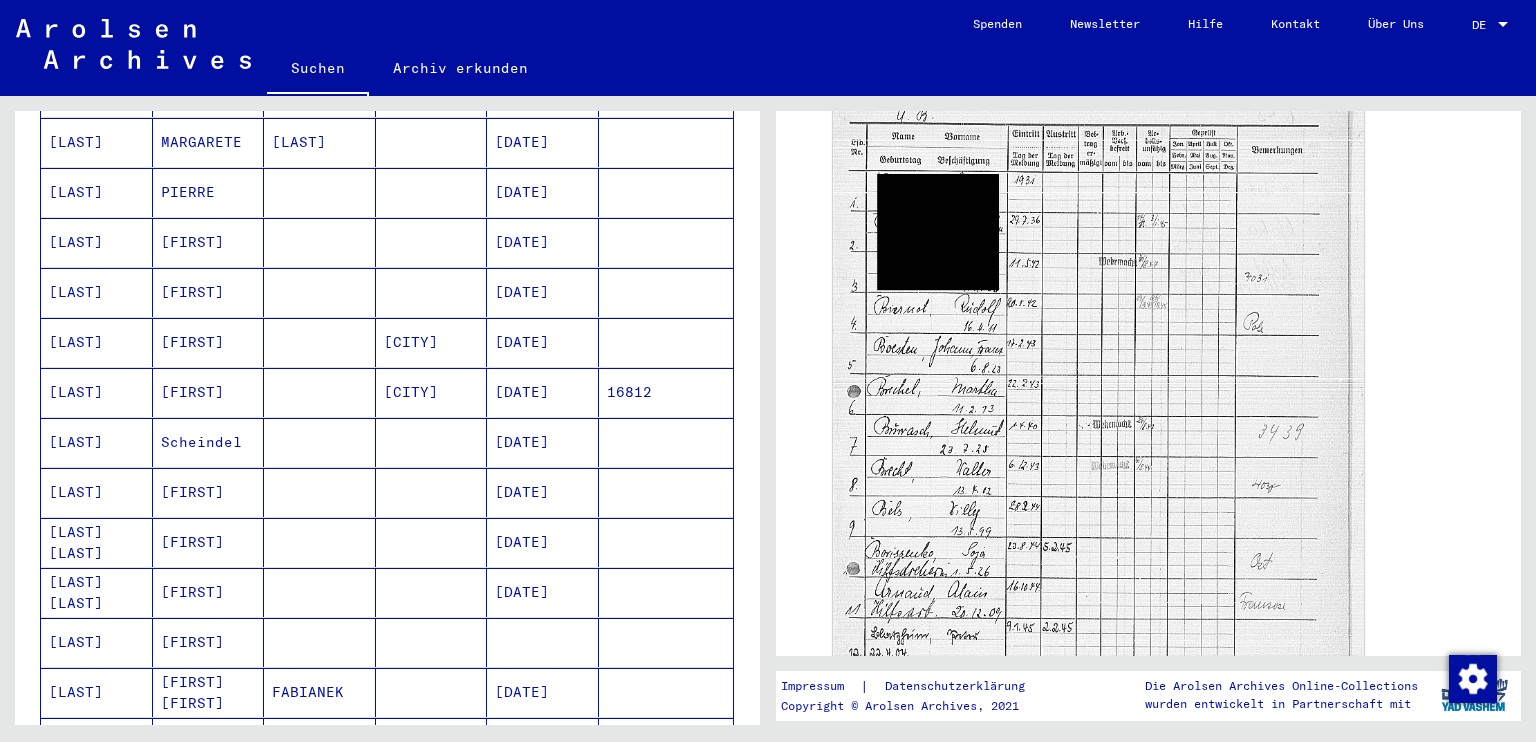 scroll, scrollTop: 675, scrollLeft: 0, axis: vertical 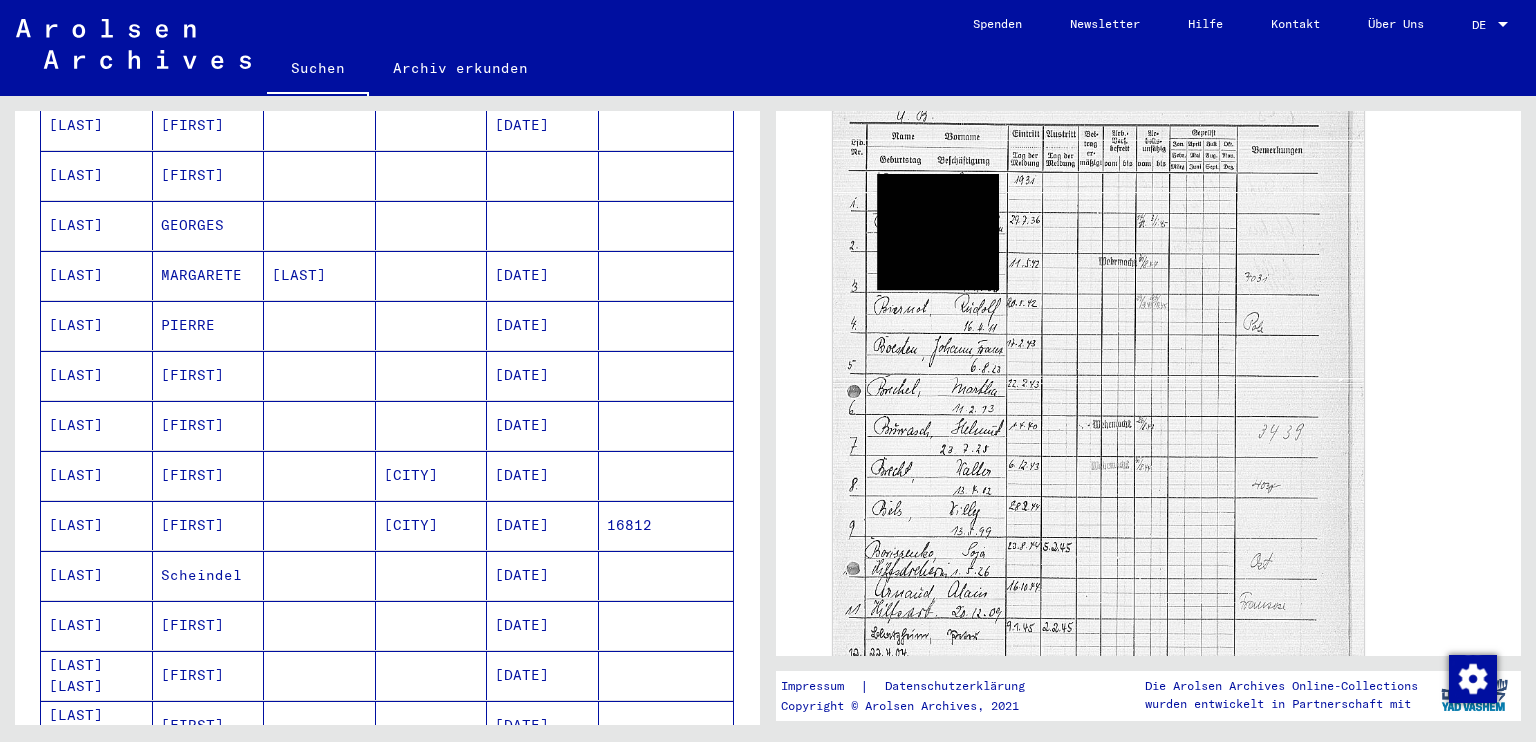 click on "[DATE]" at bounding box center [543, 675] 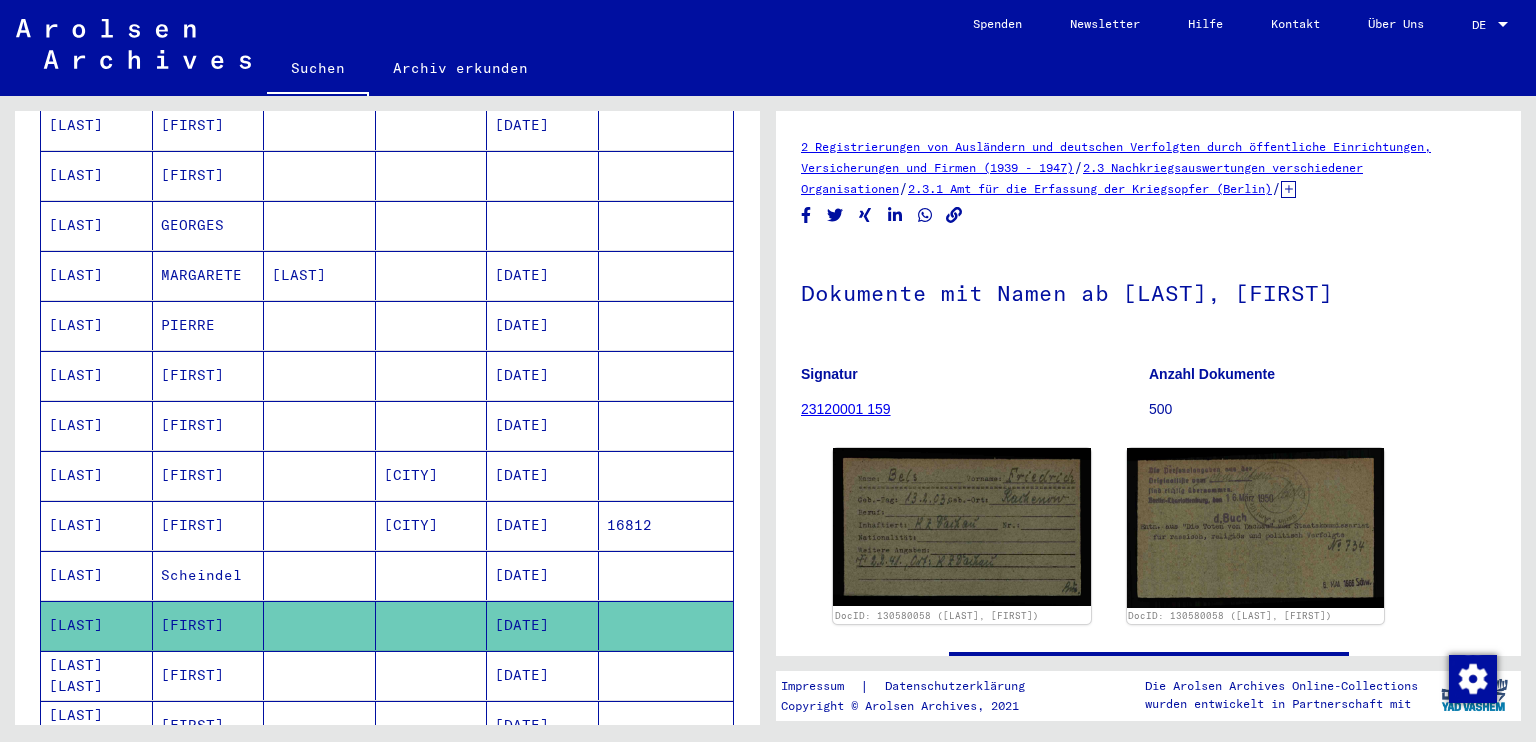 scroll, scrollTop: 0, scrollLeft: 0, axis: both 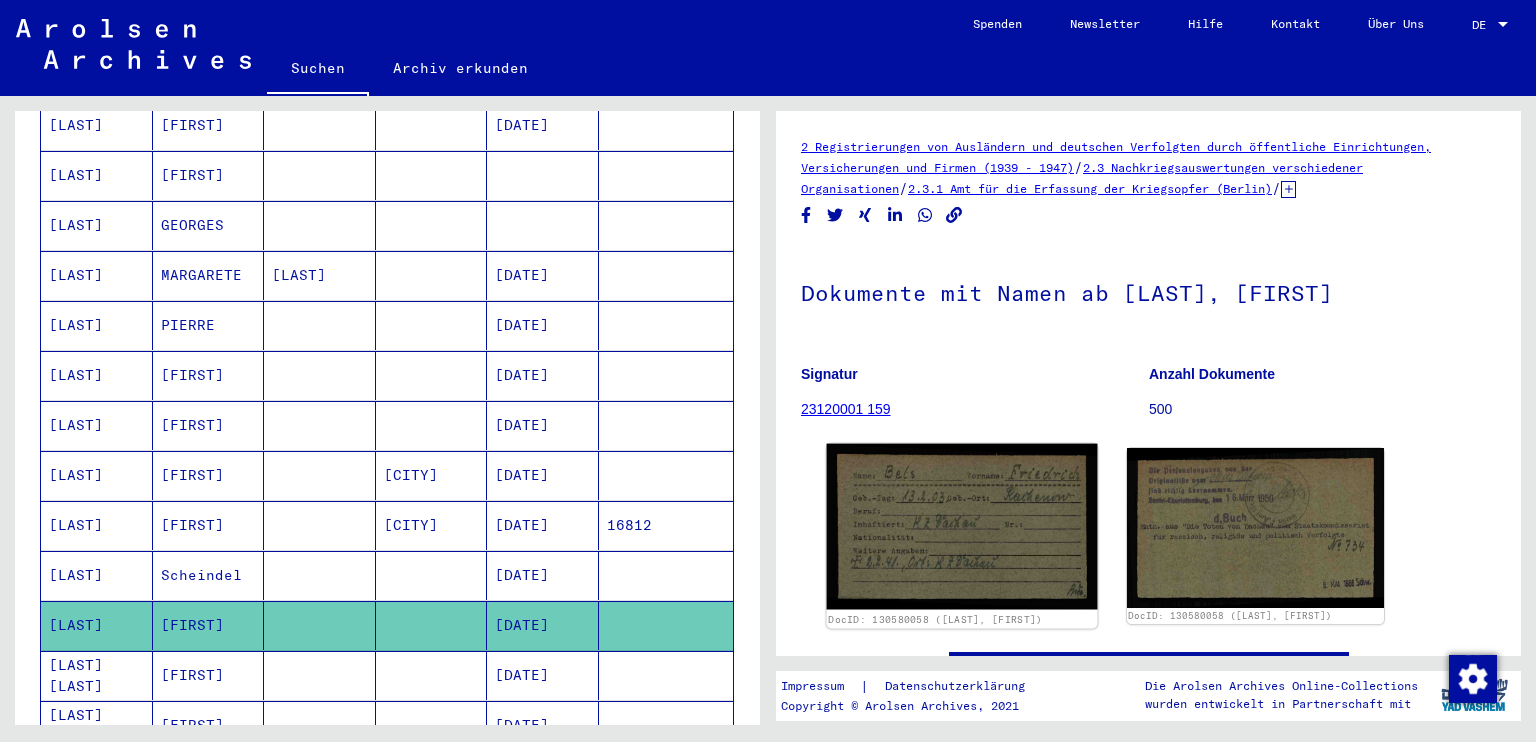 click 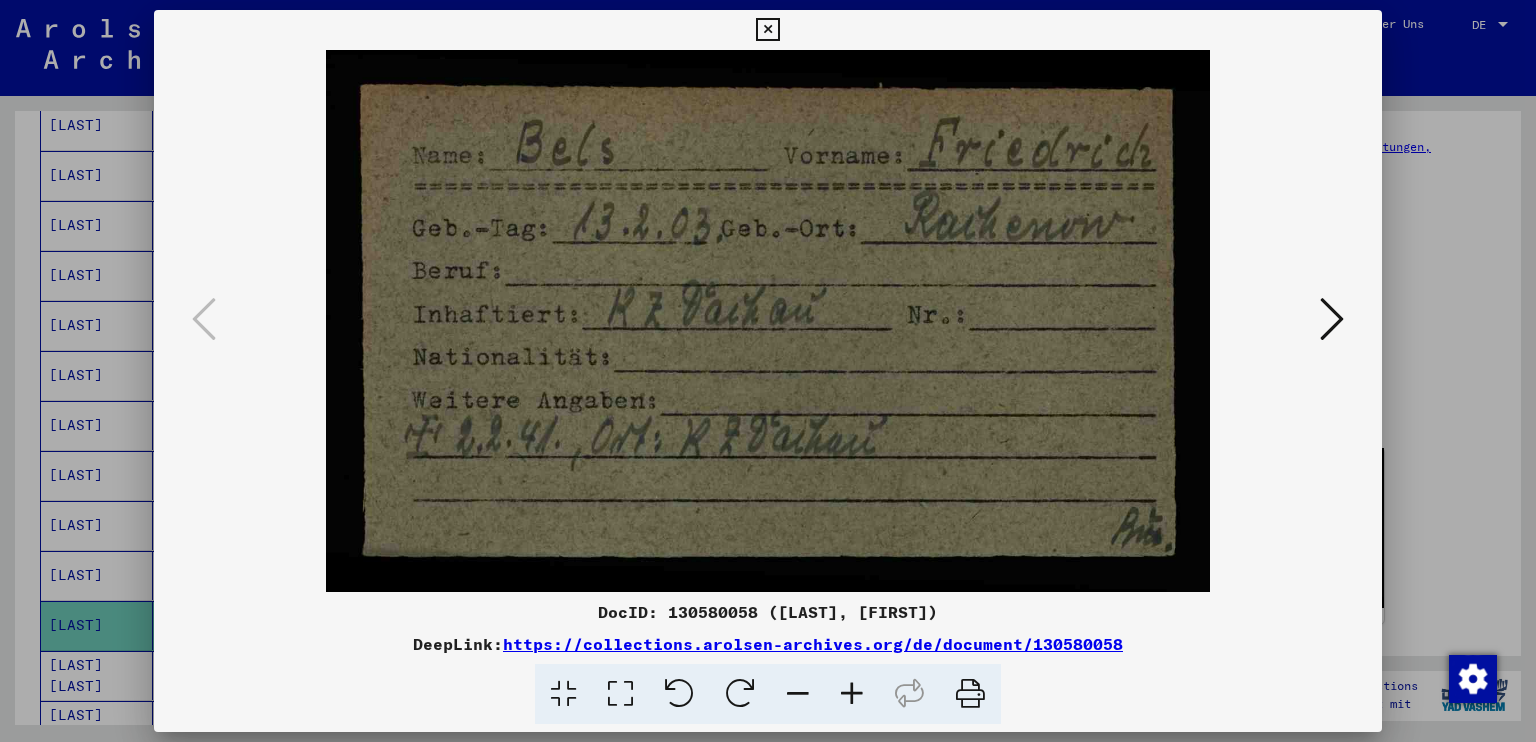 type 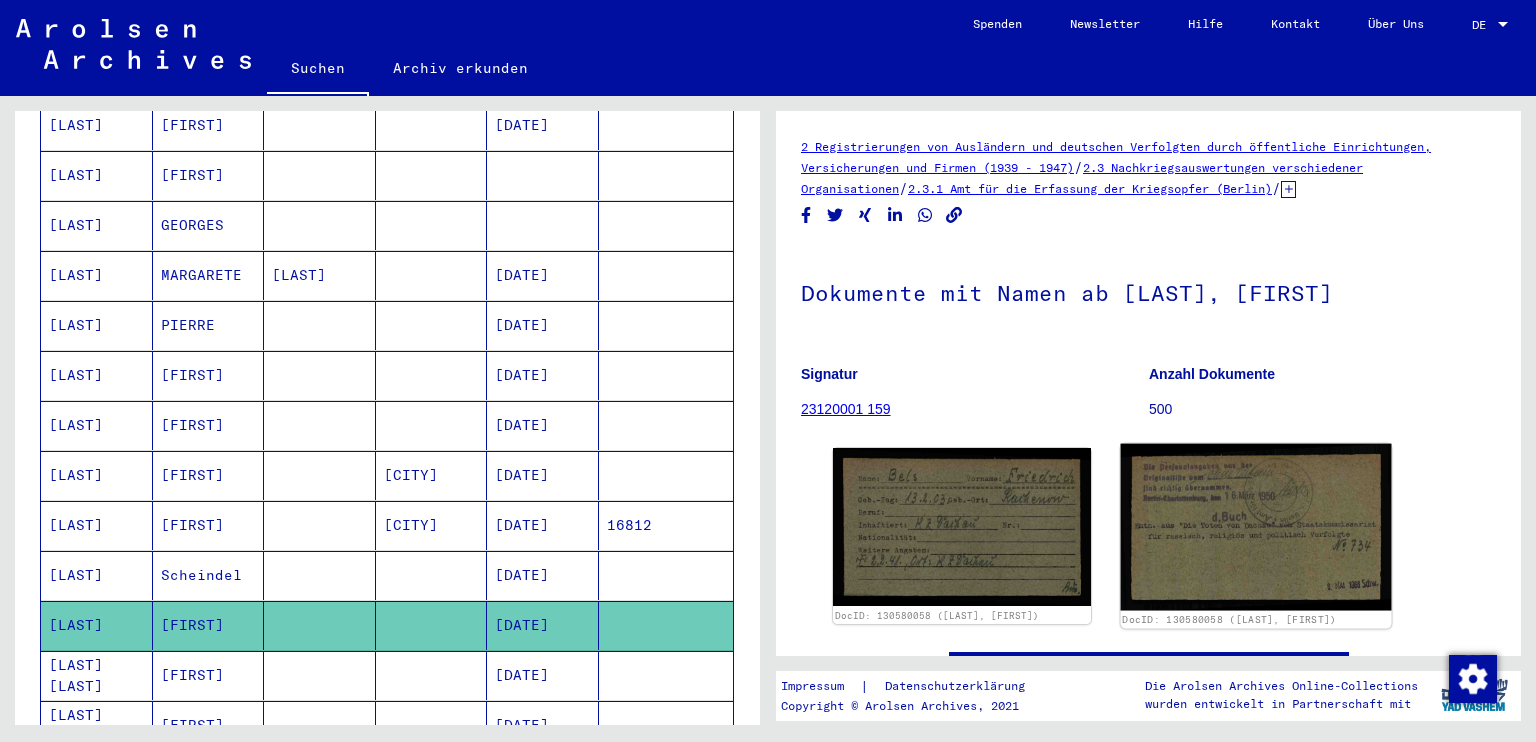 click 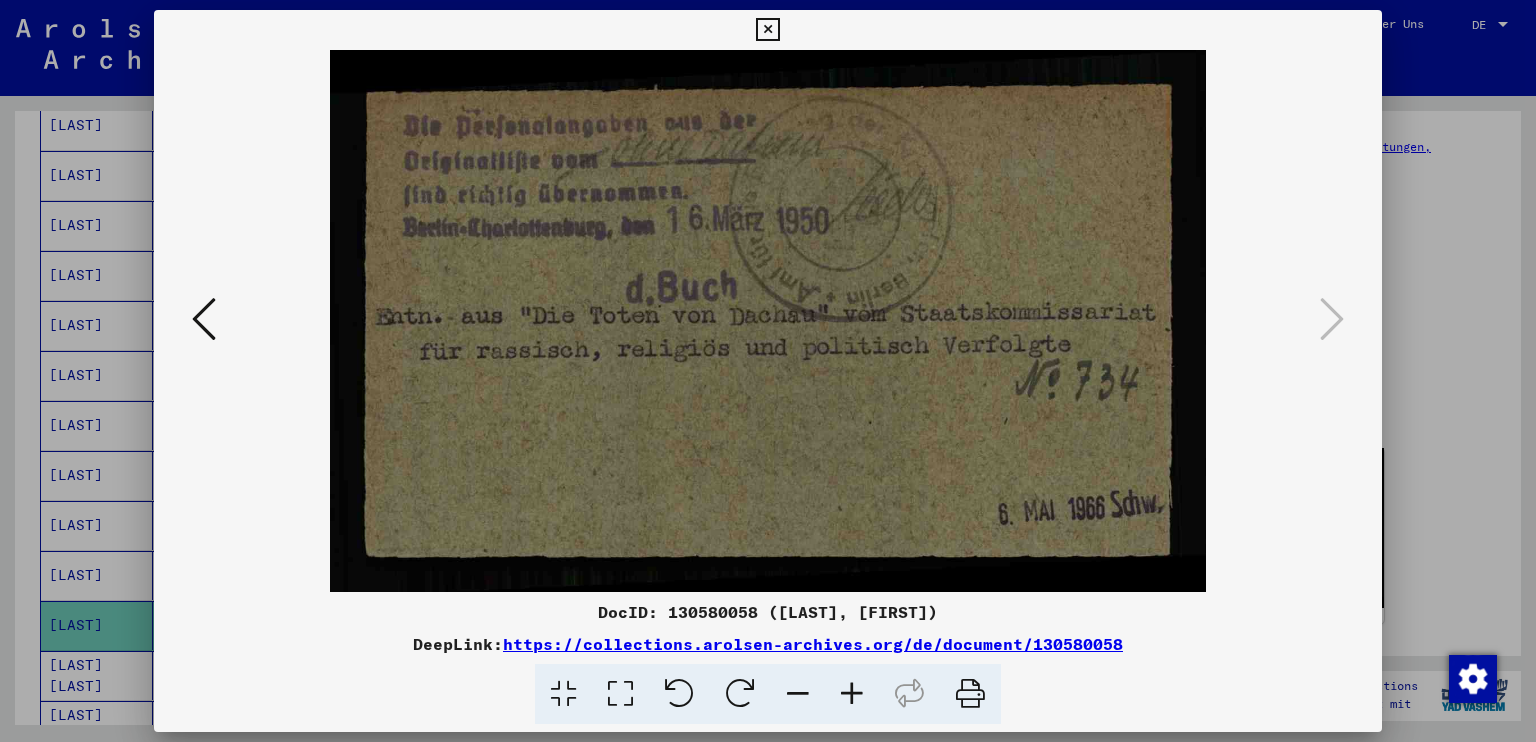 type 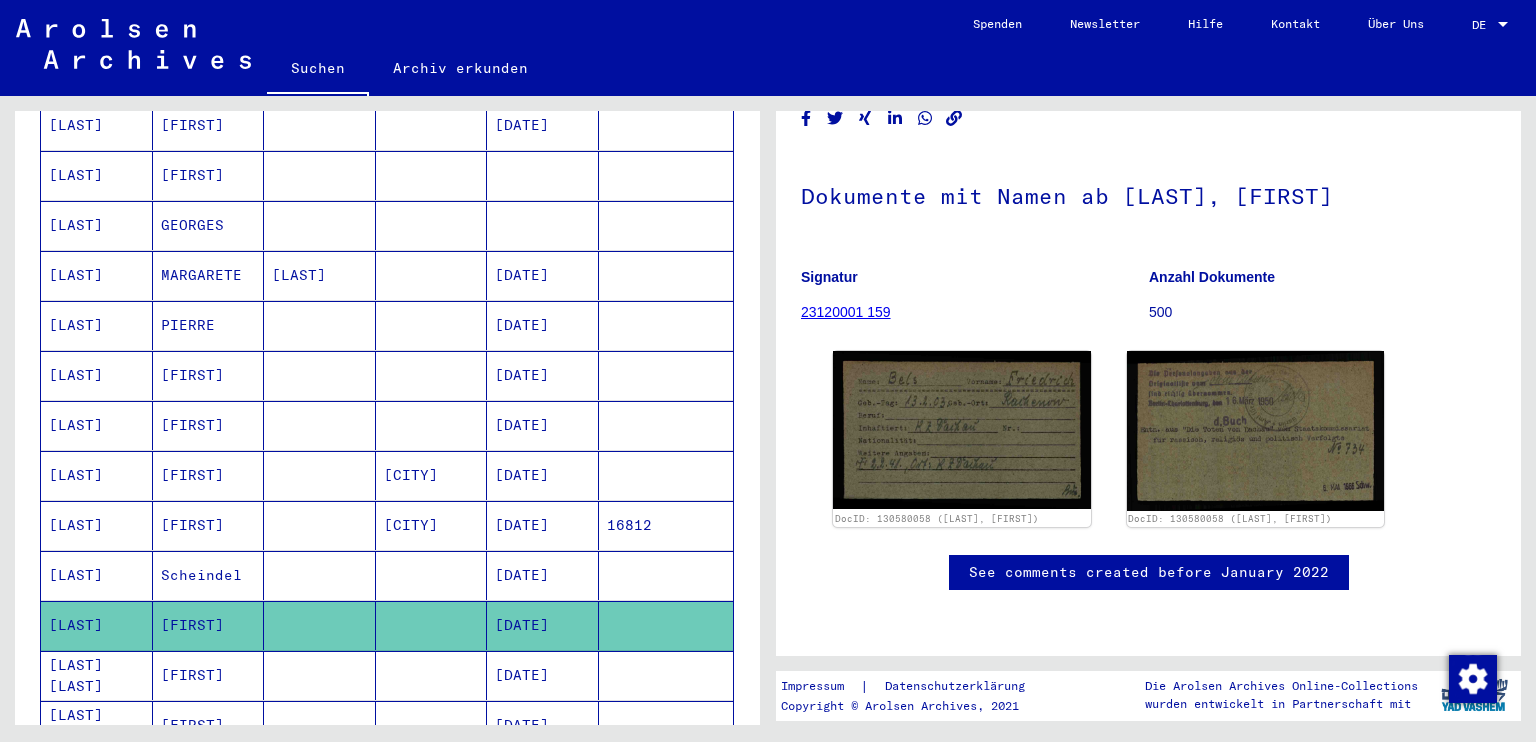 scroll, scrollTop: 400, scrollLeft: 0, axis: vertical 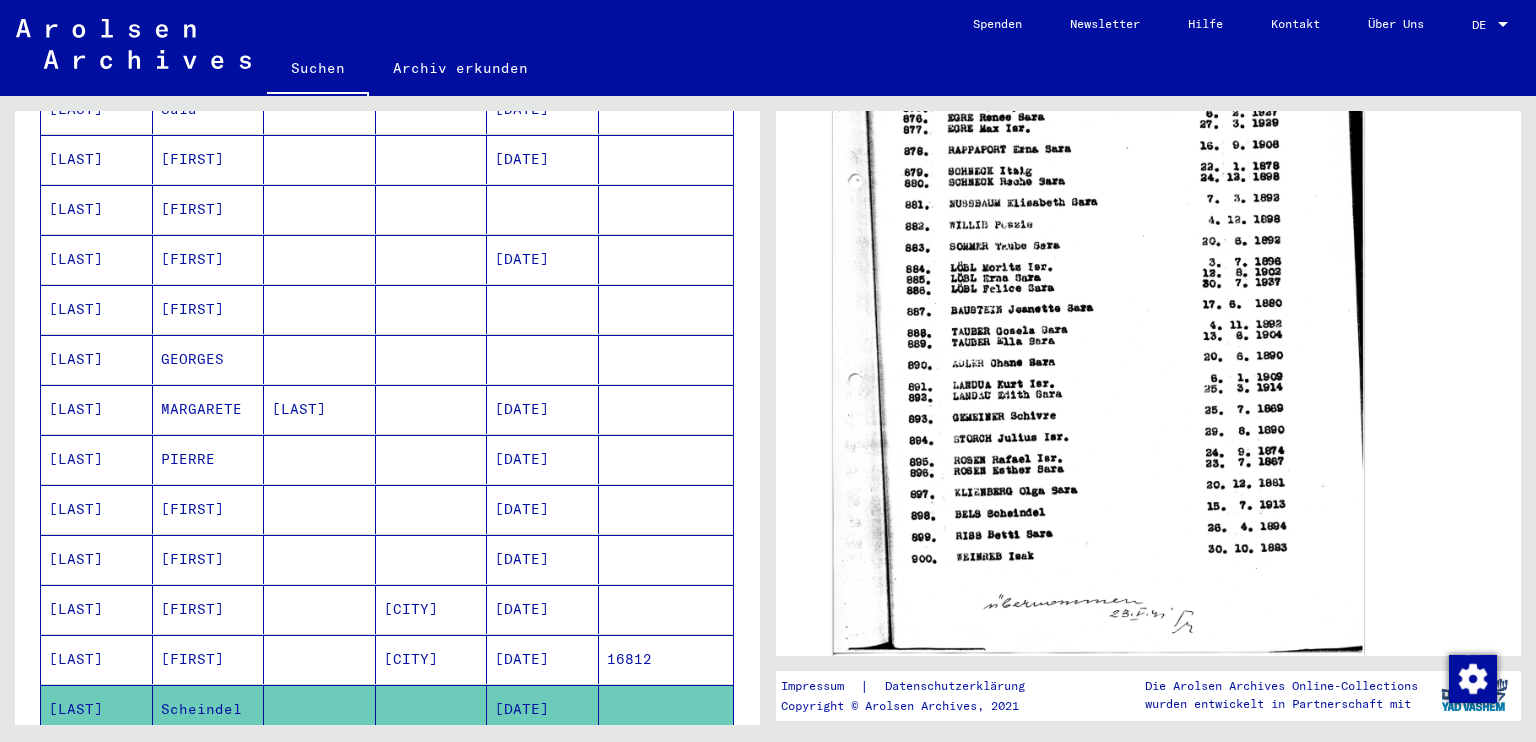 click at bounding box center (432, 609) 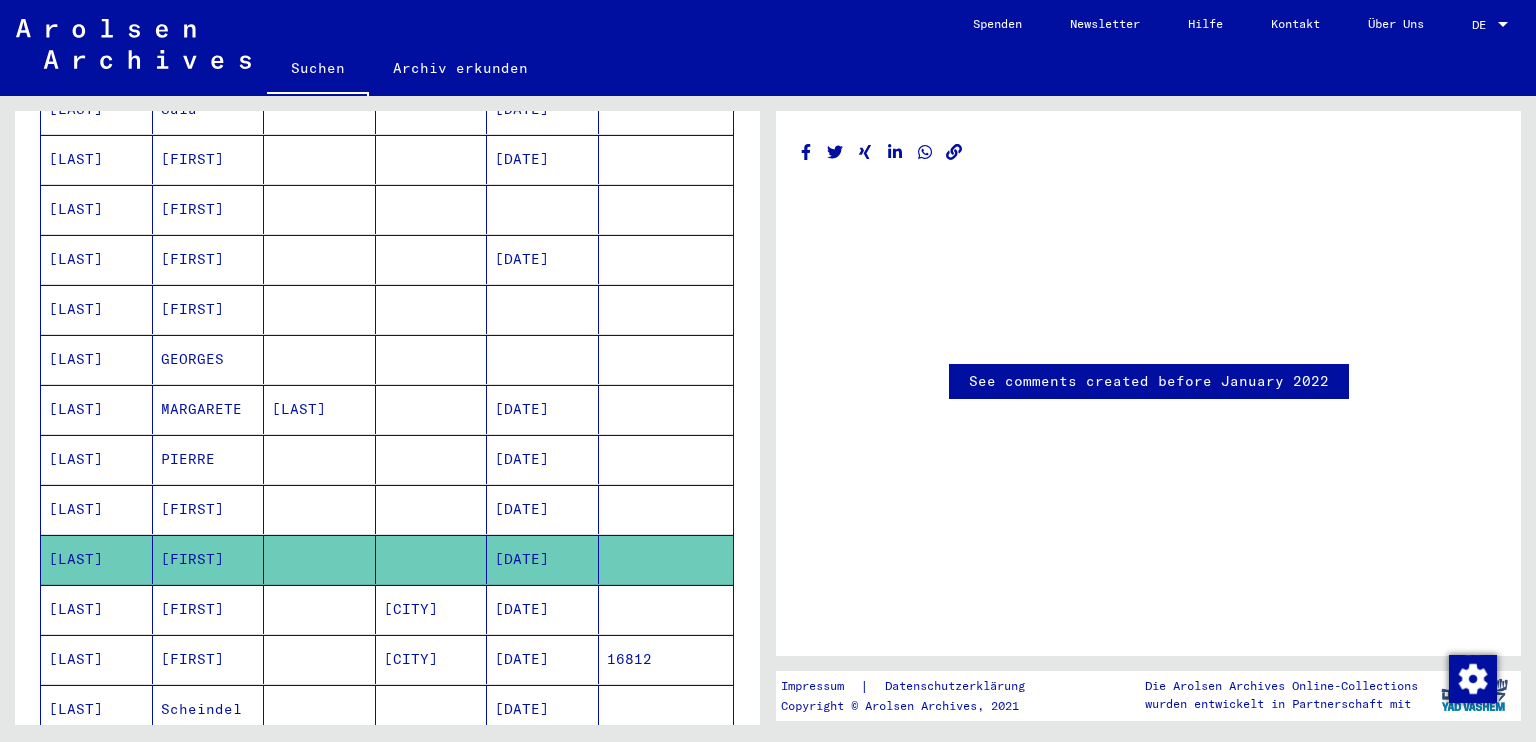 scroll, scrollTop: 0, scrollLeft: 0, axis: both 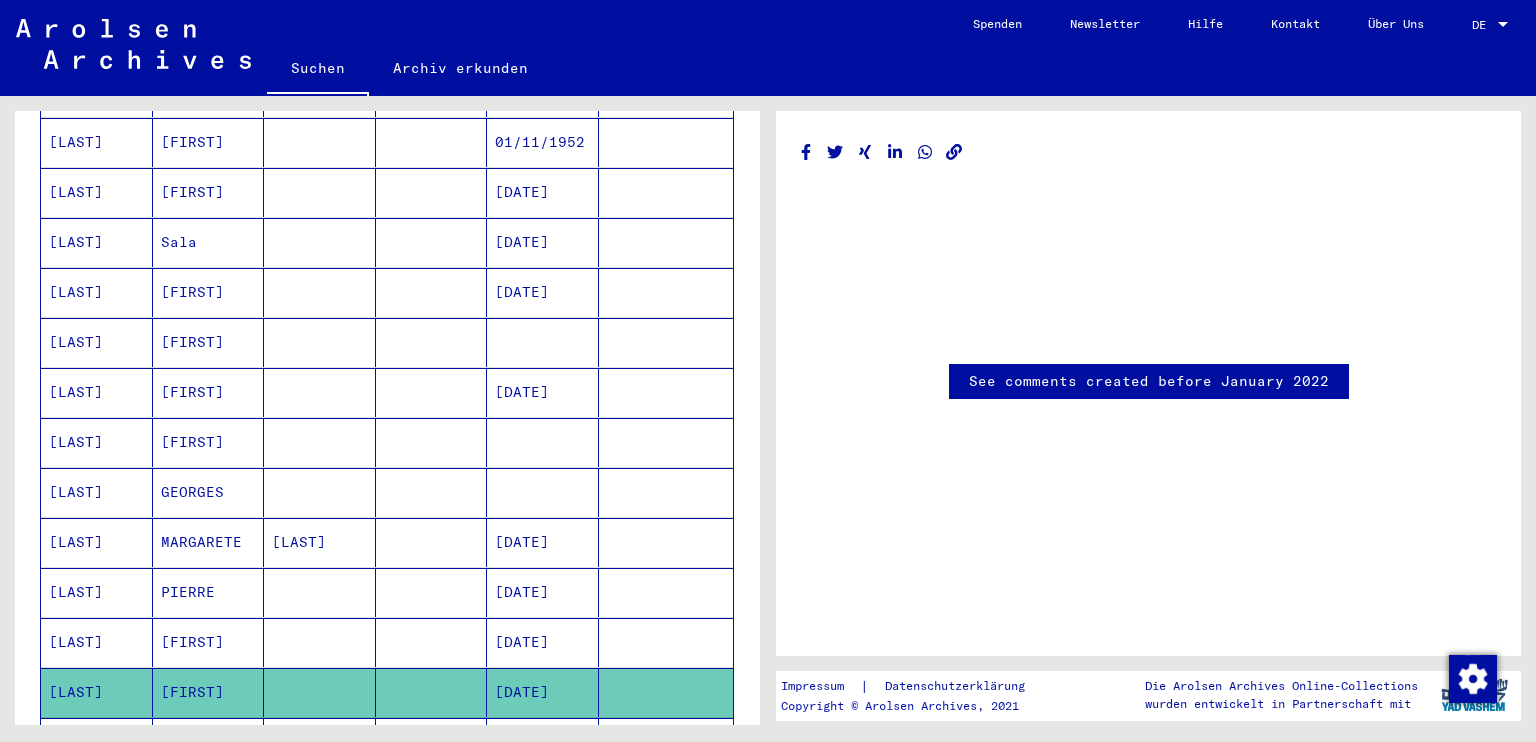 click at bounding box center (432, 592) 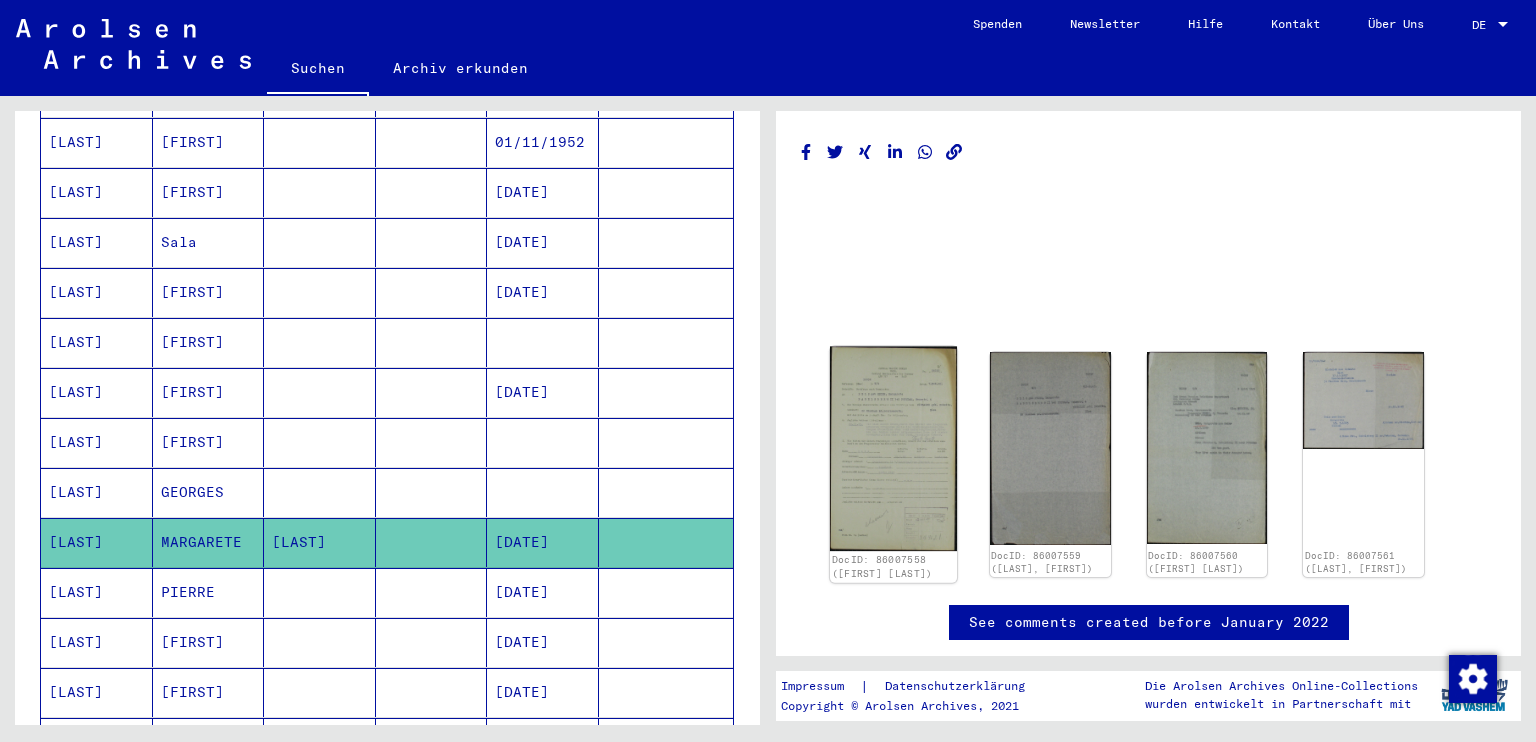 click 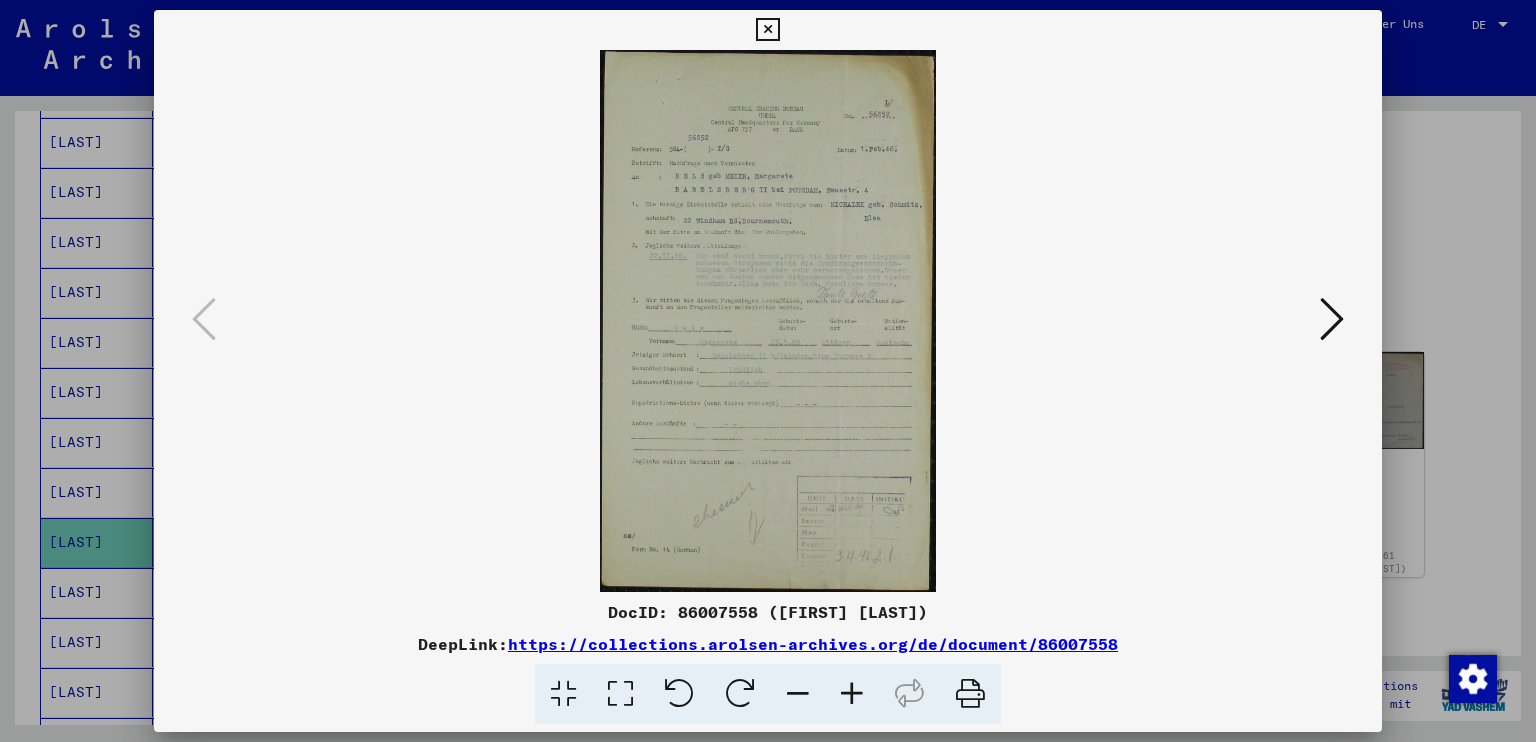 click at bounding box center (852, 694) 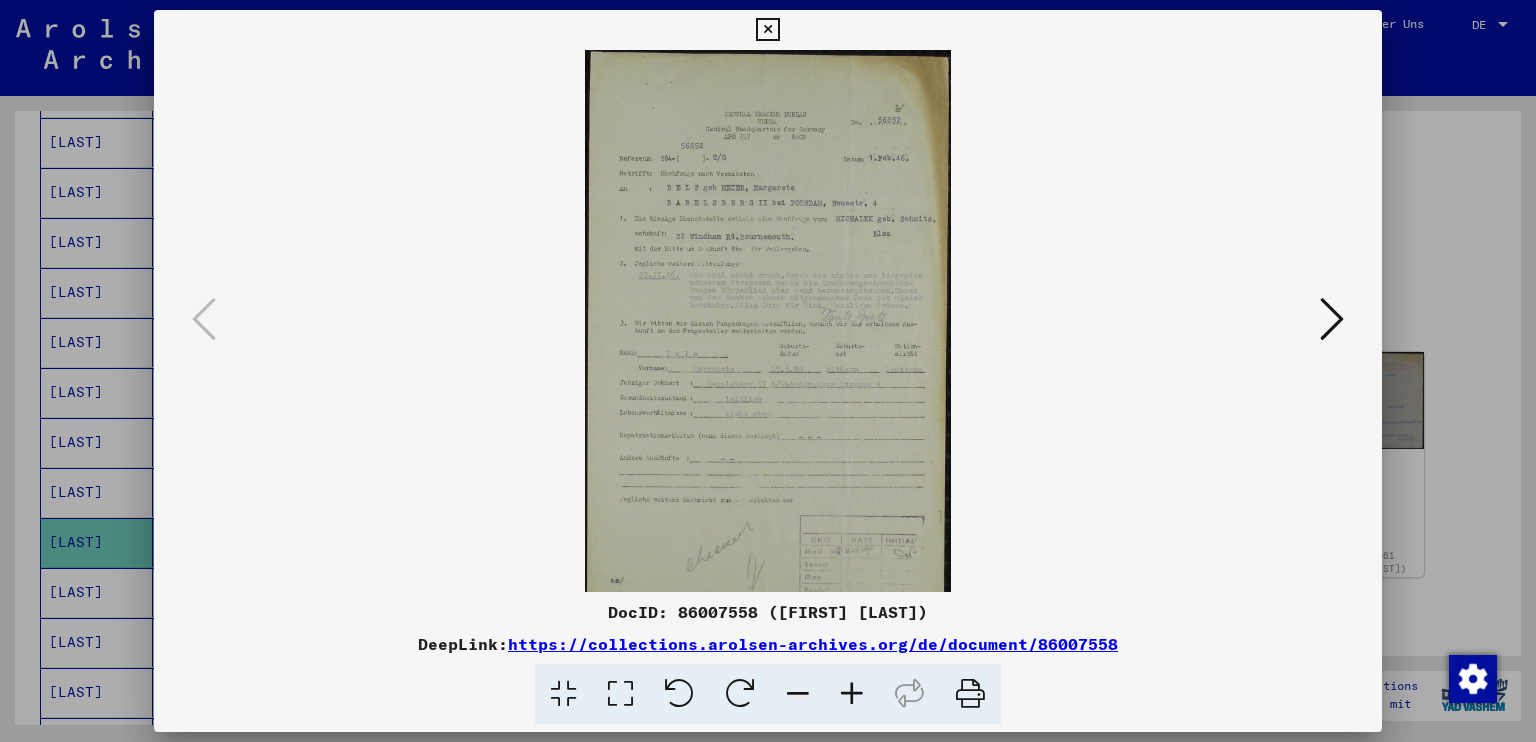 click at bounding box center (852, 694) 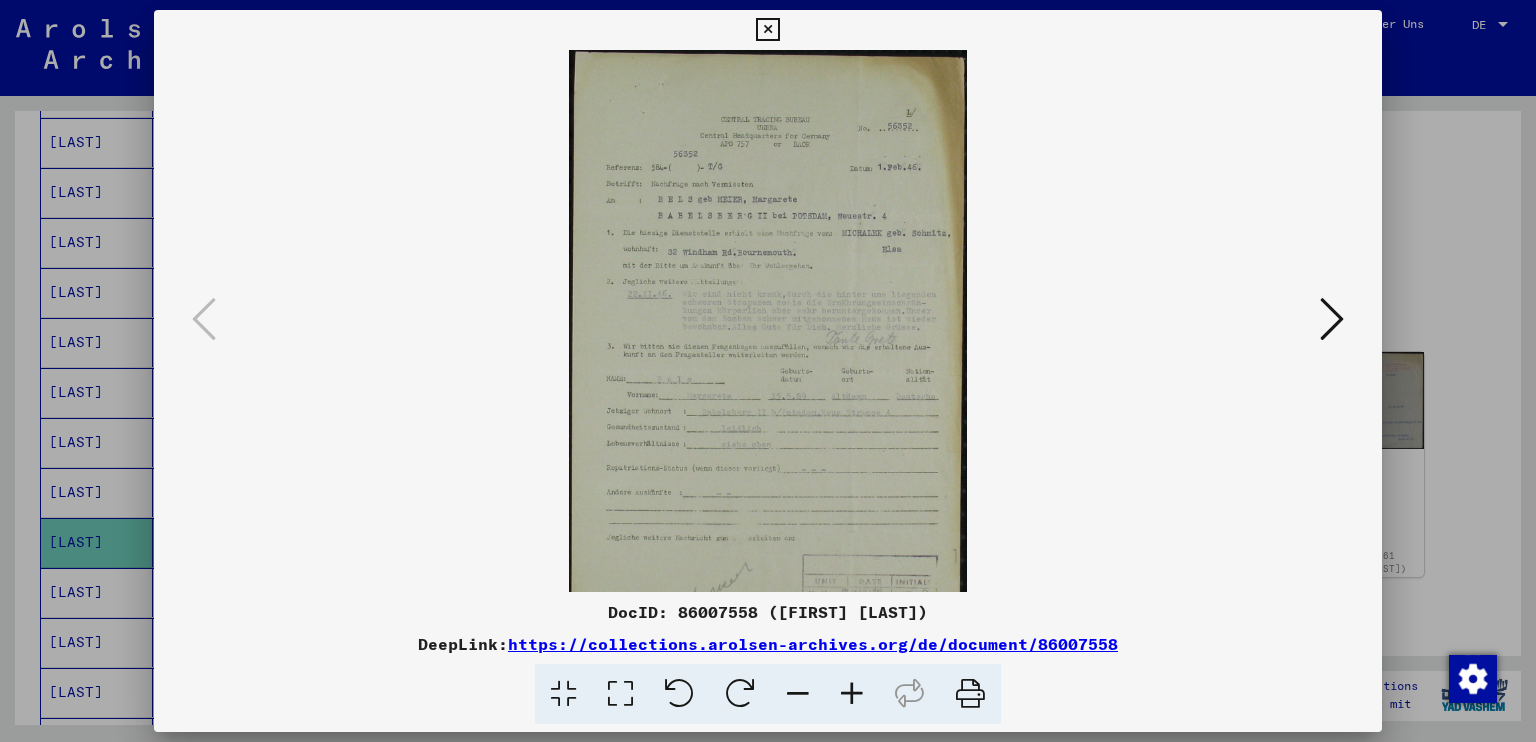 click at bounding box center (852, 694) 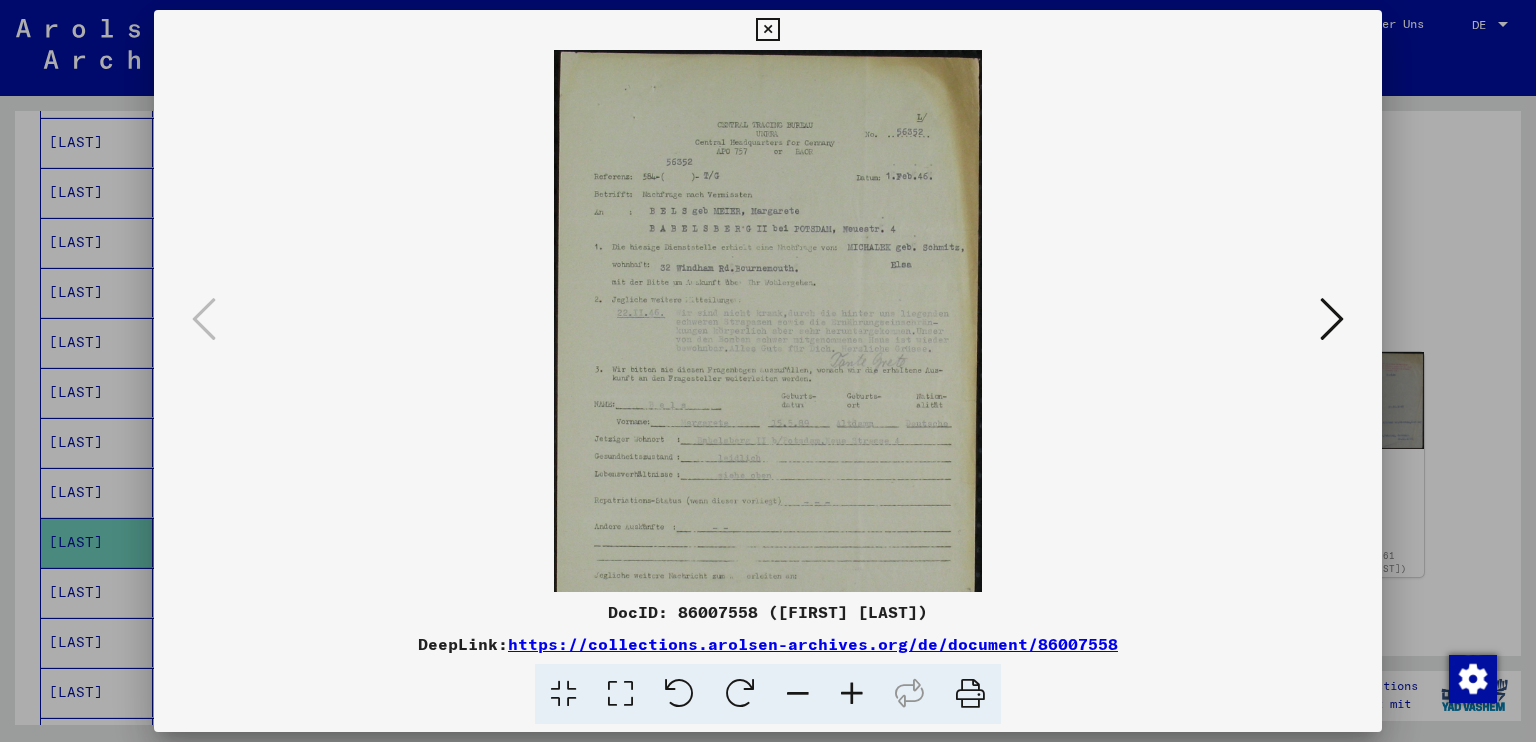 click at bounding box center [852, 694] 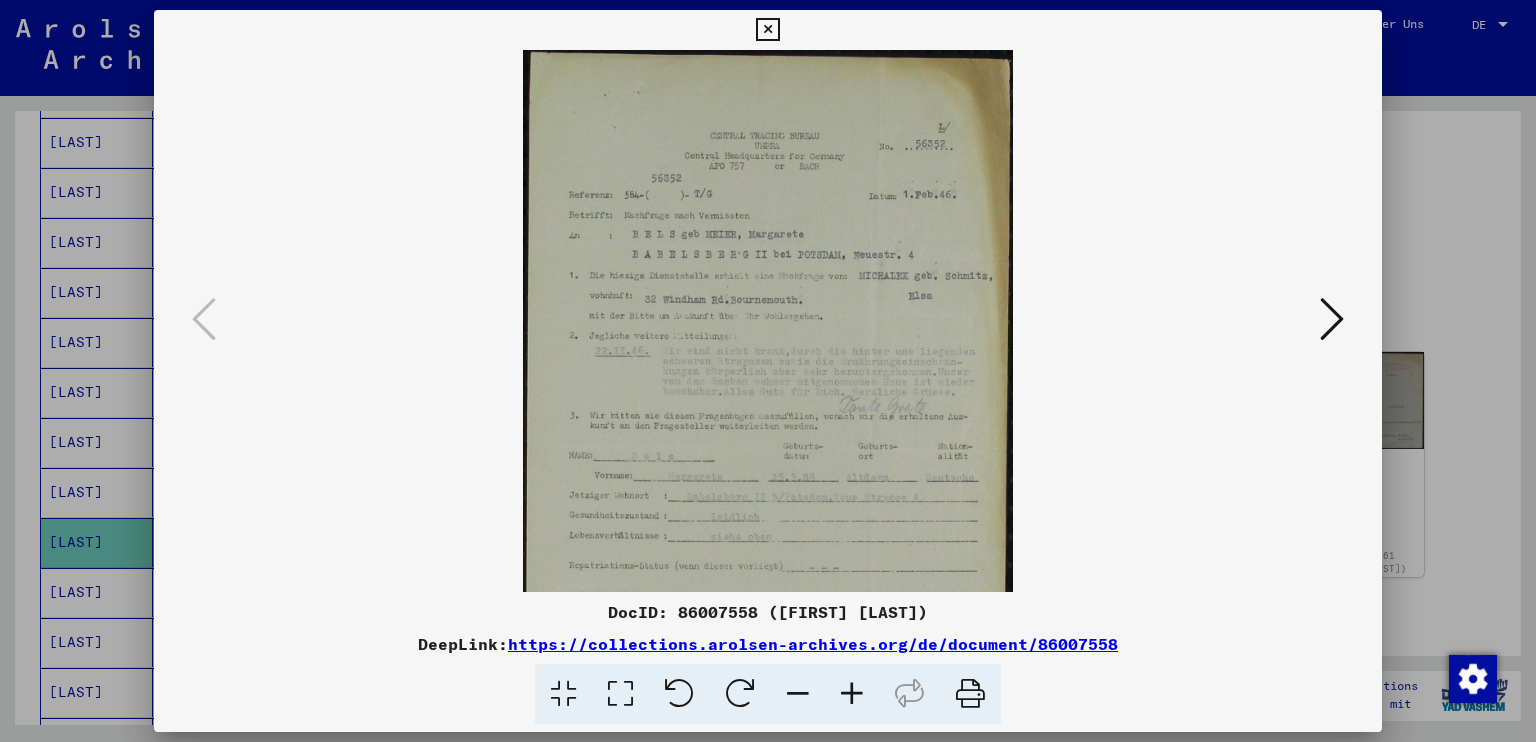 click at bounding box center [852, 694] 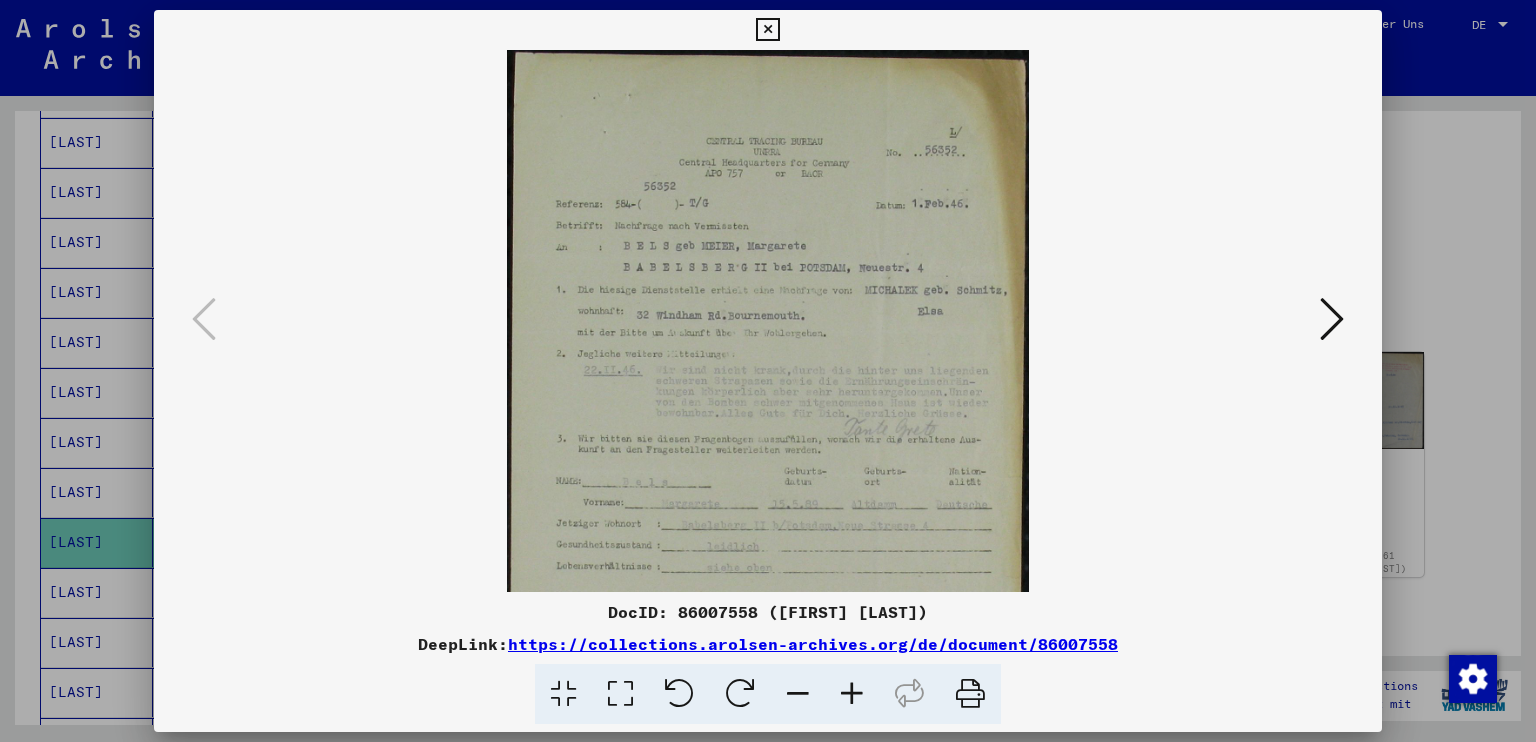 click at bounding box center [852, 694] 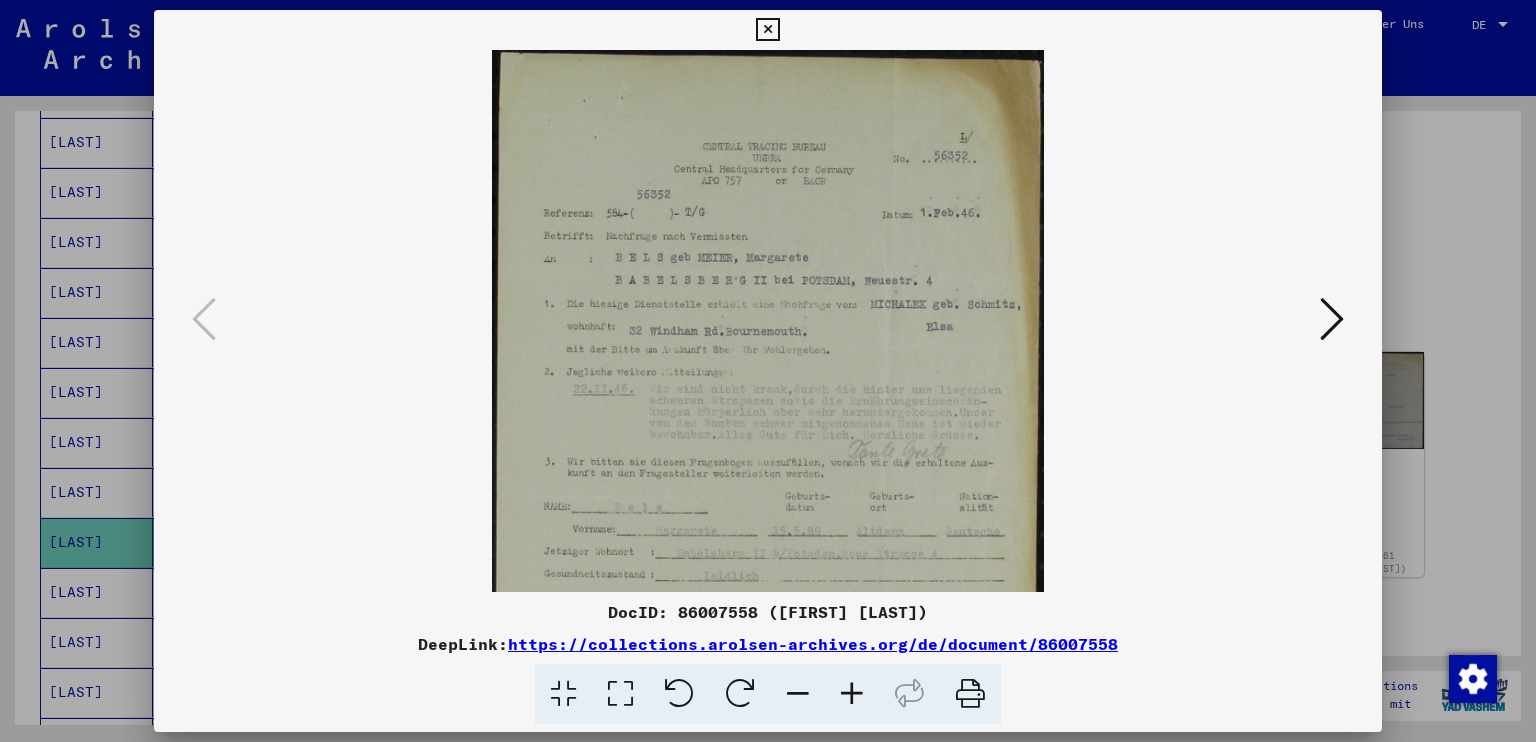 click at bounding box center (852, 694) 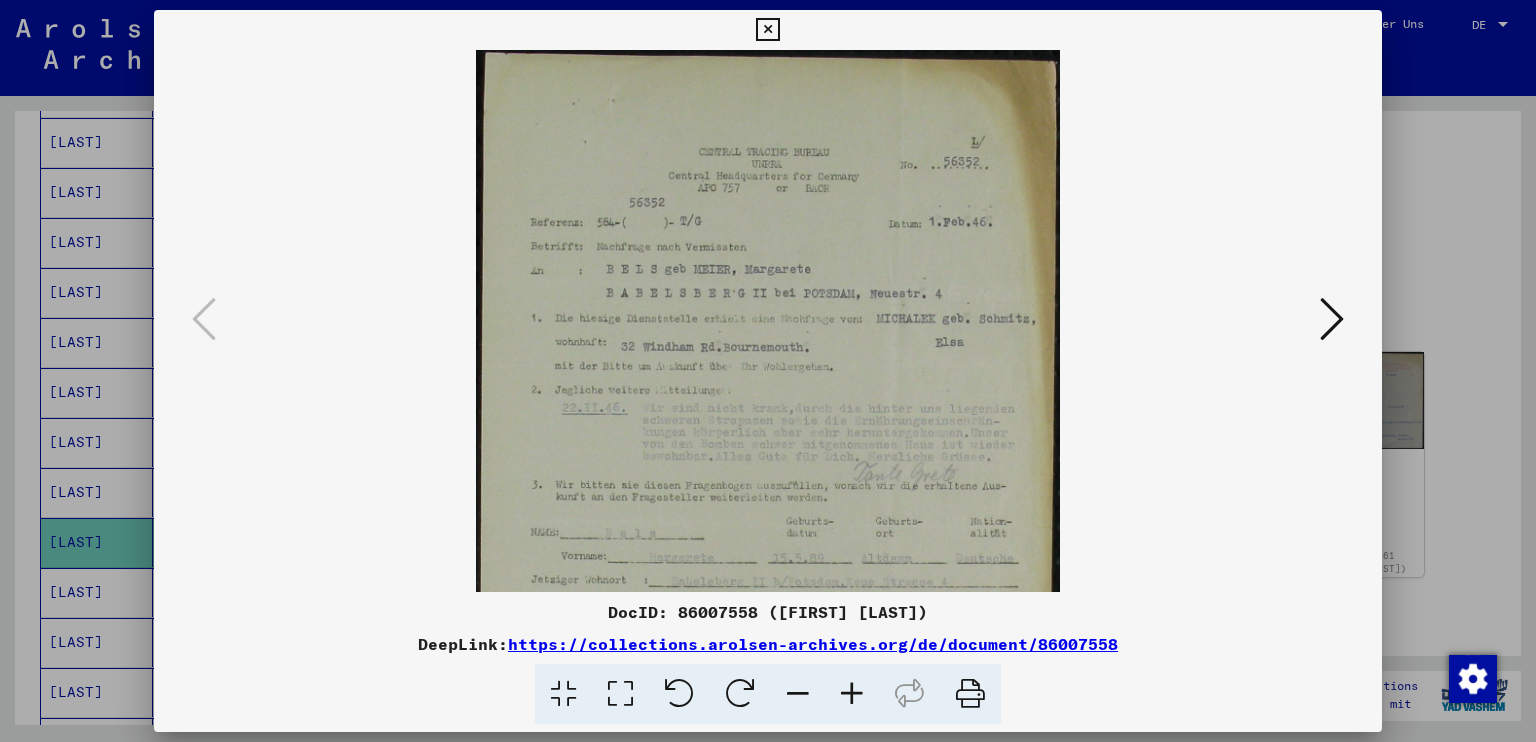 click at bounding box center [852, 694] 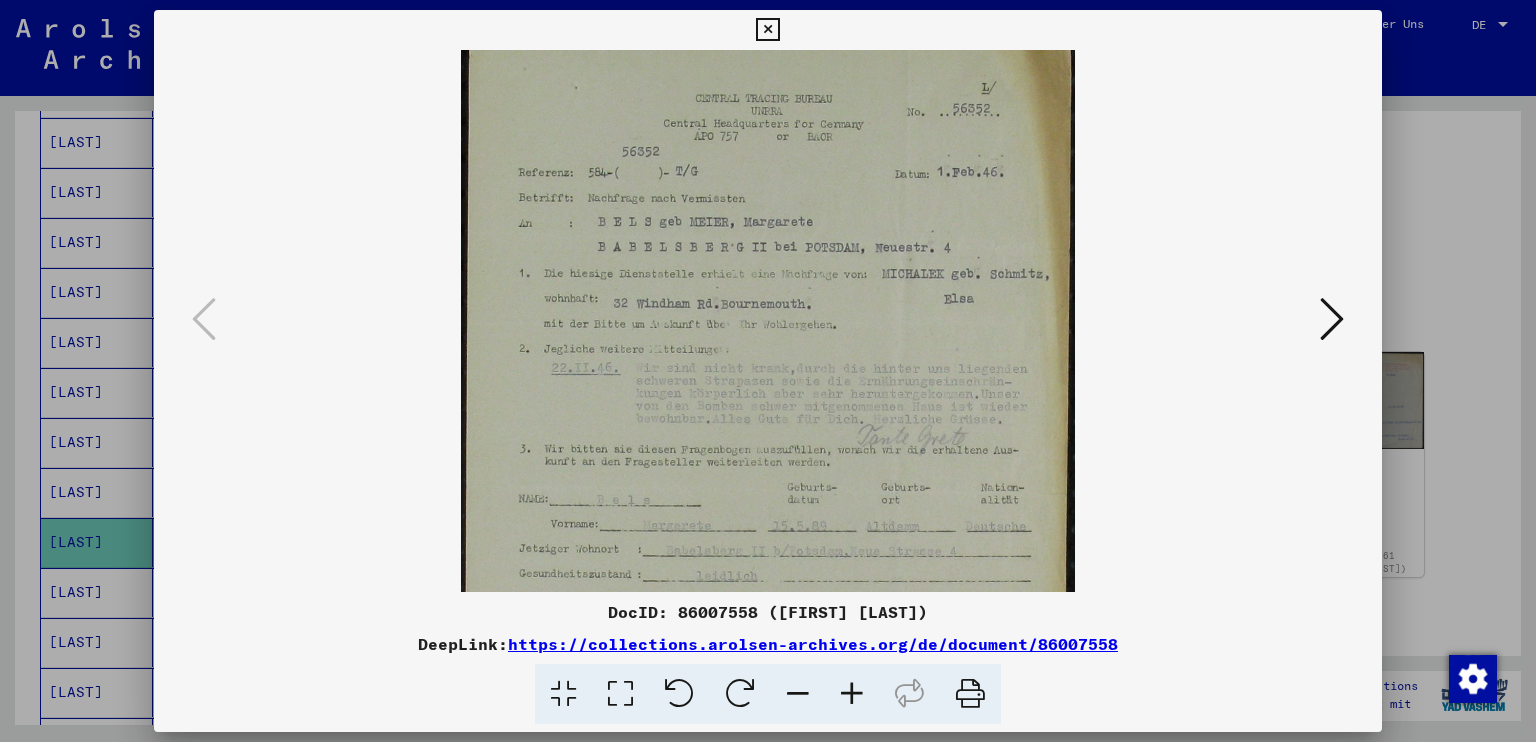 drag, startPoint x: 856, startPoint y: 513, endPoint x: 839, endPoint y: 410, distance: 104.393486 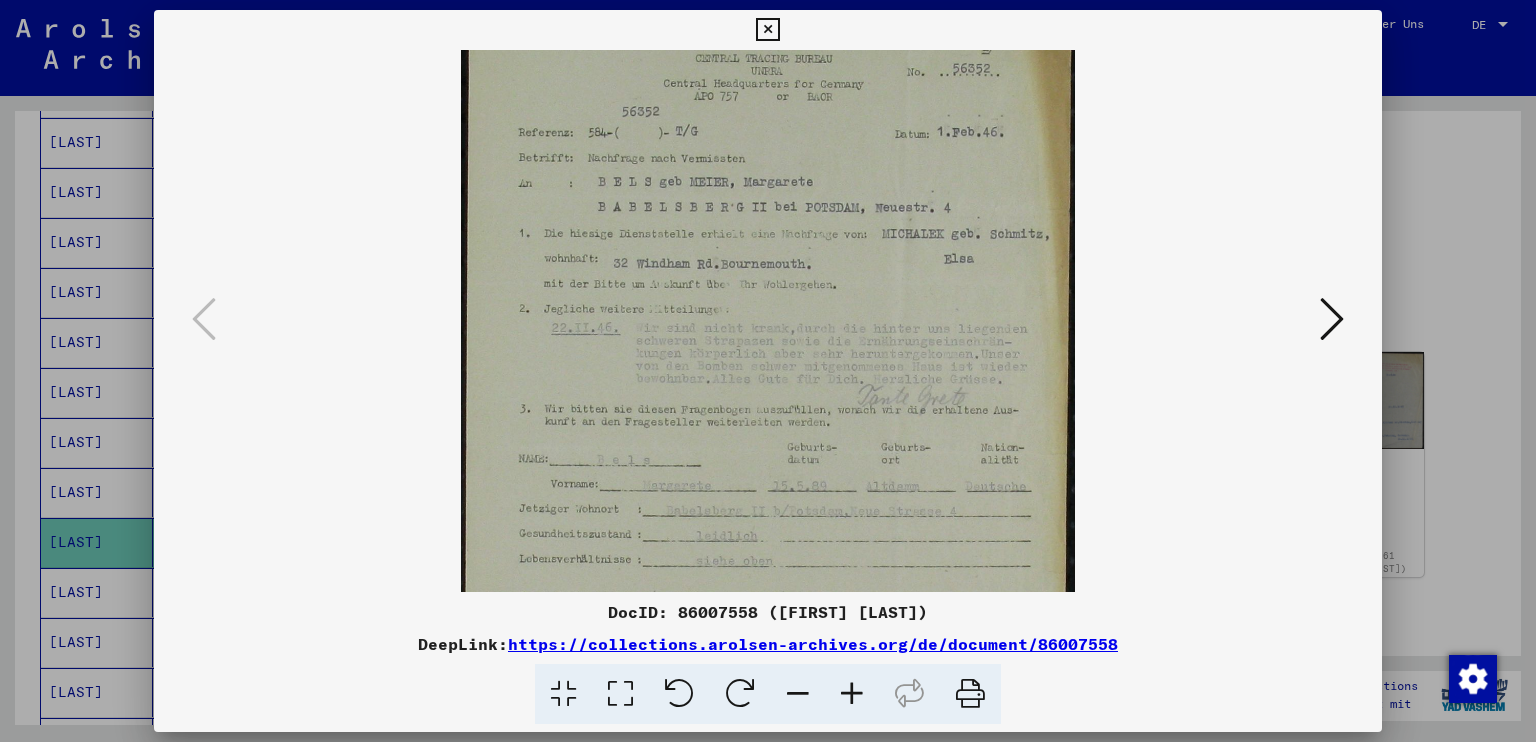click at bounding box center [768, 447] 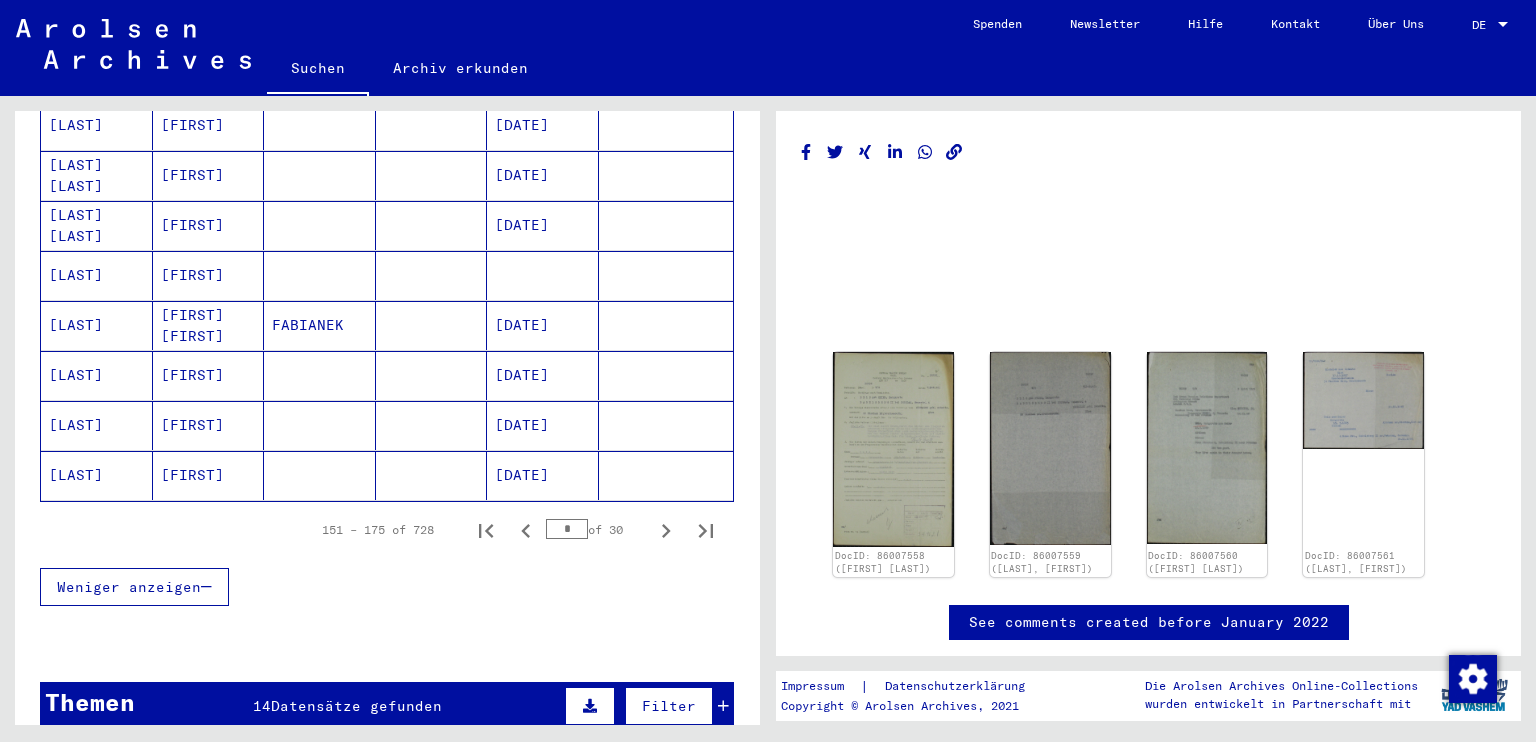 scroll, scrollTop: 1208, scrollLeft: 0, axis: vertical 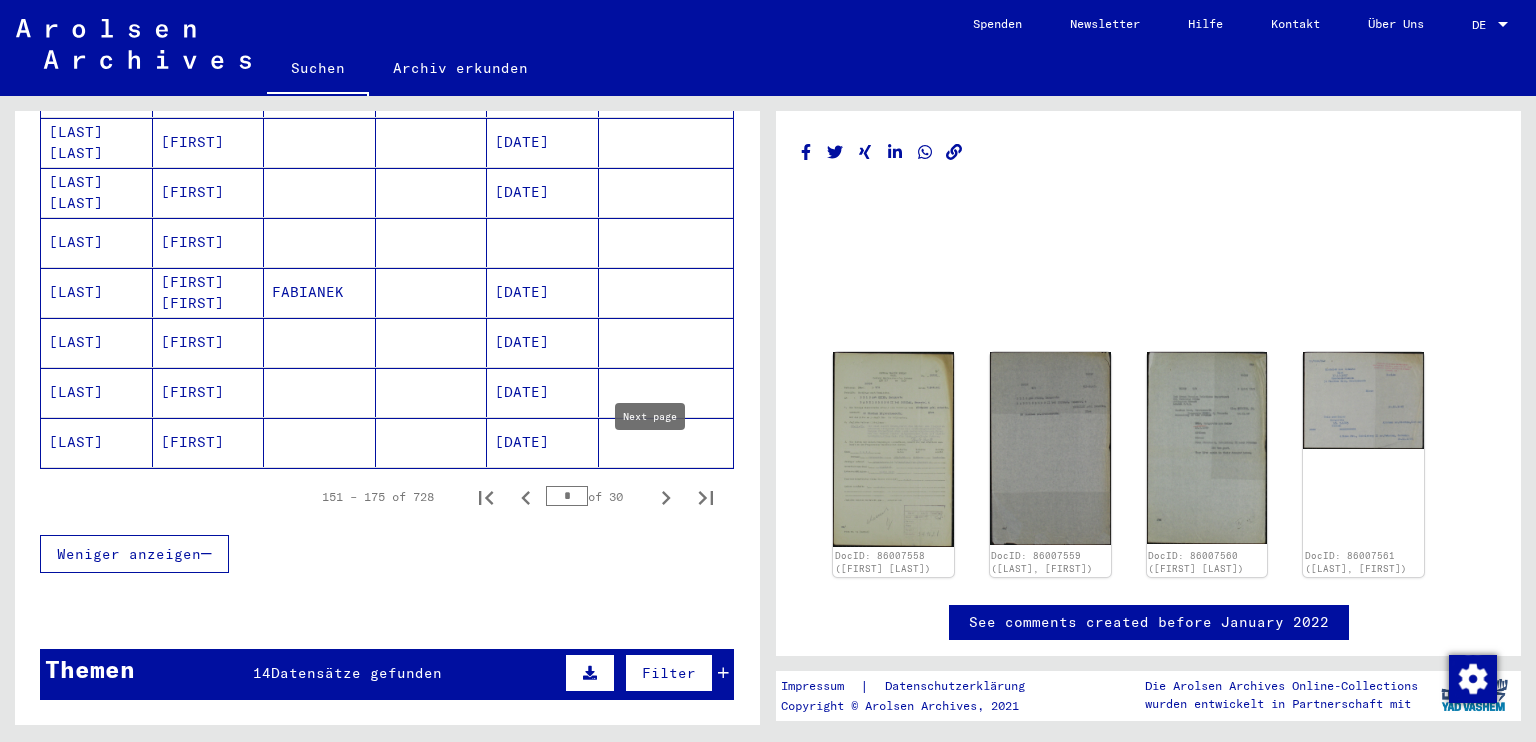 click 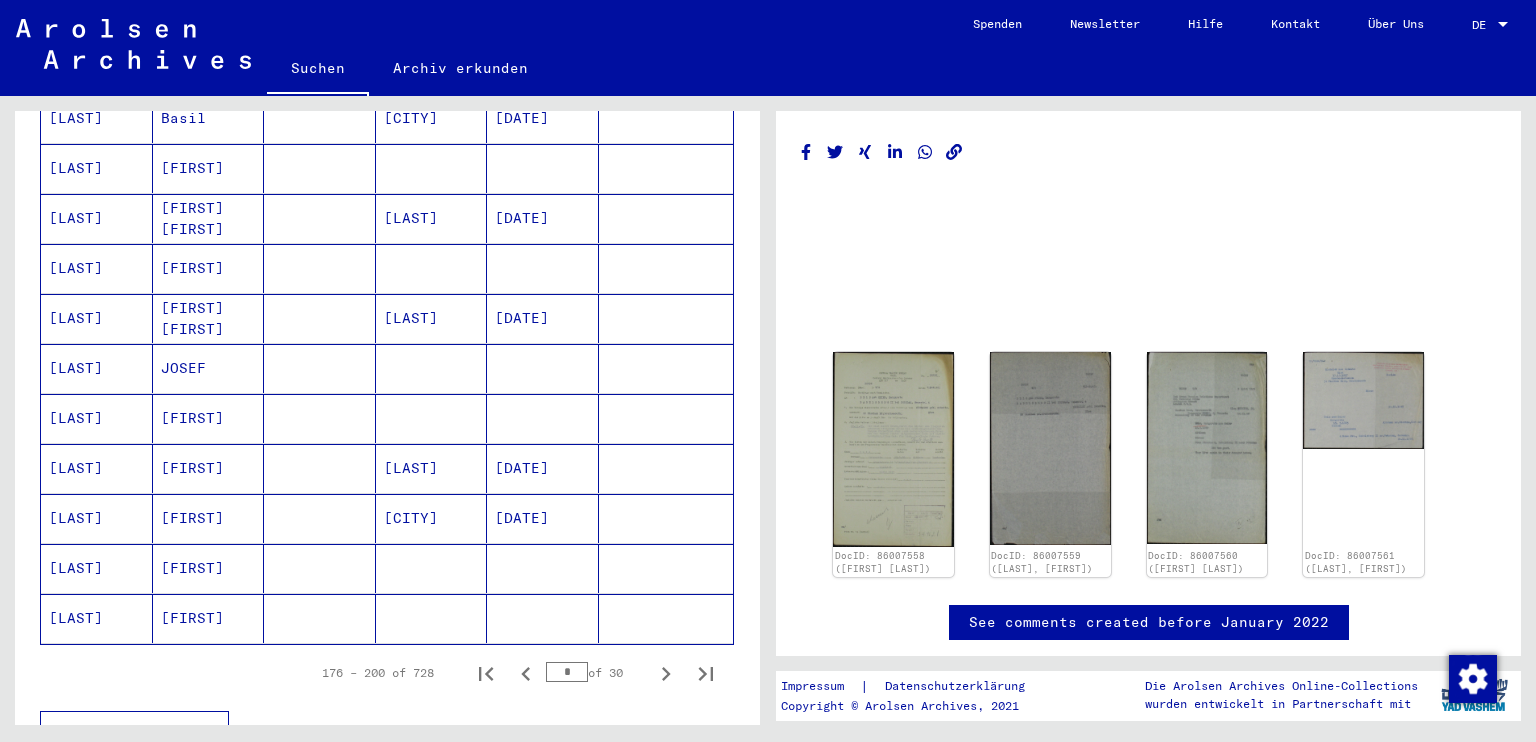scroll, scrollTop: 1075, scrollLeft: 0, axis: vertical 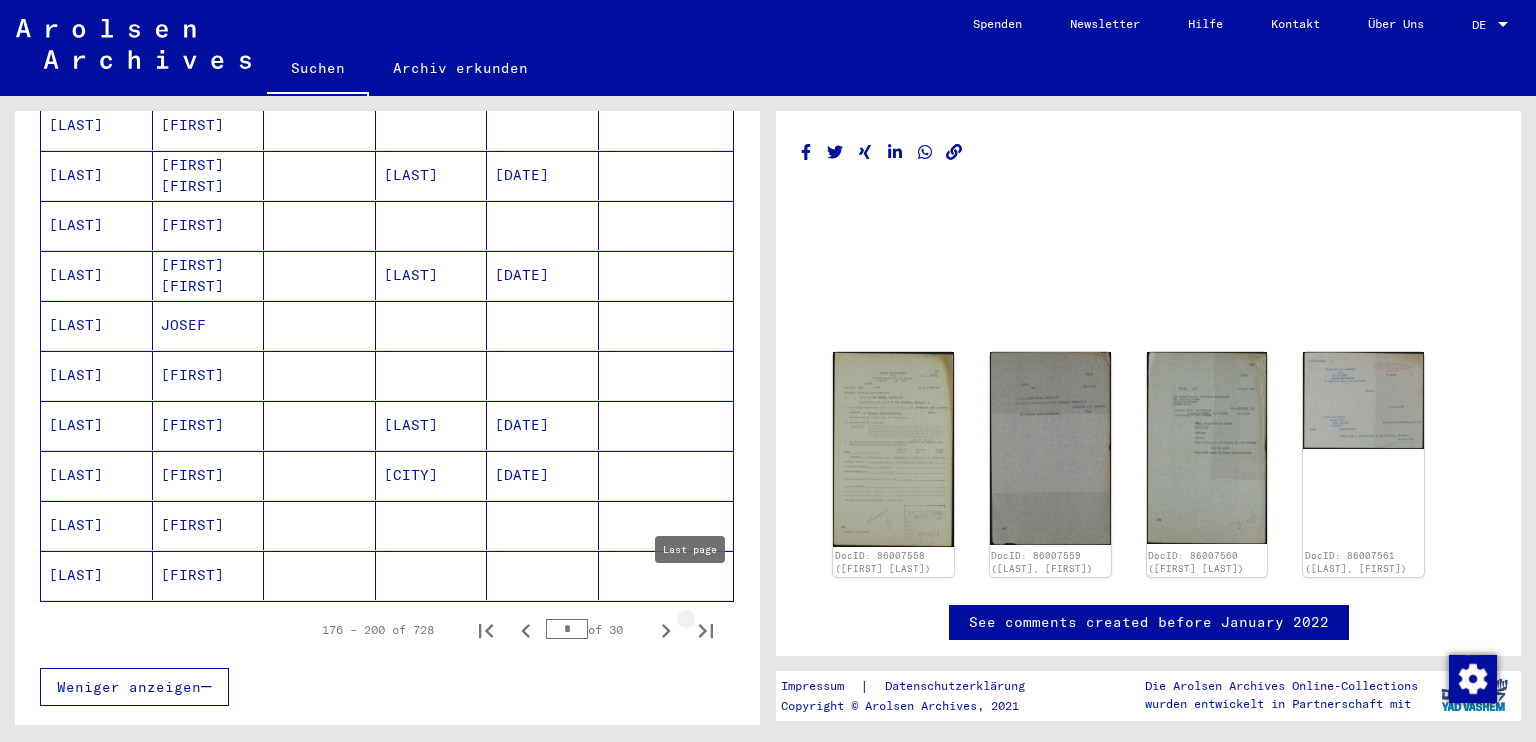 click at bounding box center [706, 630] 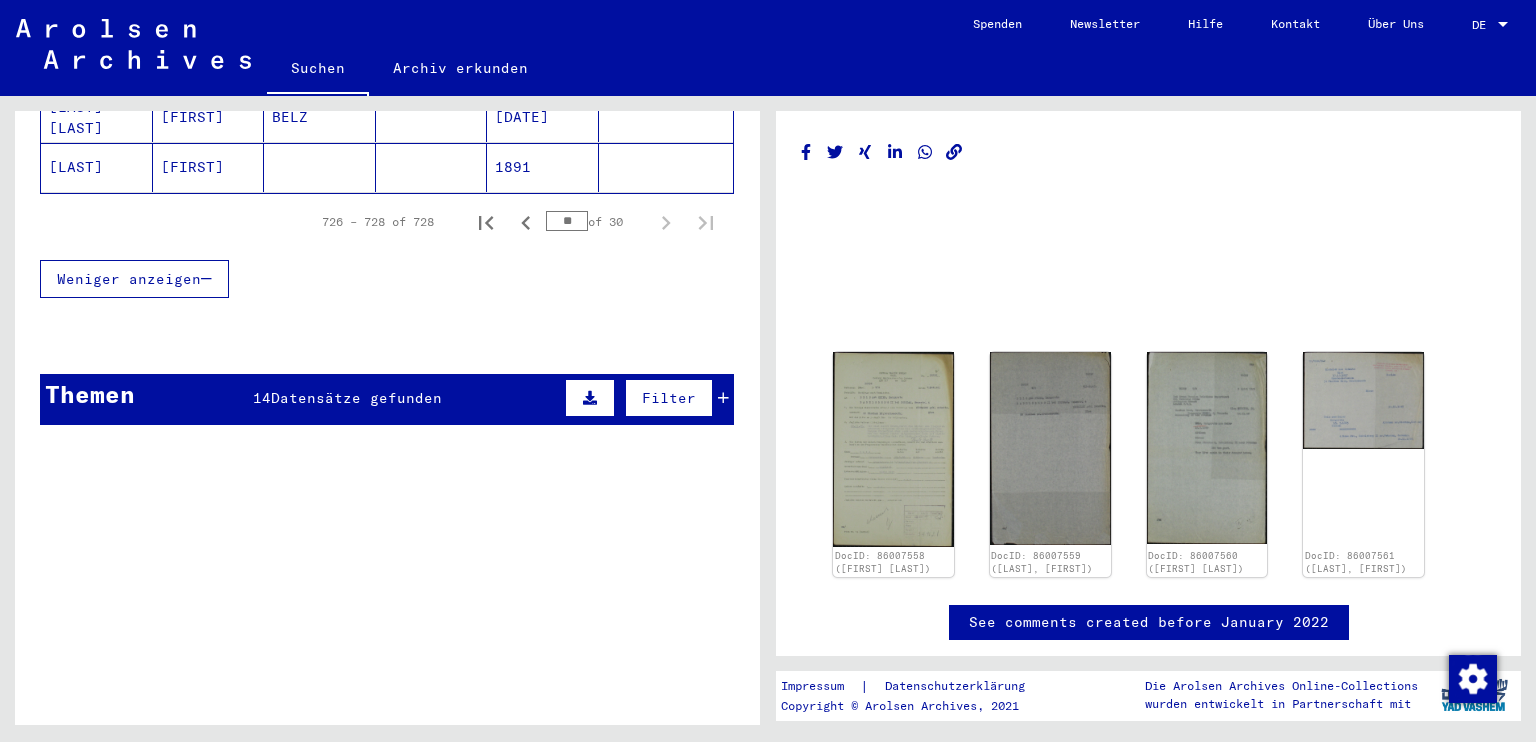 scroll, scrollTop: 133, scrollLeft: 0, axis: vertical 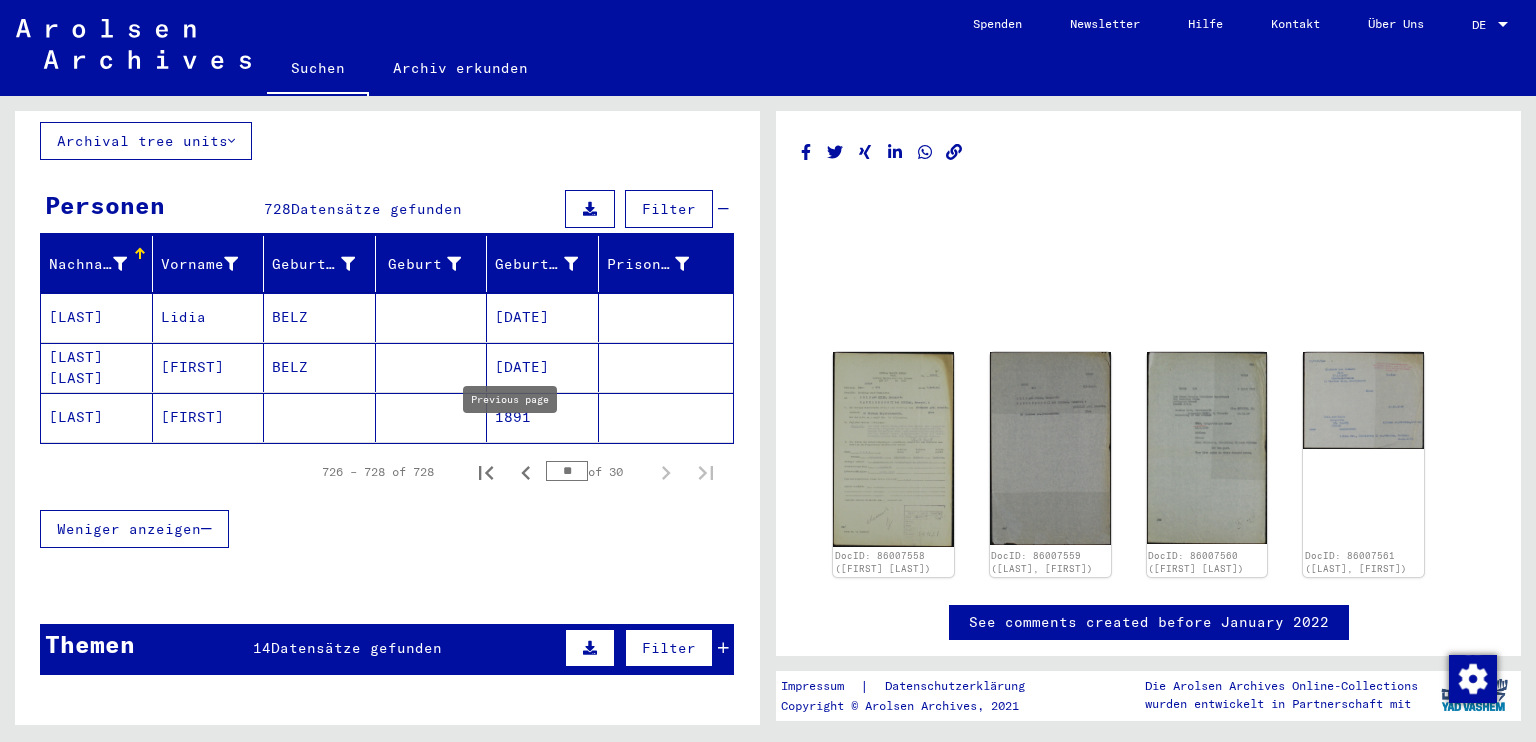 click 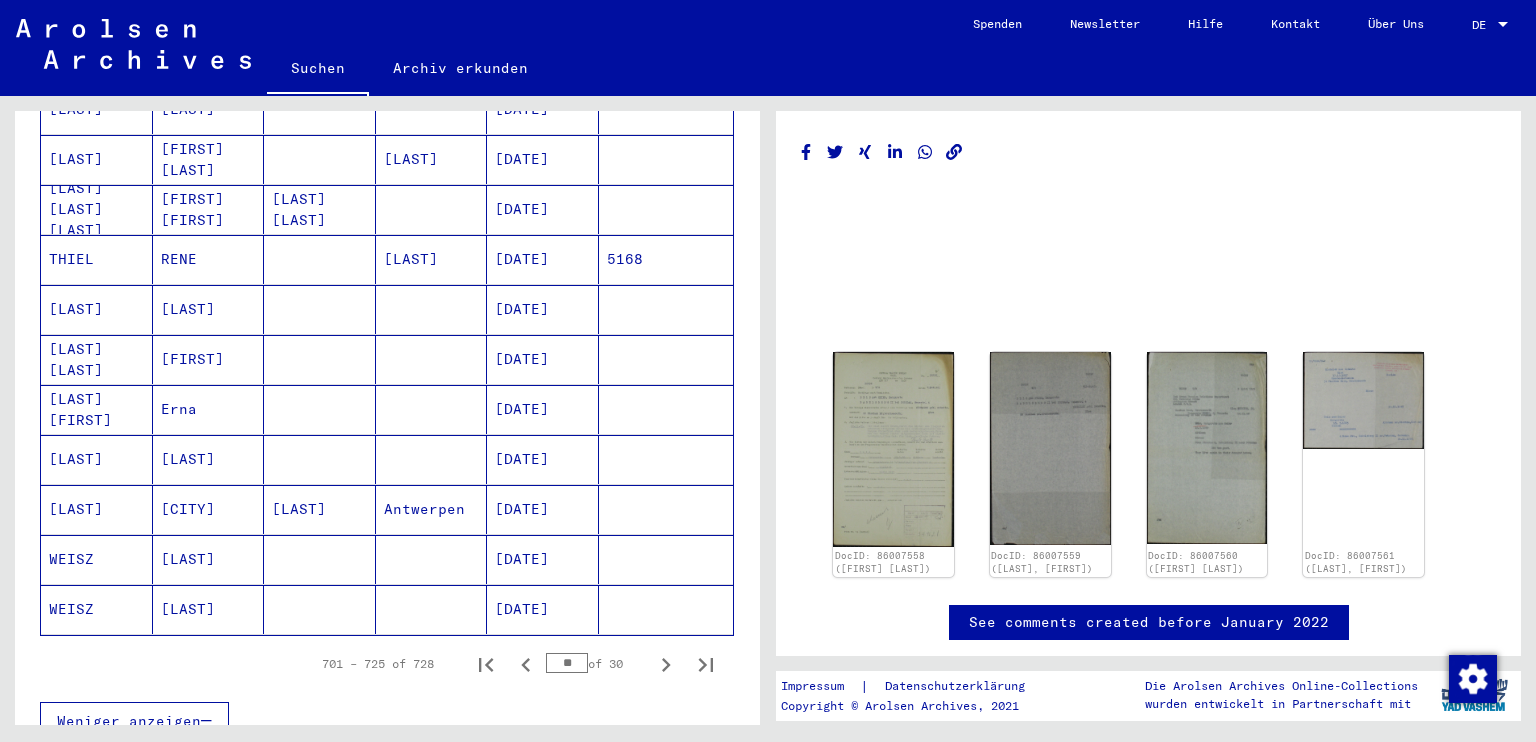 scroll, scrollTop: 1200, scrollLeft: 0, axis: vertical 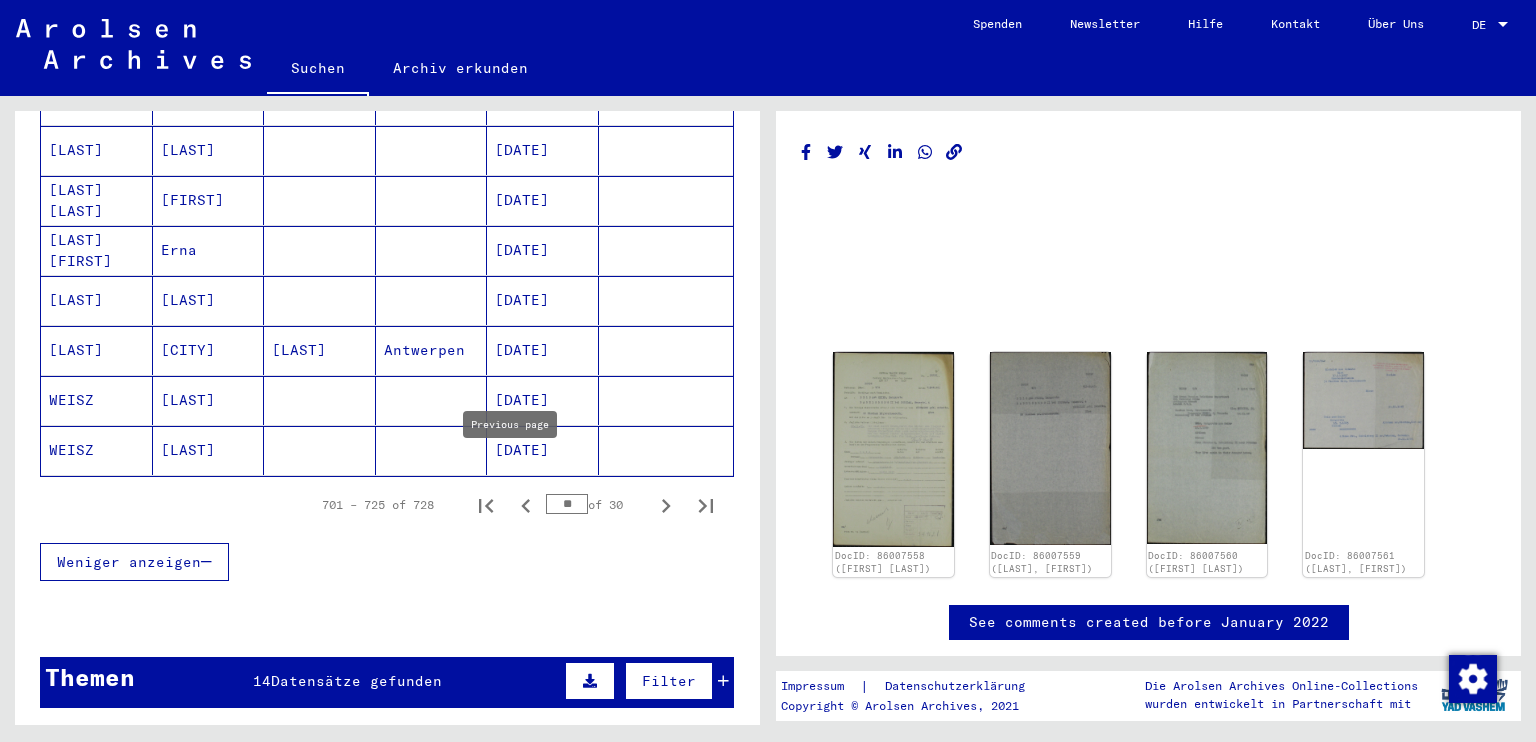 click 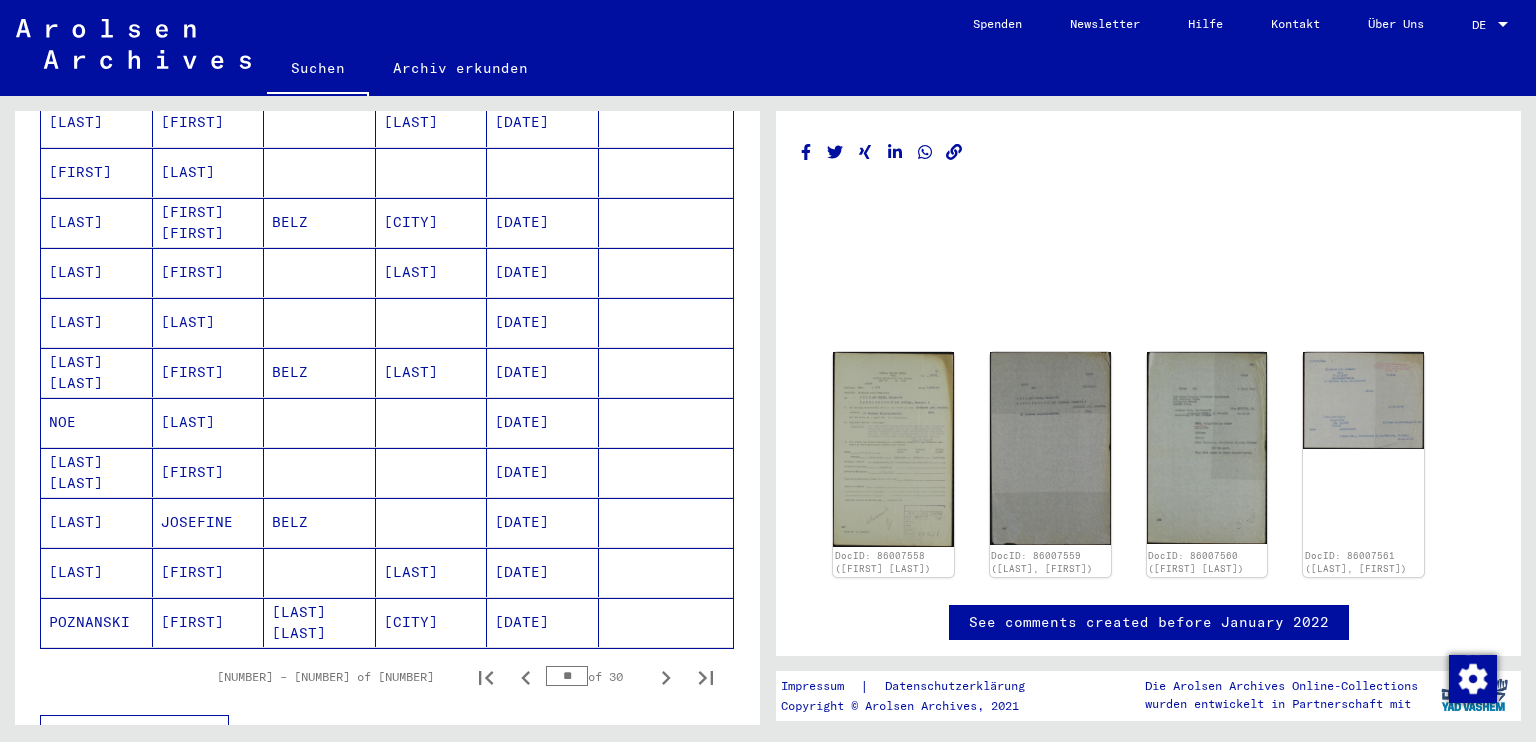 scroll, scrollTop: 1066, scrollLeft: 0, axis: vertical 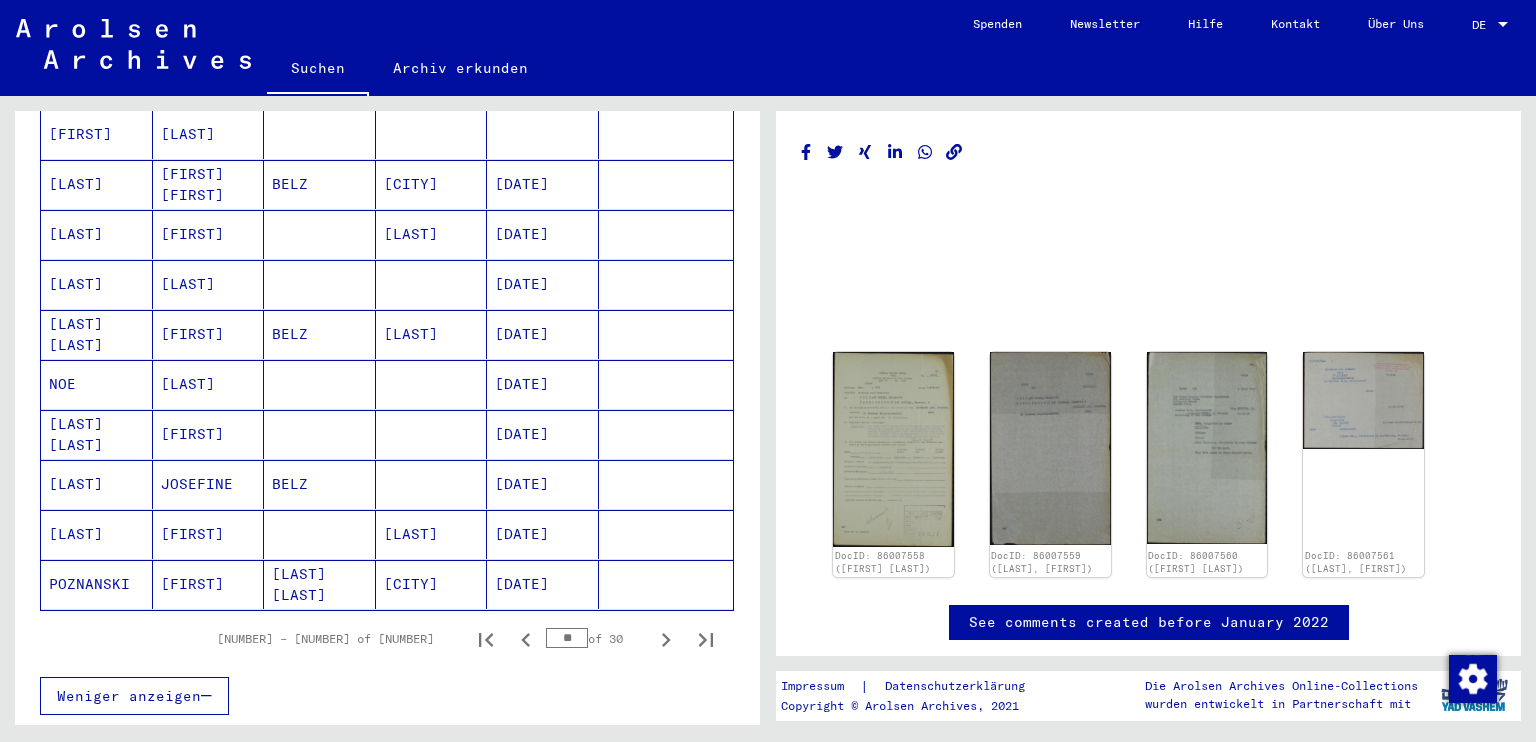click on "JOSEFINE" at bounding box center [209, 534] 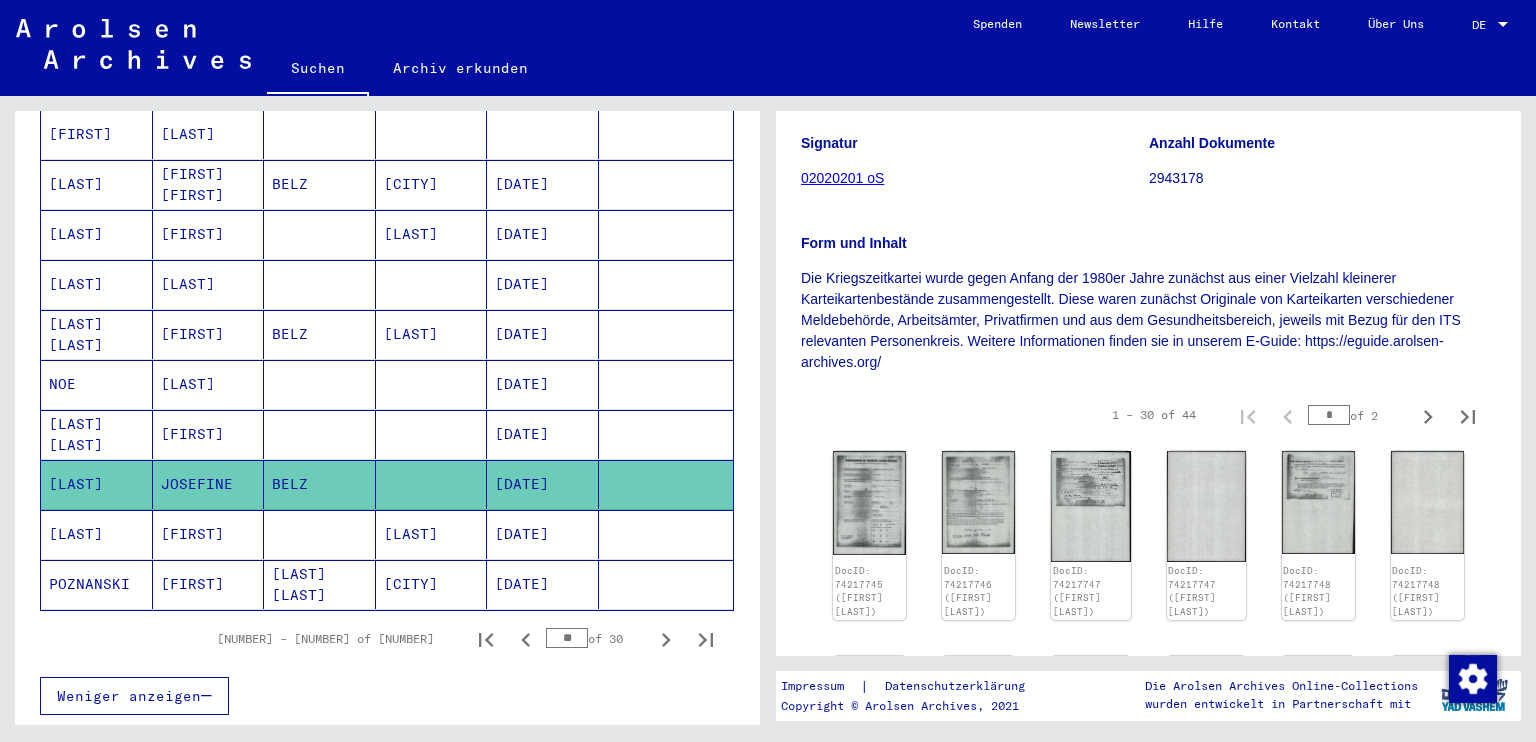 scroll, scrollTop: 266, scrollLeft: 0, axis: vertical 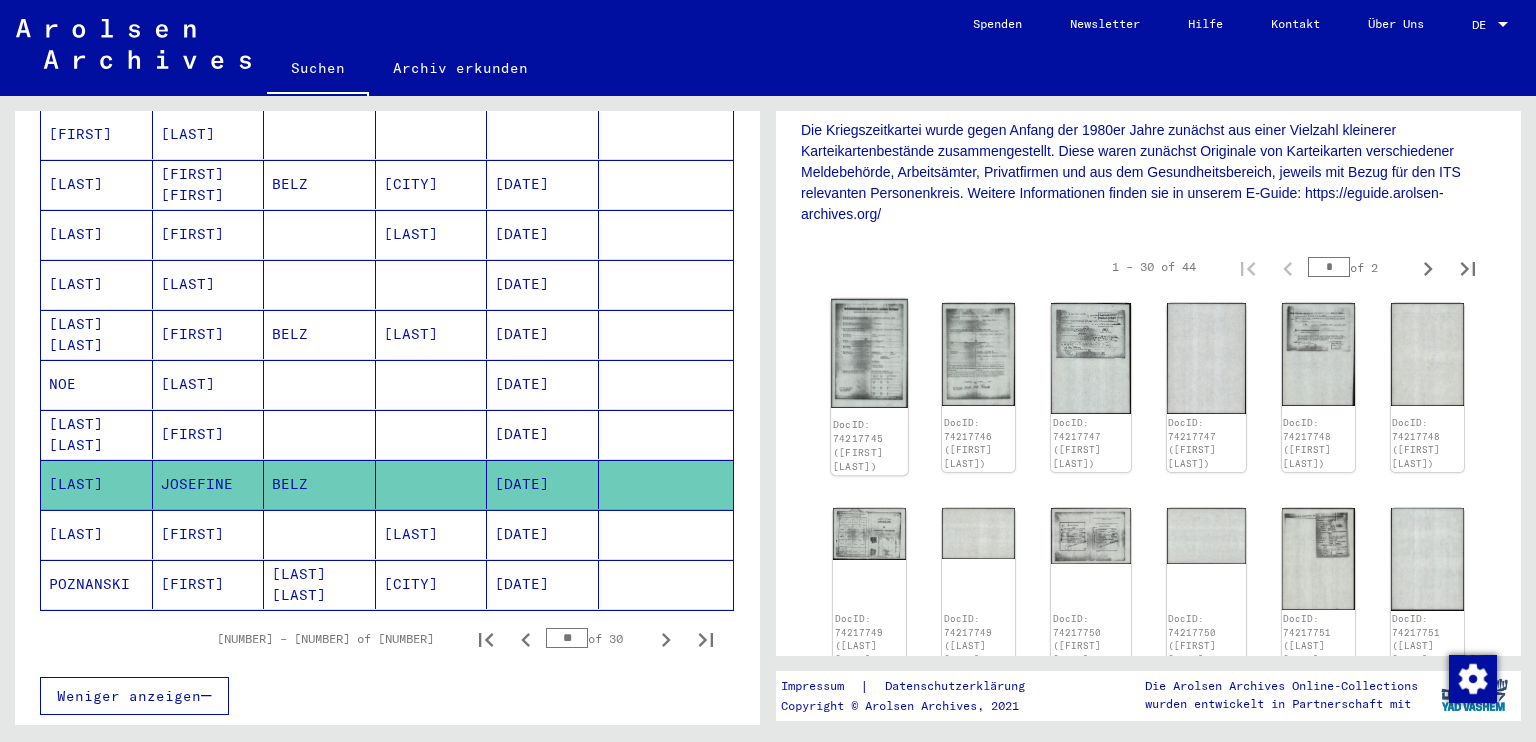 click 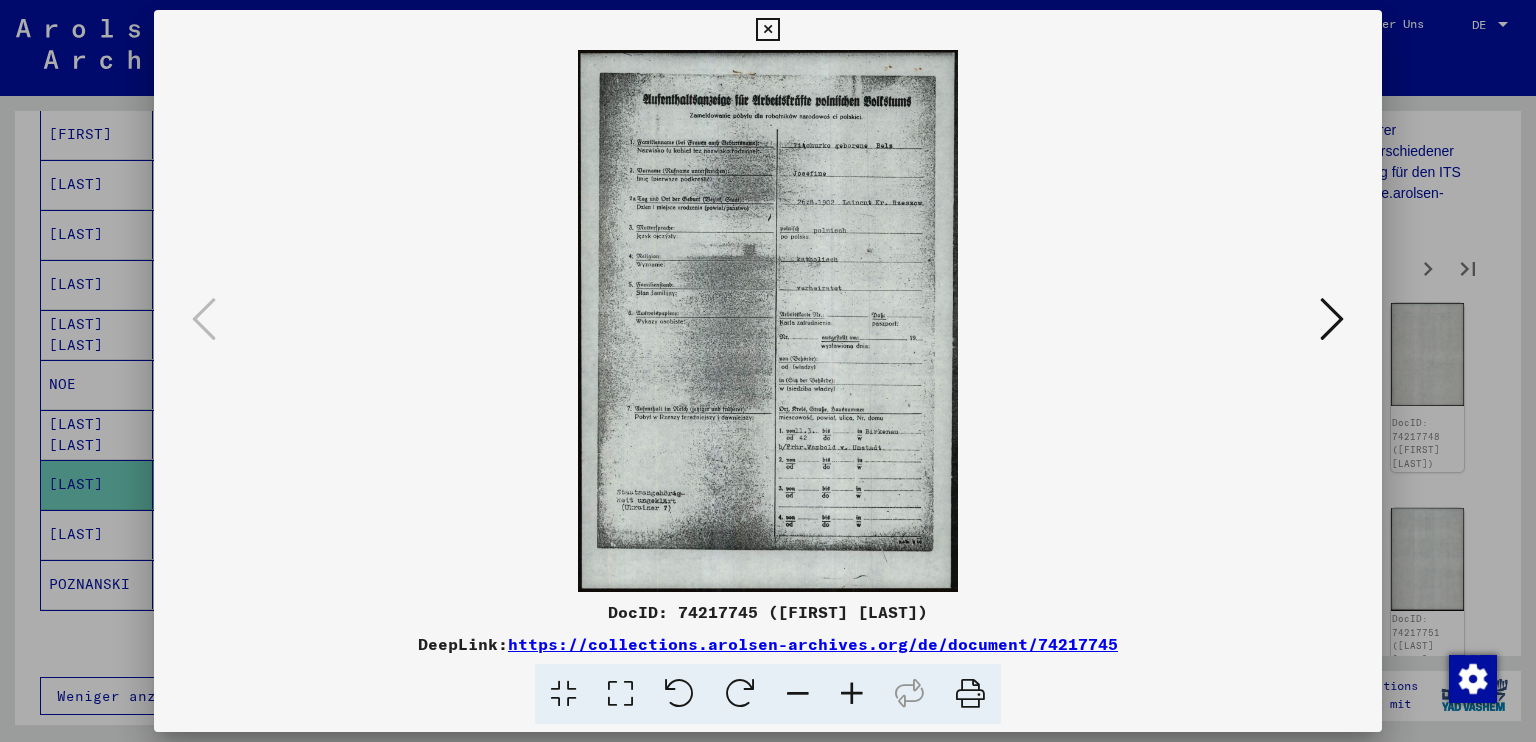 click at bounding box center [852, 694] 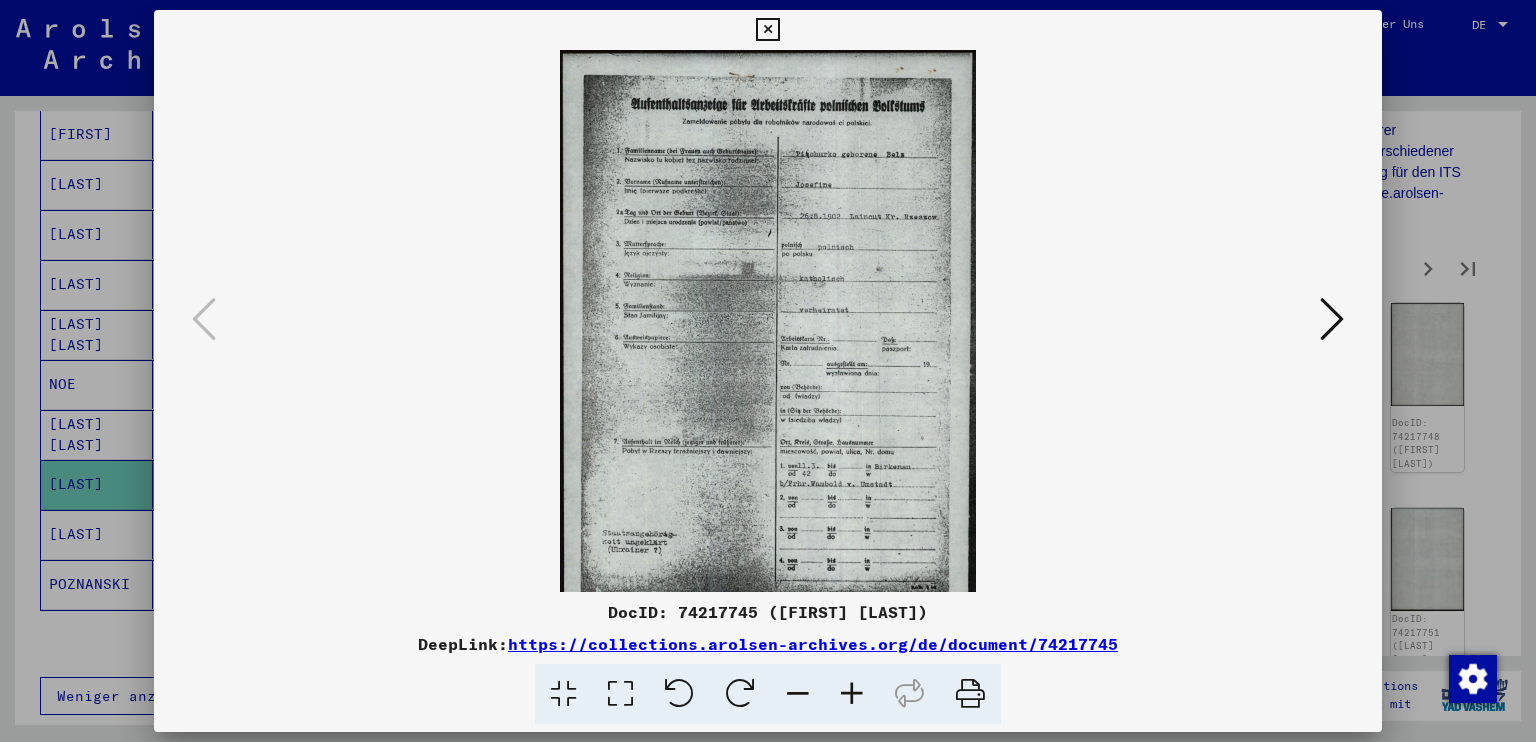 click at bounding box center [852, 694] 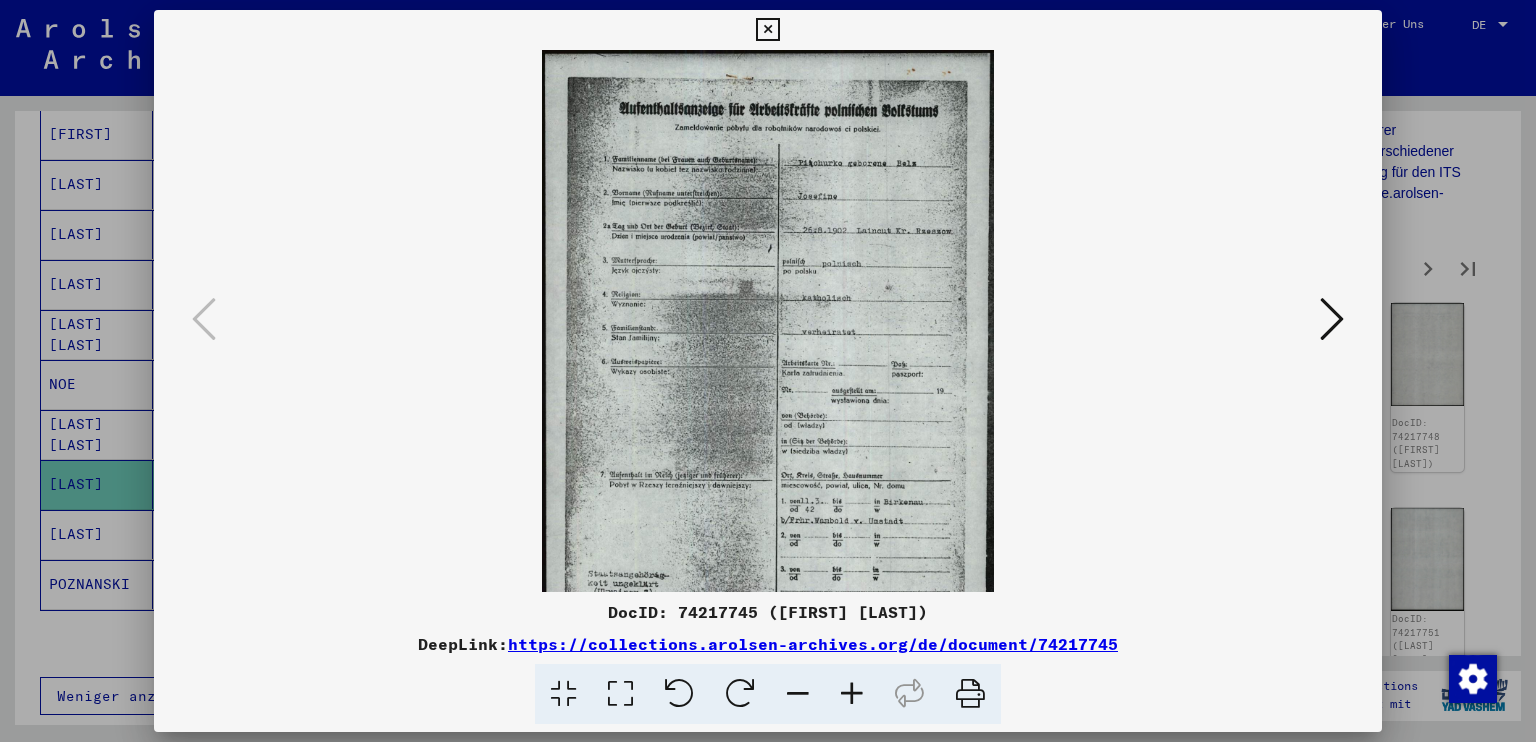 click at bounding box center (852, 694) 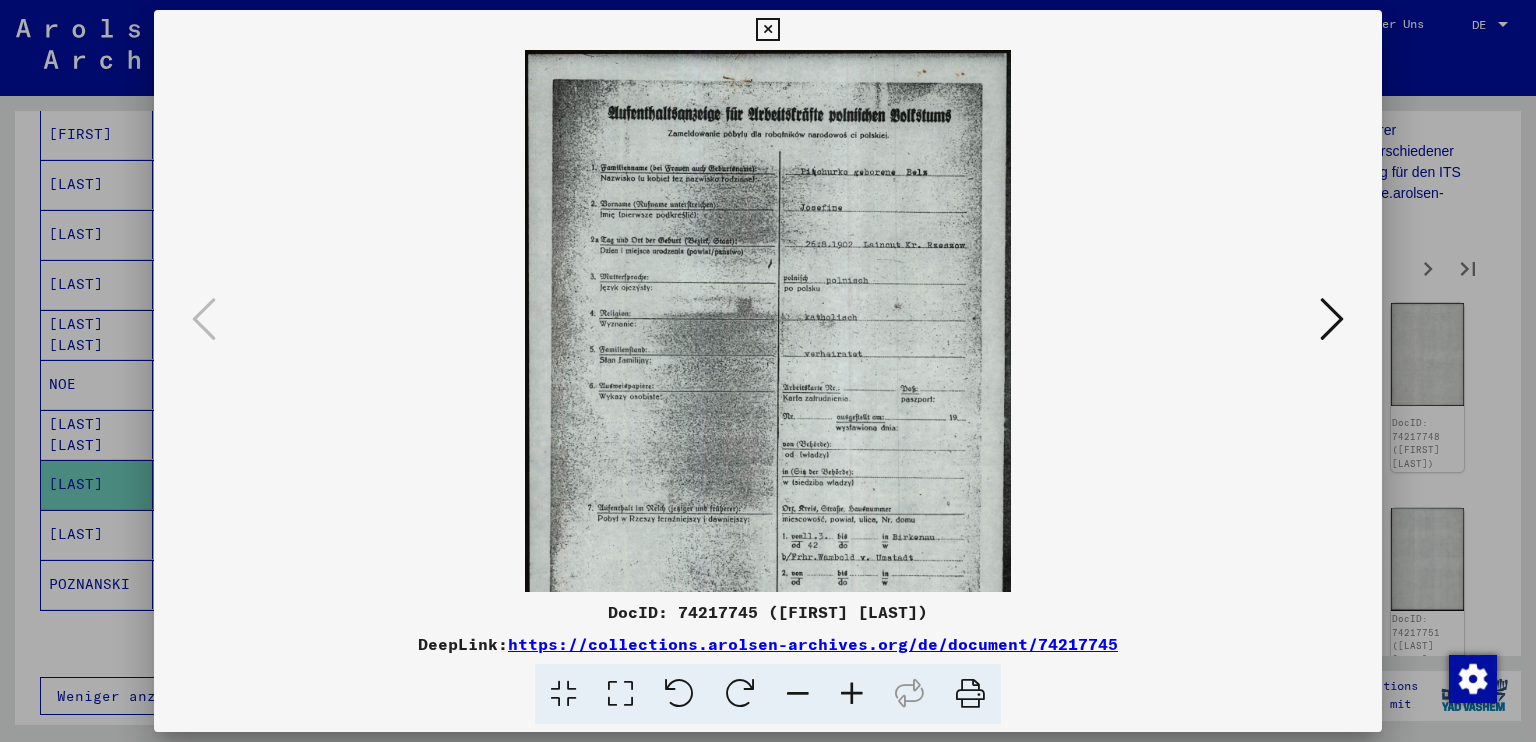 click at bounding box center (852, 694) 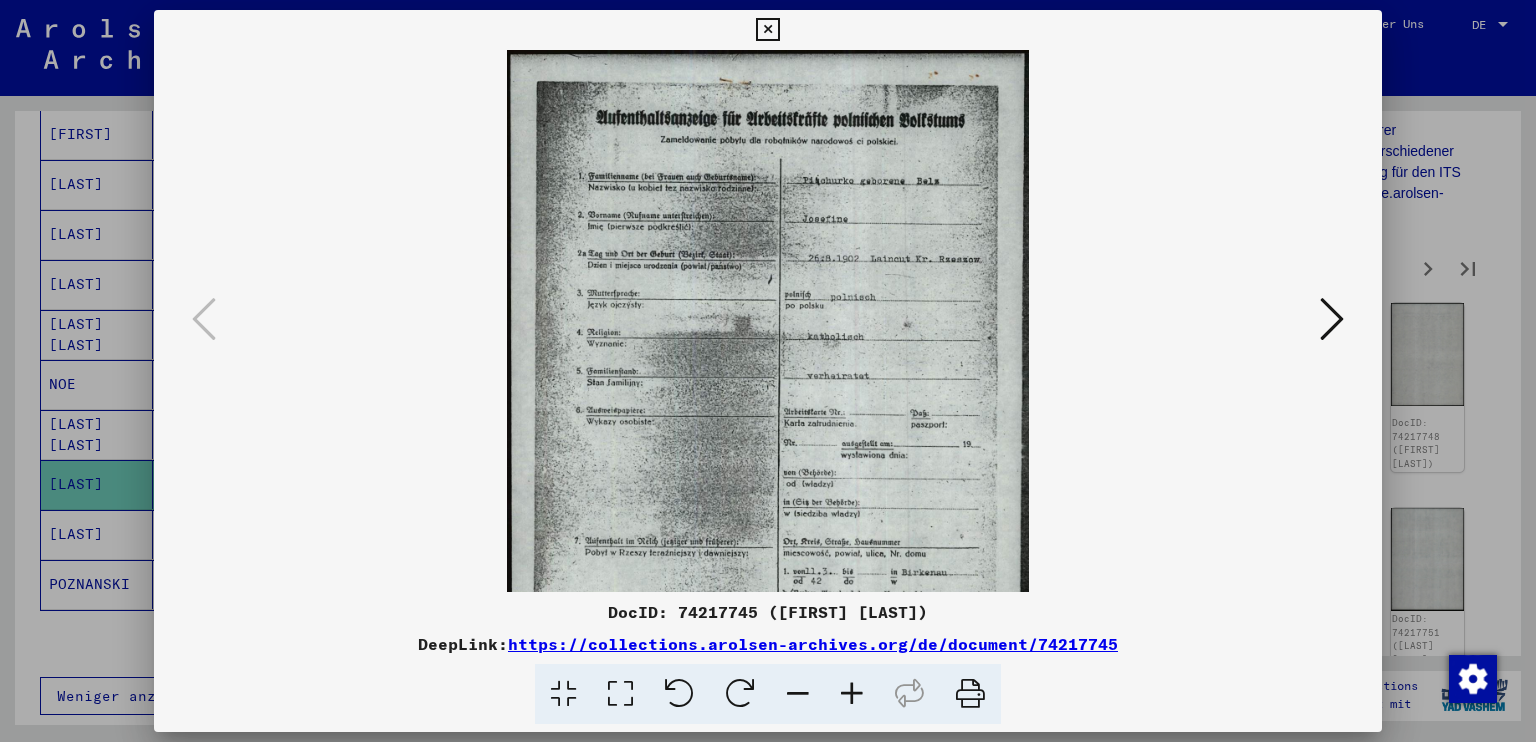 click at bounding box center [852, 694] 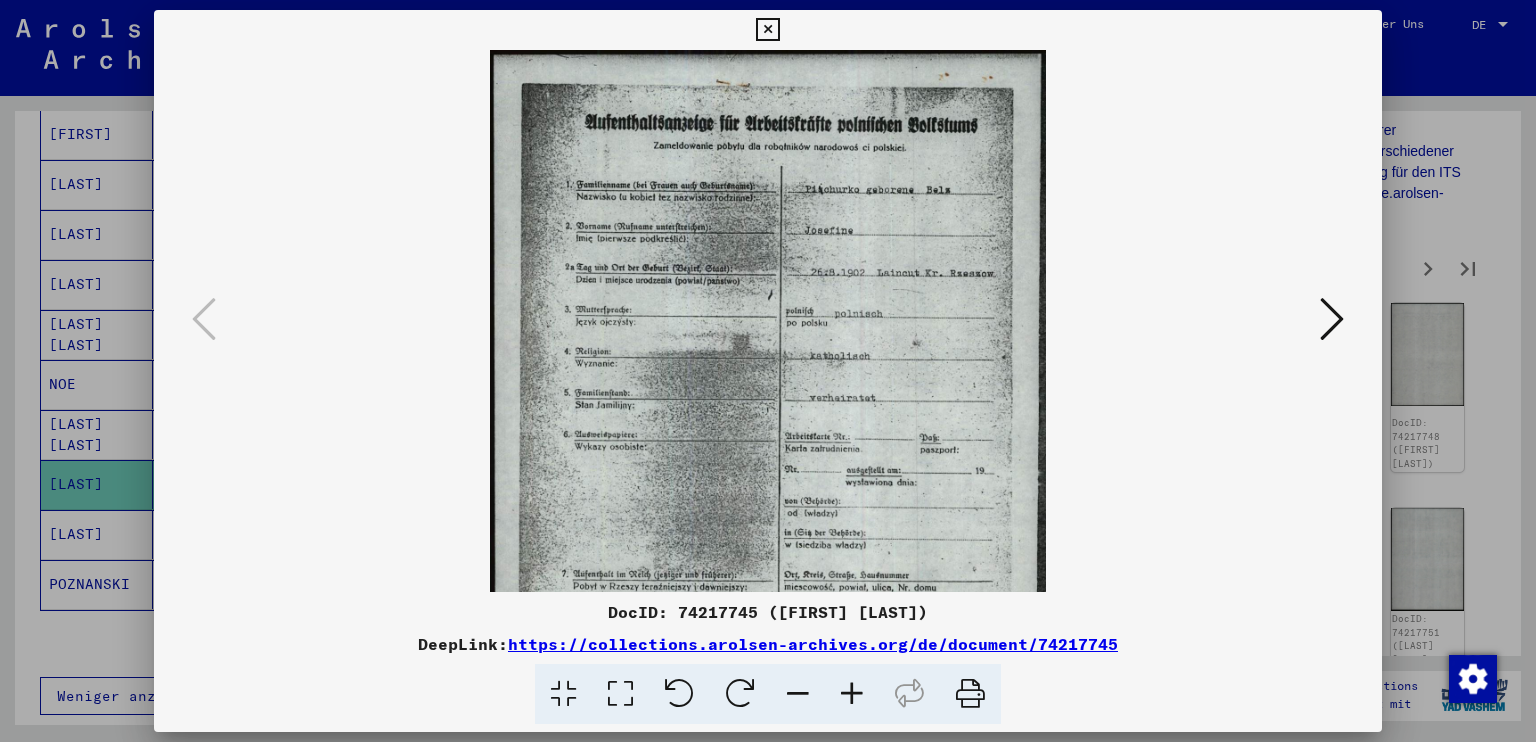 click at bounding box center [852, 694] 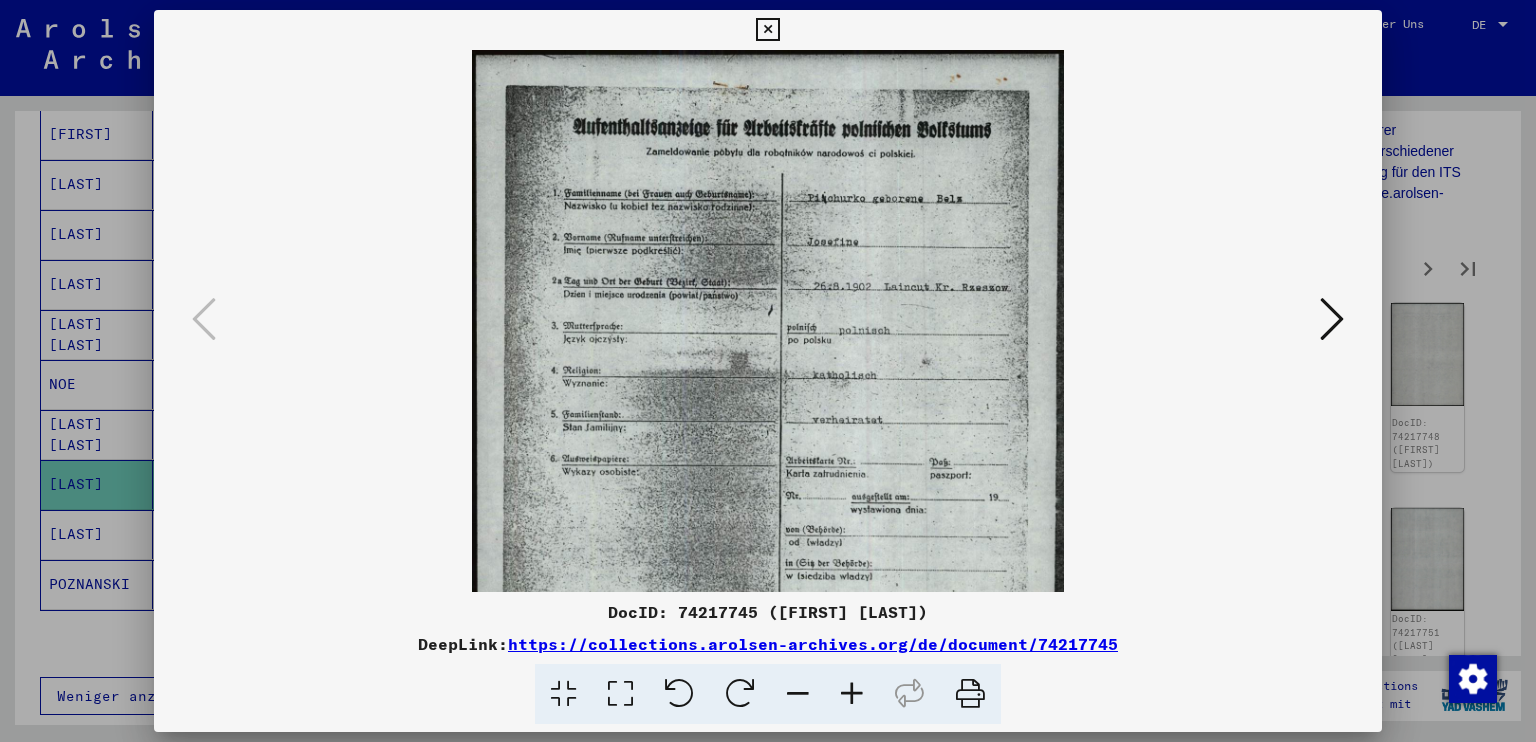 click at bounding box center [852, 694] 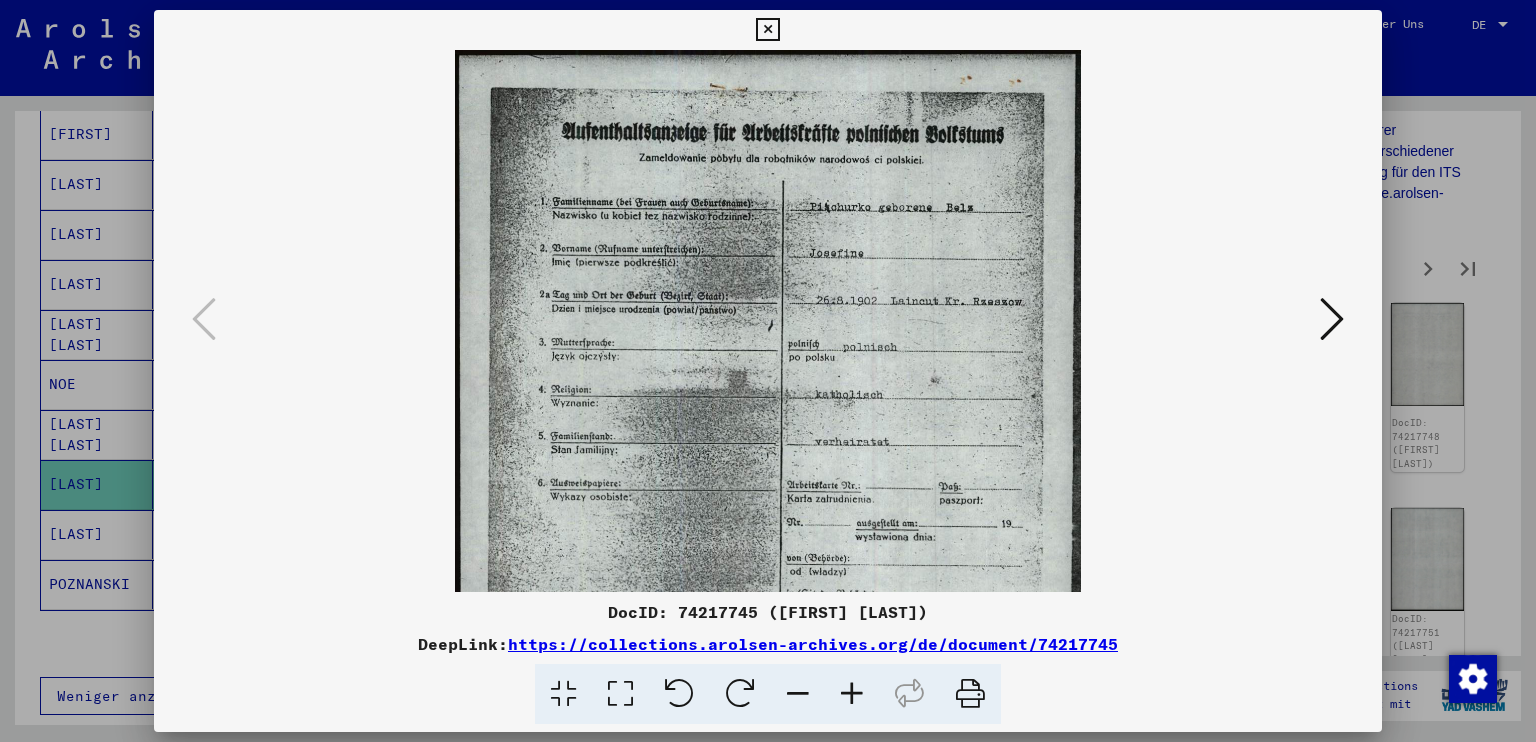 click at bounding box center [852, 694] 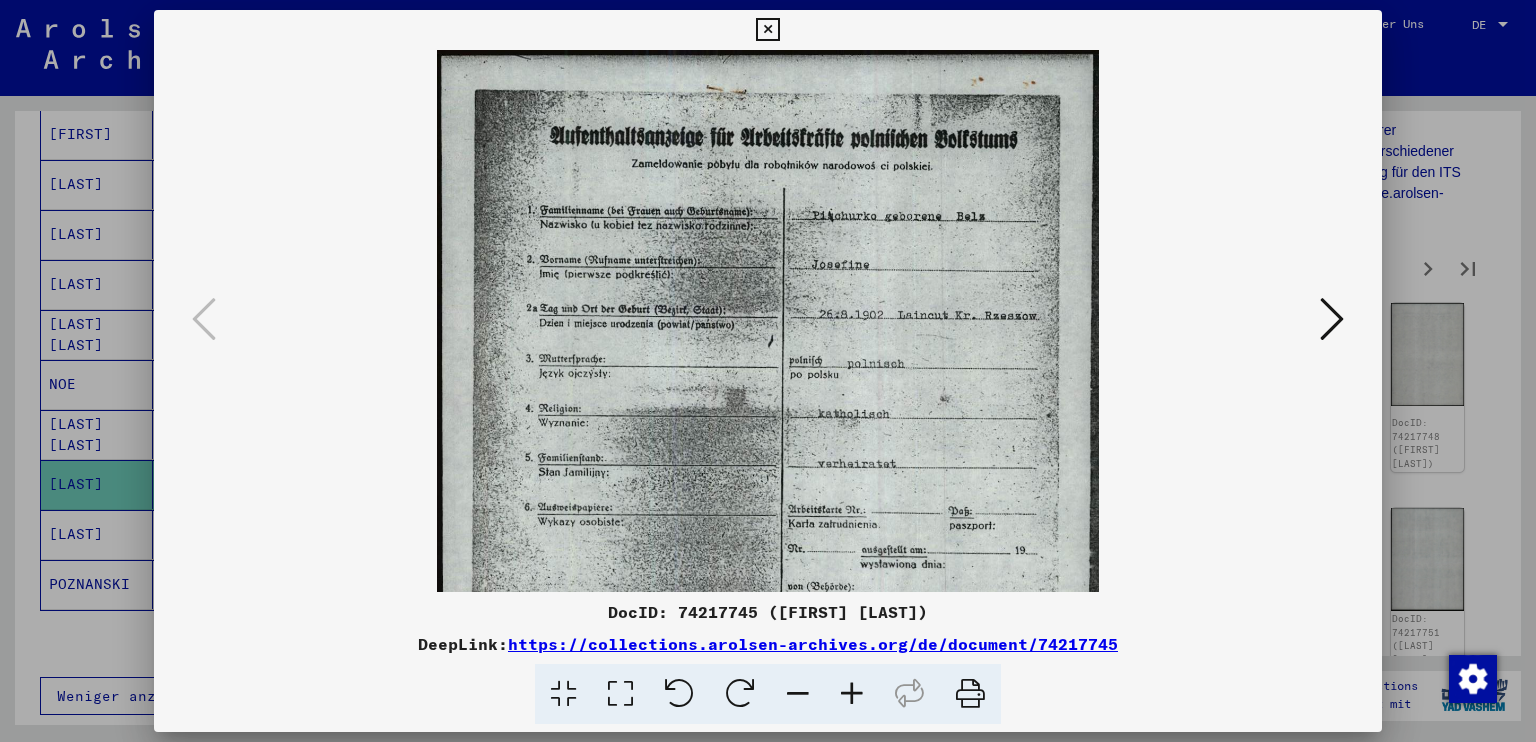 click at bounding box center (852, 694) 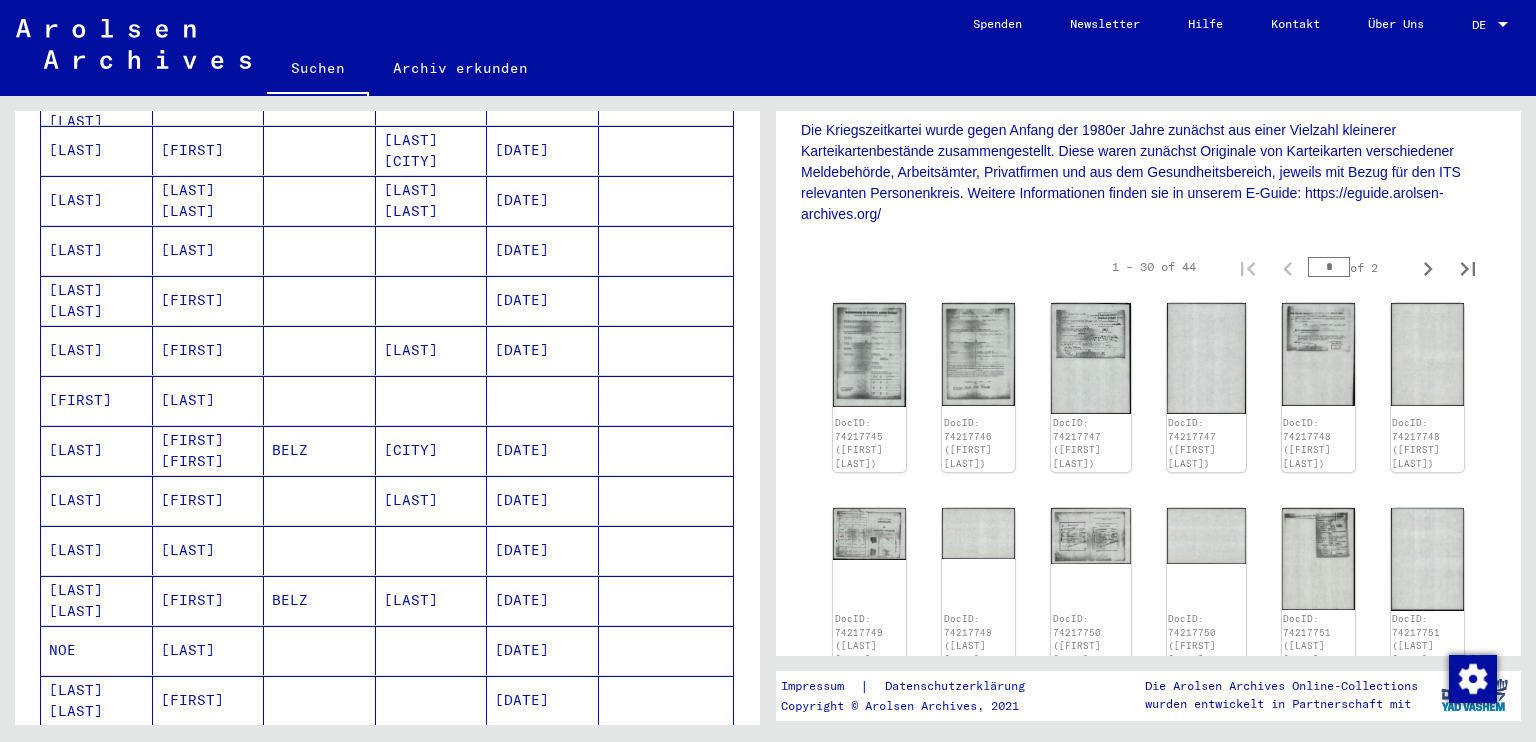 scroll, scrollTop: 666, scrollLeft: 0, axis: vertical 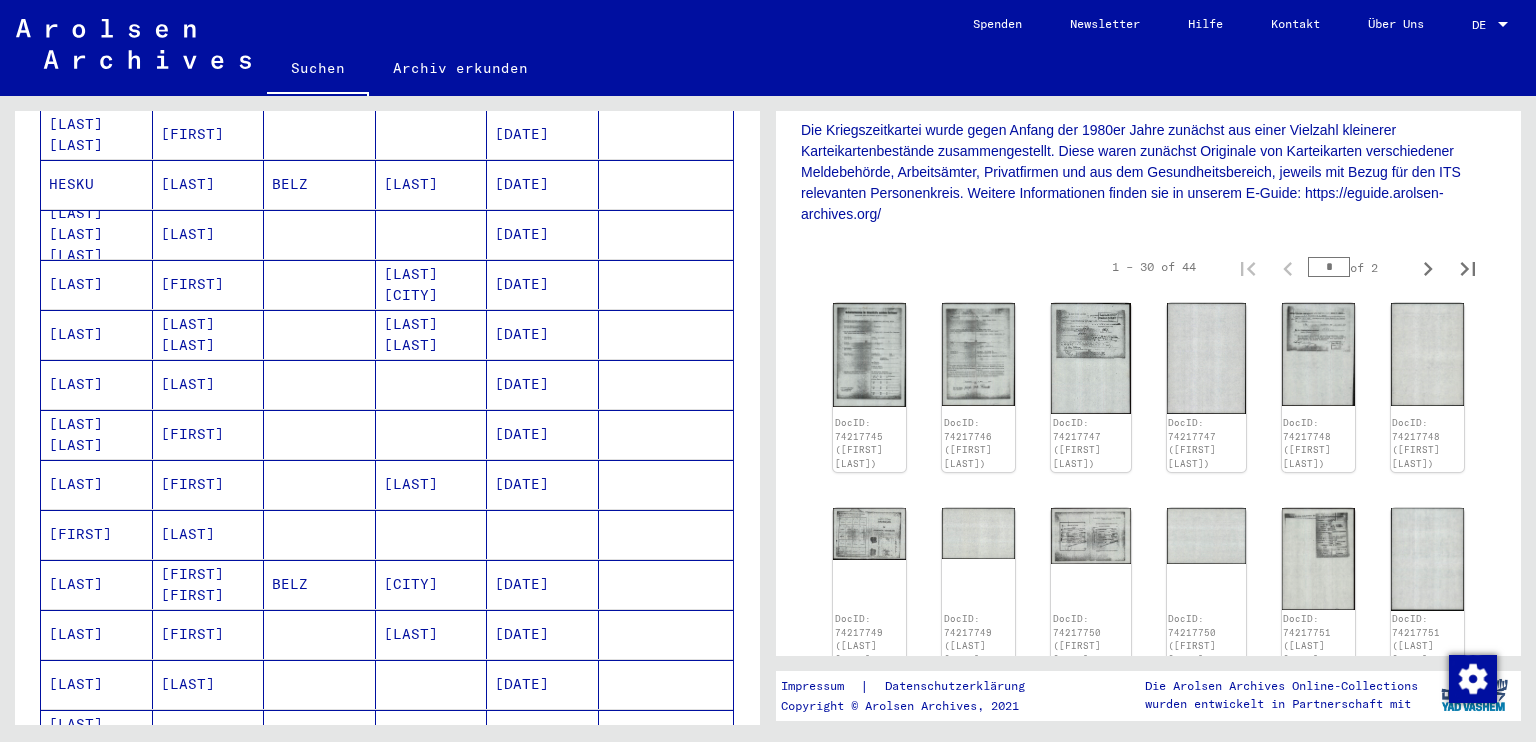 click on "BELZ" at bounding box center (320, 634) 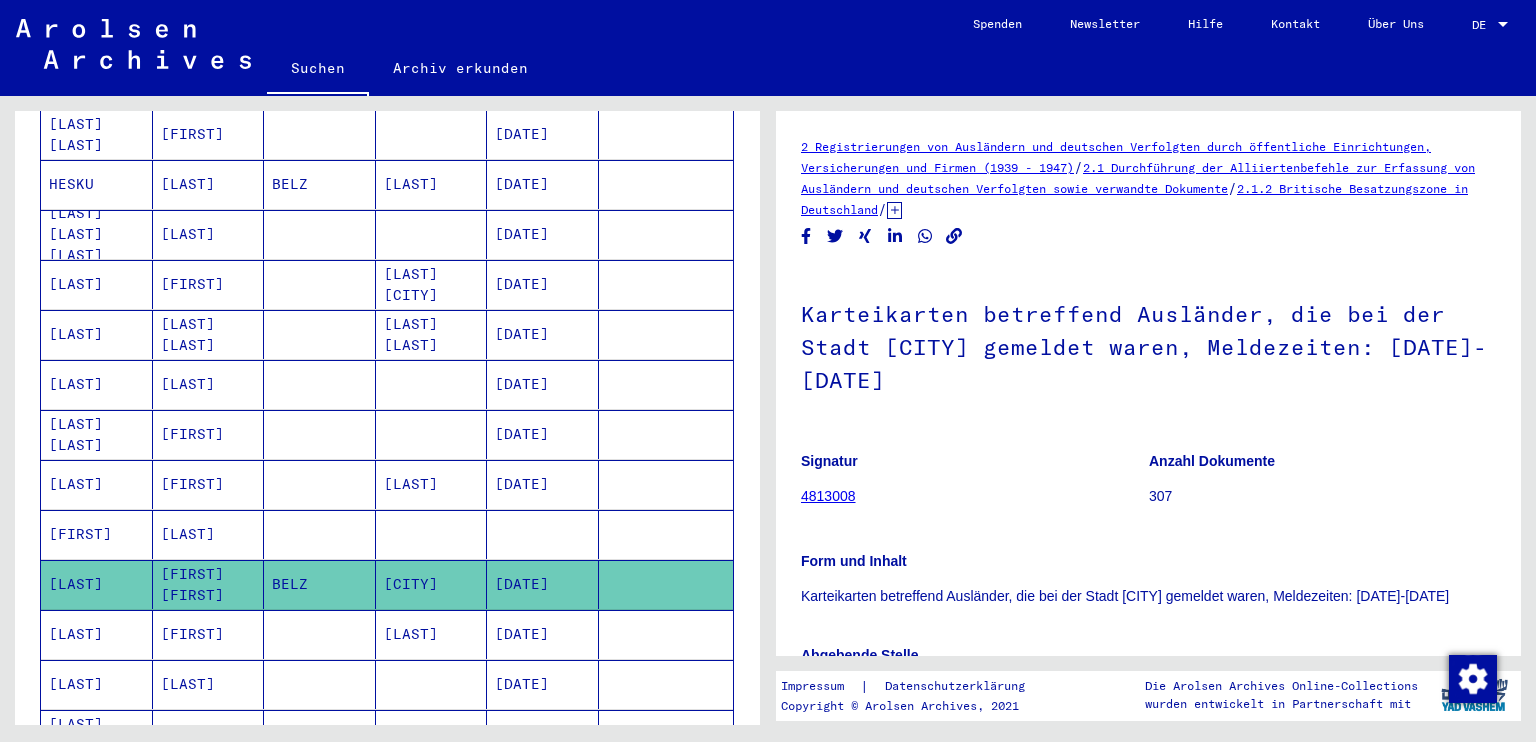 scroll, scrollTop: 0, scrollLeft: 0, axis: both 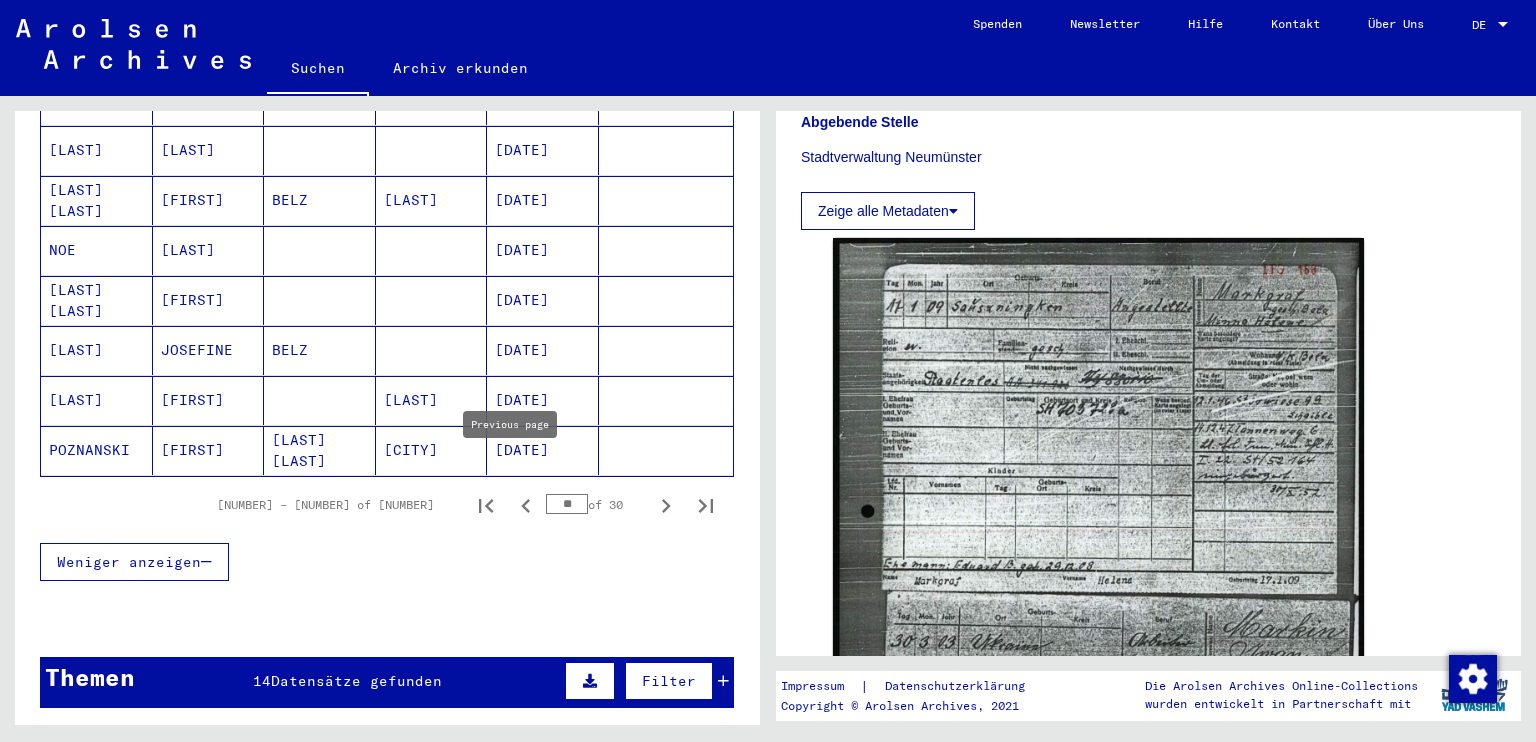 click 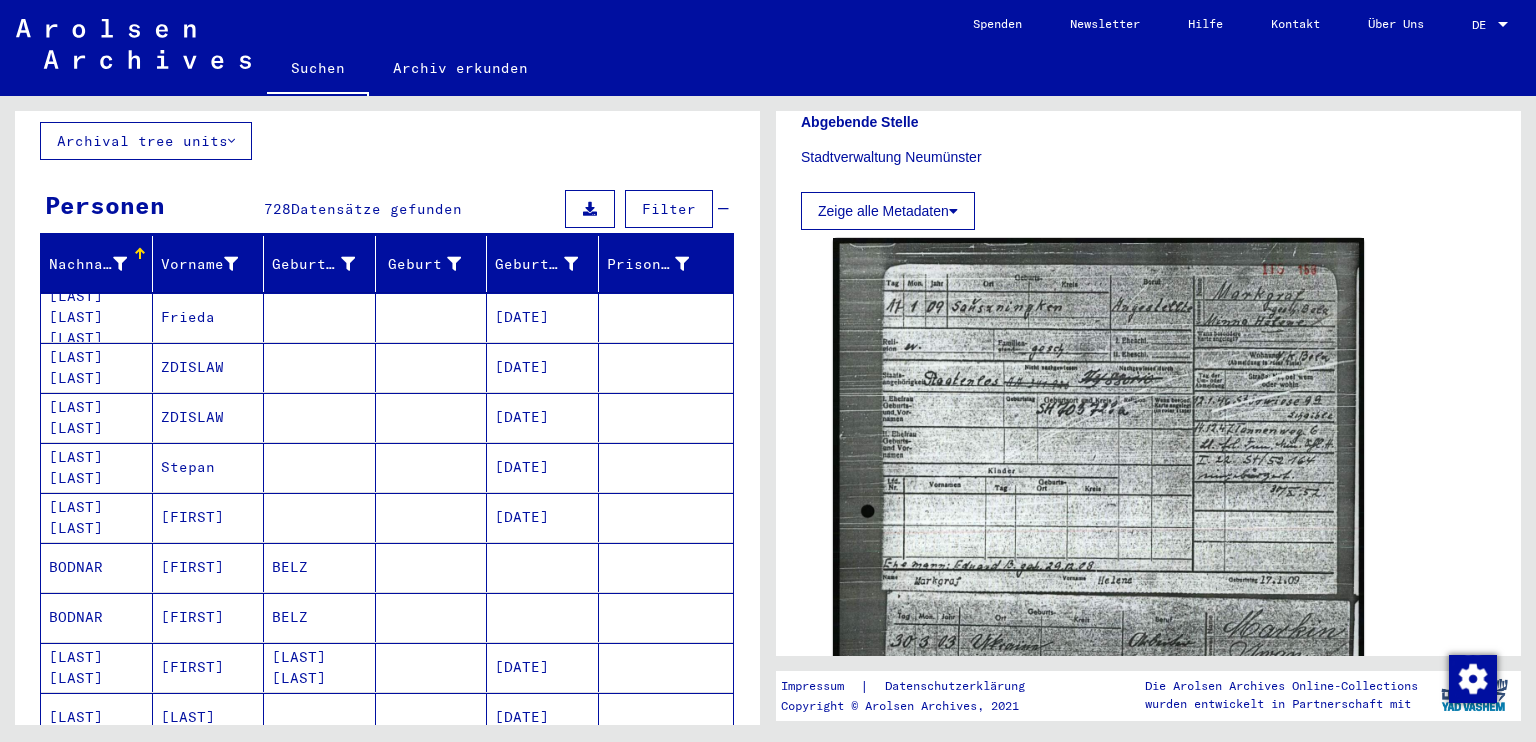 scroll, scrollTop: 266, scrollLeft: 0, axis: vertical 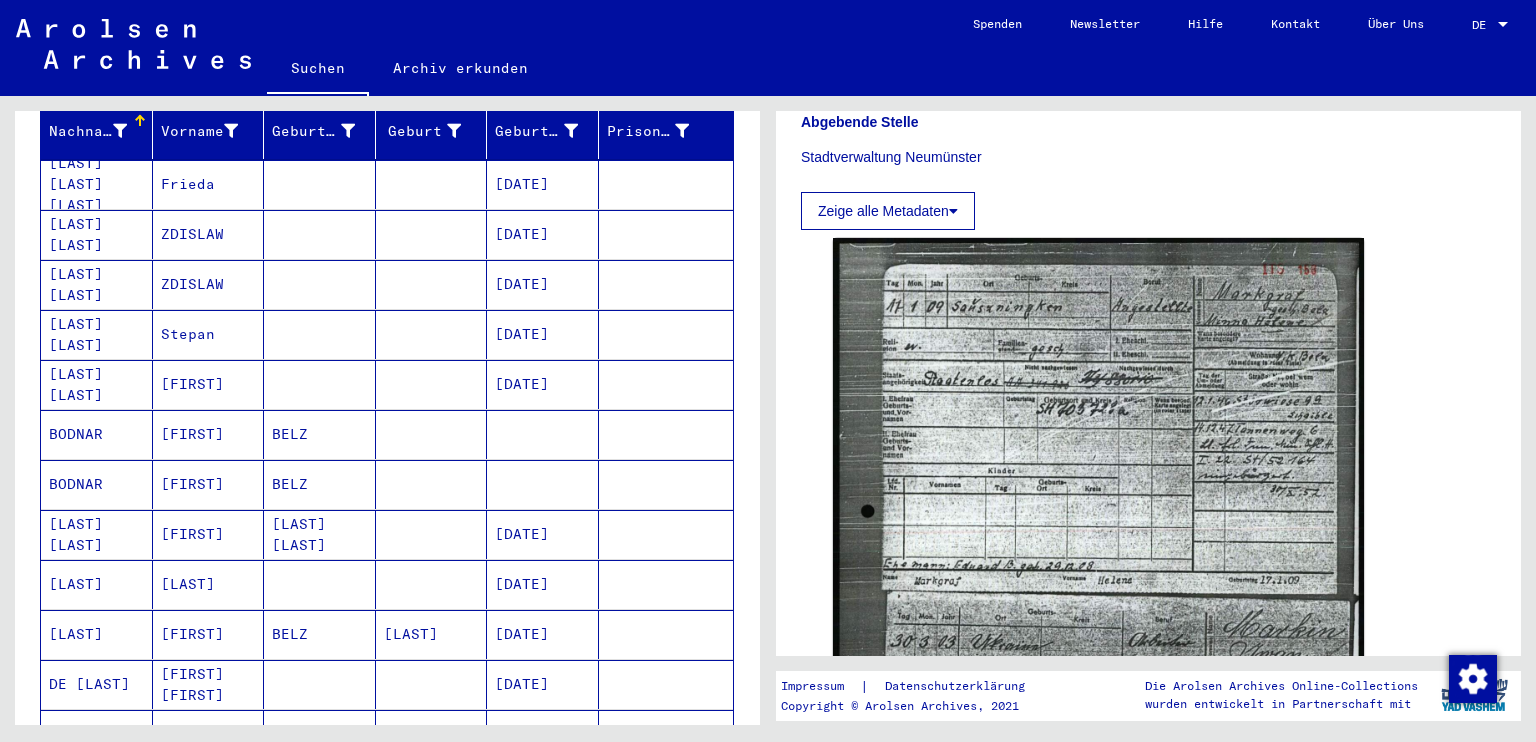 click on "[FIRST]" at bounding box center (209, 584) 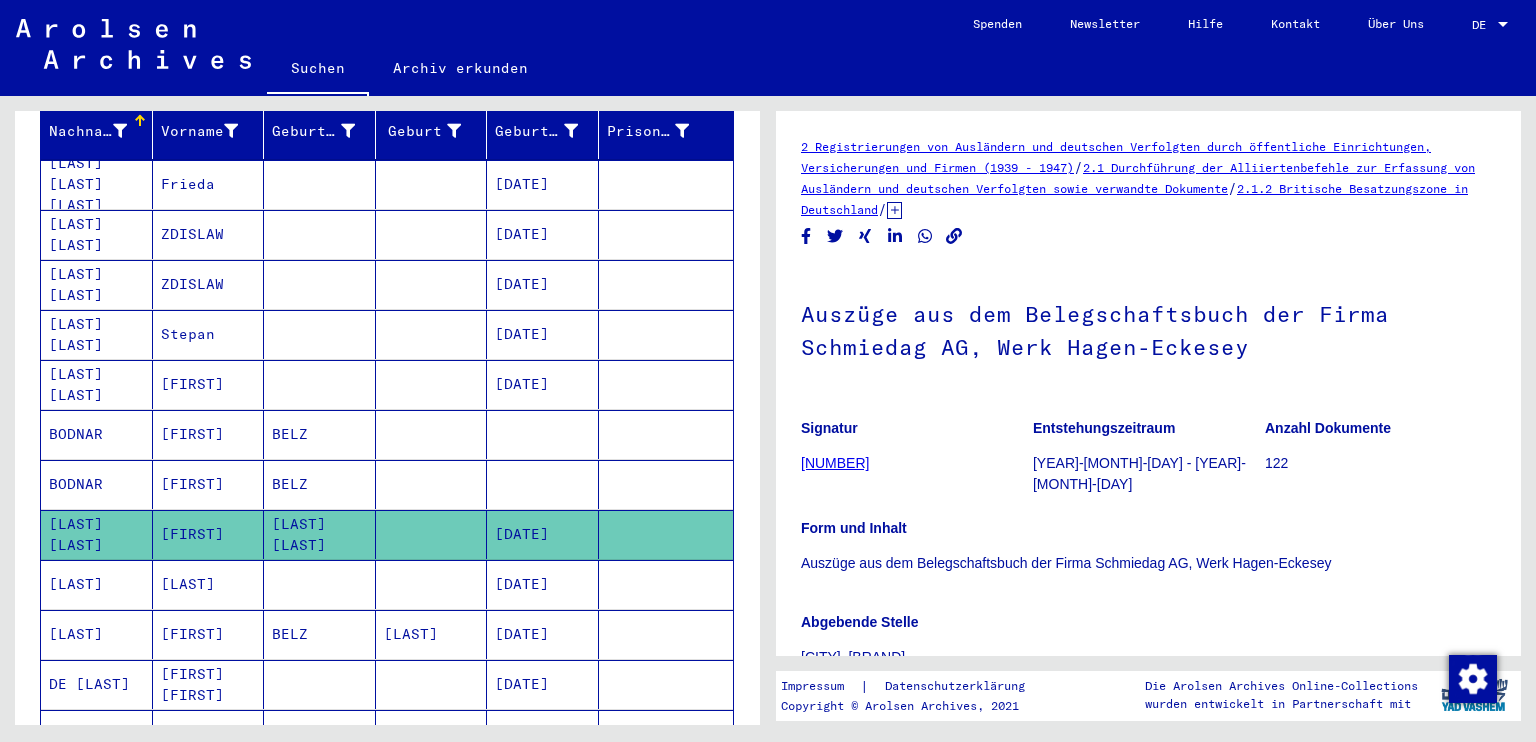 scroll, scrollTop: 0, scrollLeft: 0, axis: both 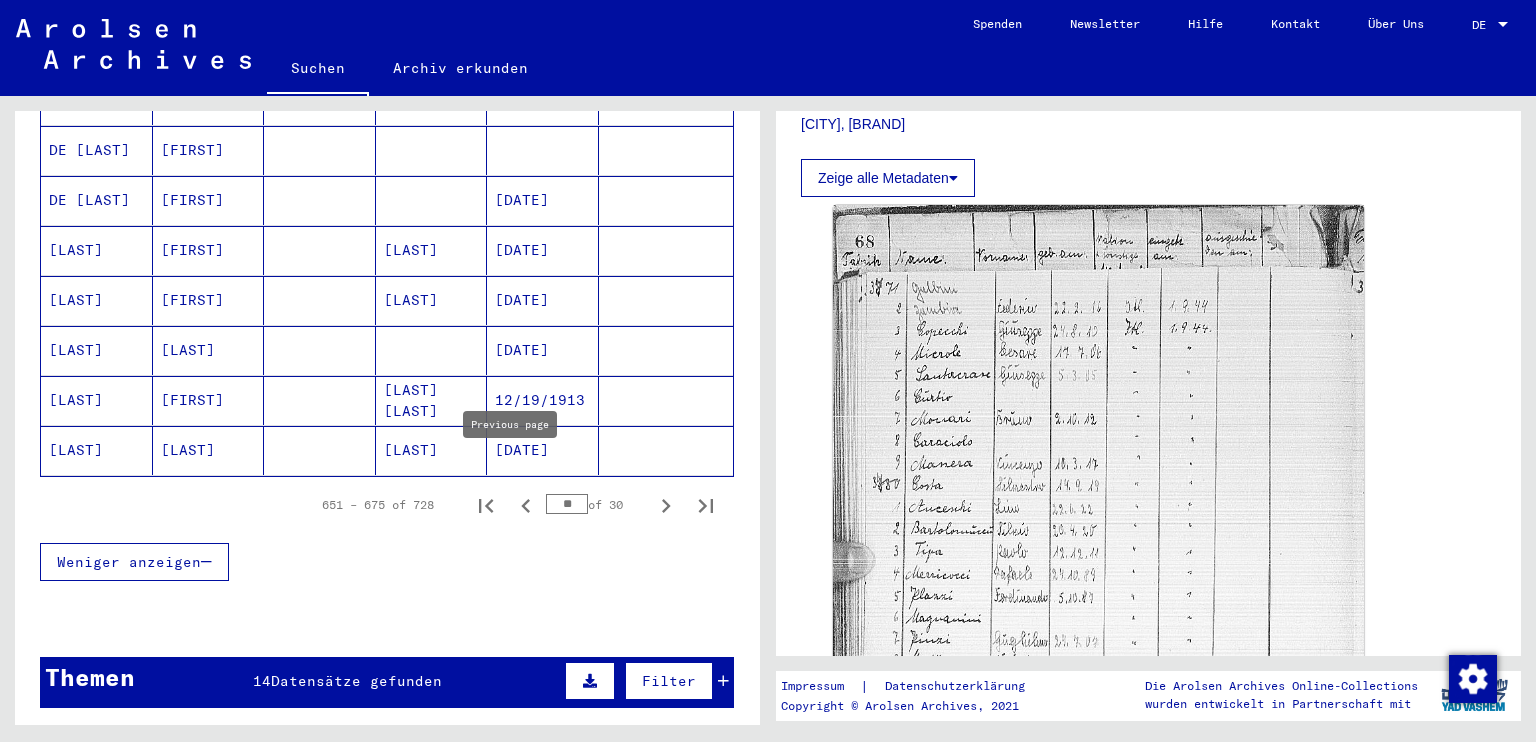 click 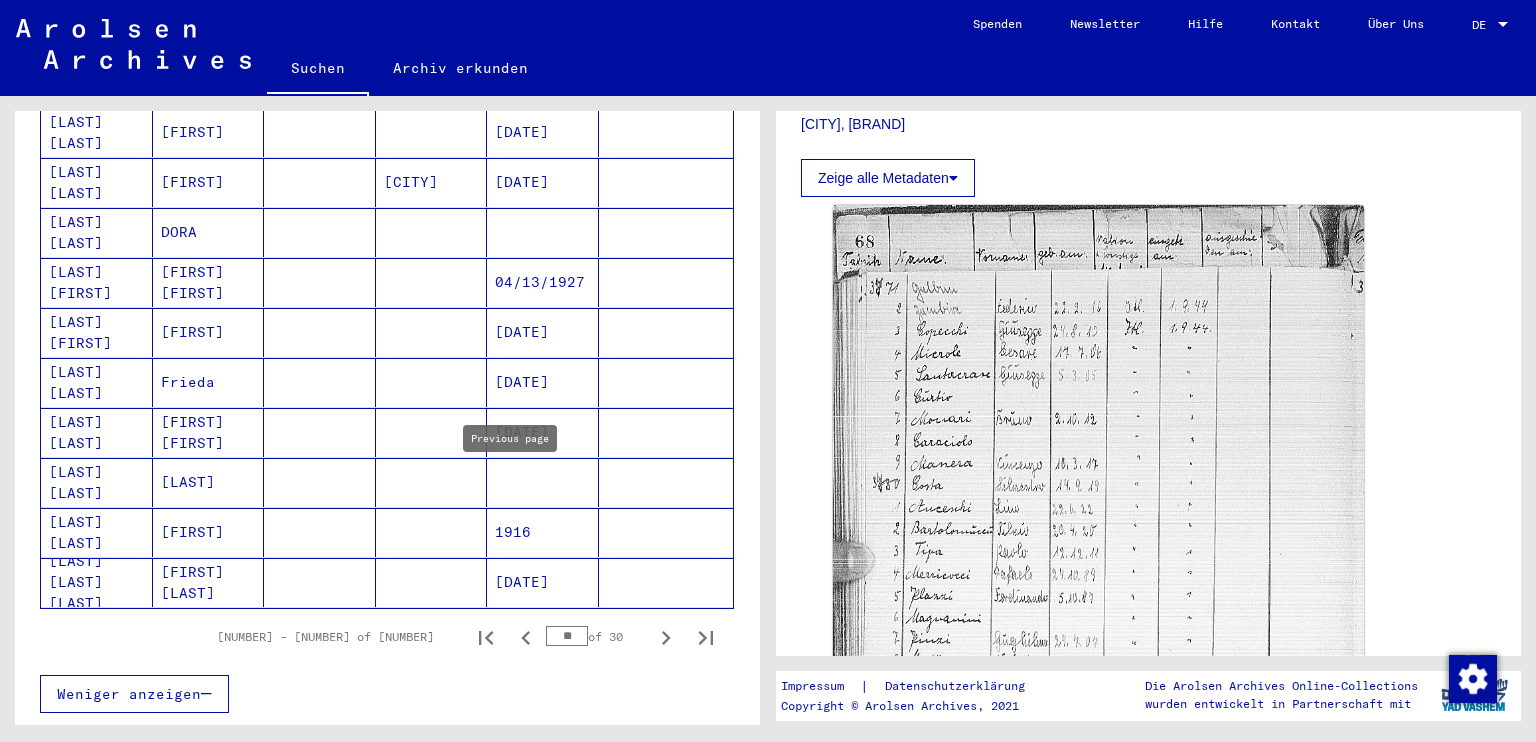 scroll, scrollTop: 1200, scrollLeft: 0, axis: vertical 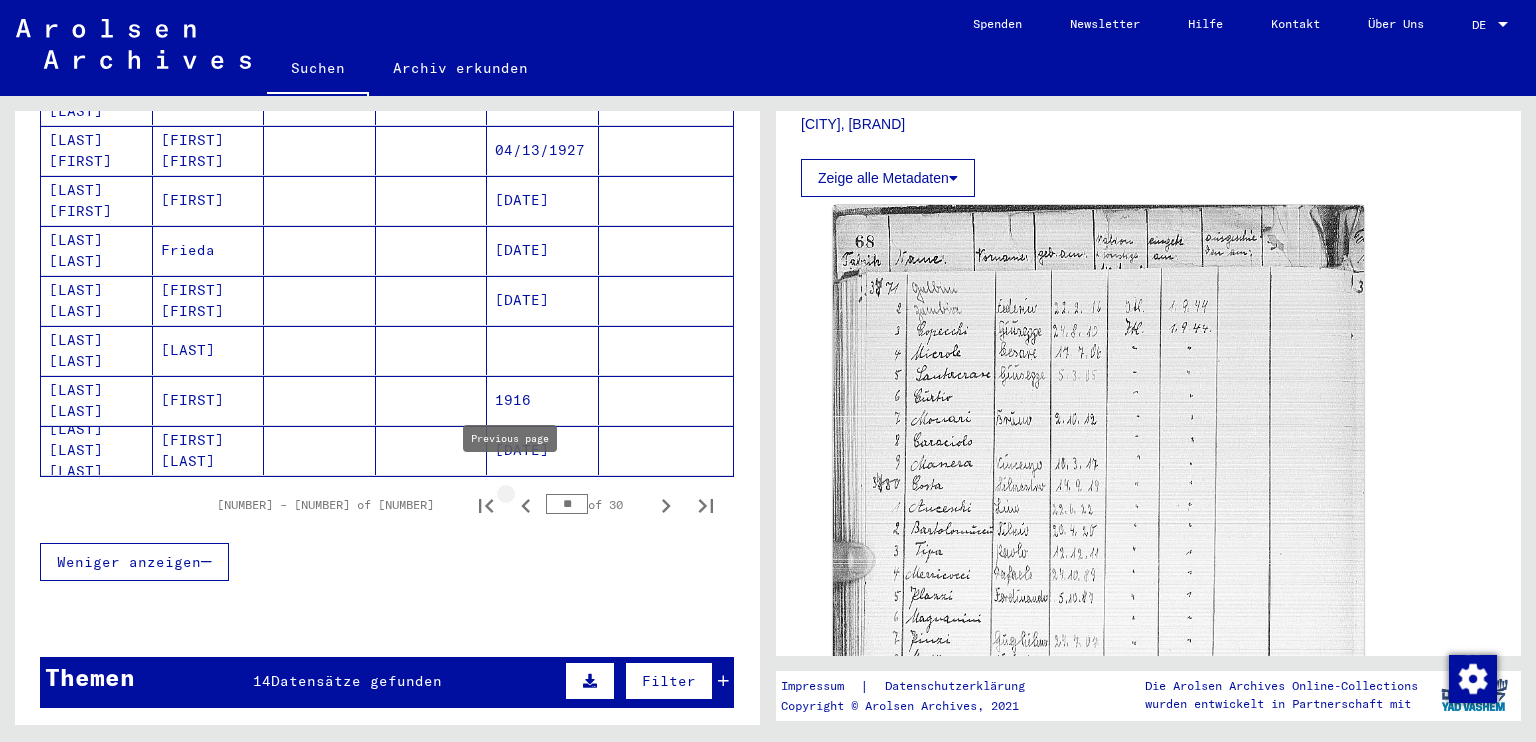 click 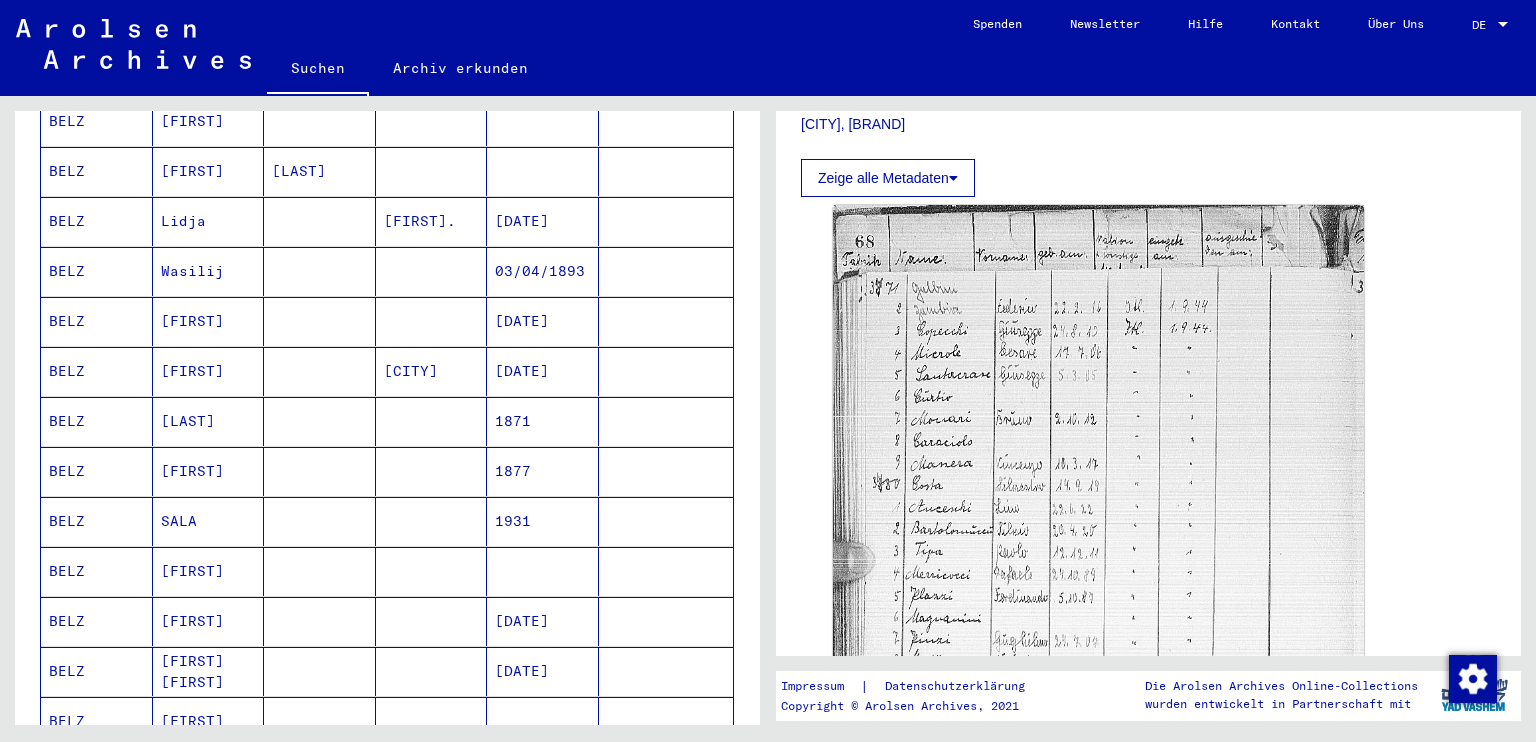 scroll, scrollTop: 533, scrollLeft: 0, axis: vertical 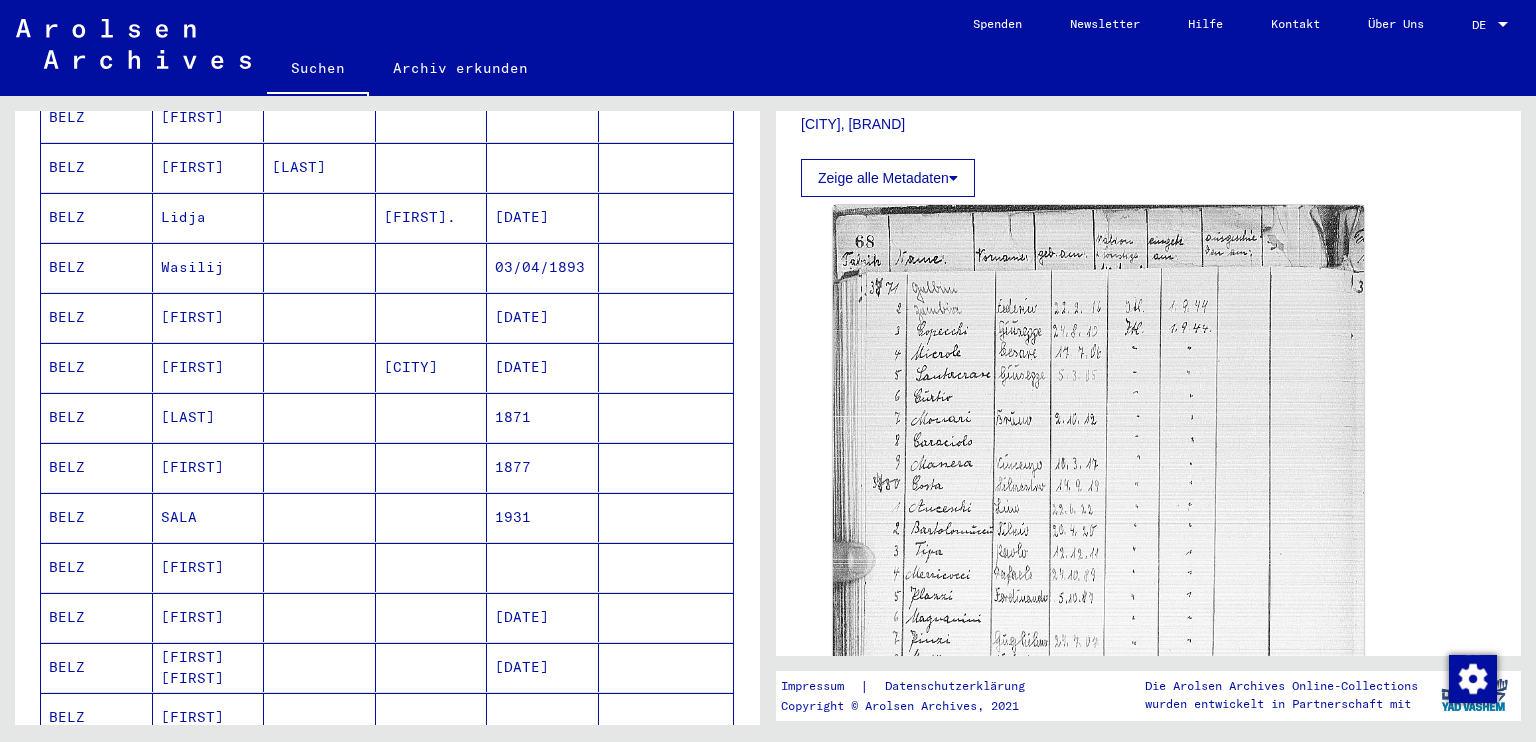 click on "Wasilij" at bounding box center [209, 317] 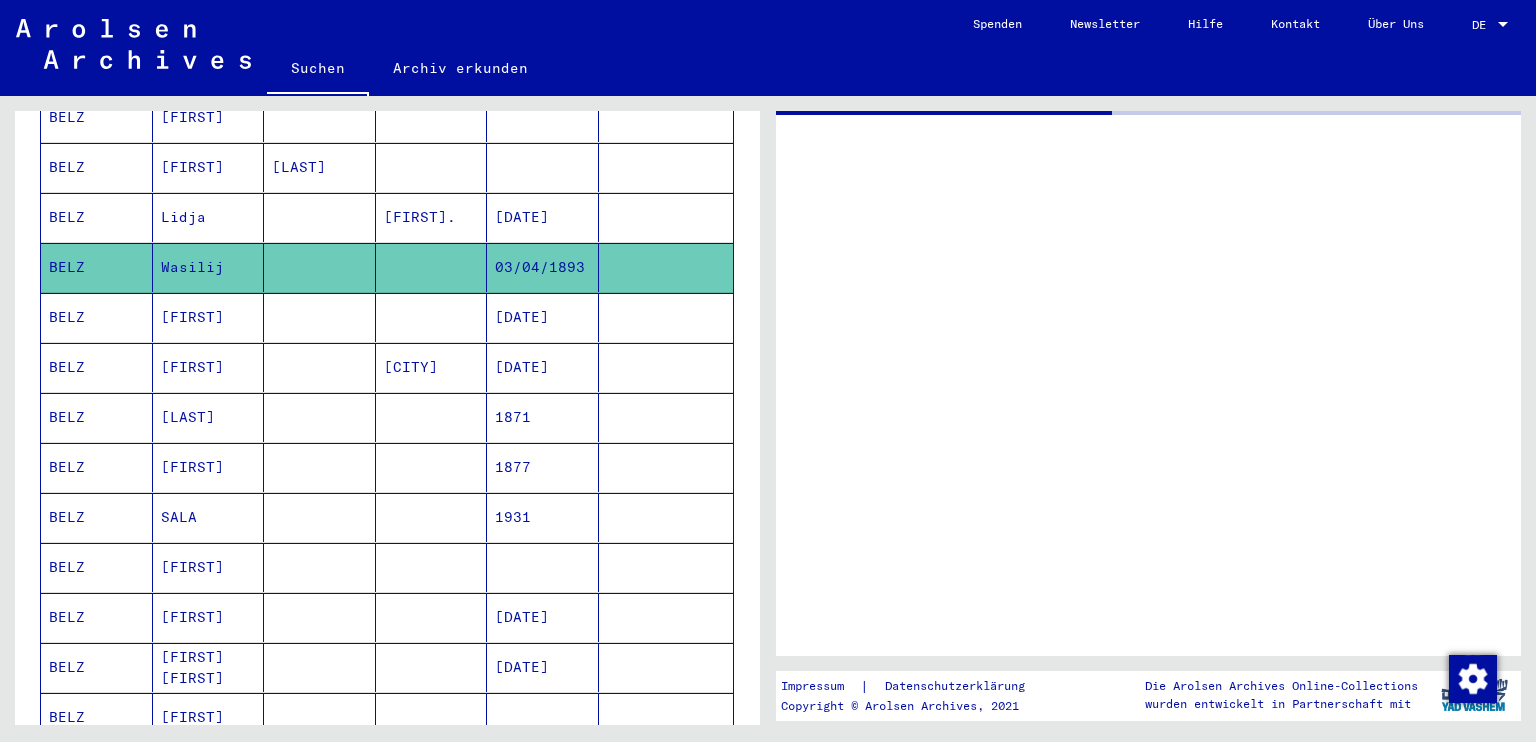 scroll, scrollTop: 0, scrollLeft: 0, axis: both 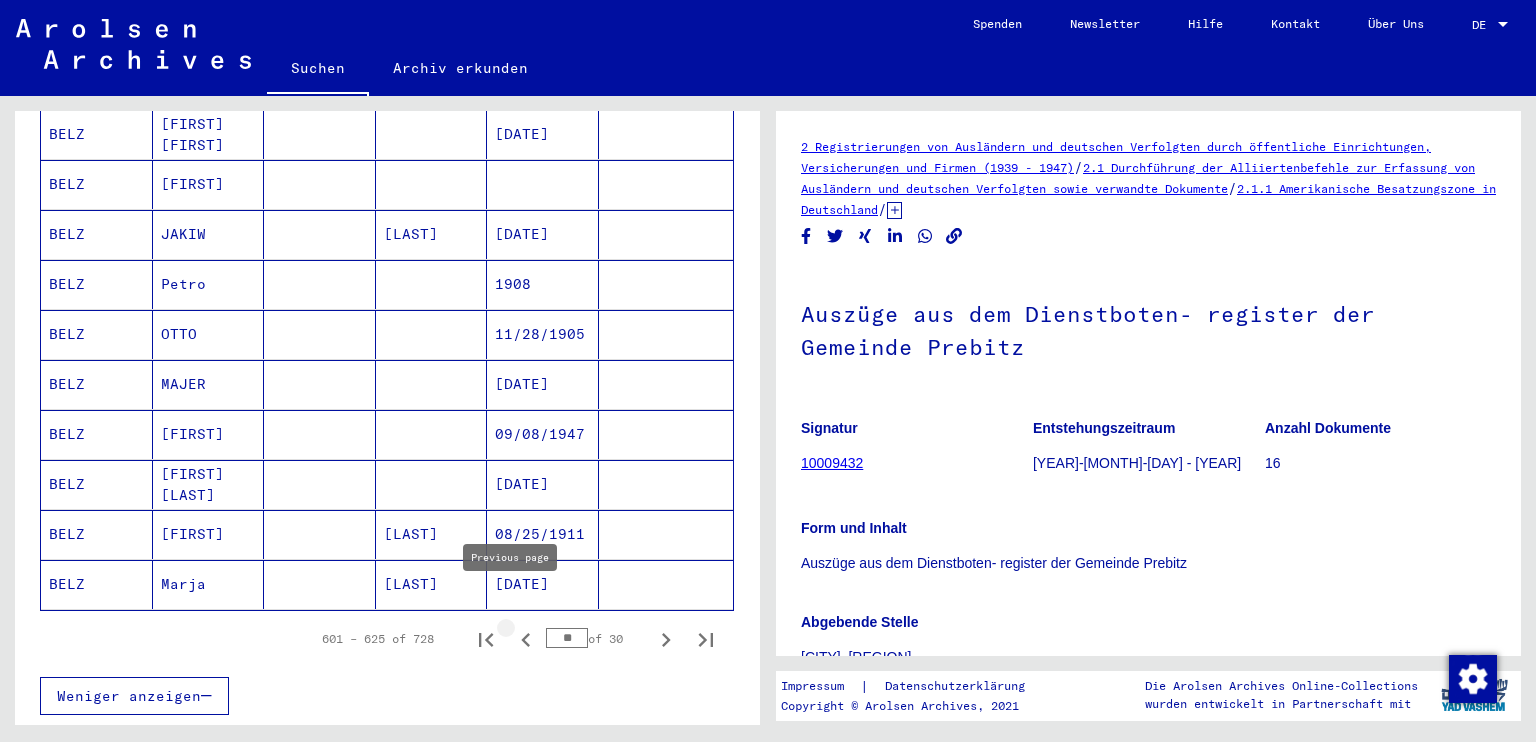 click 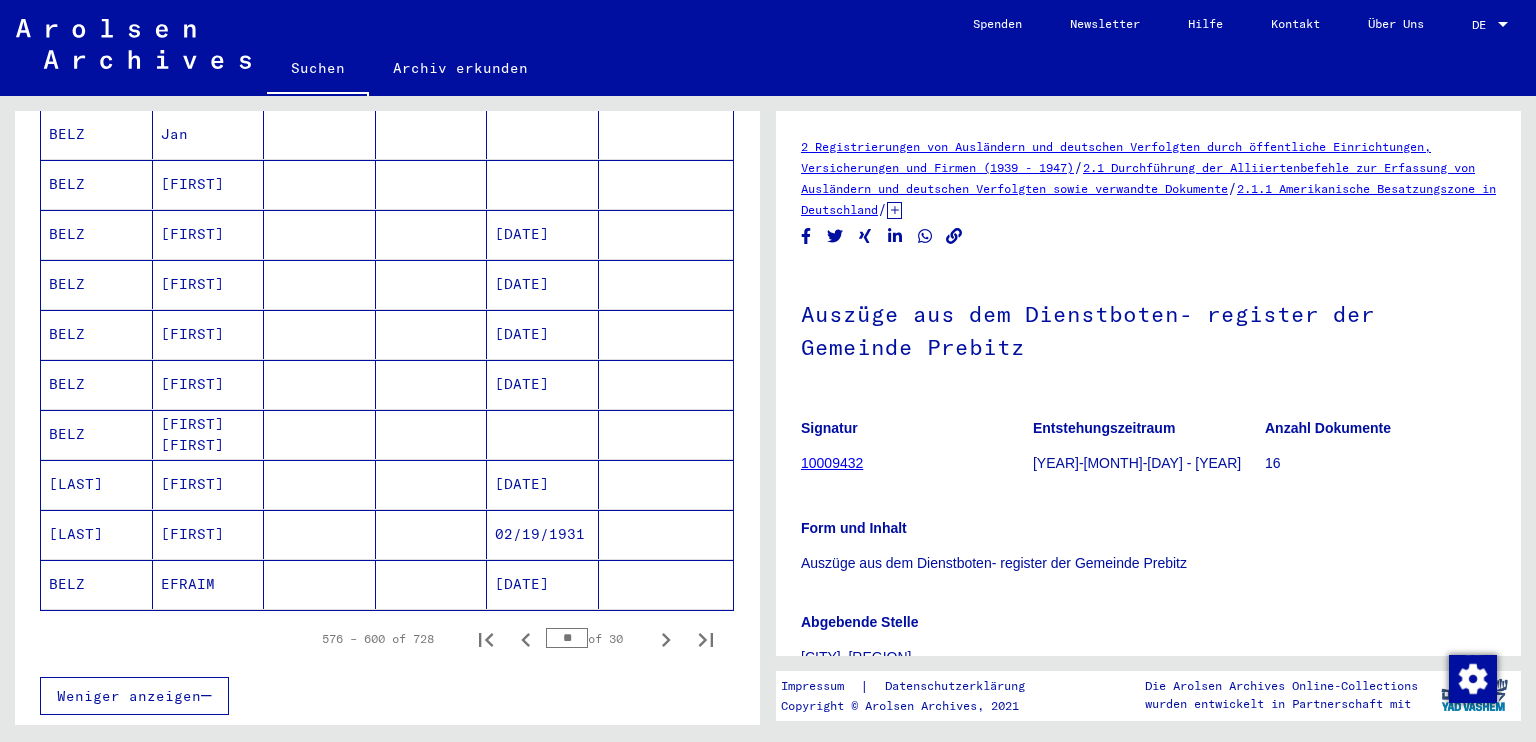 click on "EFRAIM" 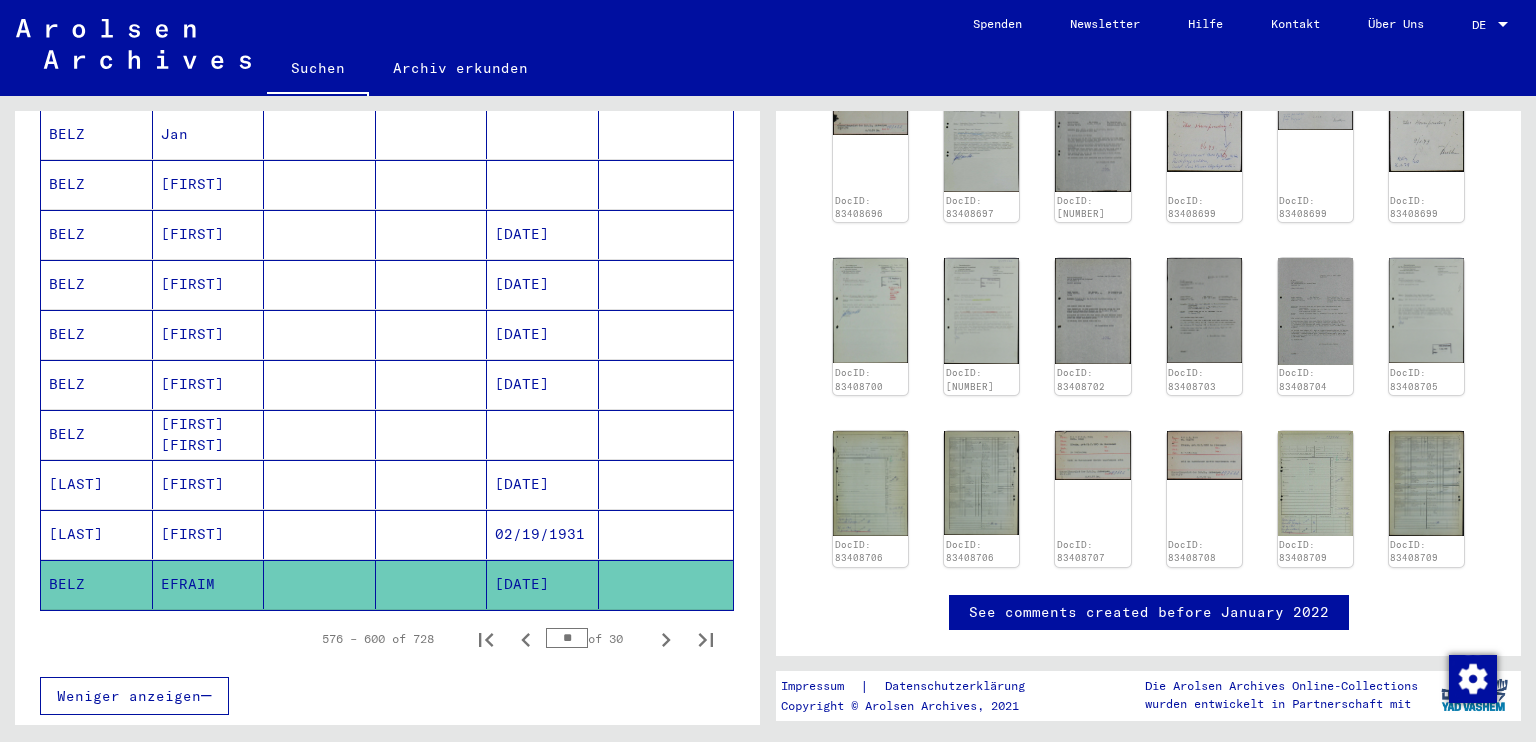 scroll, scrollTop: 133, scrollLeft: 0, axis: vertical 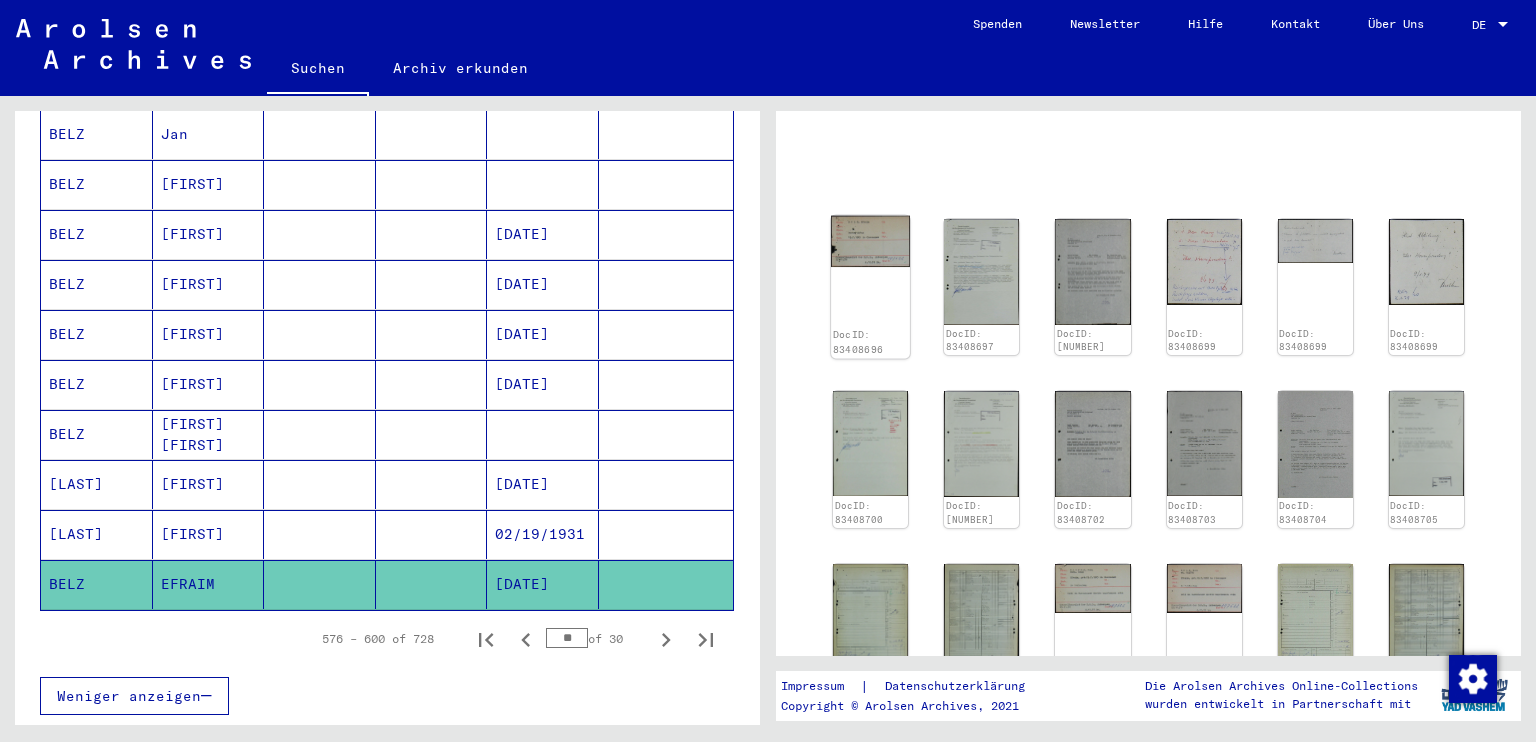 click 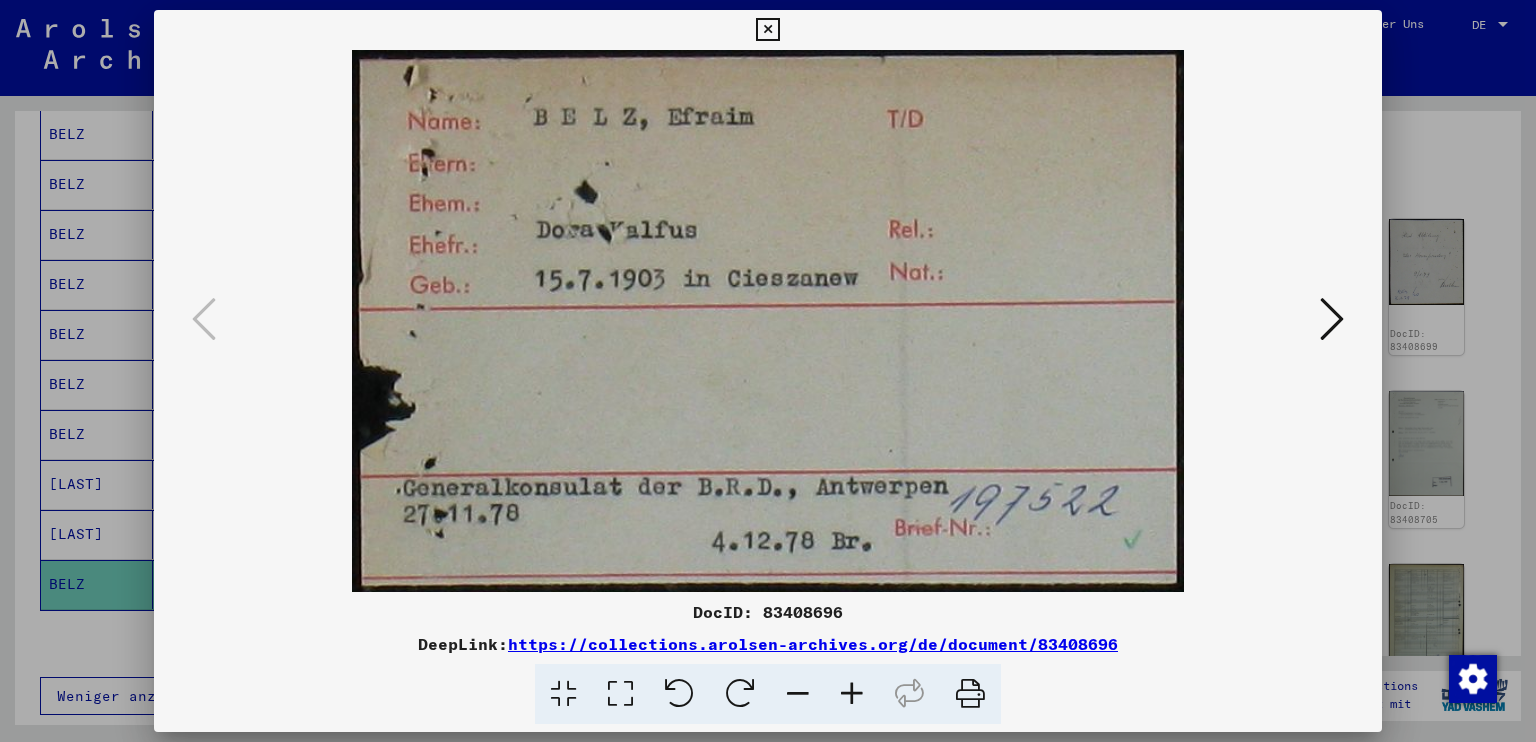type 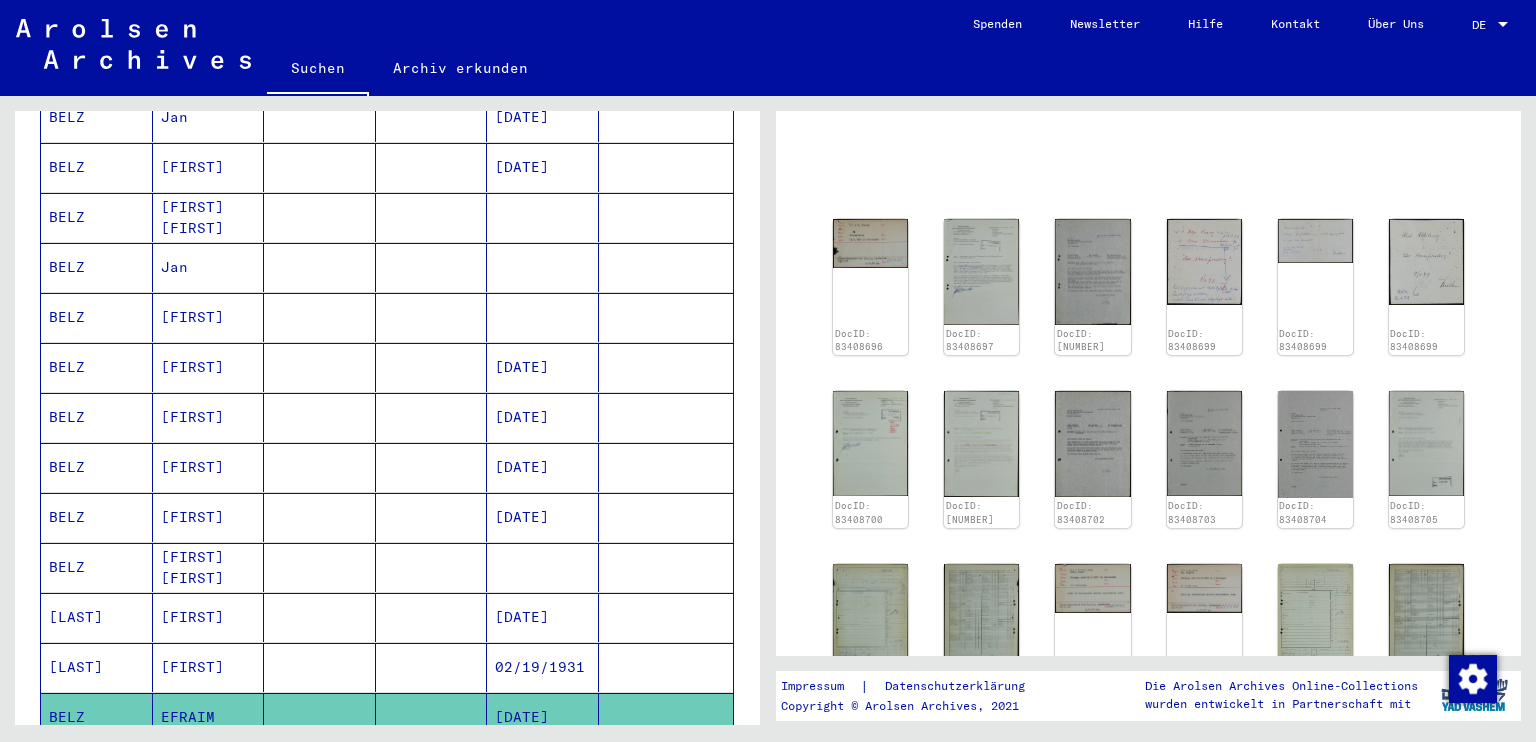 scroll, scrollTop: 800, scrollLeft: 0, axis: vertical 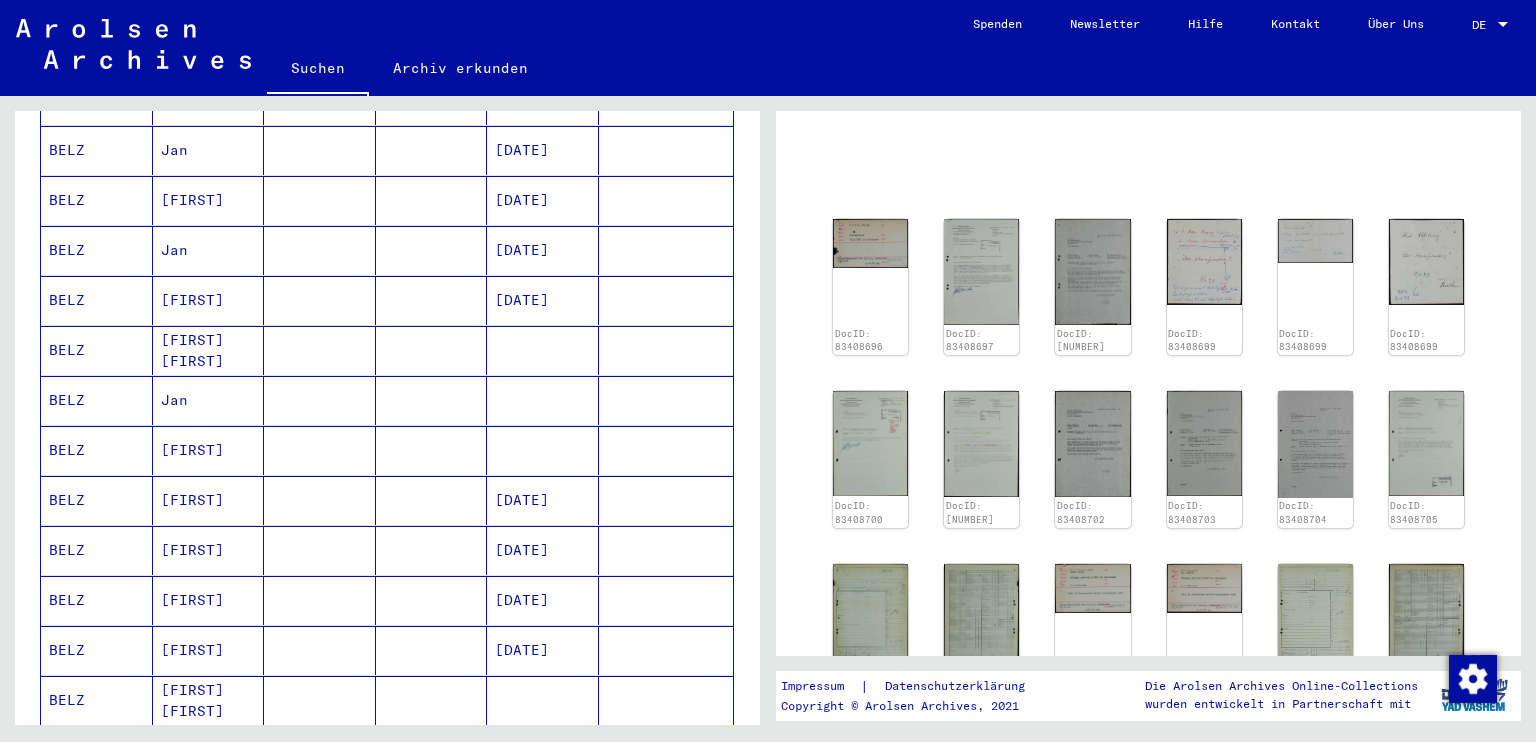 click on "[FIRST]" at bounding box center [209, 700] 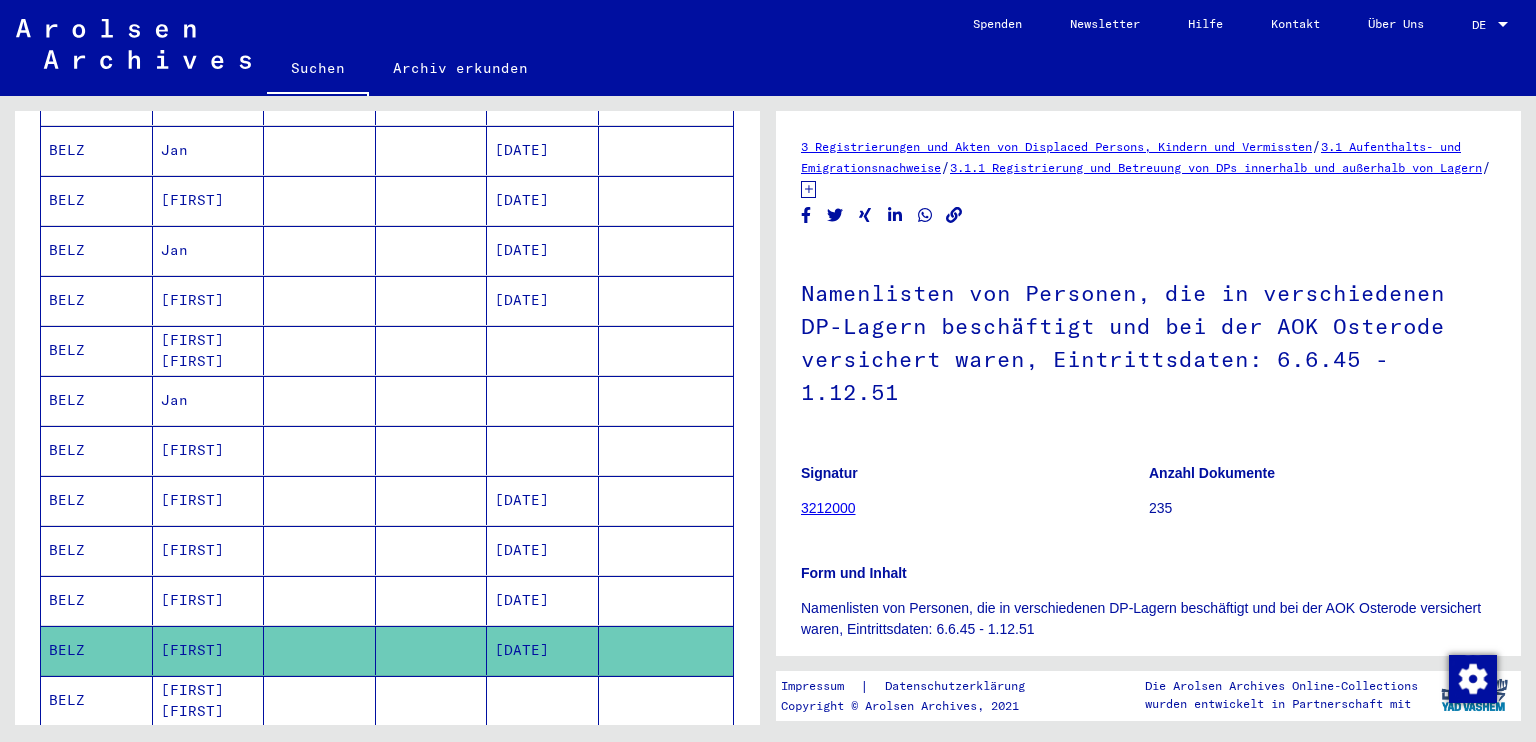 scroll, scrollTop: 0, scrollLeft: 0, axis: both 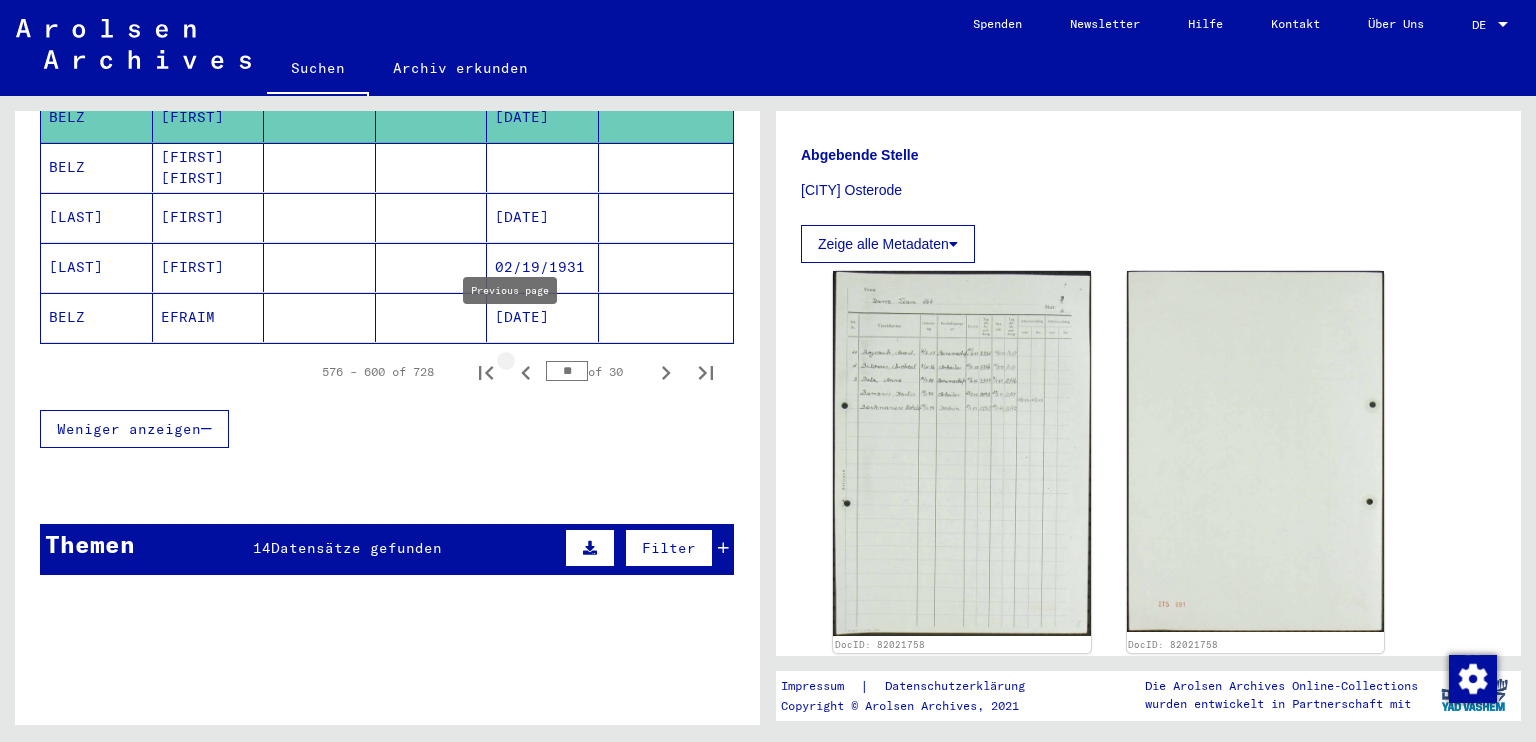 click 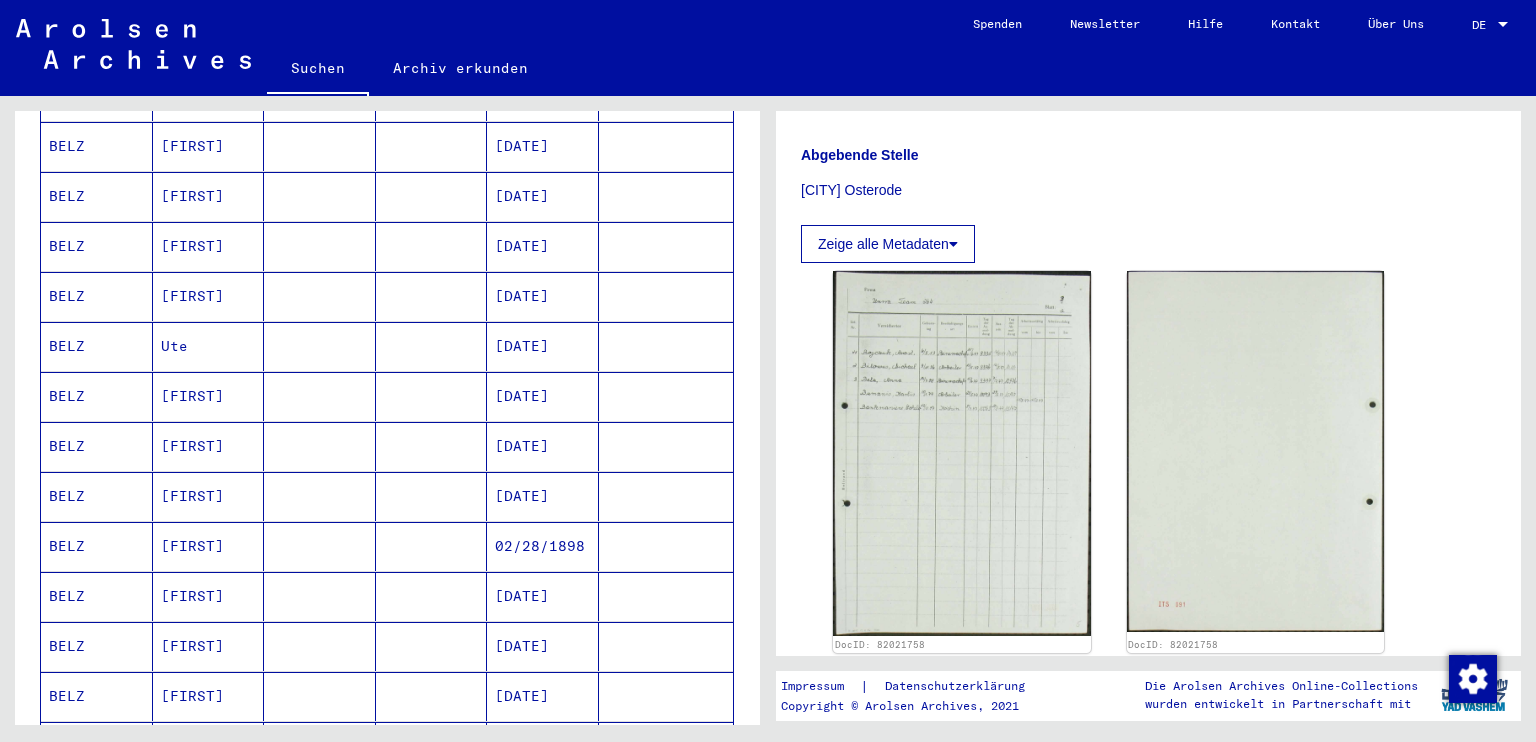 scroll, scrollTop: 666, scrollLeft: 0, axis: vertical 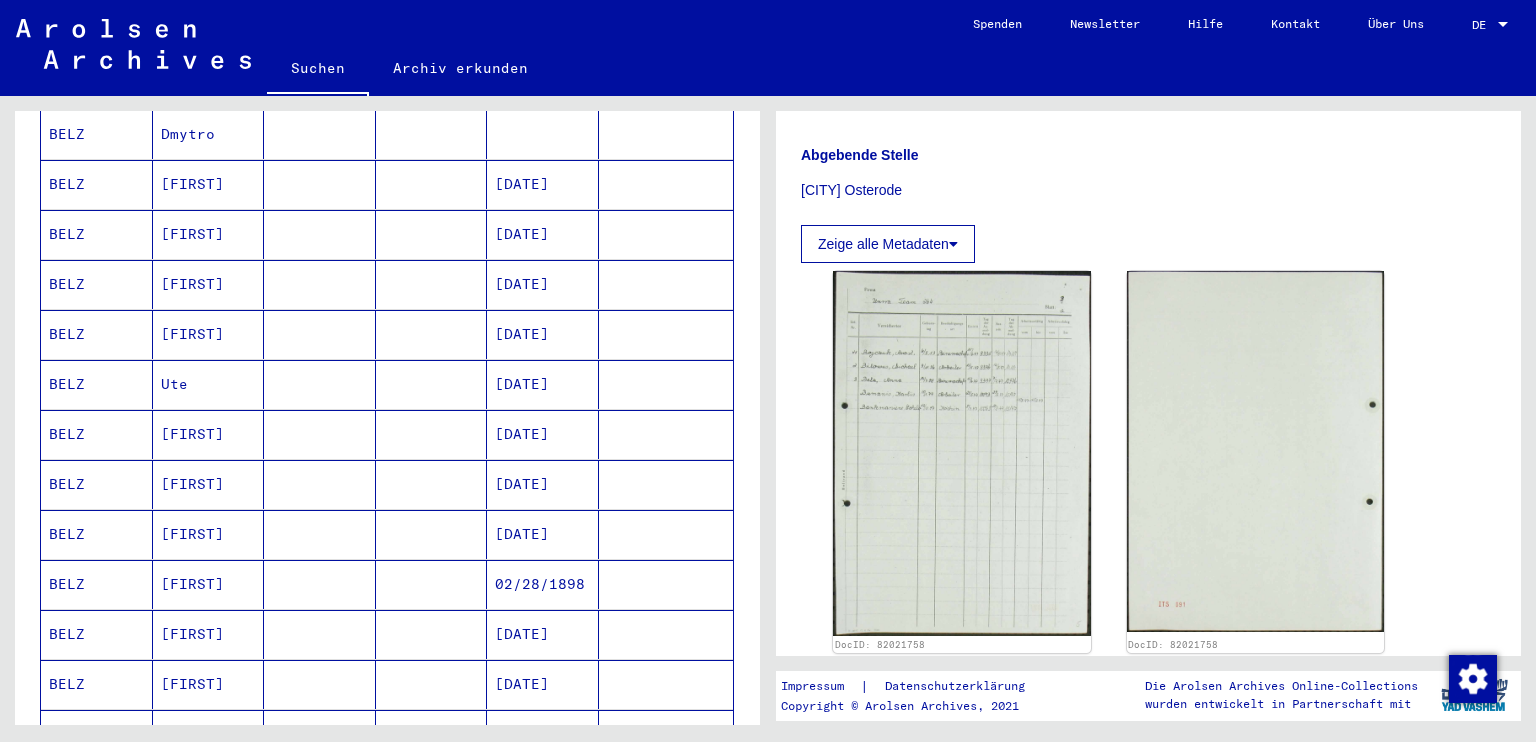 click on "[FIRST]" at bounding box center [209, 734] 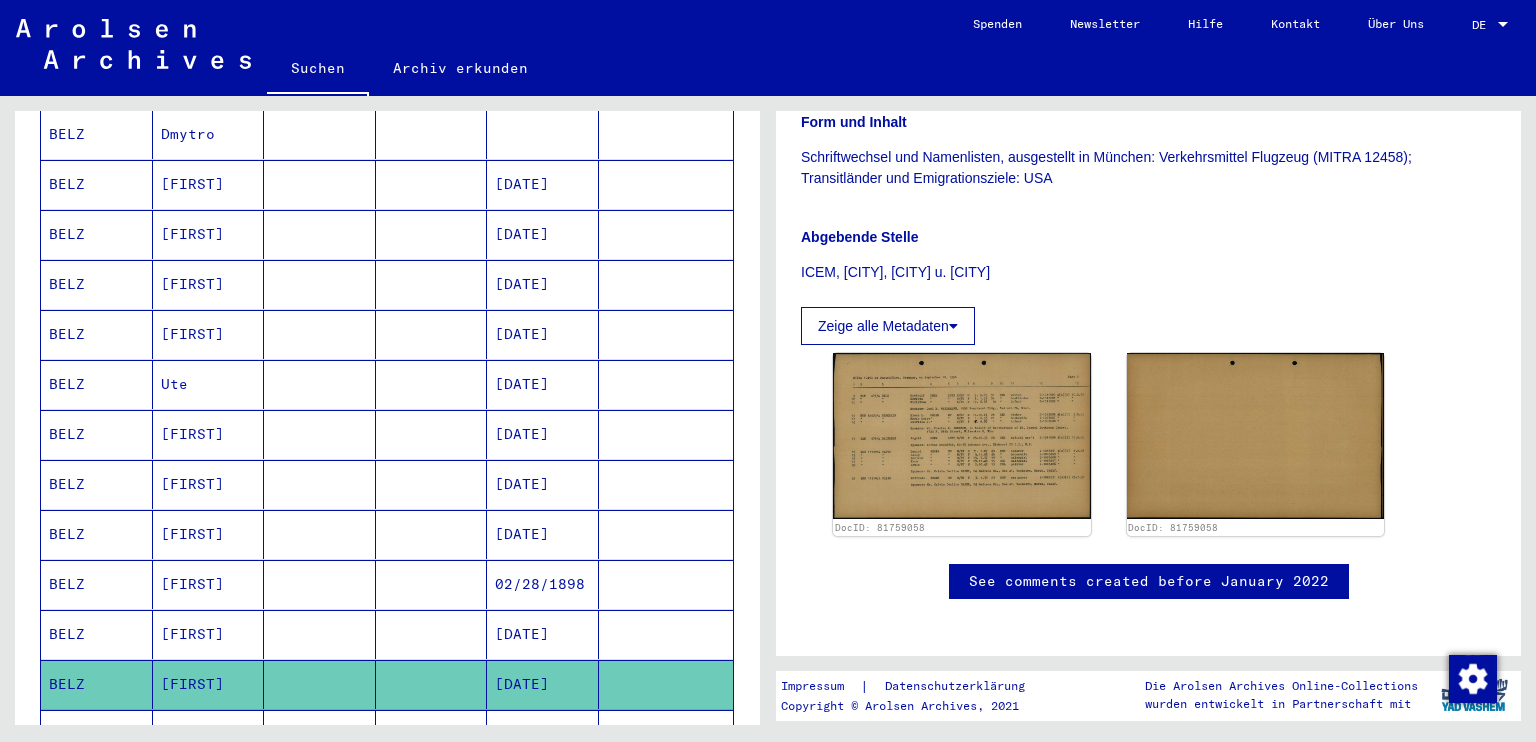 scroll, scrollTop: 400, scrollLeft: 0, axis: vertical 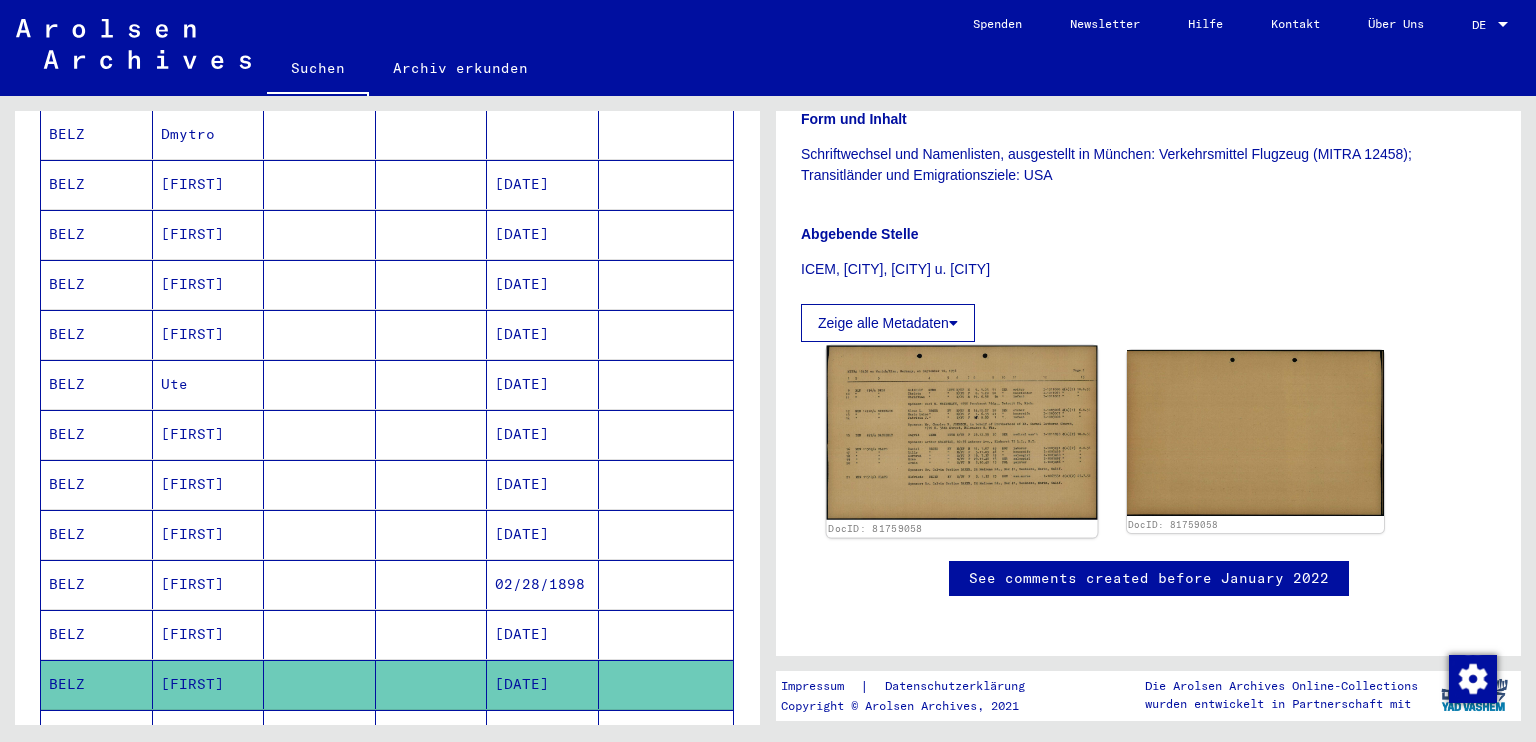 click 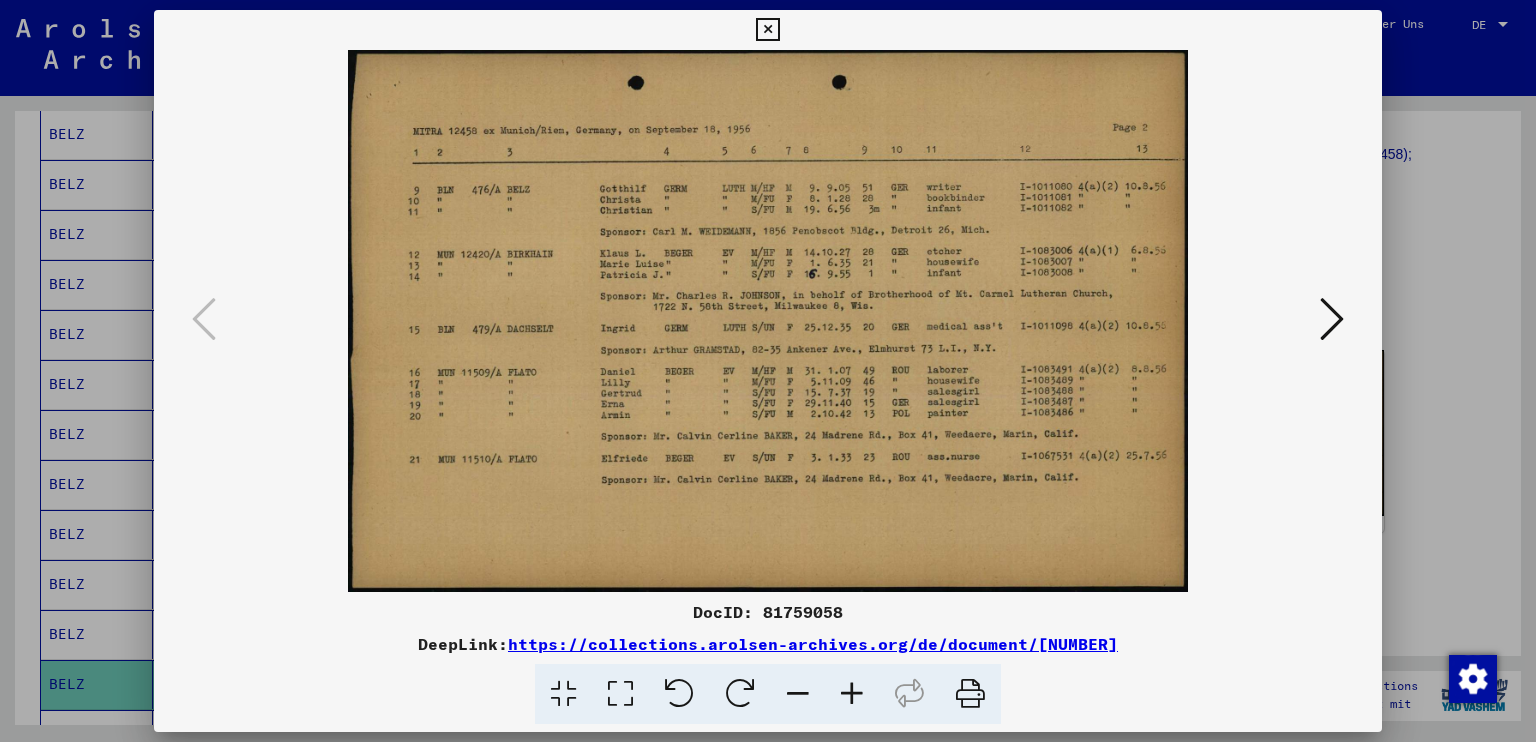 click at bounding box center (767, 30) 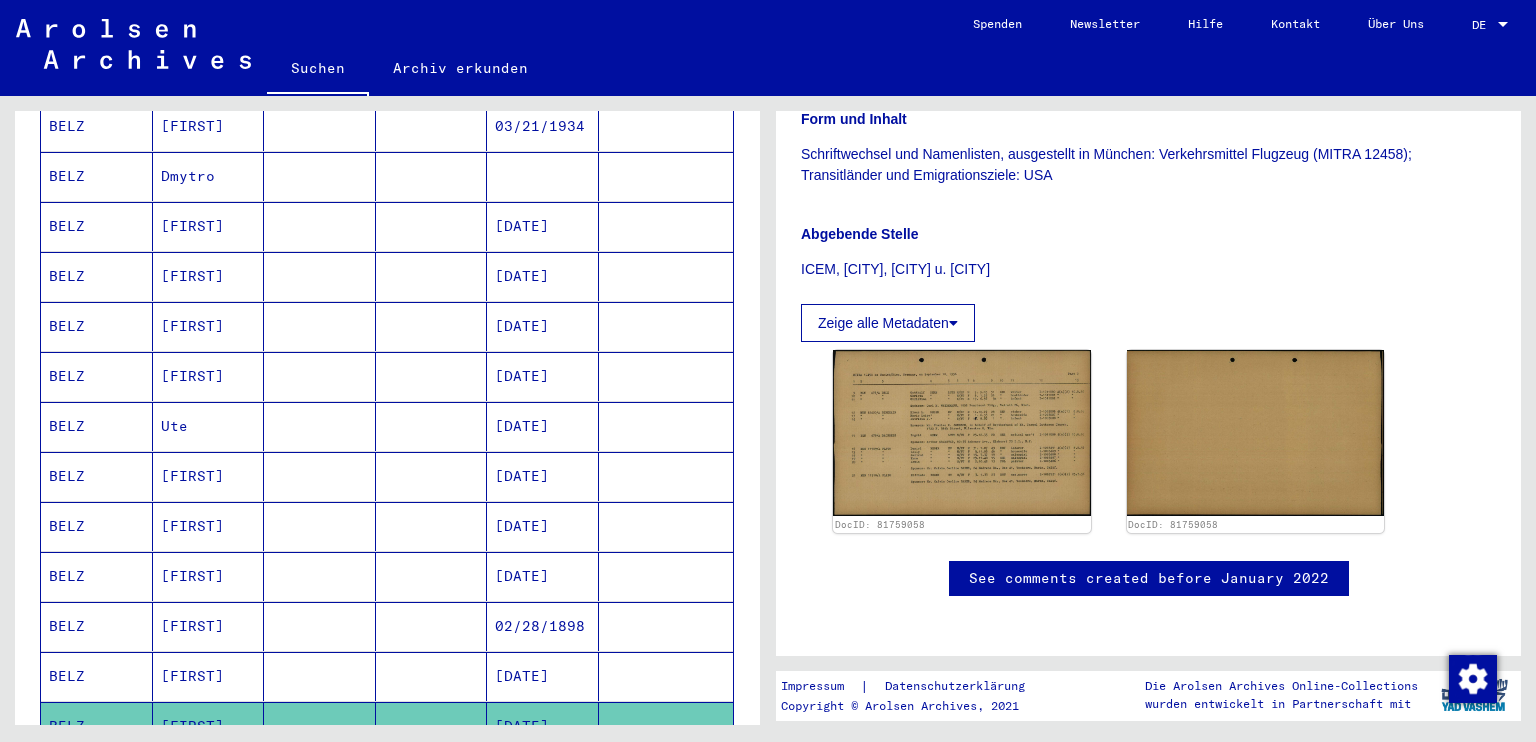 scroll, scrollTop: 1066, scrollLeft: 0, axis: vertical 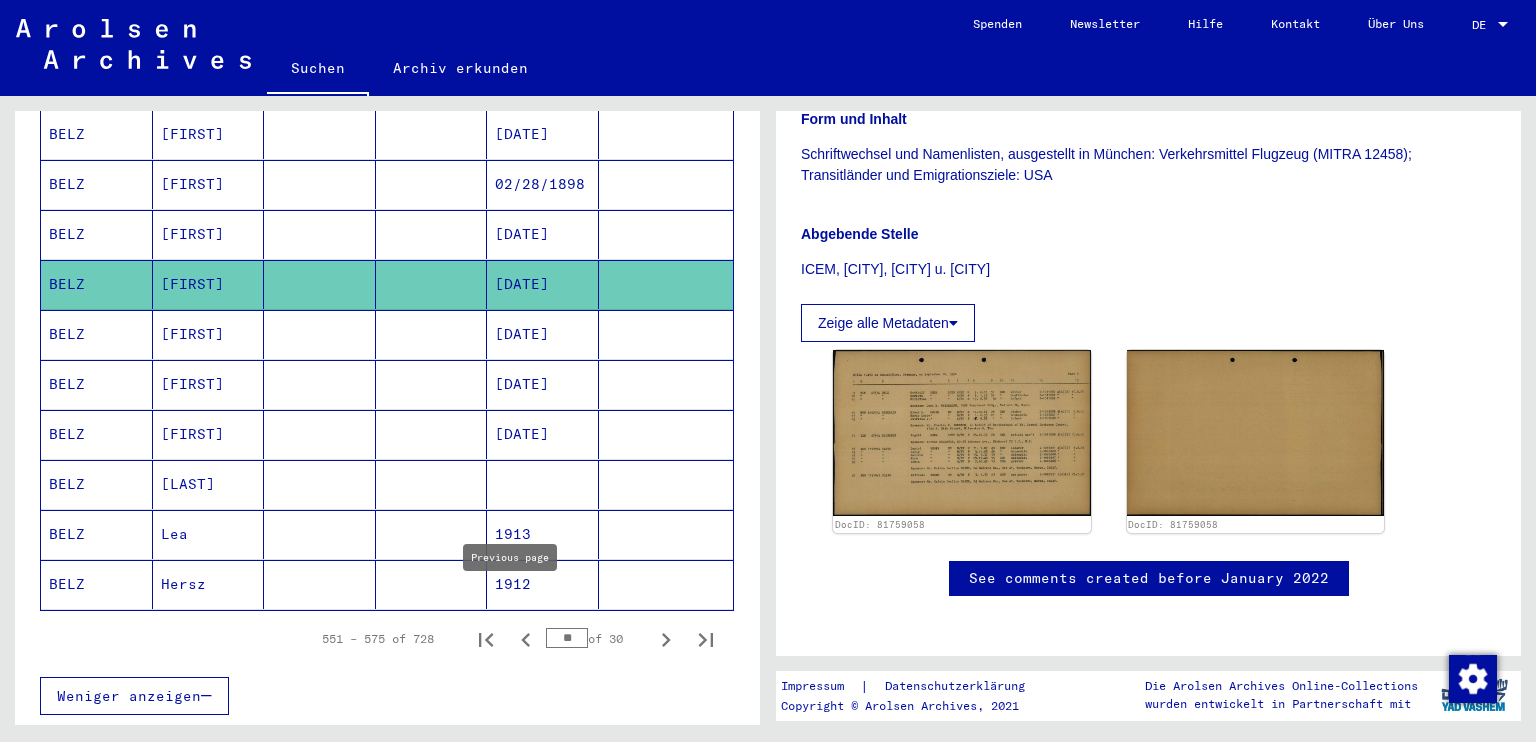 click 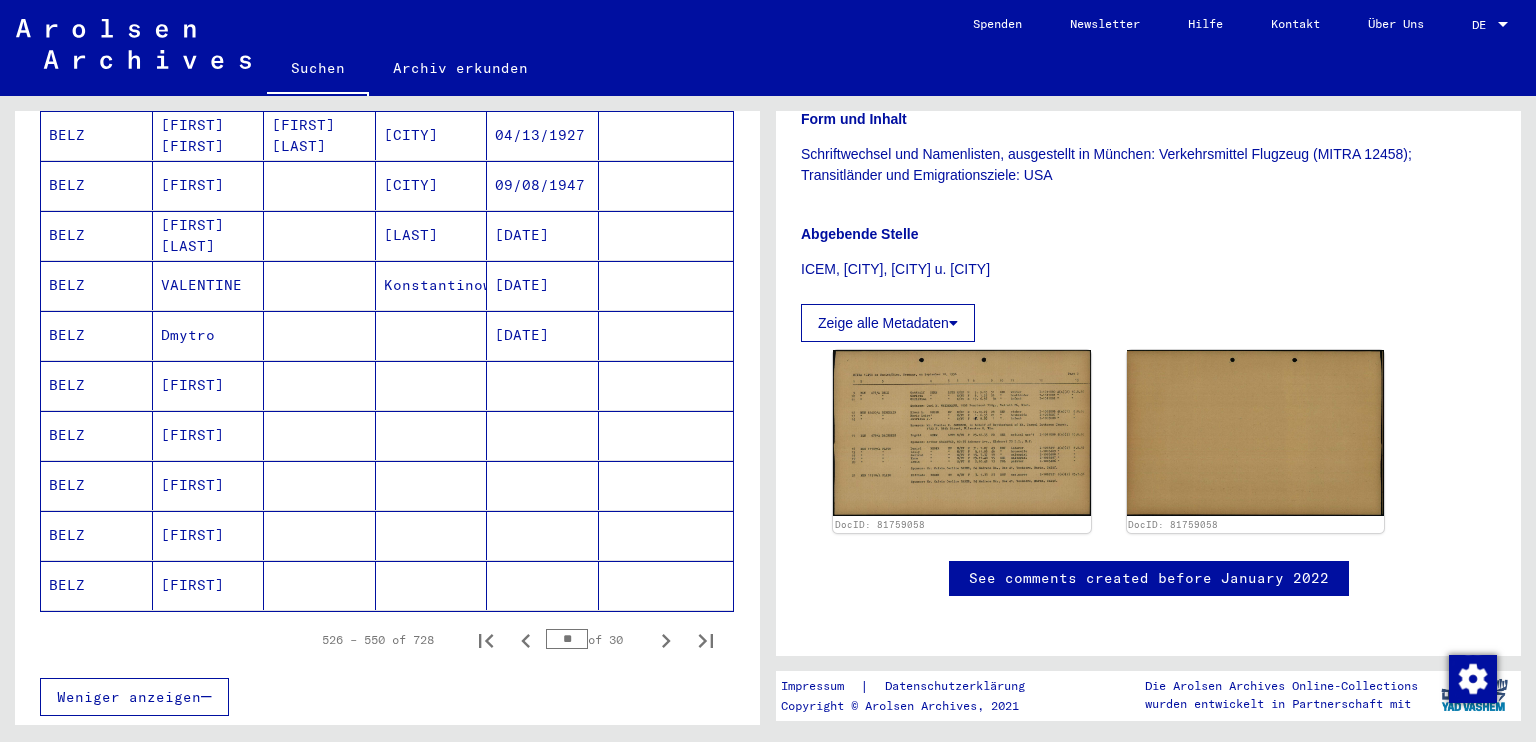 scroll, scrollTop: 1066, scrollLeft: 0, axis: vertical 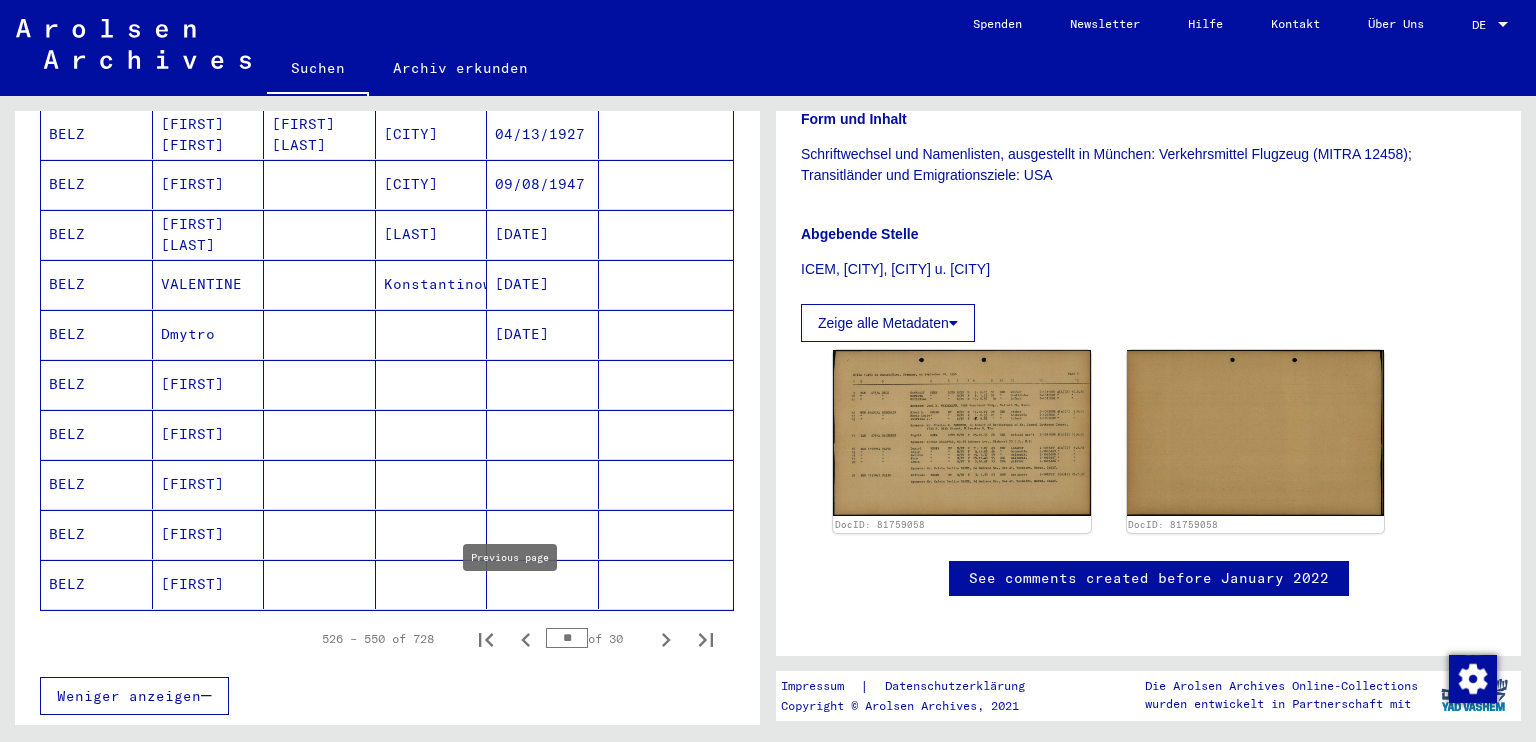 click 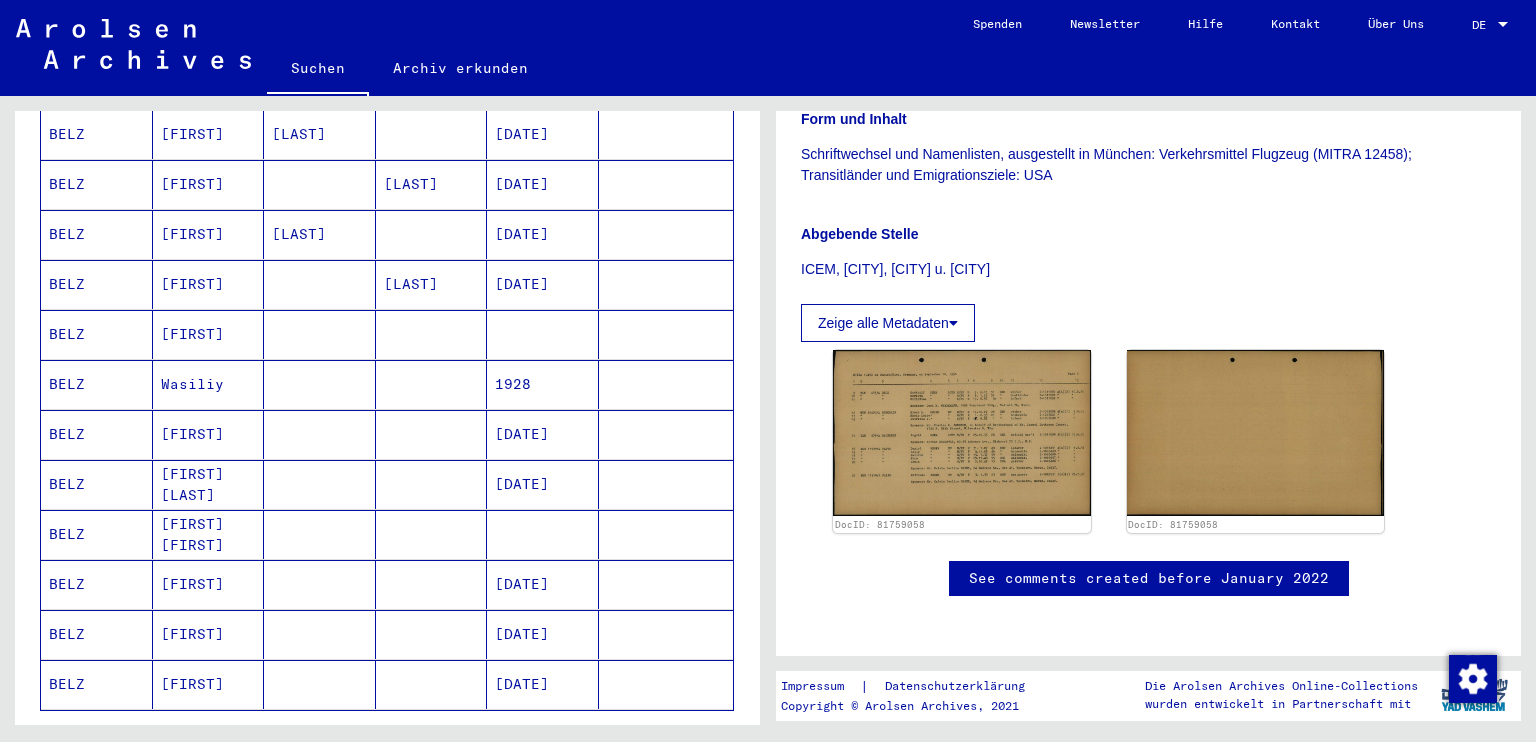 scroll, scrollTop: 933, scrollLeft: 0, axis: vertical 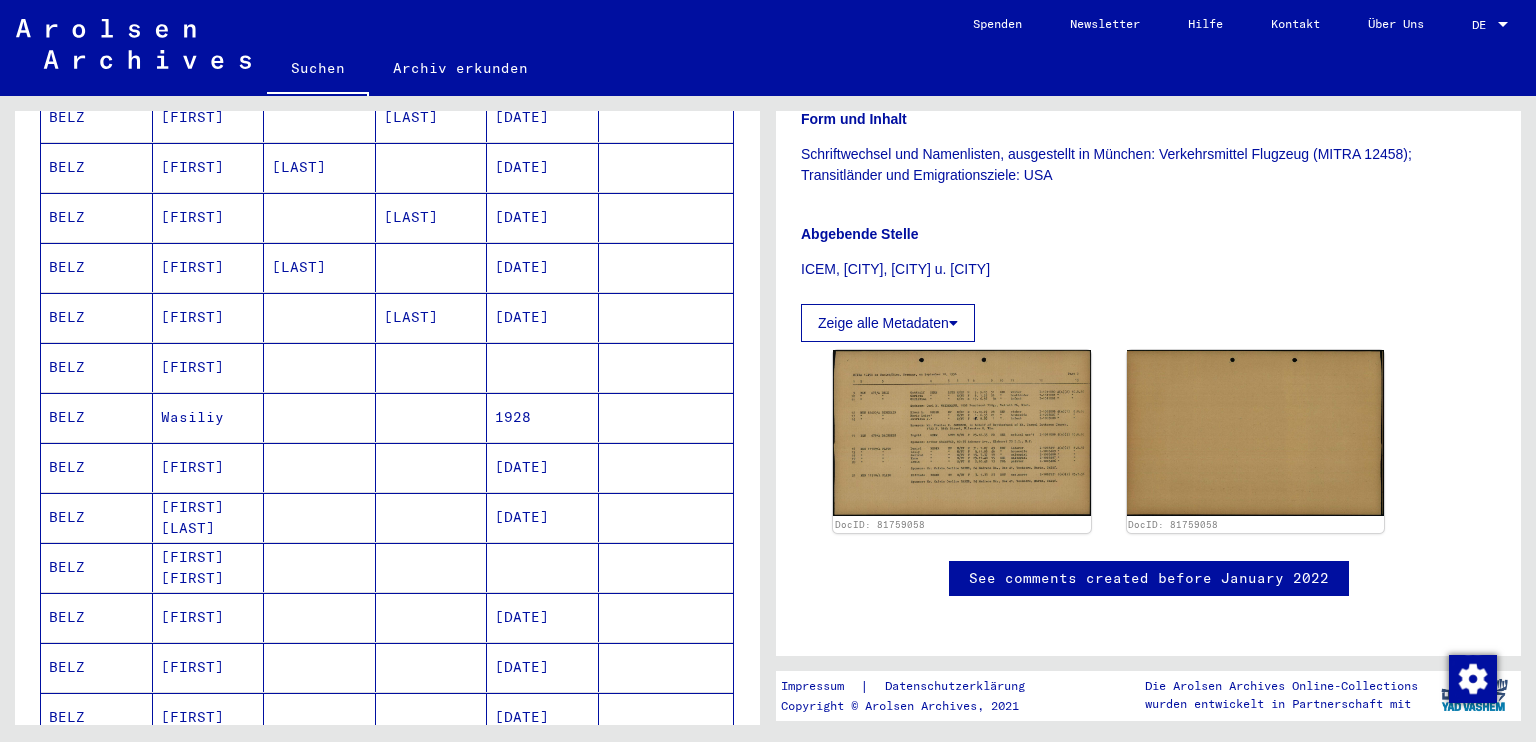 click on "[FIRST] [LAST]" at bounding box center (209, 567) 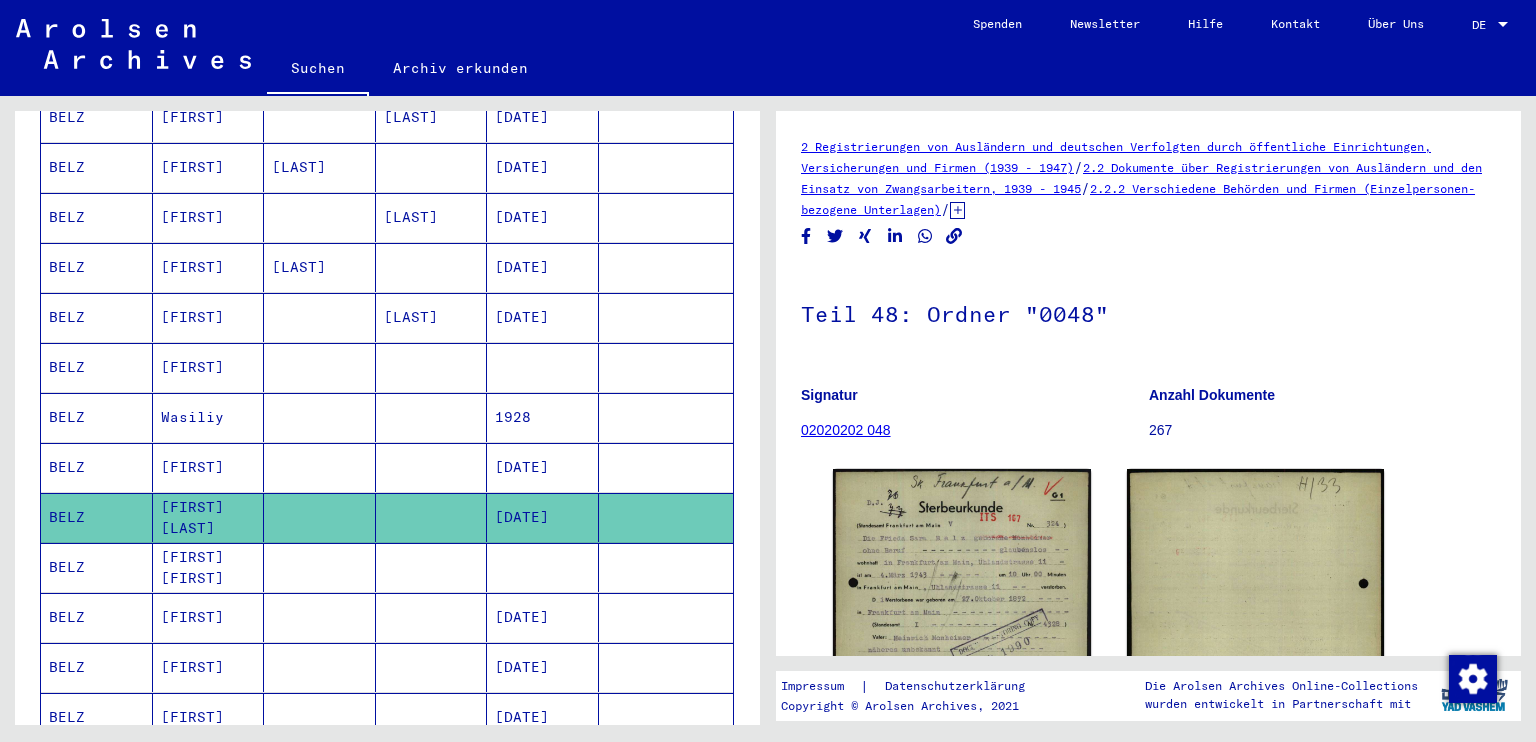 scroll, scrollTop: 0, scrollLeft: 0, axis: both 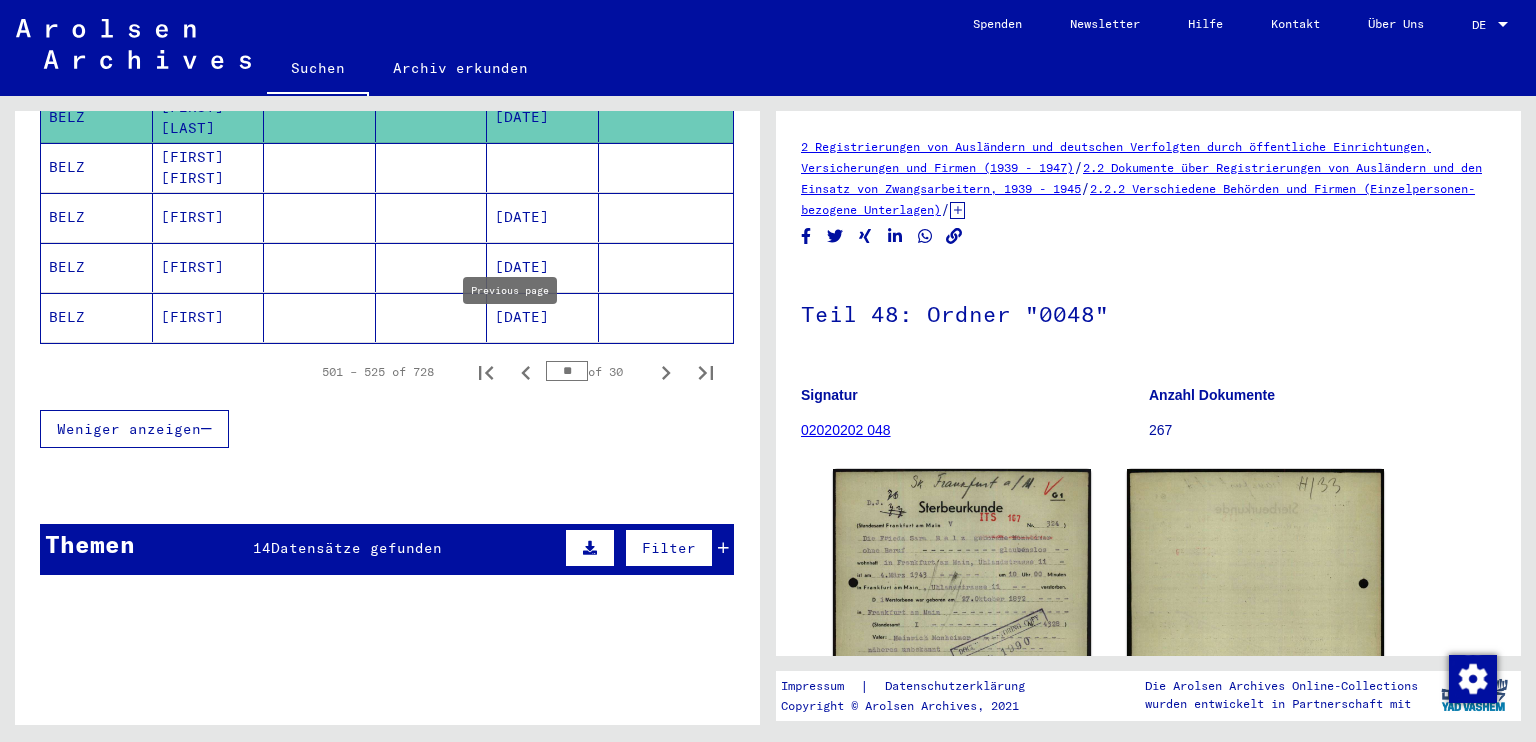 click 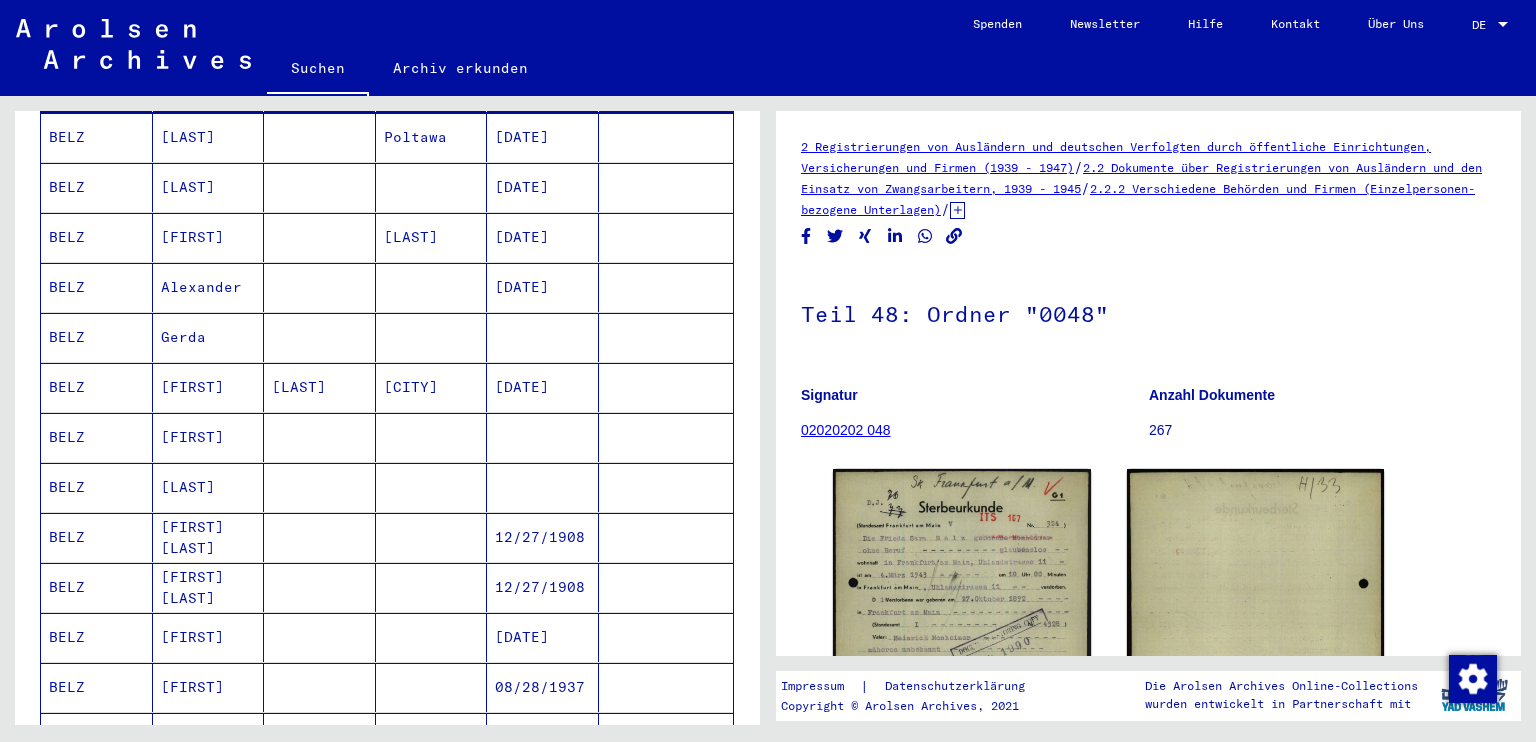 scroll, scrollTop: 133, scrollLeft: 0, axis: vertical 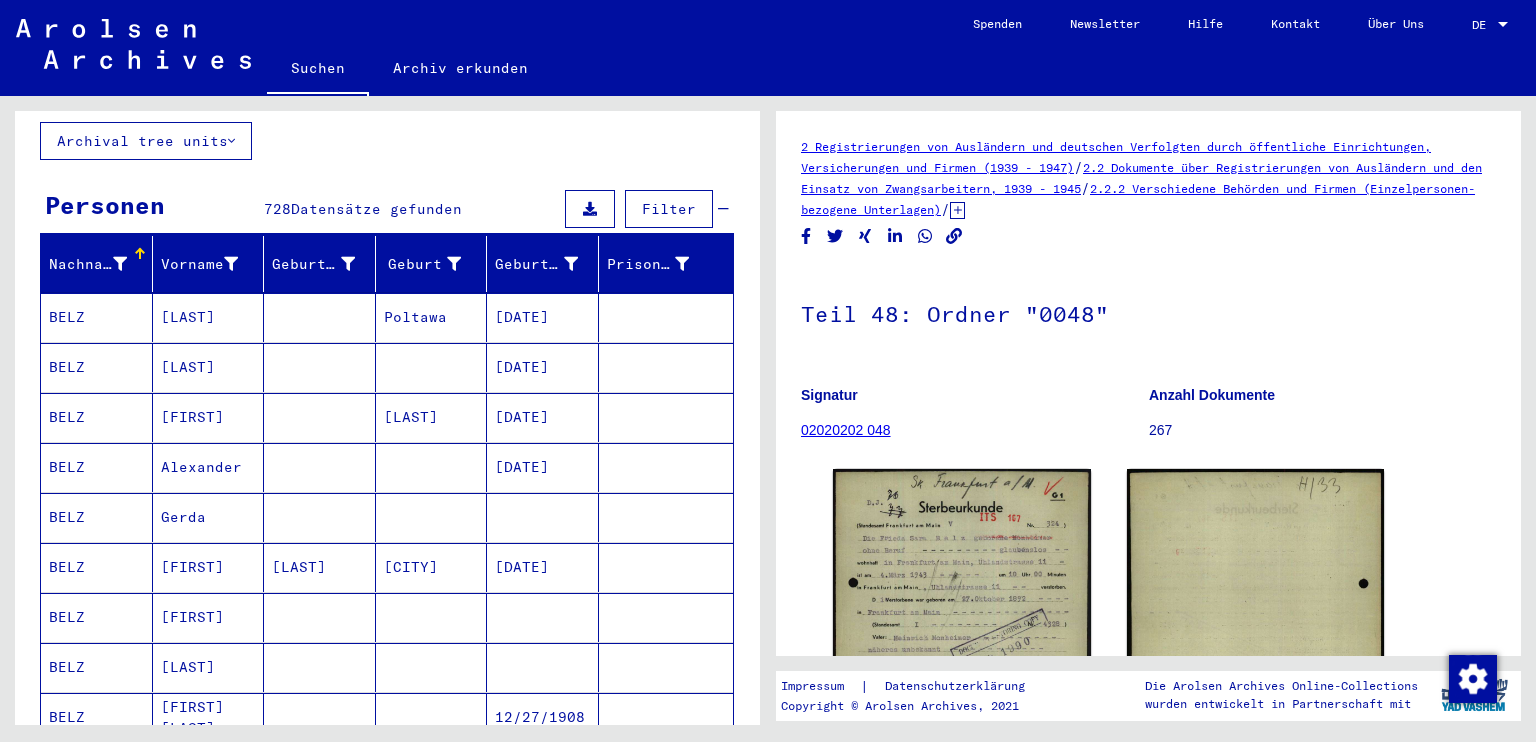 click on "Poltawa" at bounding box center [432, 367] 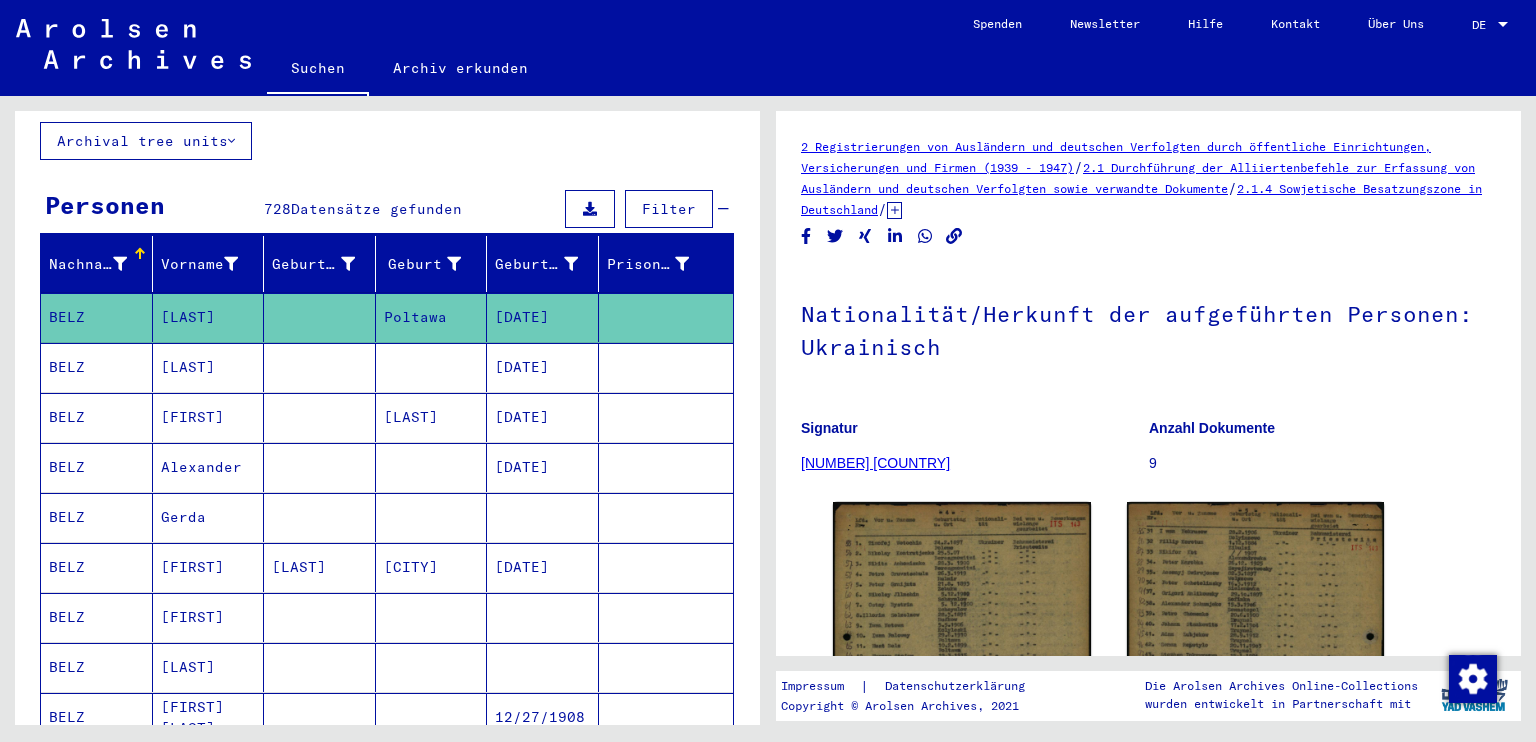 scroll, scrollTop: 0, scrollLeft: 0, axis: both 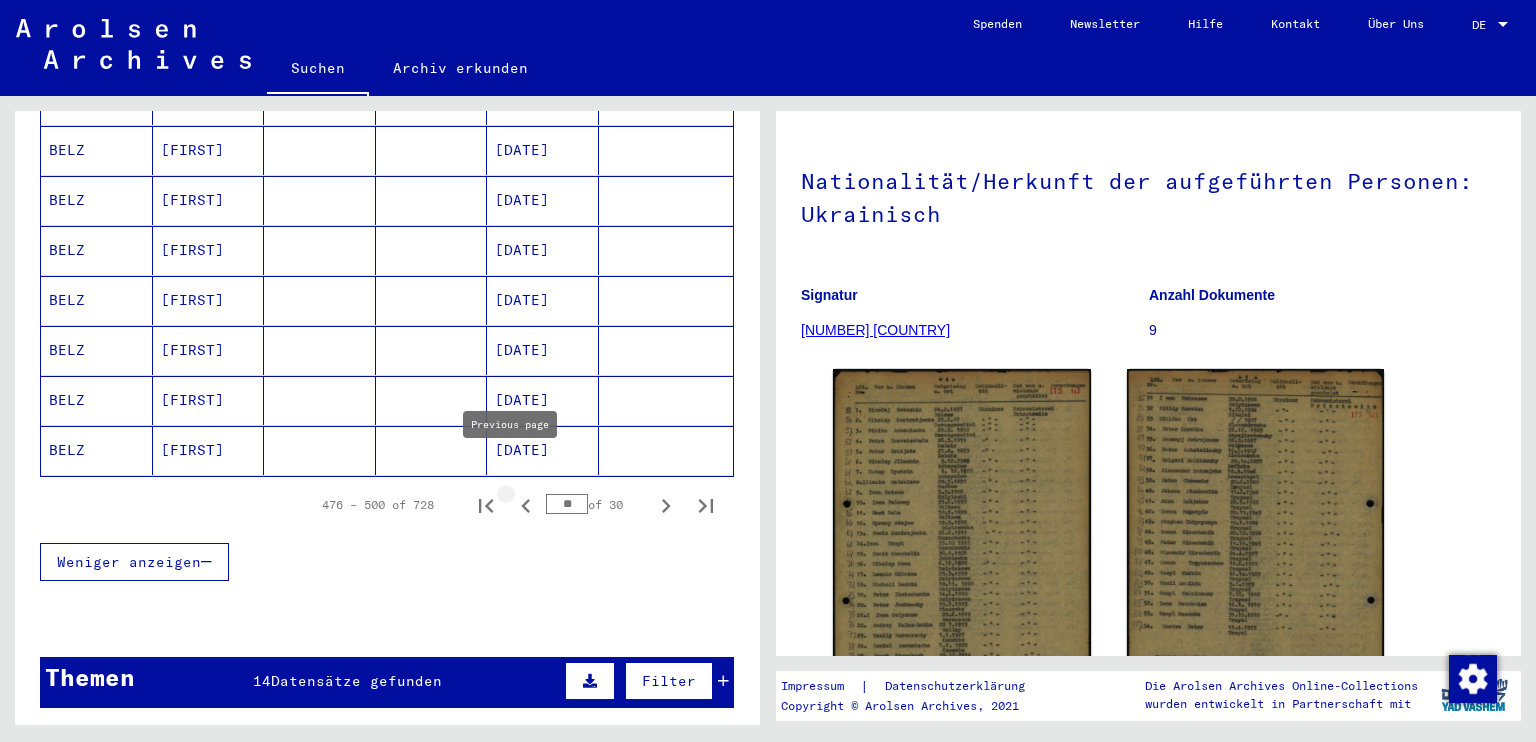 click 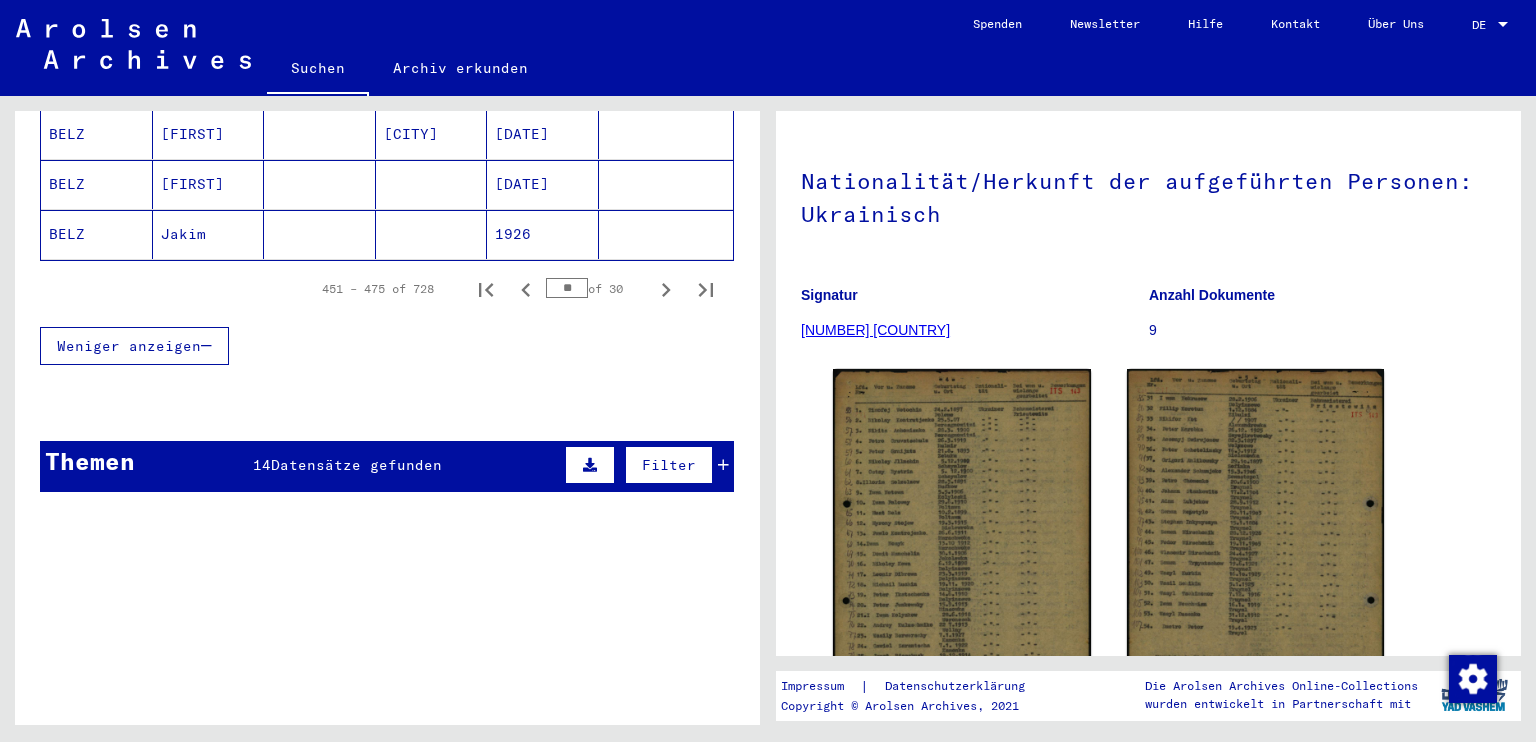 scroll, scrollTop: 1466, scrollLeft: 0, axis: vertical 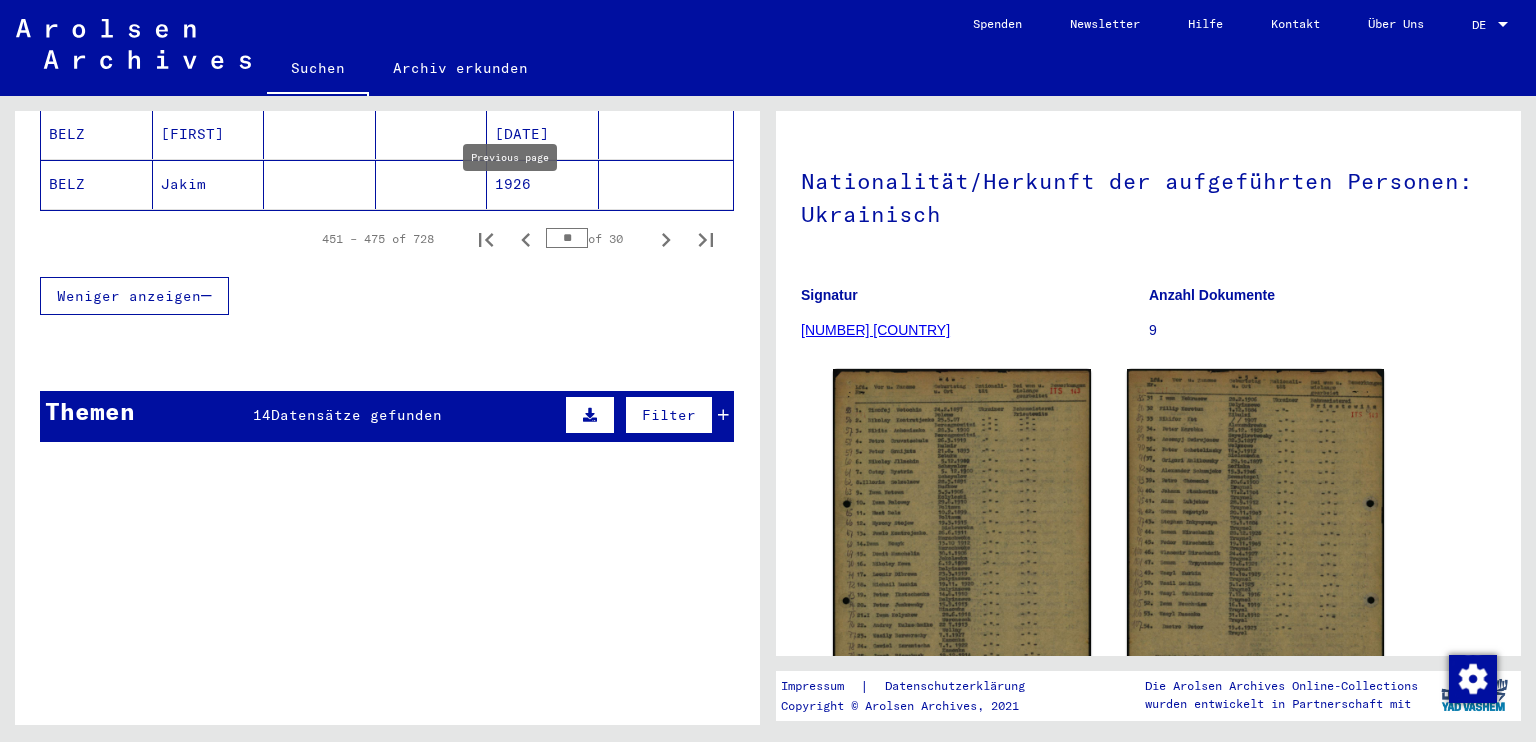 click 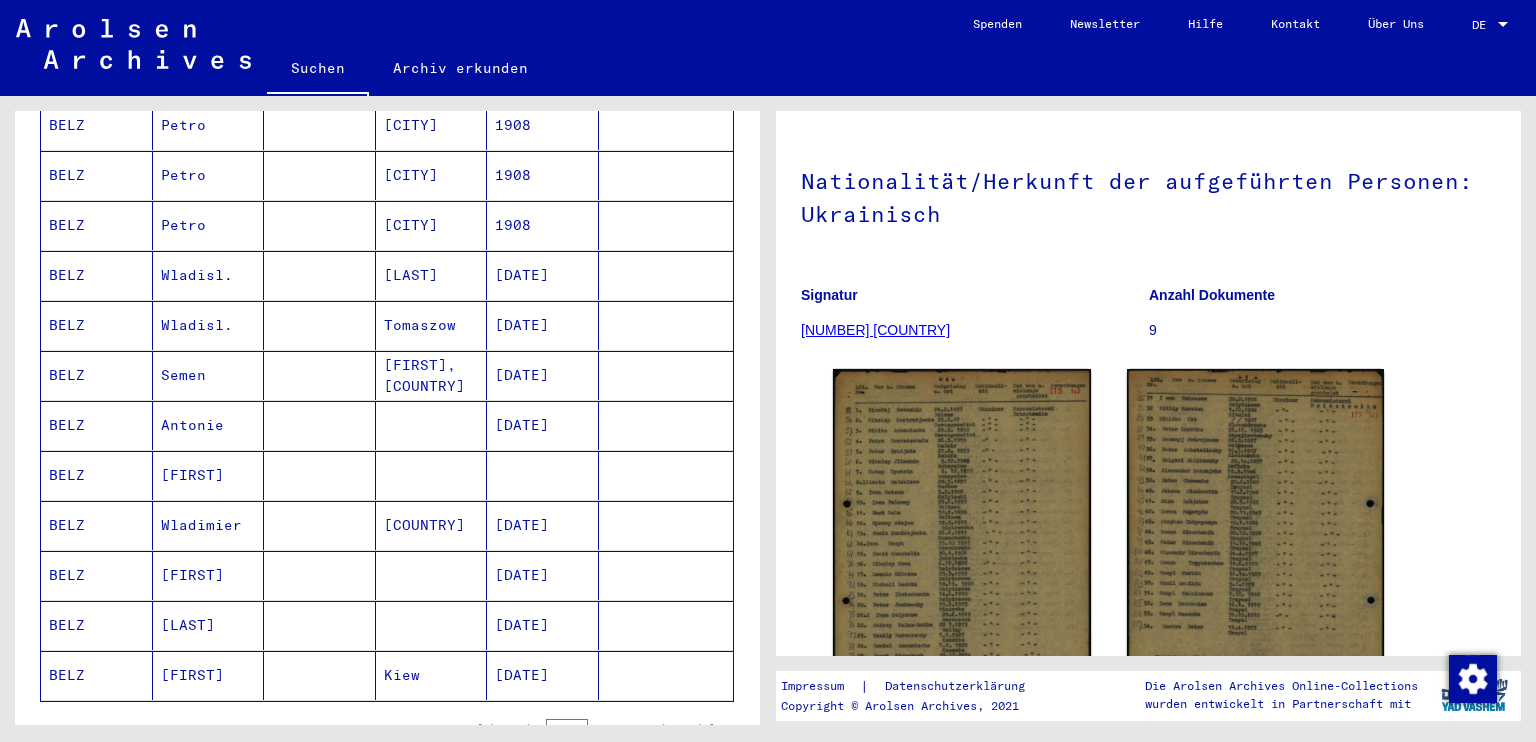 scroll, scrollTop: 1200, scrollLeft: 0, axis: vertical 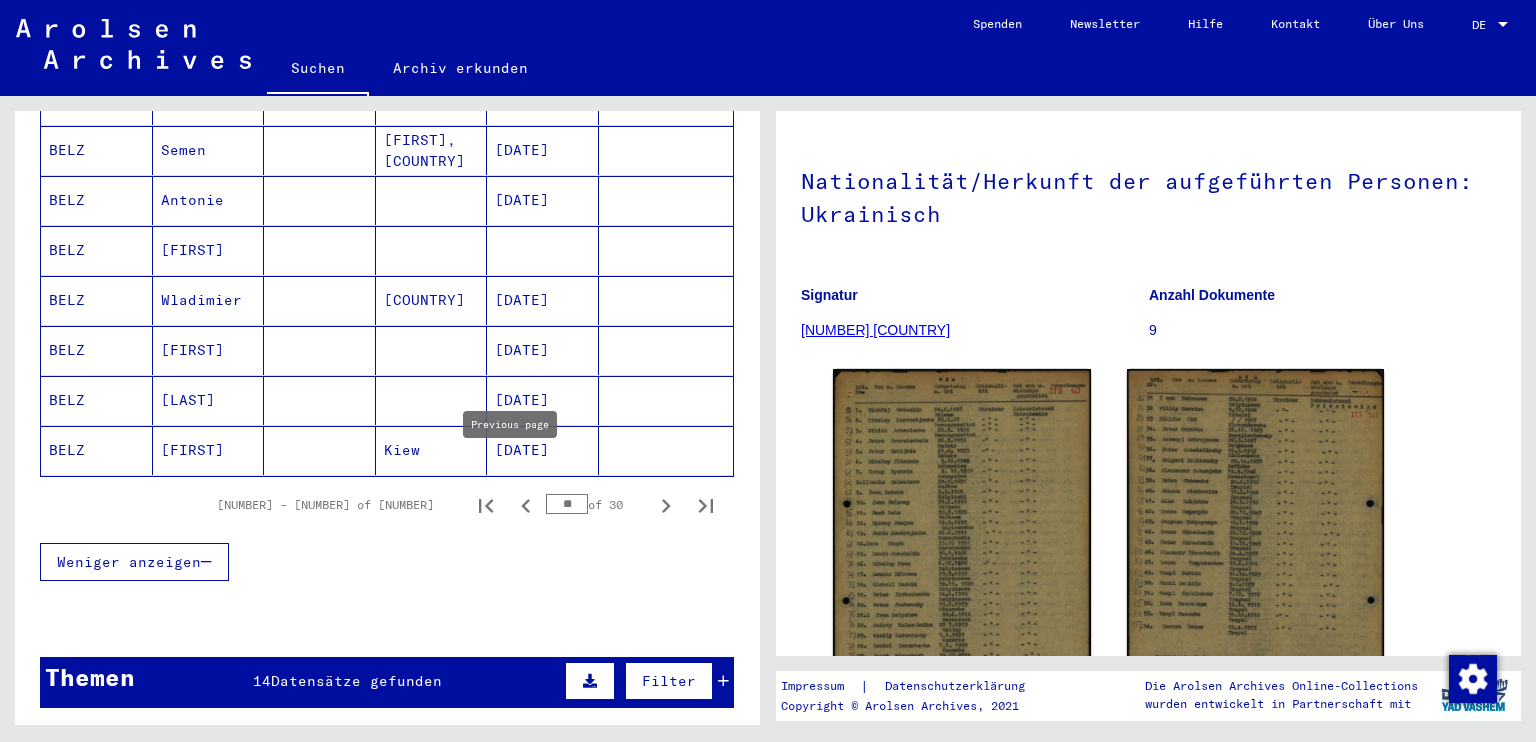 click 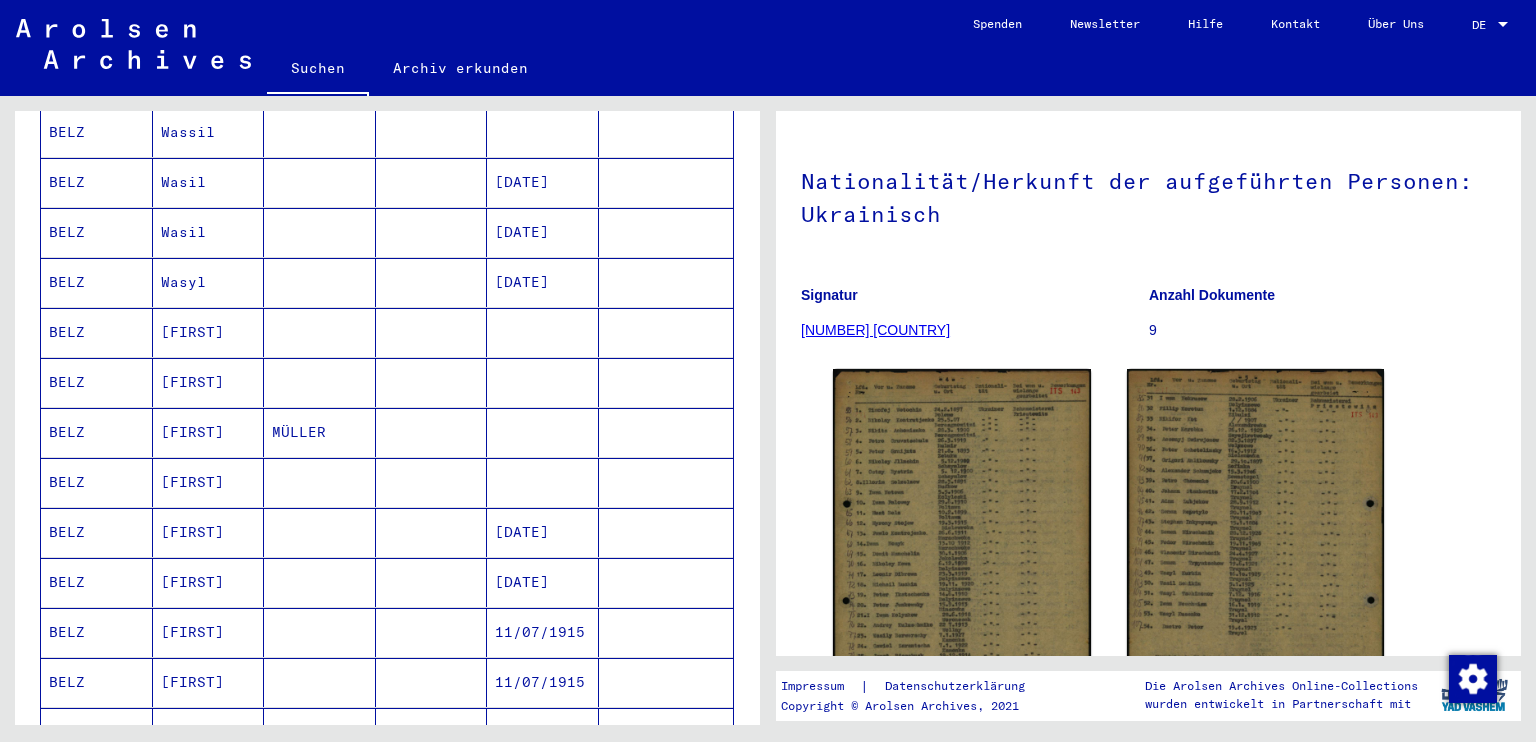 scroll, scrollTop: 1066, scrollLeft: 0, axis: vertical 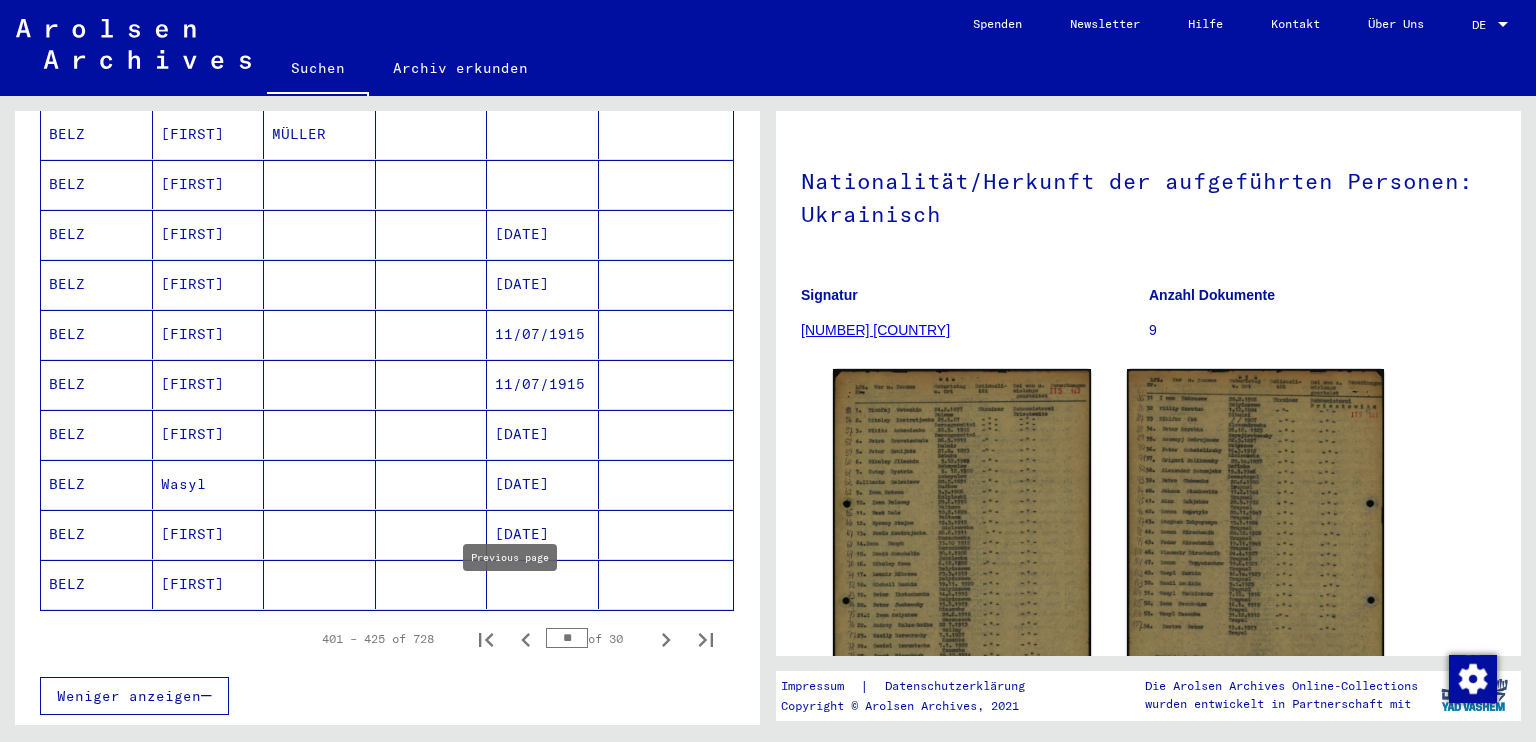 click 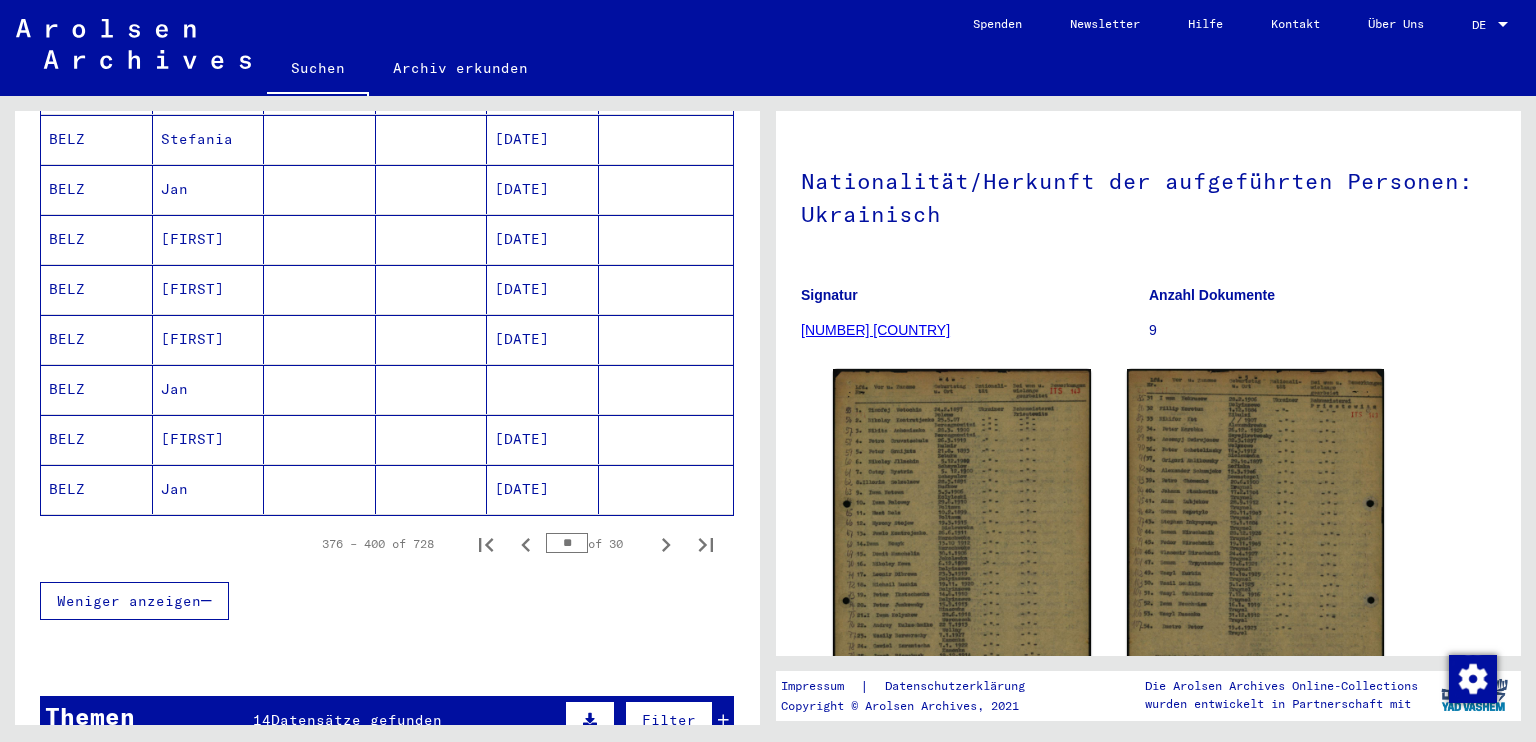 scroll, scrollTop: 1200, scrollLeft: 0, axis: vertical 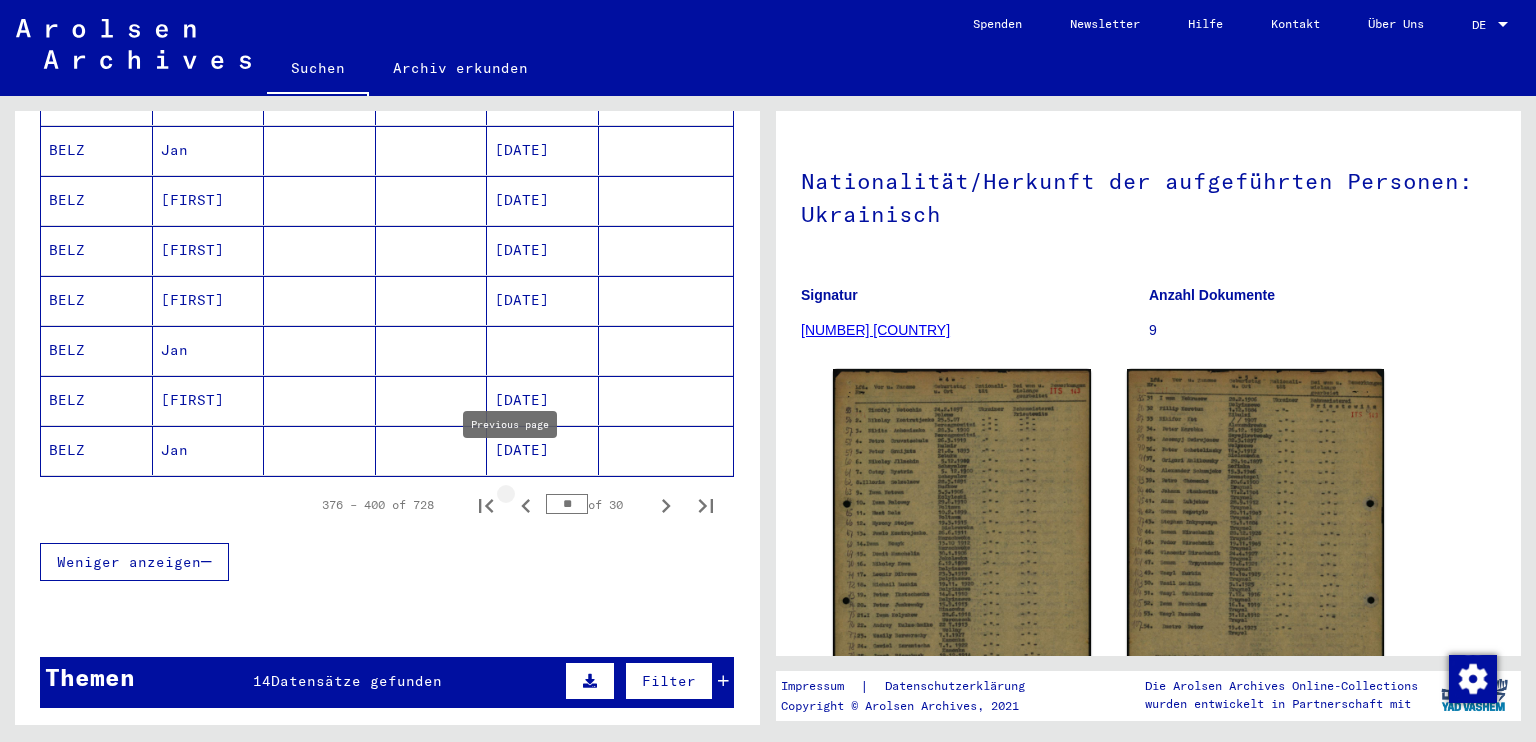 click 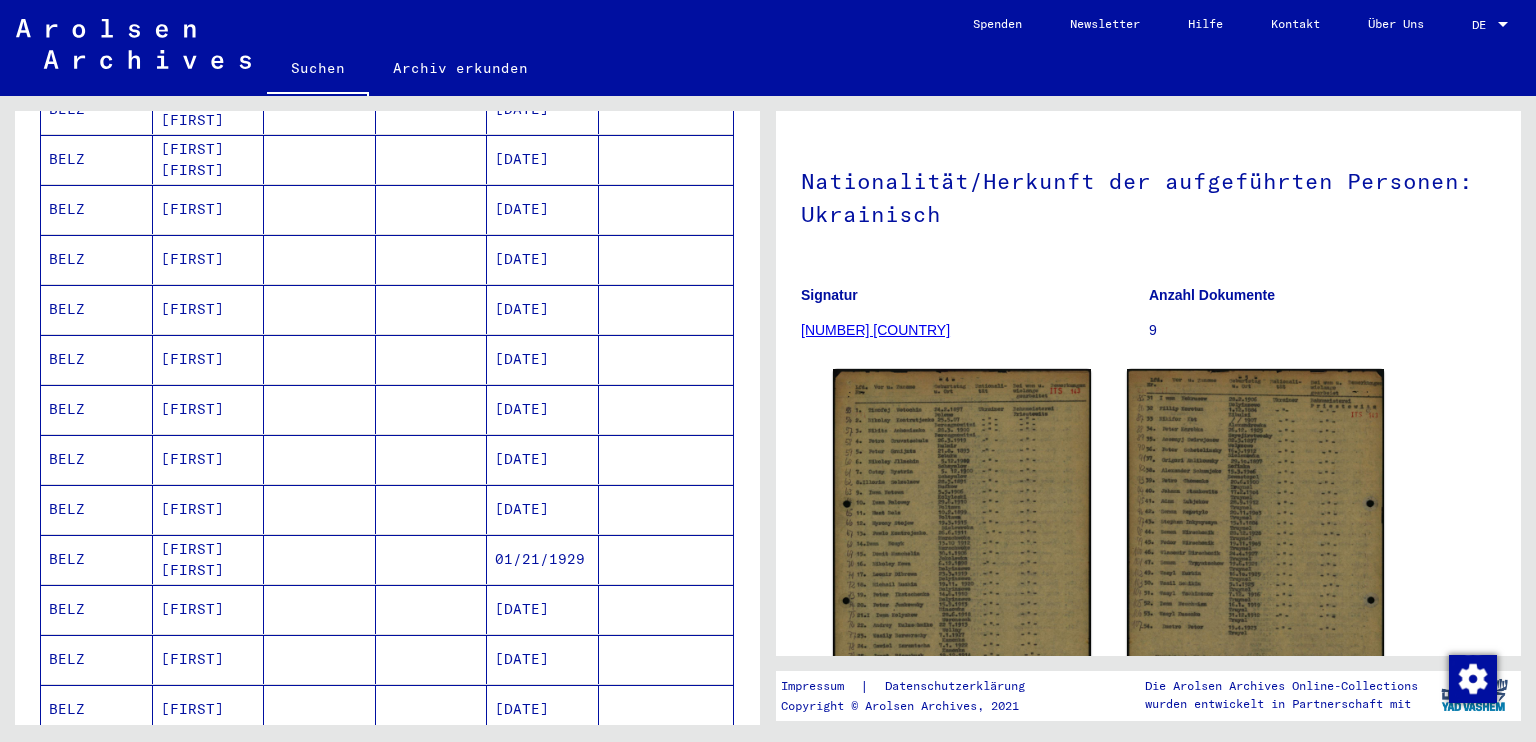 scroll, scrollTop: 1333, scrollLeft: 0, axis: vertical 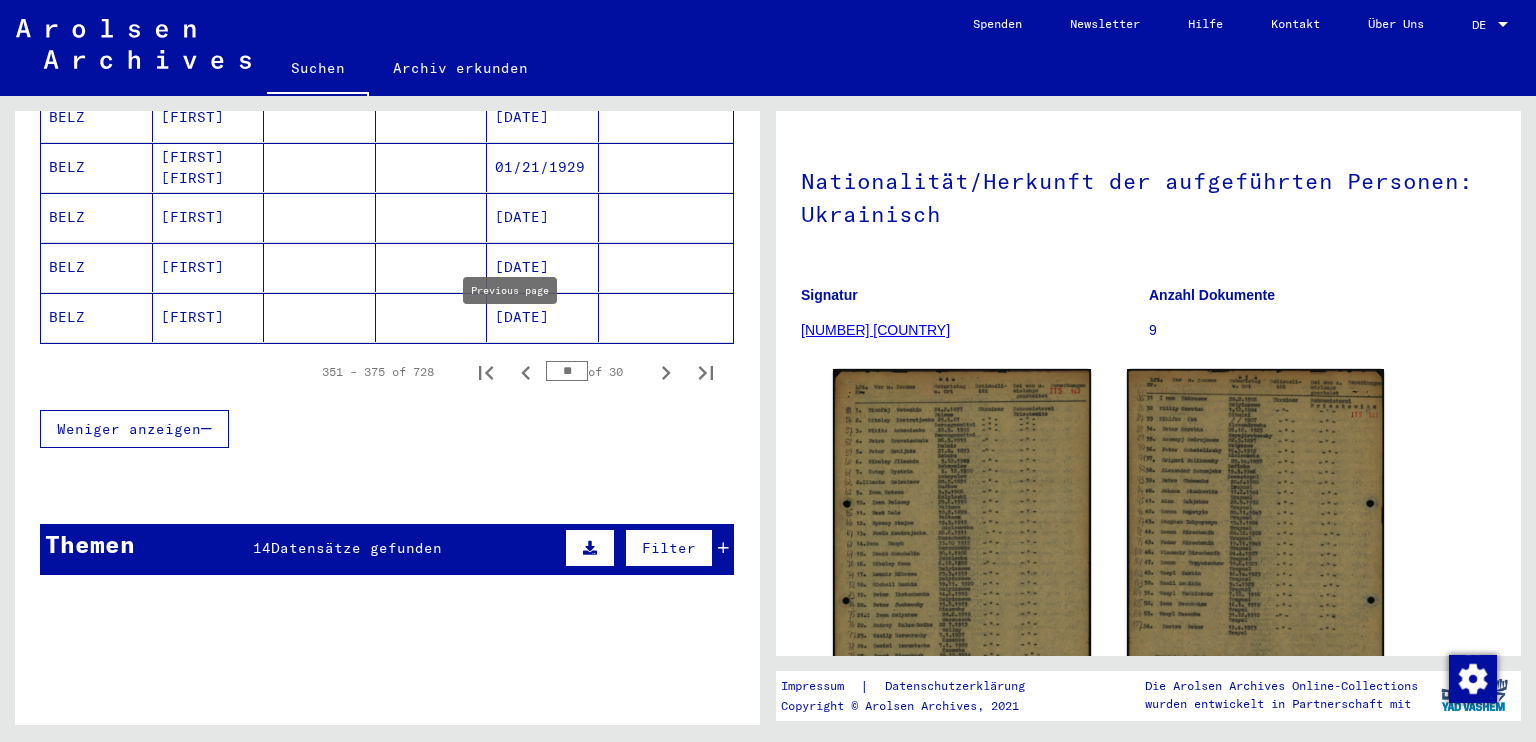 click 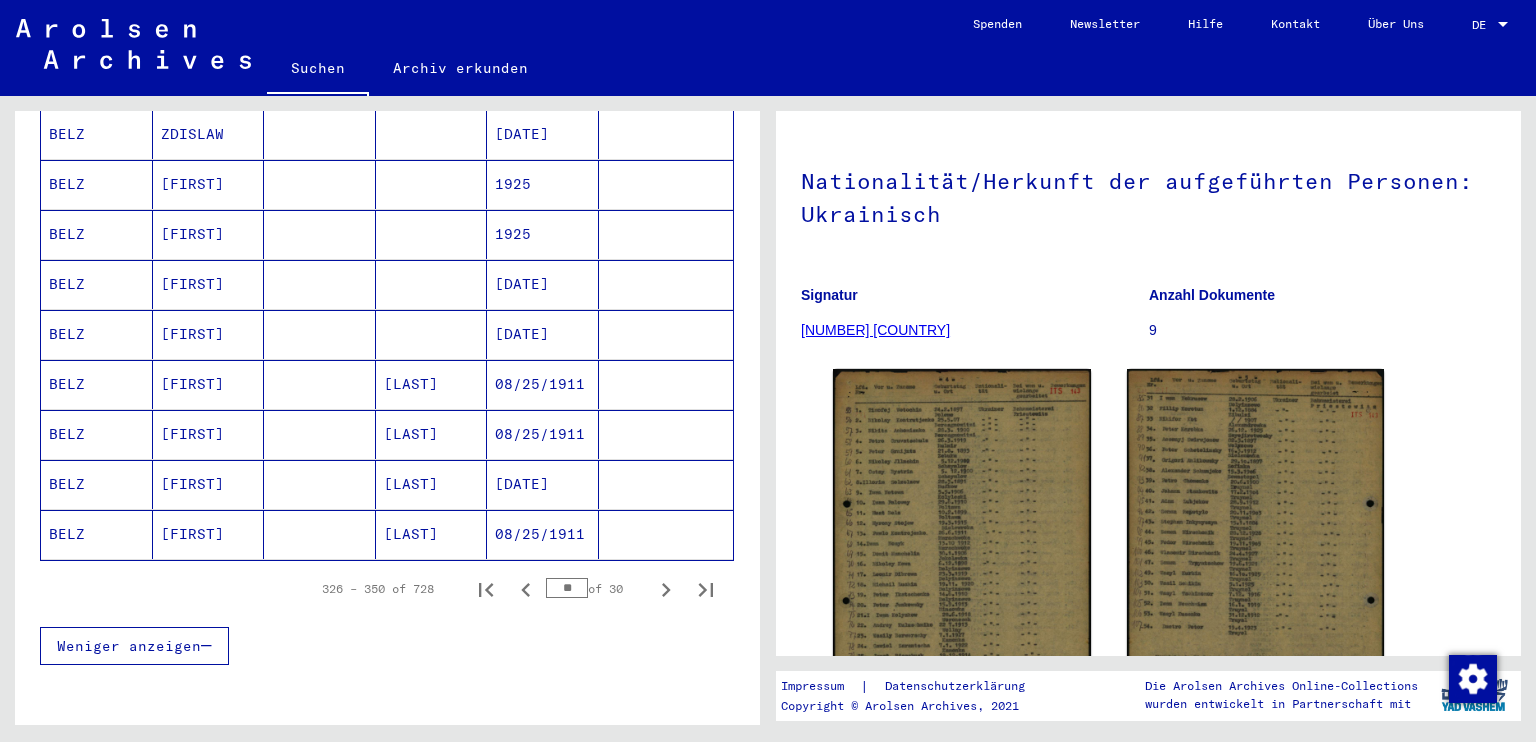 scroll, scrollTop: 1200, scrollLeft: 0, axis: vertical 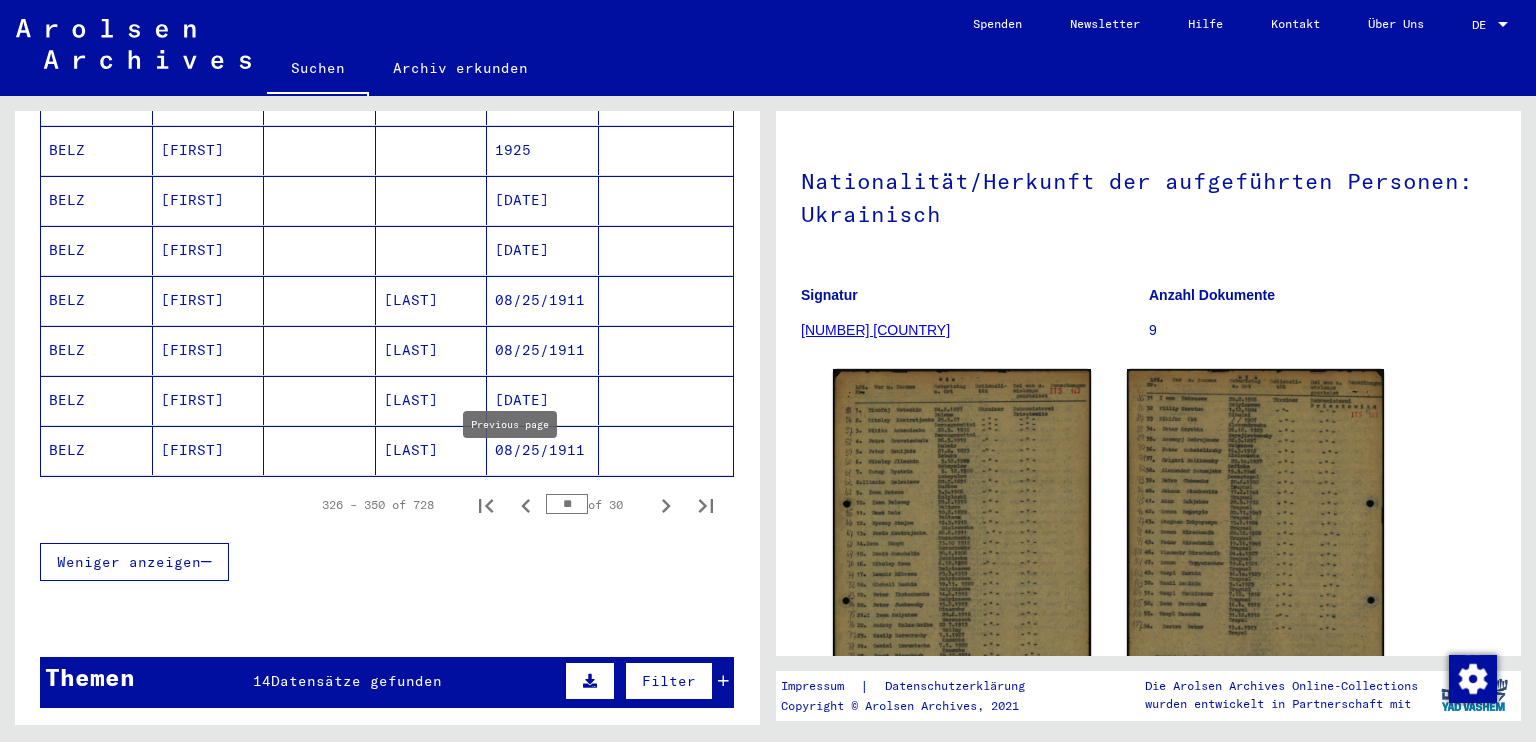click 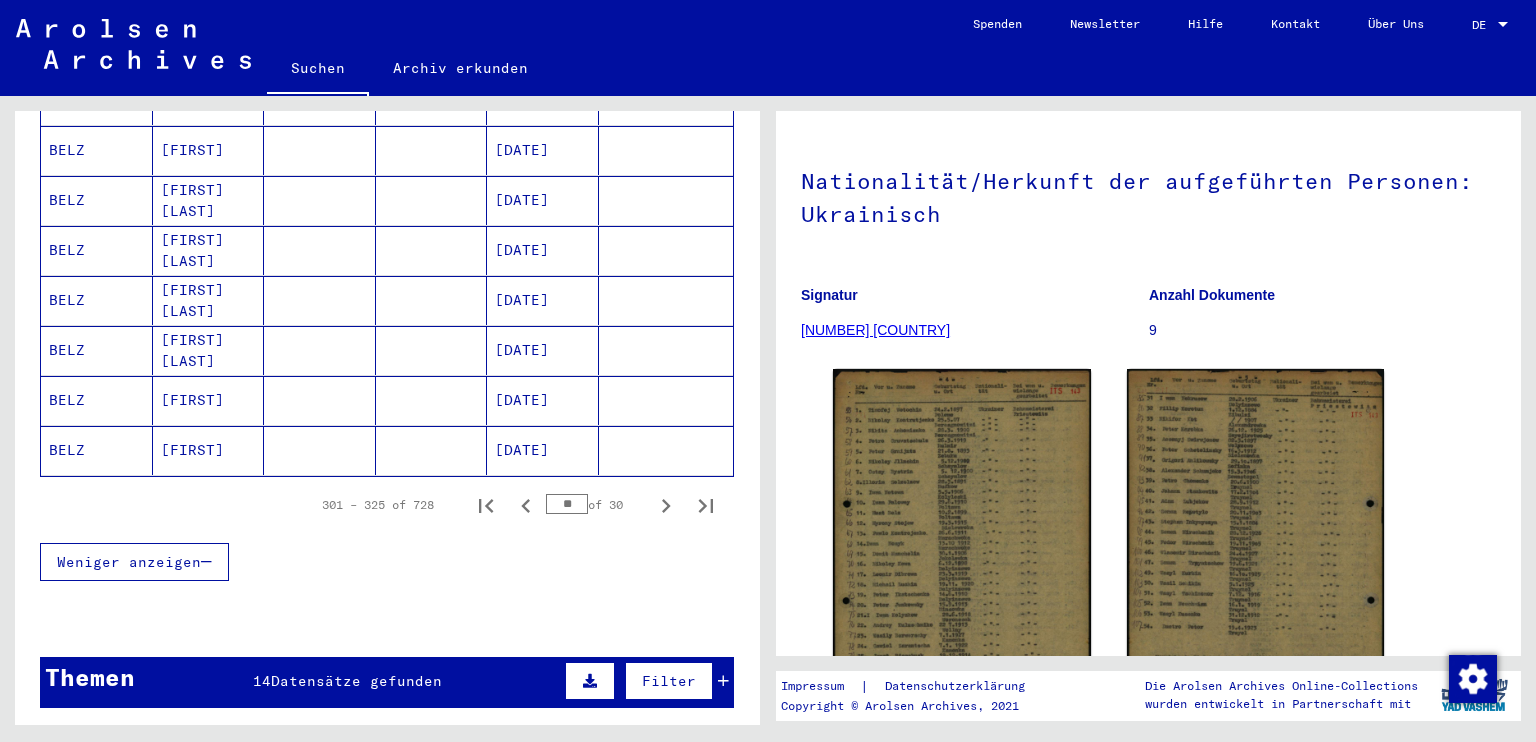 scroll, scrollTop: 933, scrollLeft: 0, axis: vertical 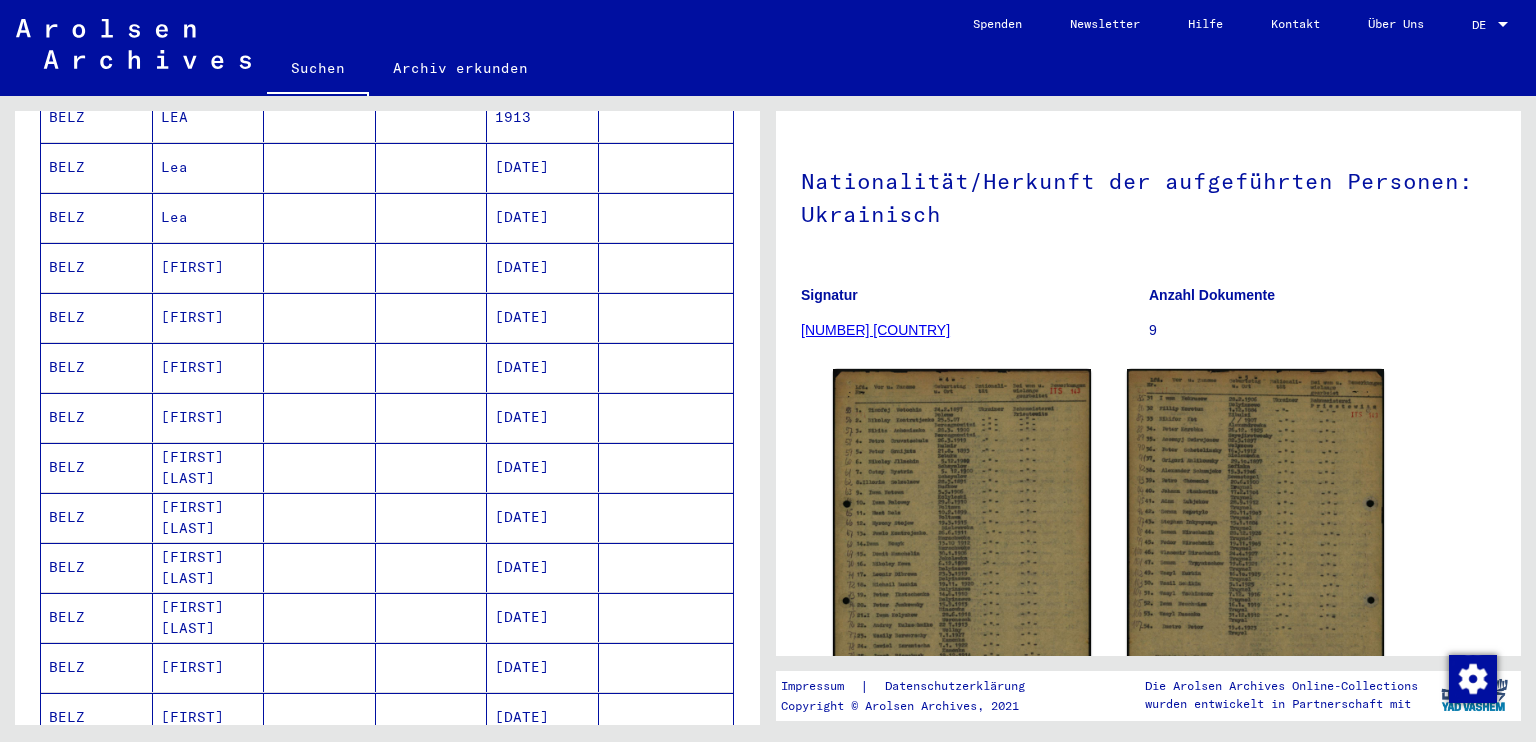 click on "[FIRST] [LAST]" at bounding box center (209, 667) 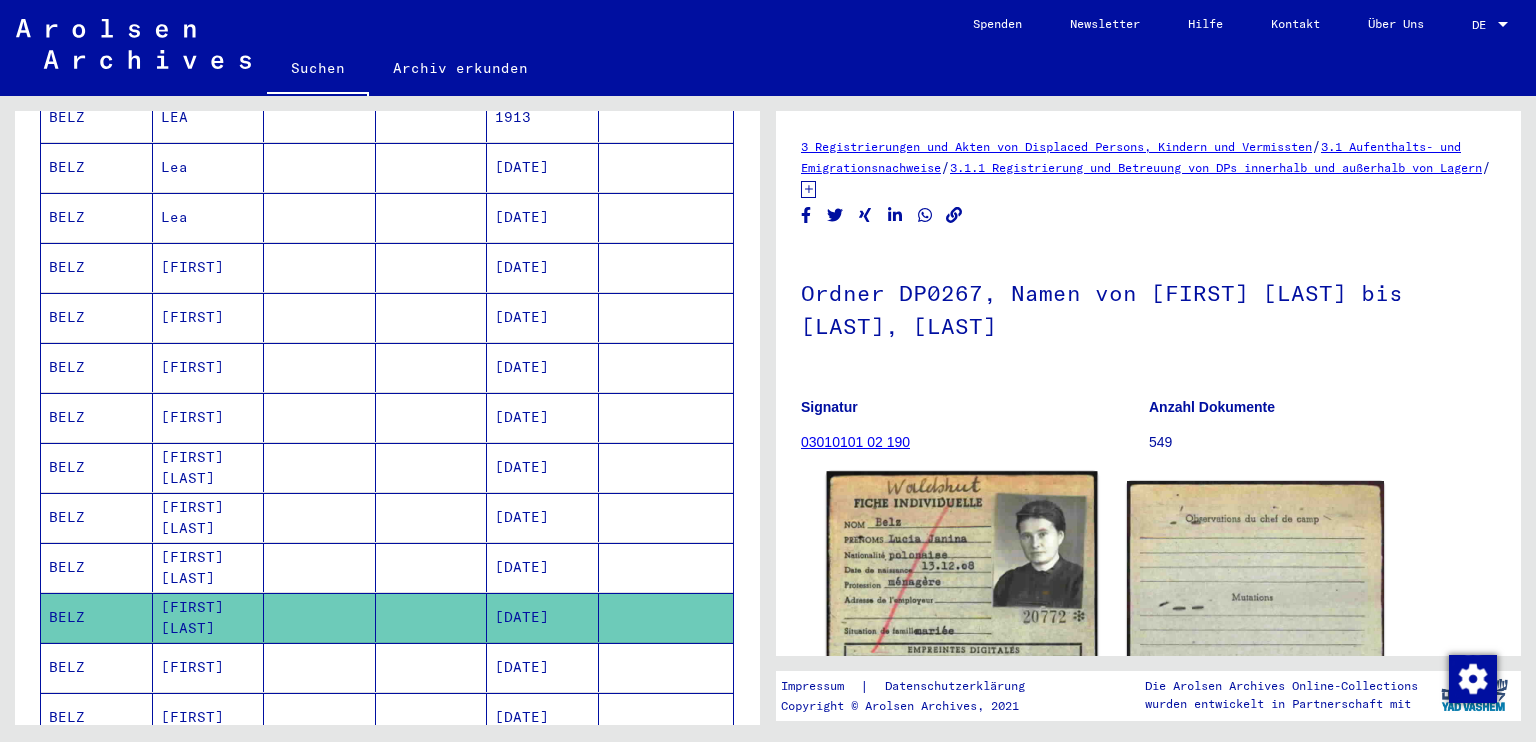 scroll, scrollTop: 0, scrollLeft: 0, axis: both 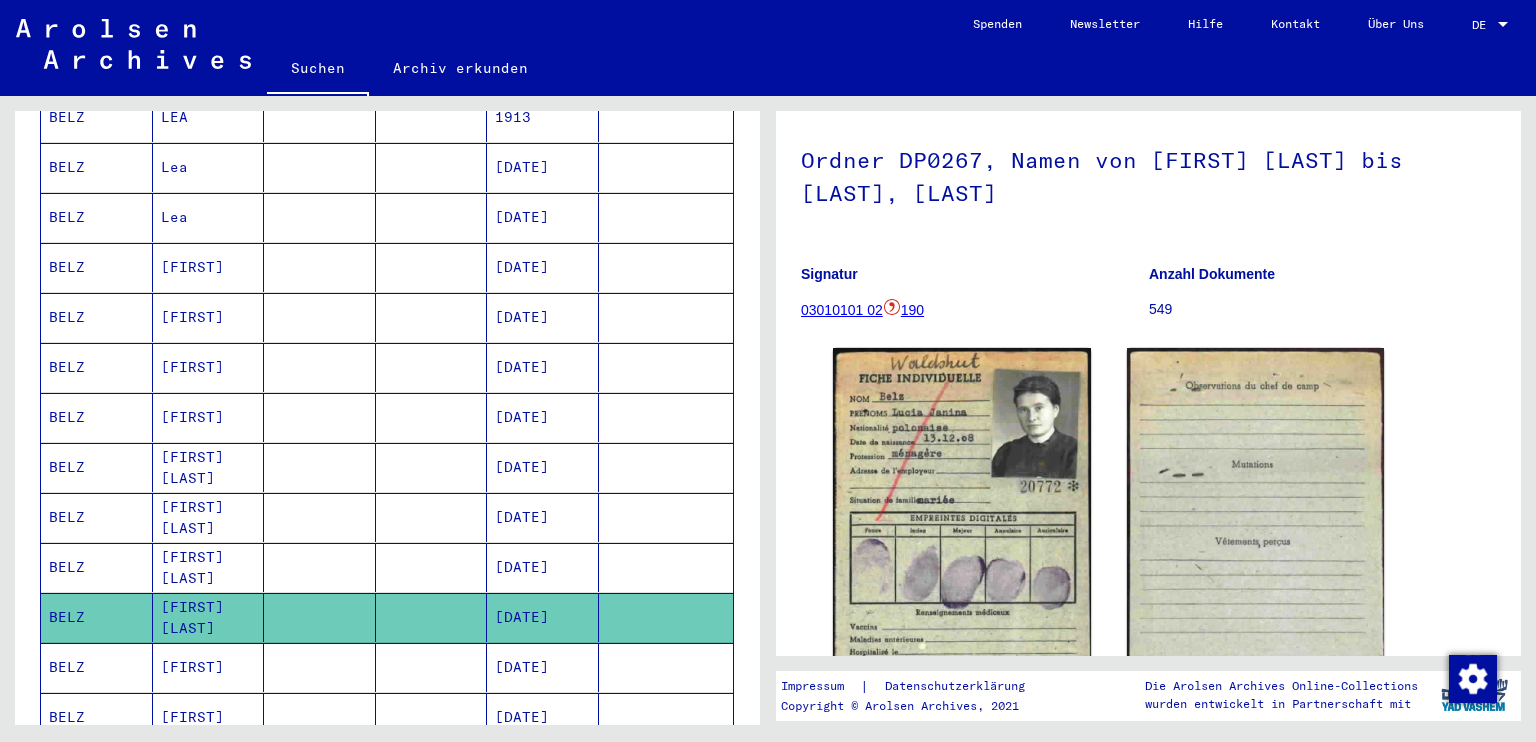 click at bounding box center [320, 617] 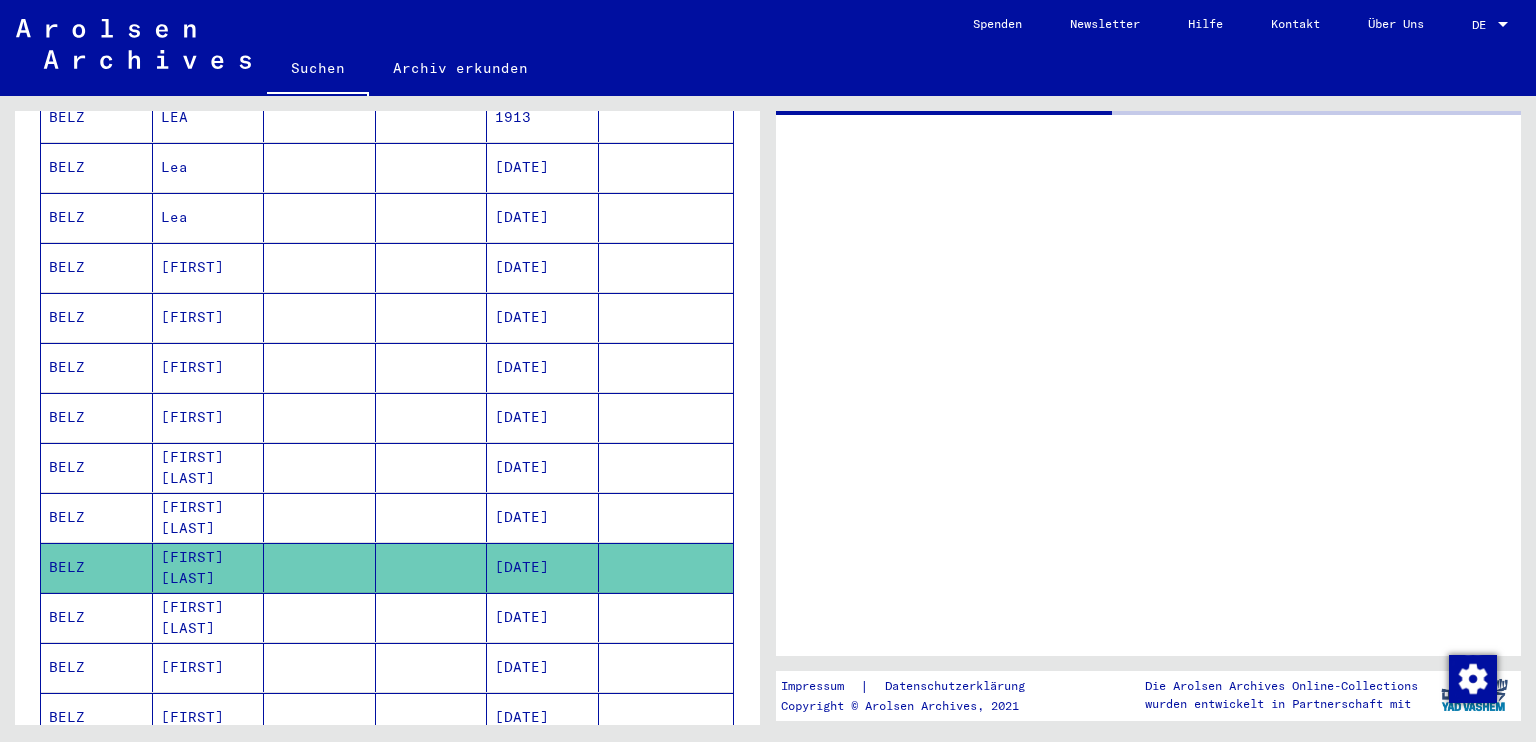 scroll, scrollTop: 0, scrollLeft: 0, axis: both 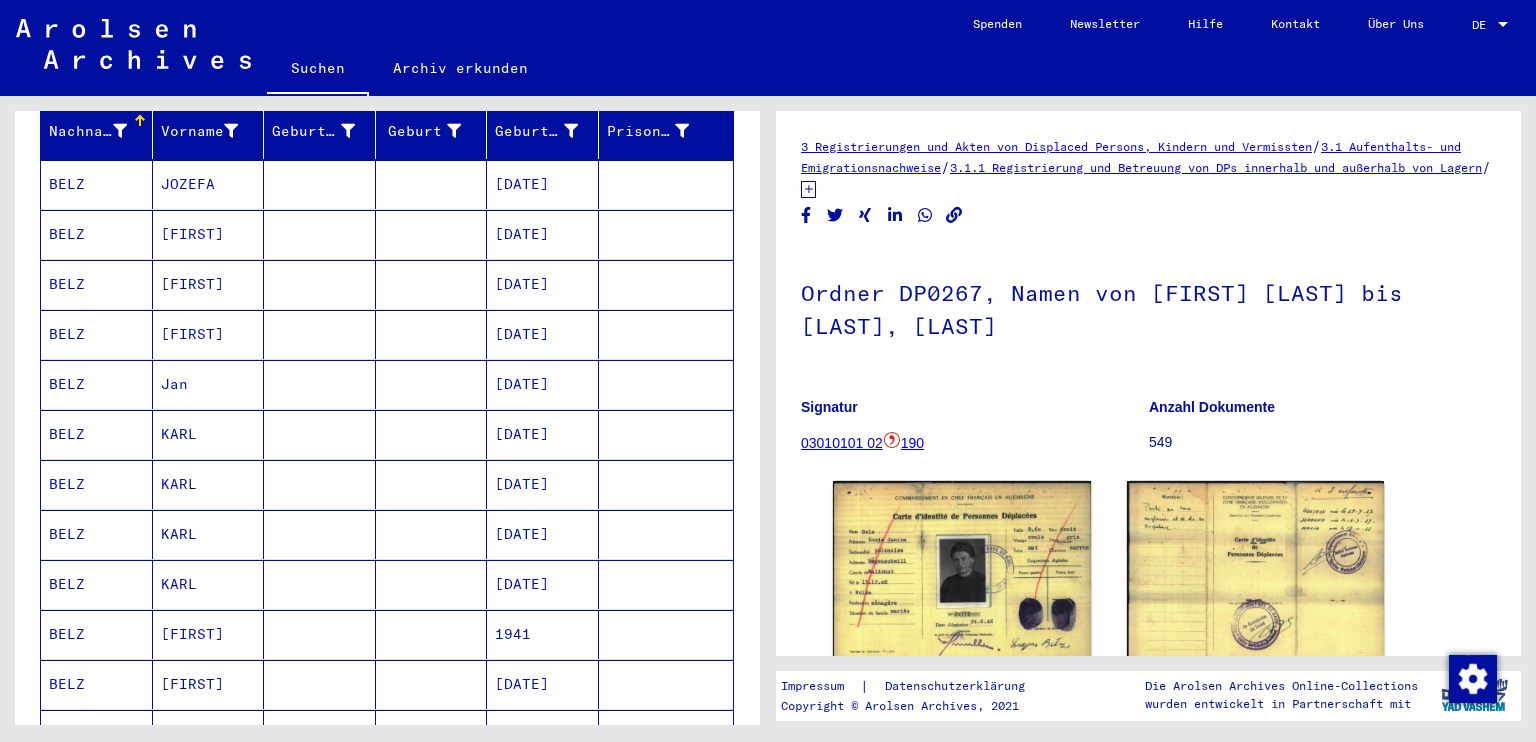 click on "[DATE]" at bounding box center (543, 534) 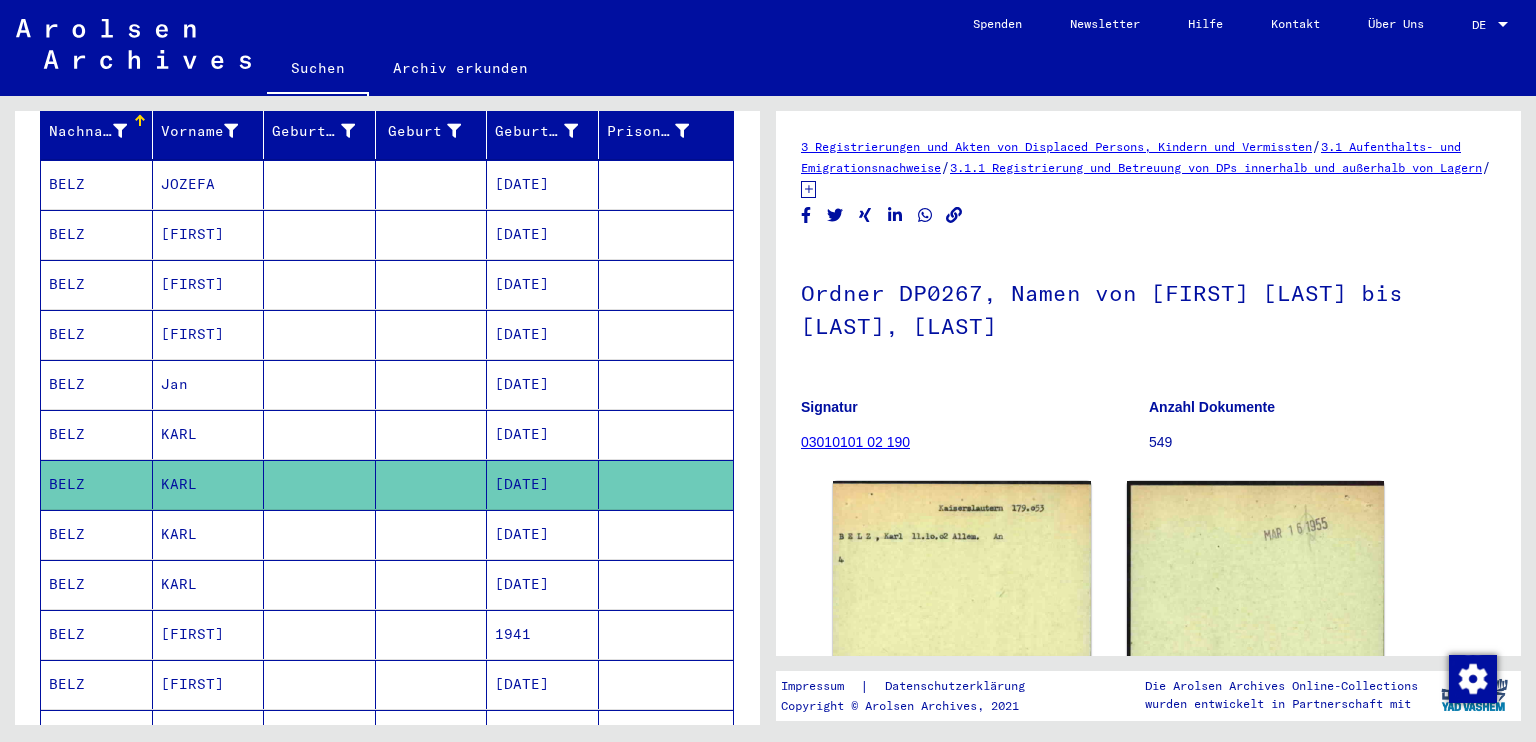 scroll, scrollTop: 0, scrollLeft: 0, axis: both 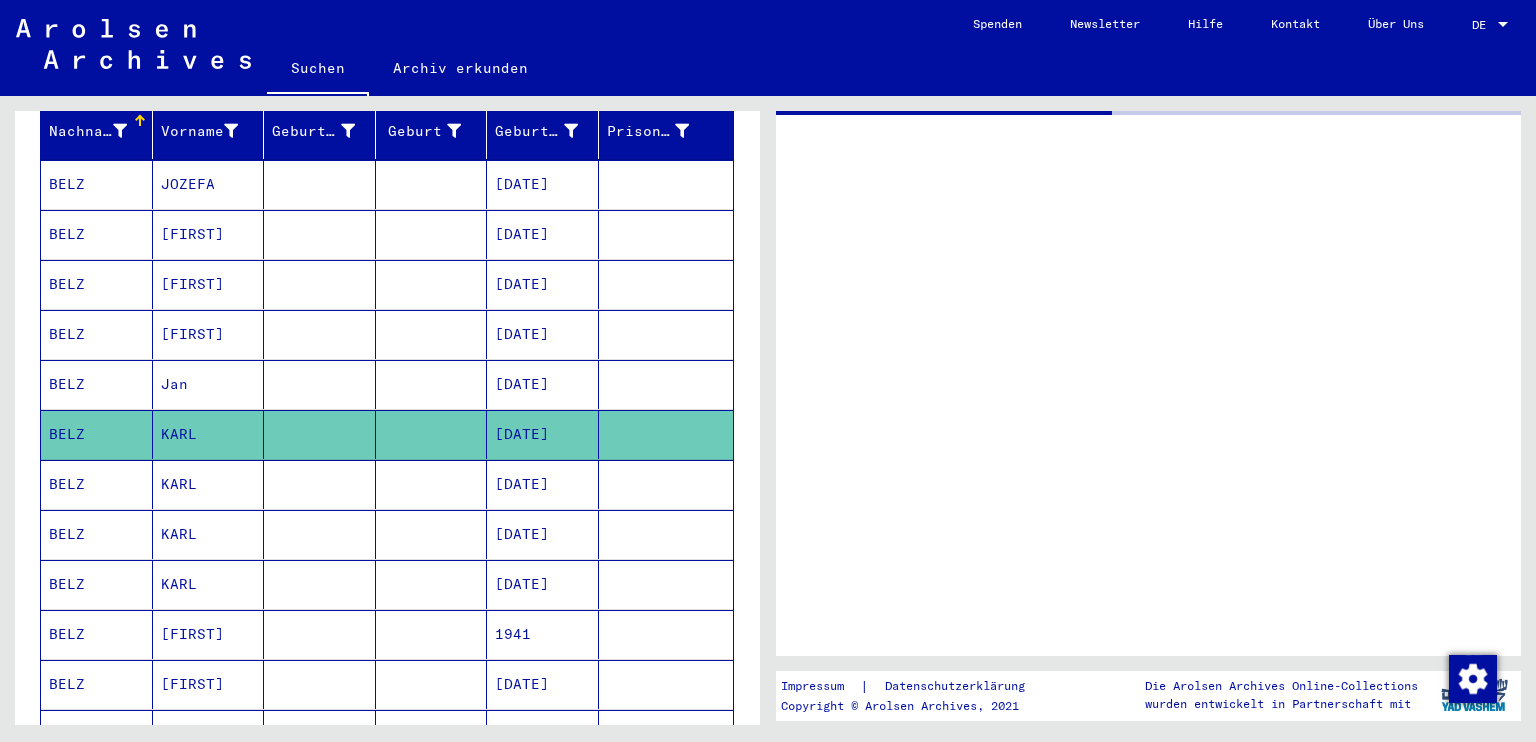 click on "[DATE]" 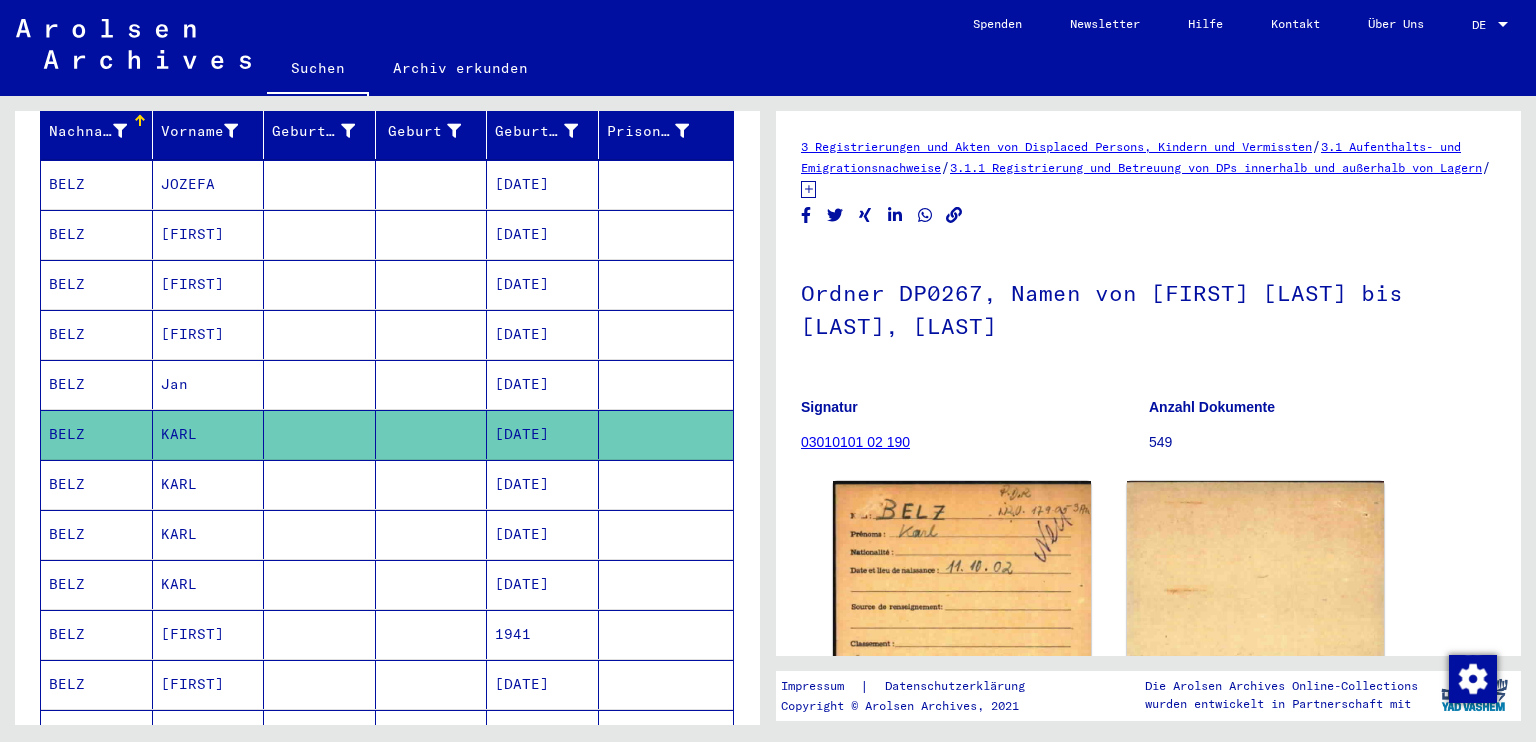 scroll, scrollTop: 0, scrollLeft: 0, axis: both 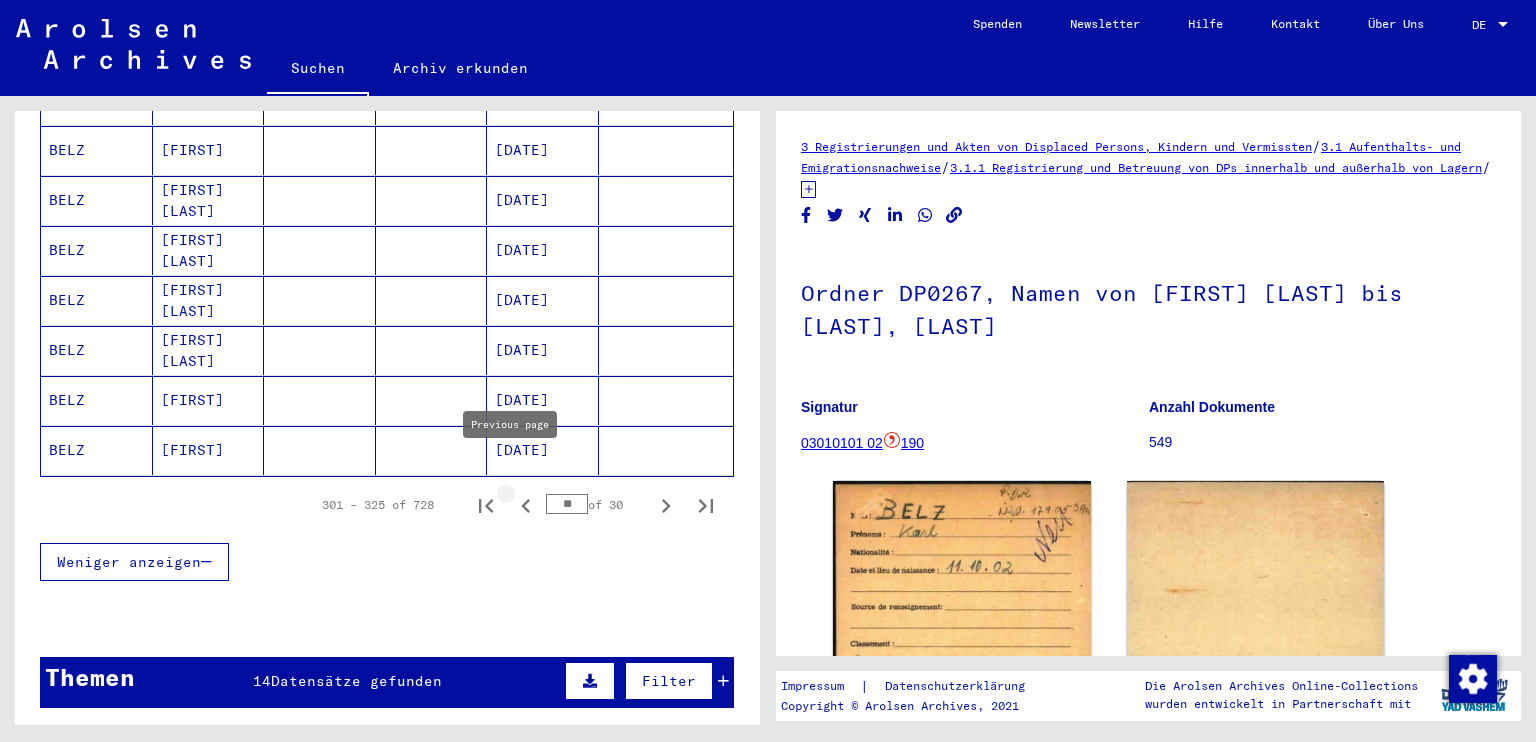 click 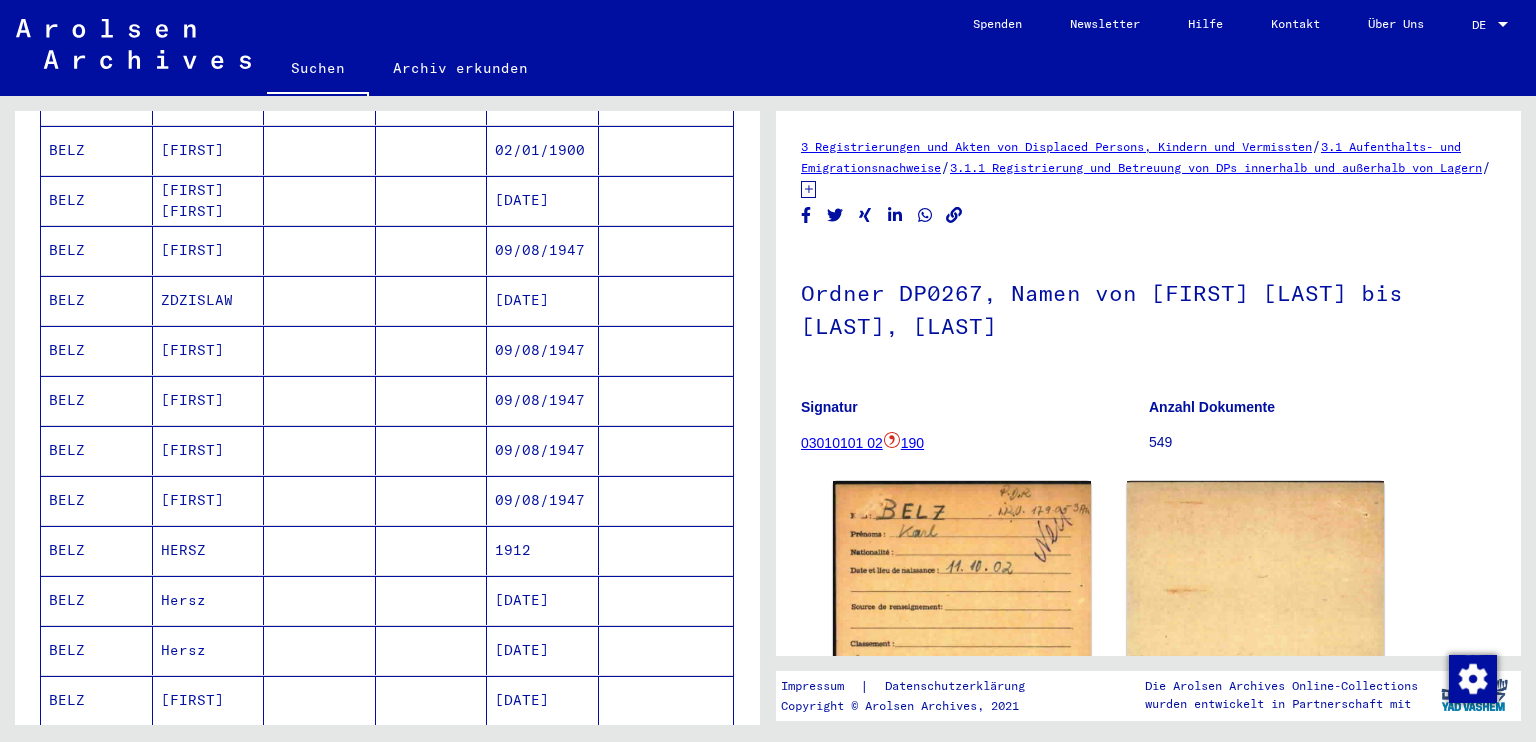 scroll, scrollTop: 266, scrollLeft: 0, axis: vertical 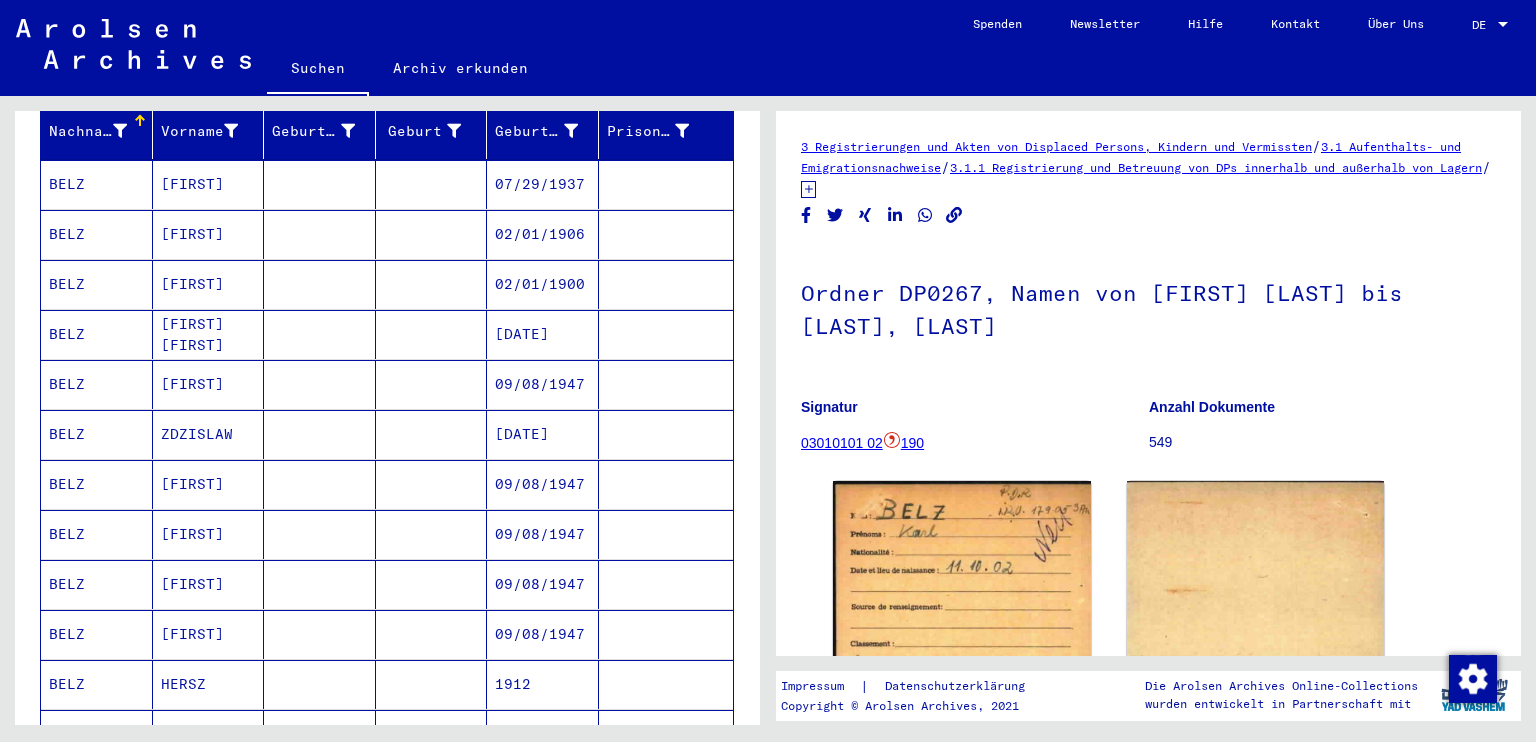 click on "[FIRST]" at bounding box center (209, 334) 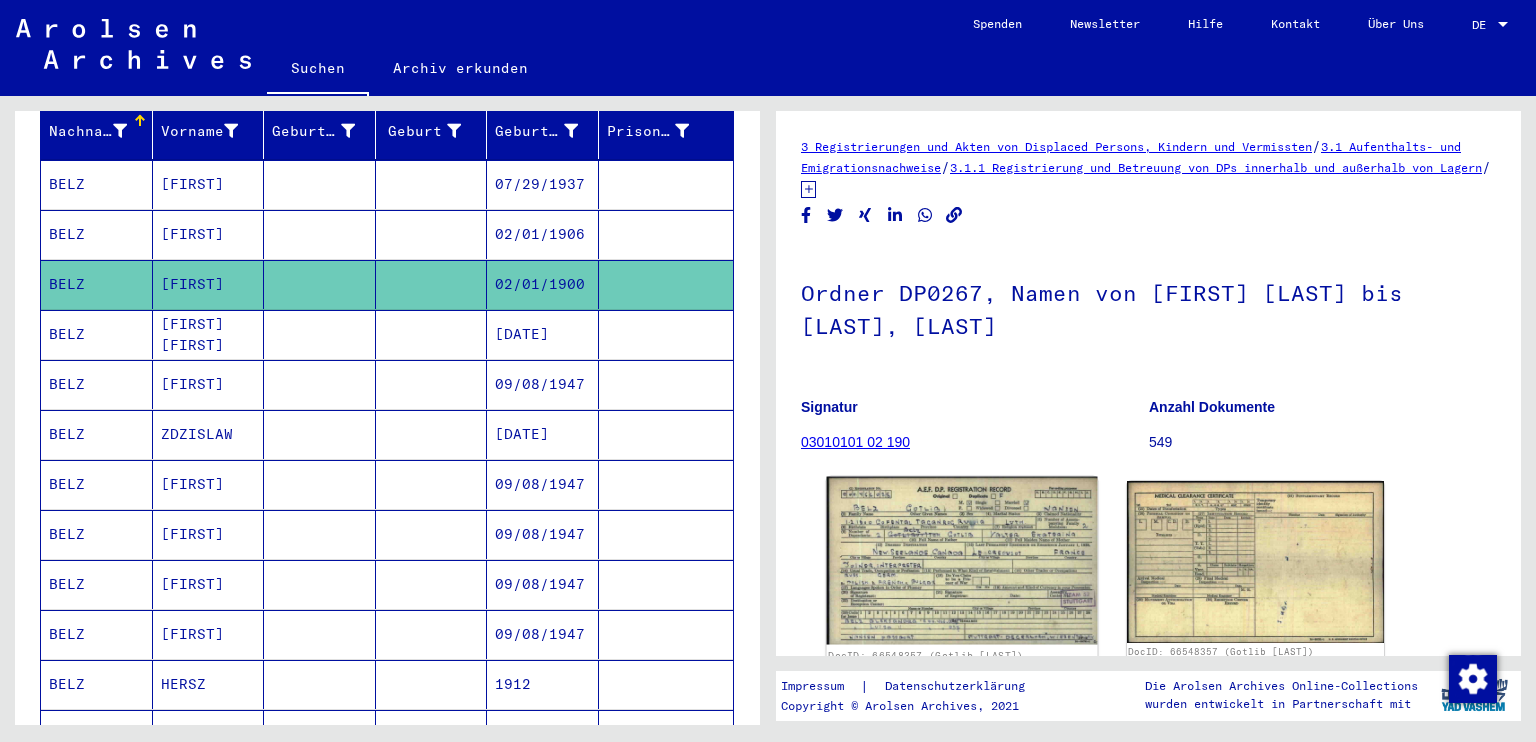 scroll, scrollTop: 0, scrollLeft: 0, axis: both 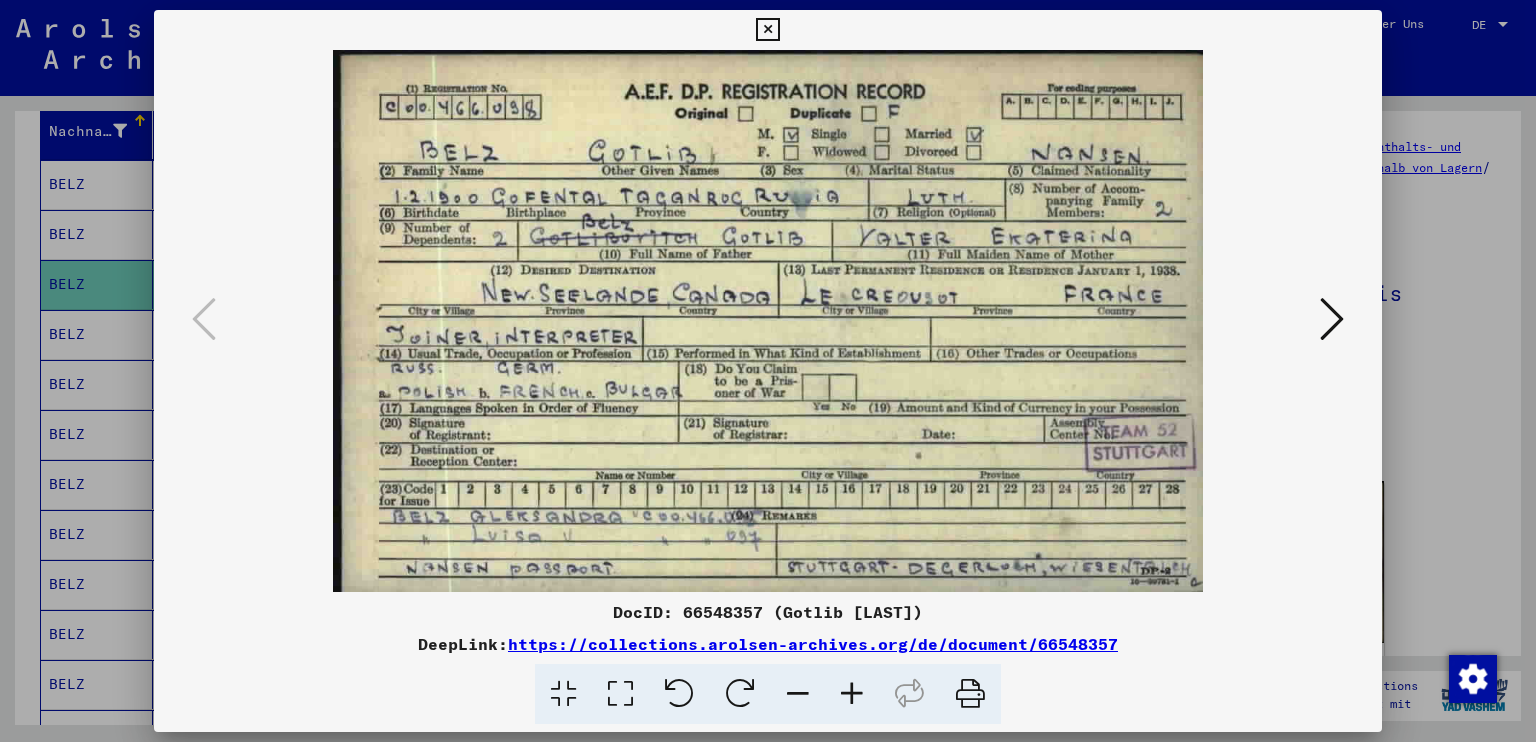 type 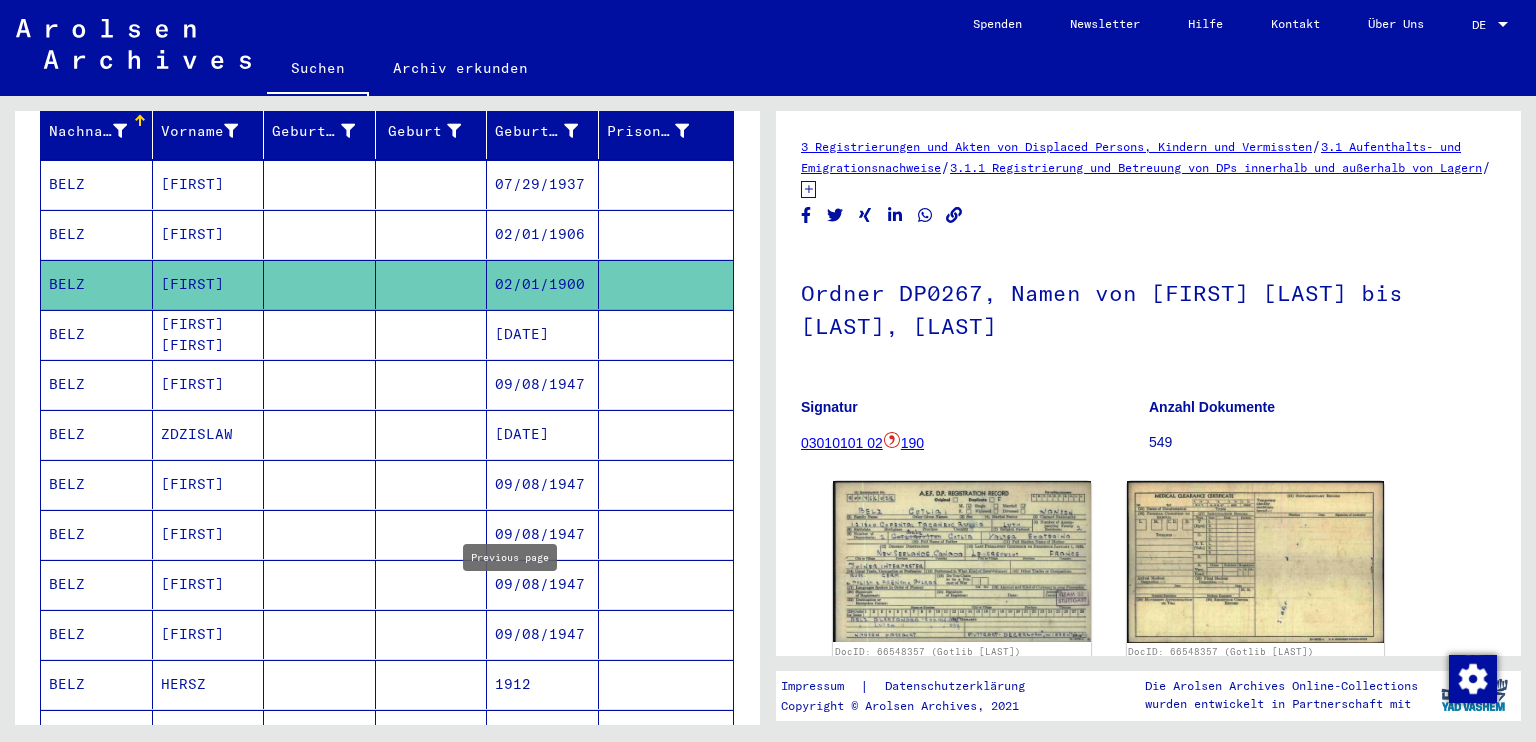 scroll, scrollTop: 1066, scrollLeft: 0, axis: vertical 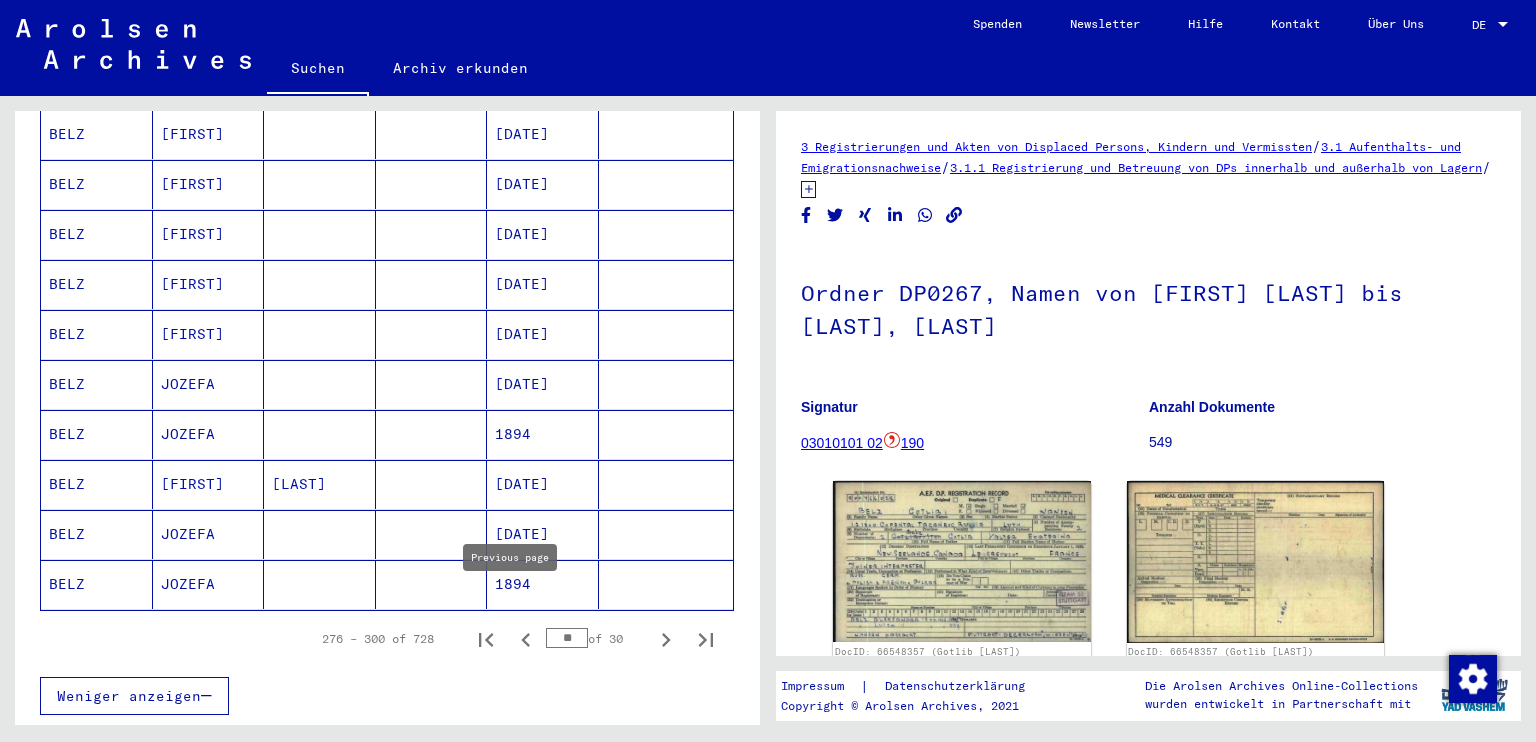 click 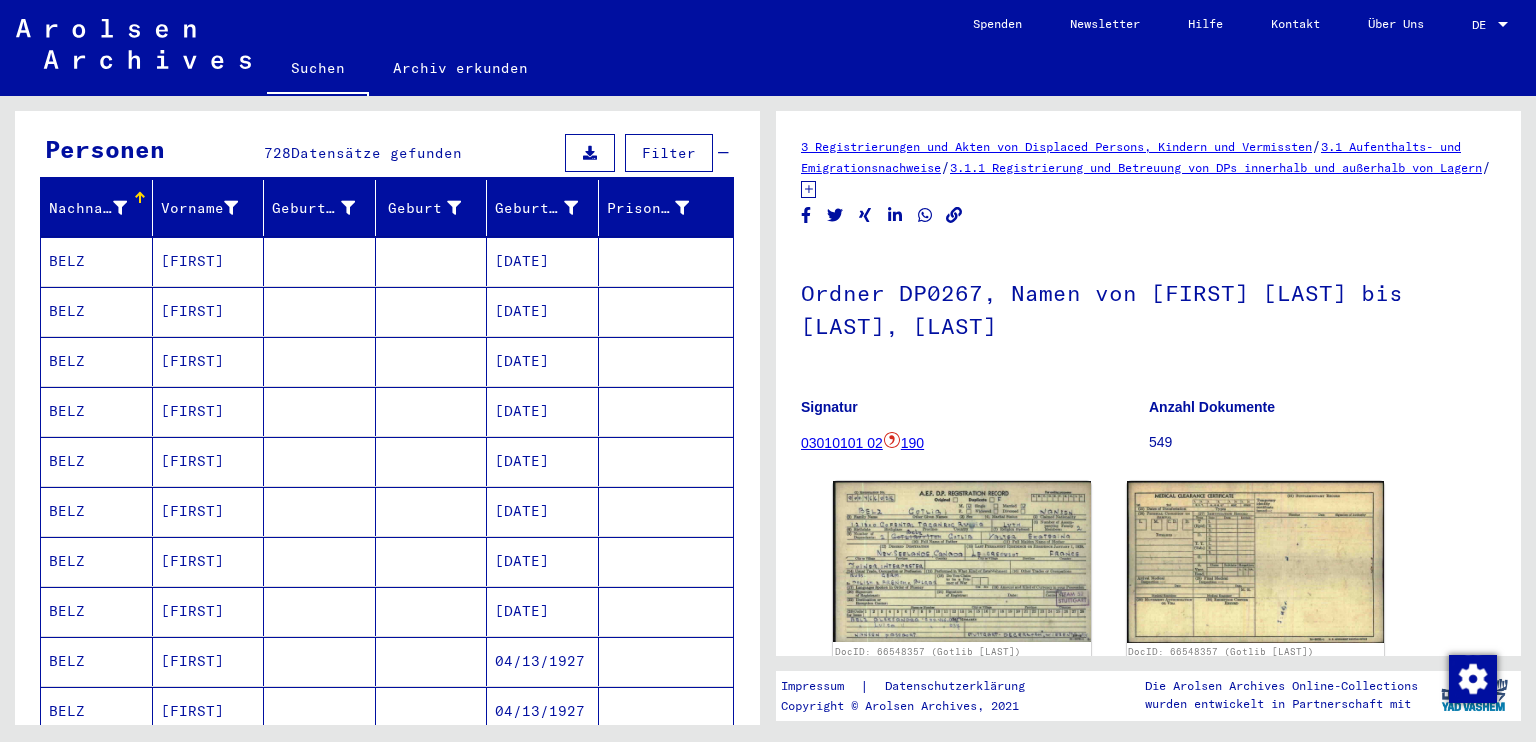 scroll, scrollTop: 133, scrollLeft: 0, axis: vertical 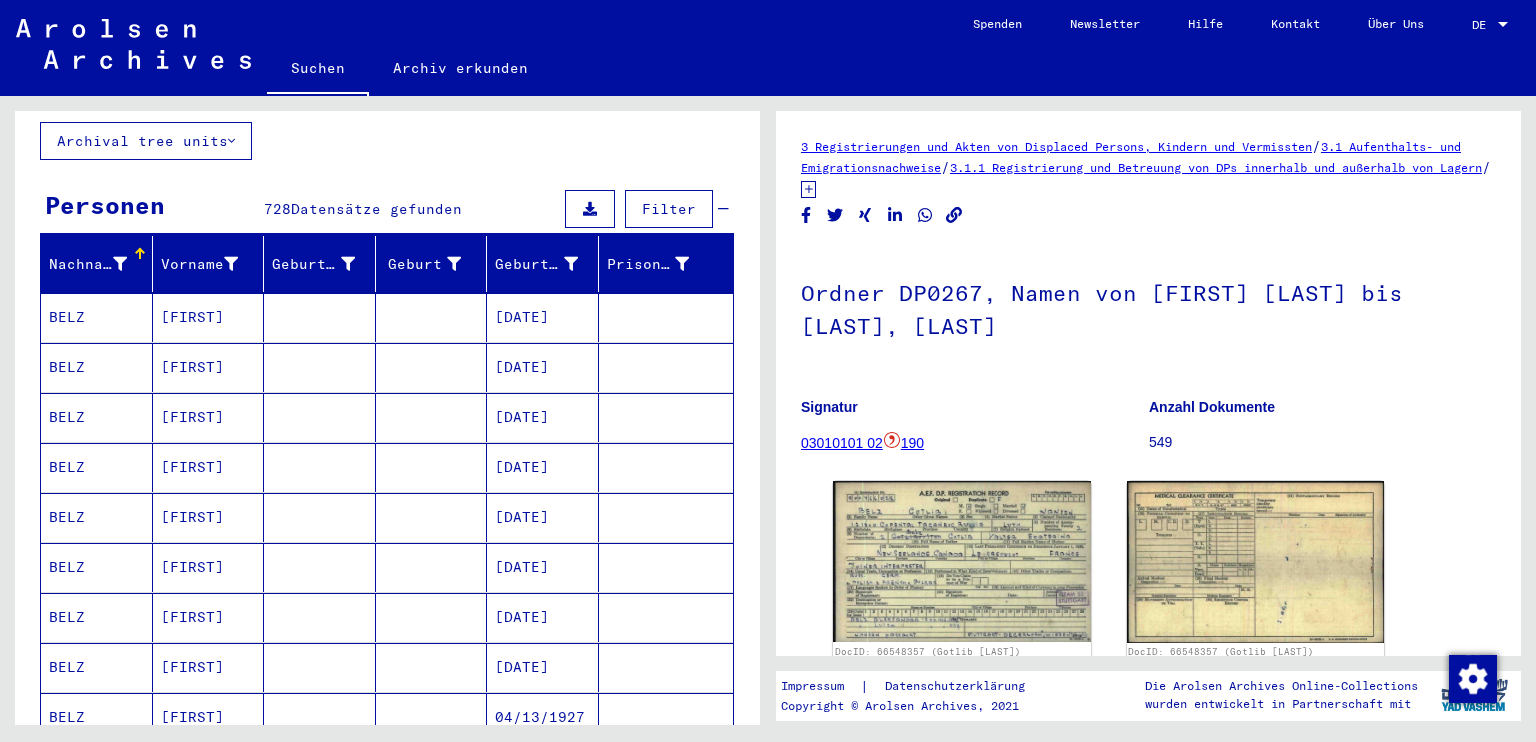 click on "[DATE]" at bounding box center (543, 517) 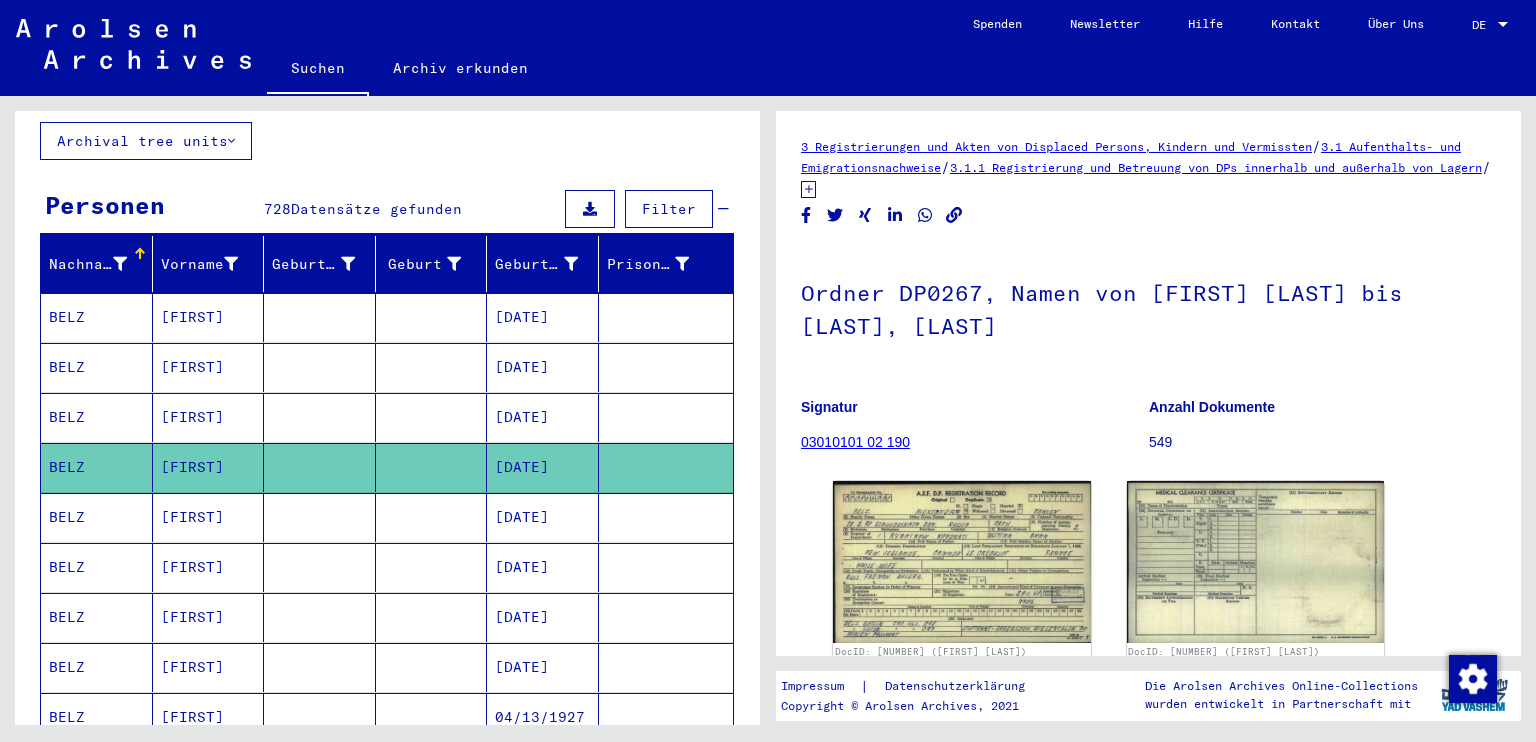 scroll, scrollTop: 0, scrollLeft: 0, axis: both 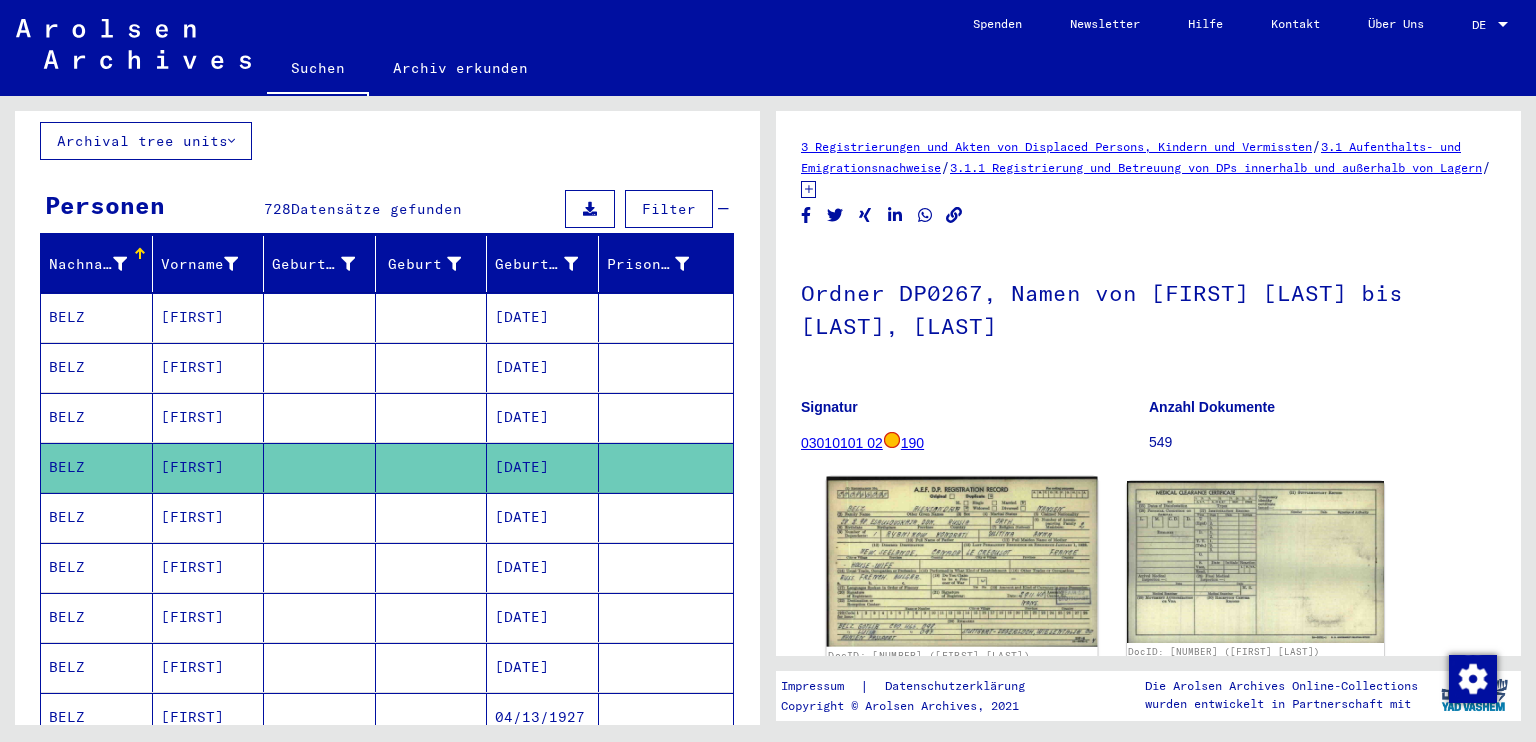 click 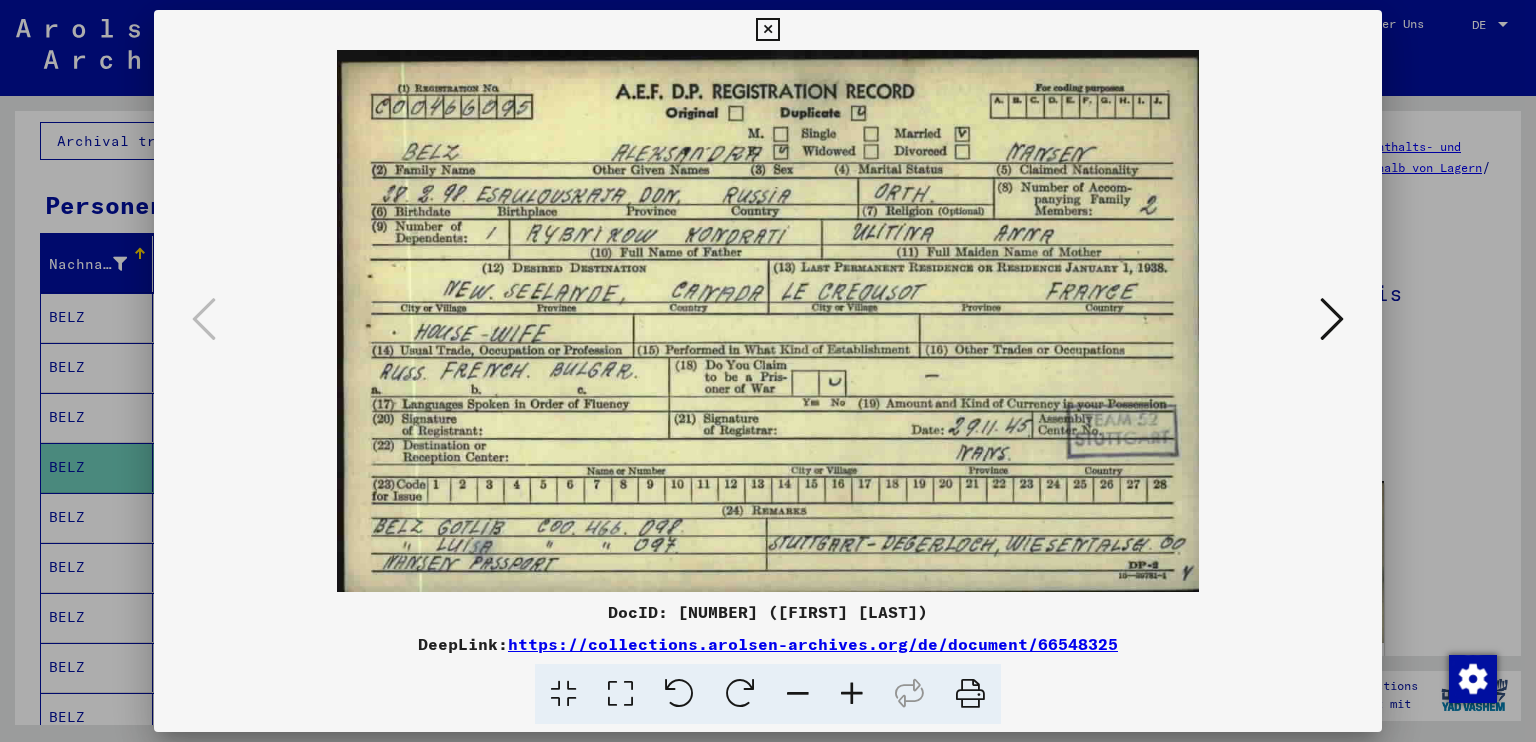 type 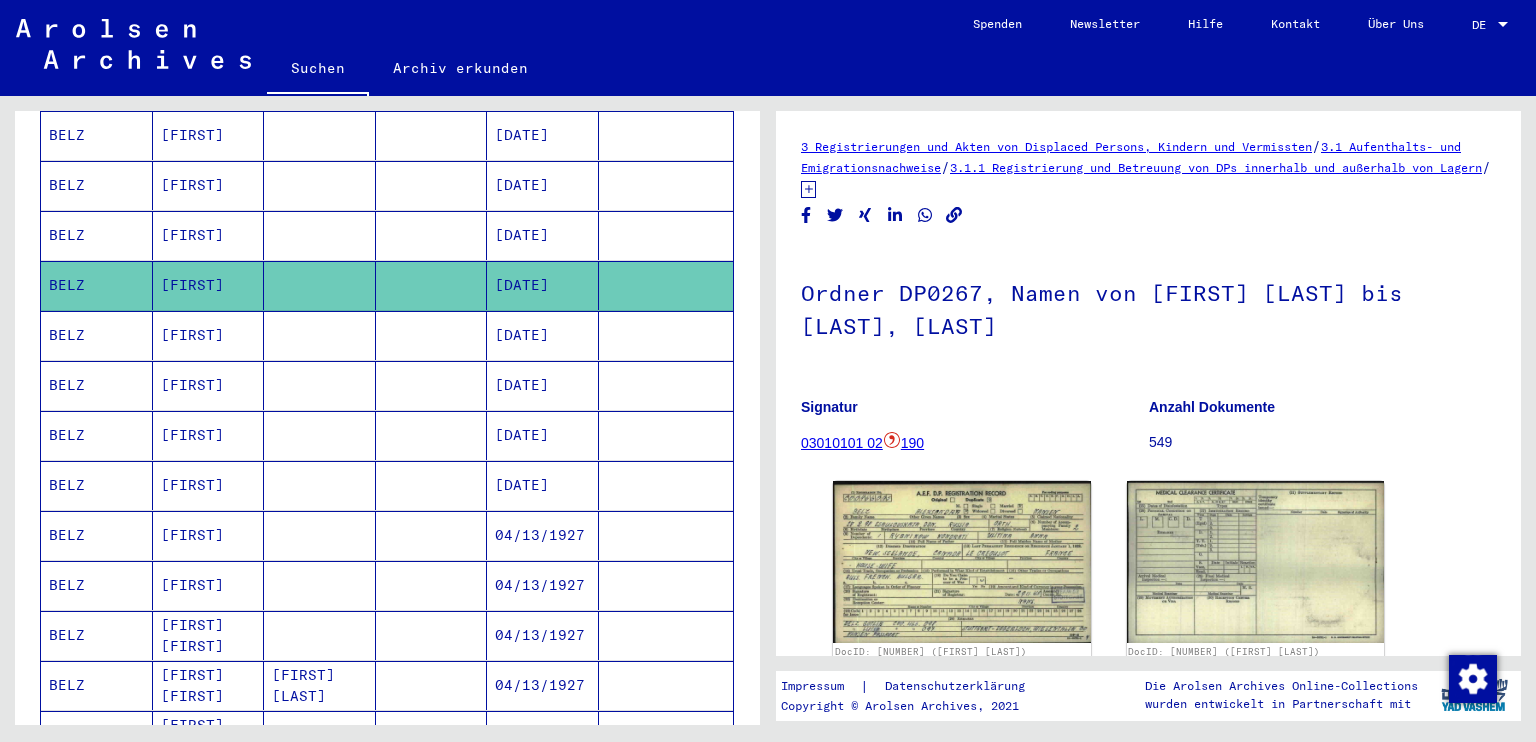 scroll, scrollTop: 1200, scrollLeft: 0, axis: vertical 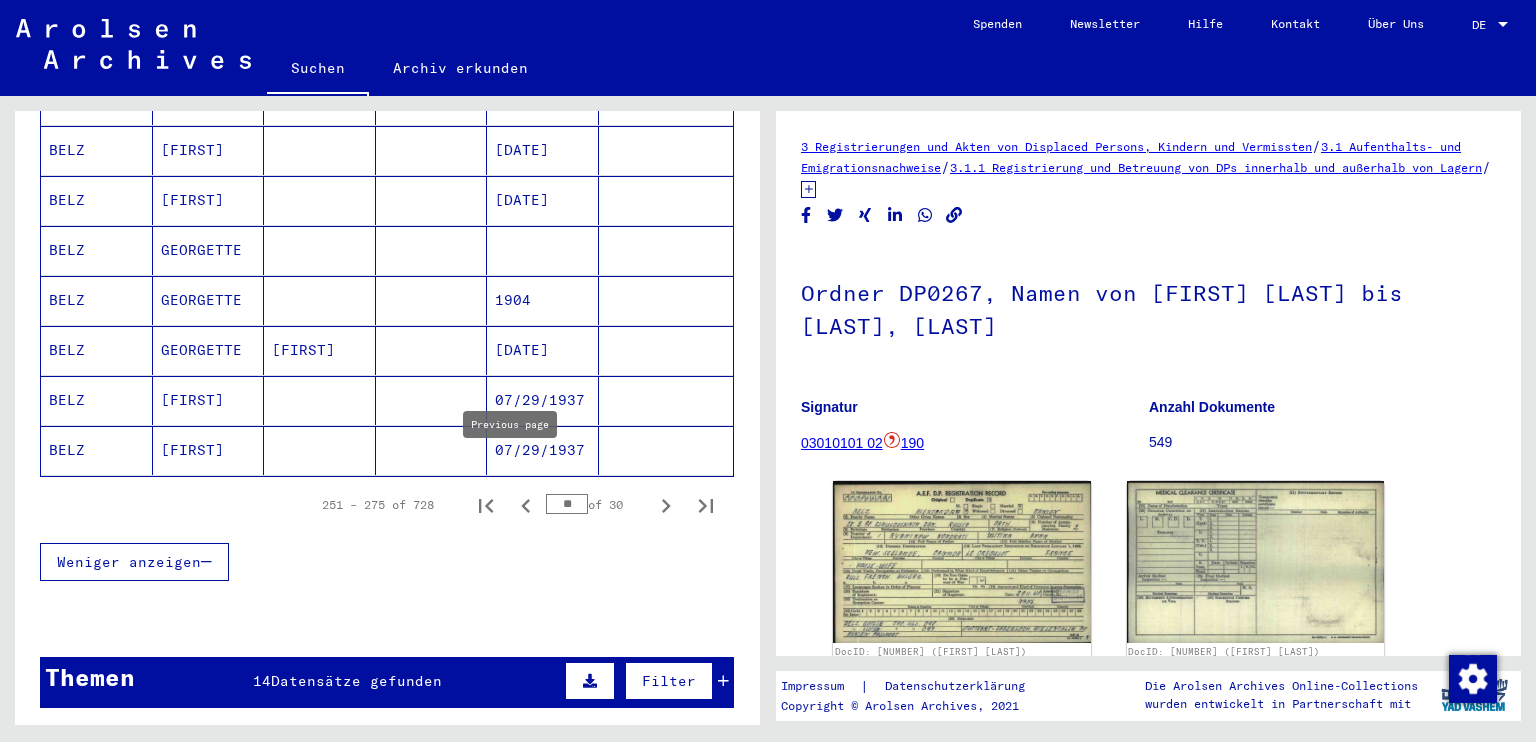 click 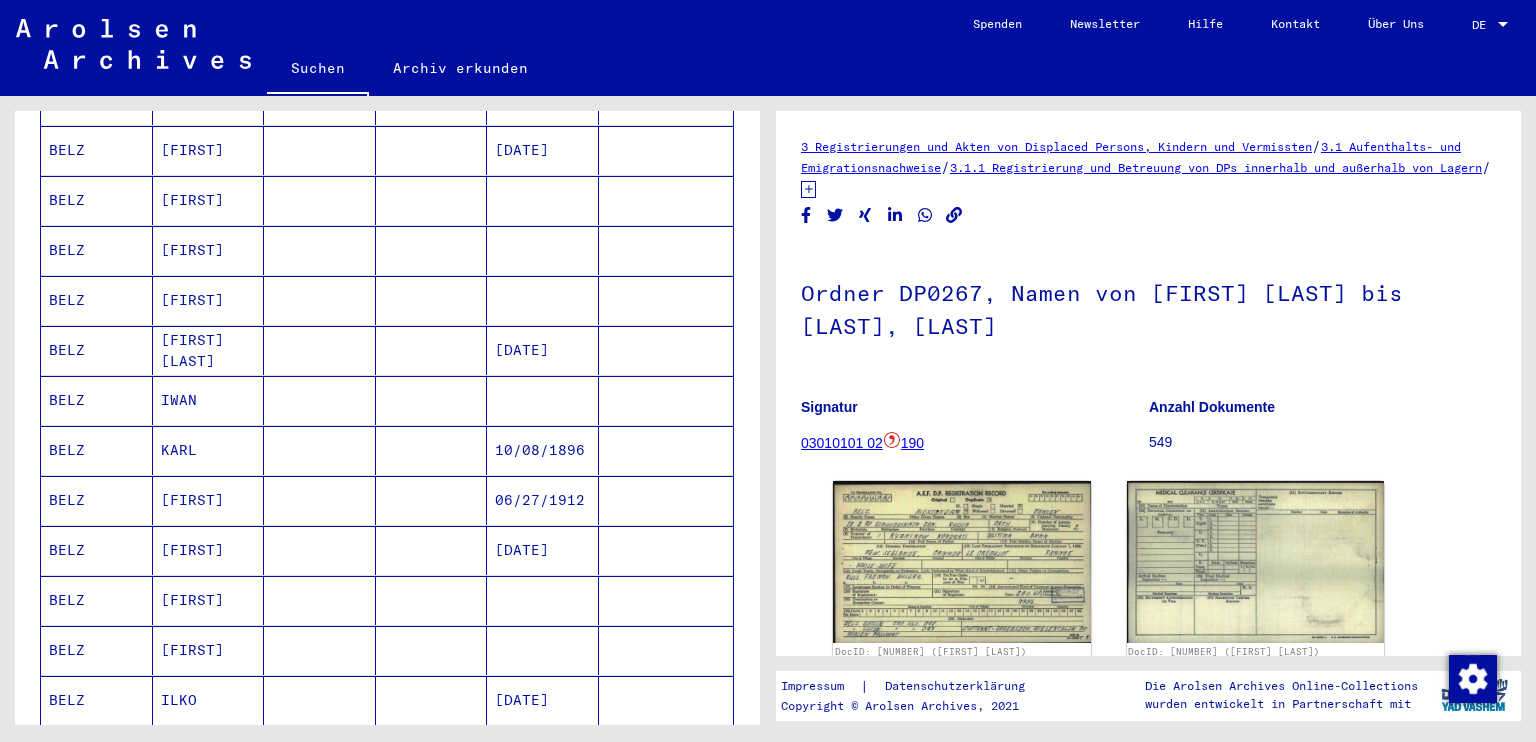 scroll, scrollTop: 666, scrollLeft: 0, axis: vertical 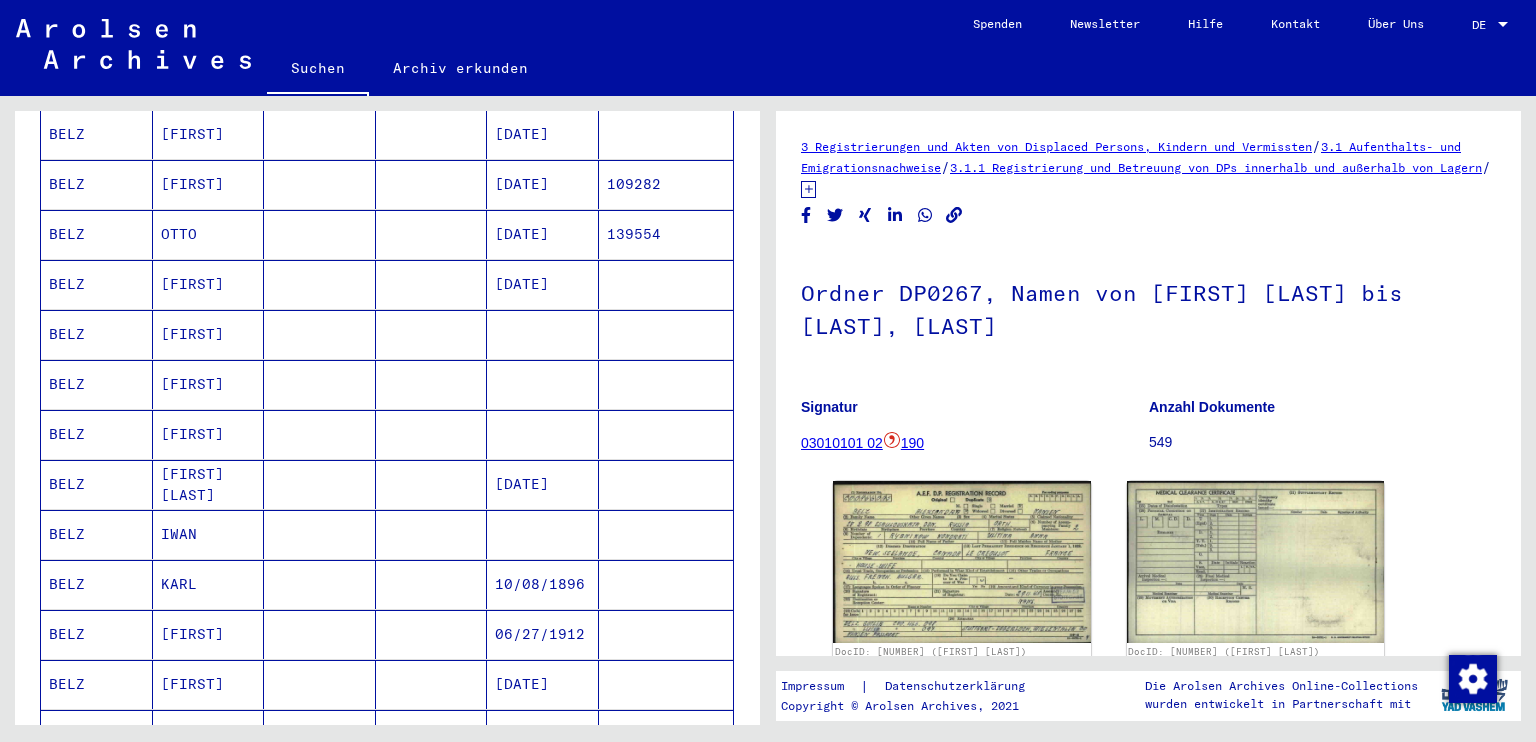 click on "10/08/1896" at bounding box center (543, 634) 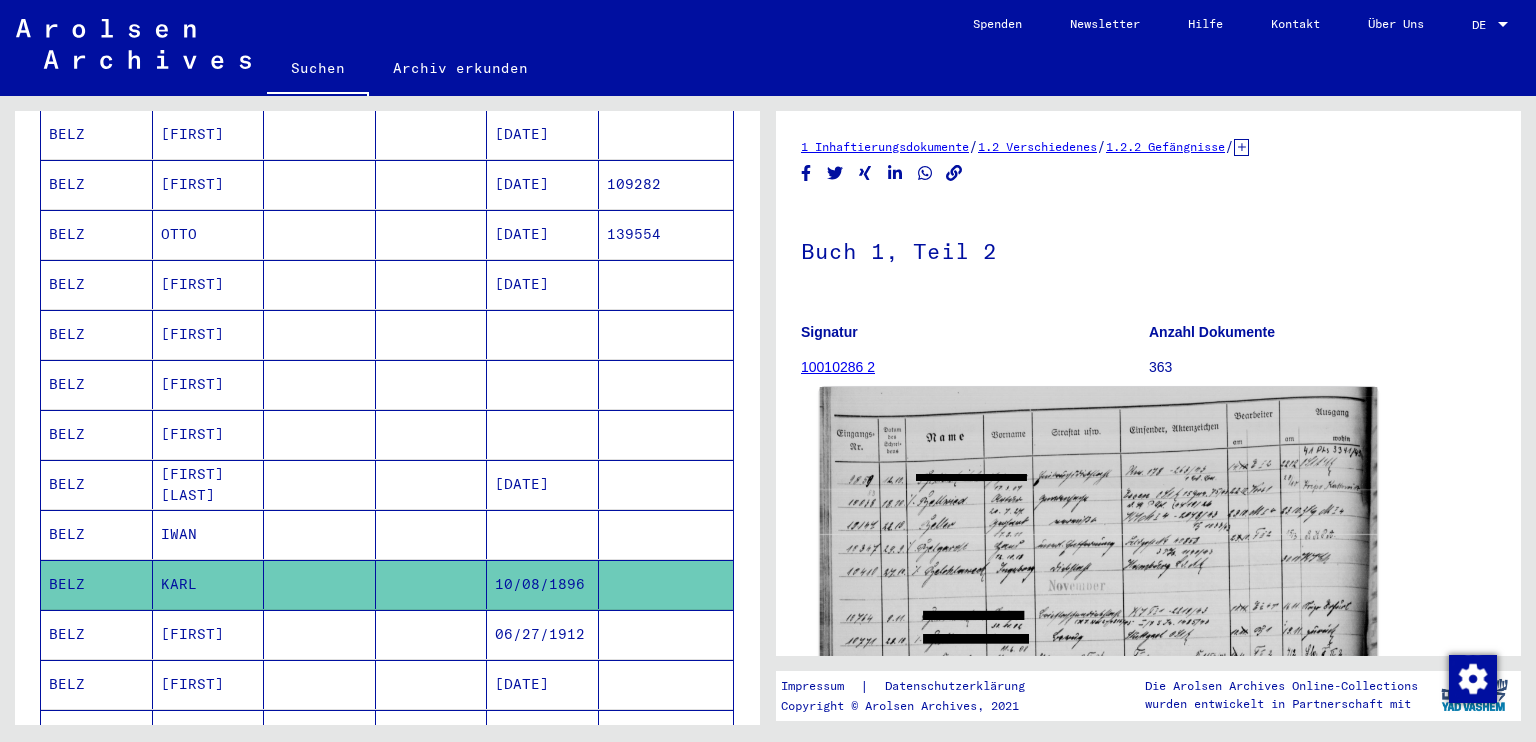 scroll, scrollTop: 0, scrollLeft: 0, axis: both 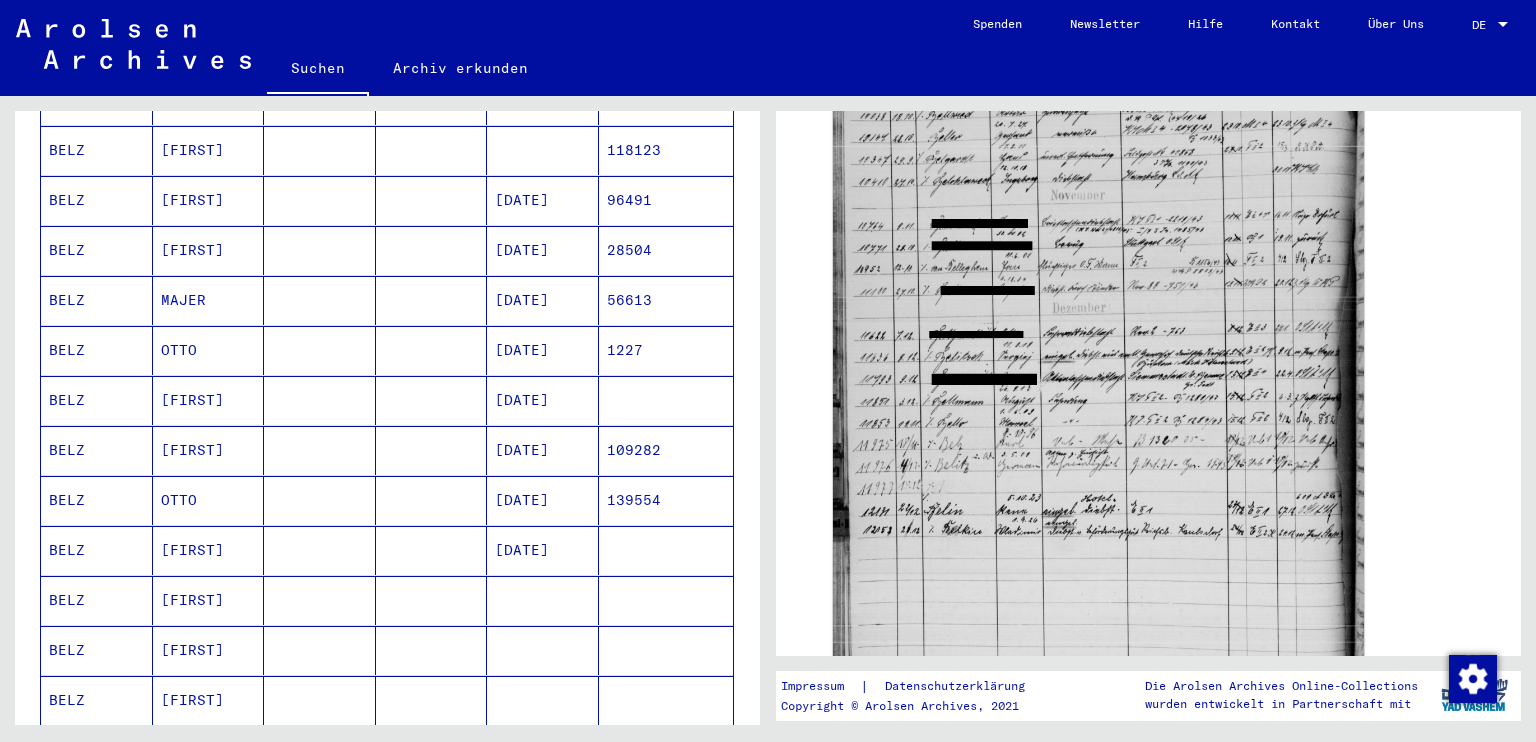 click on "[DATE]" at bounding box center (543, 600) 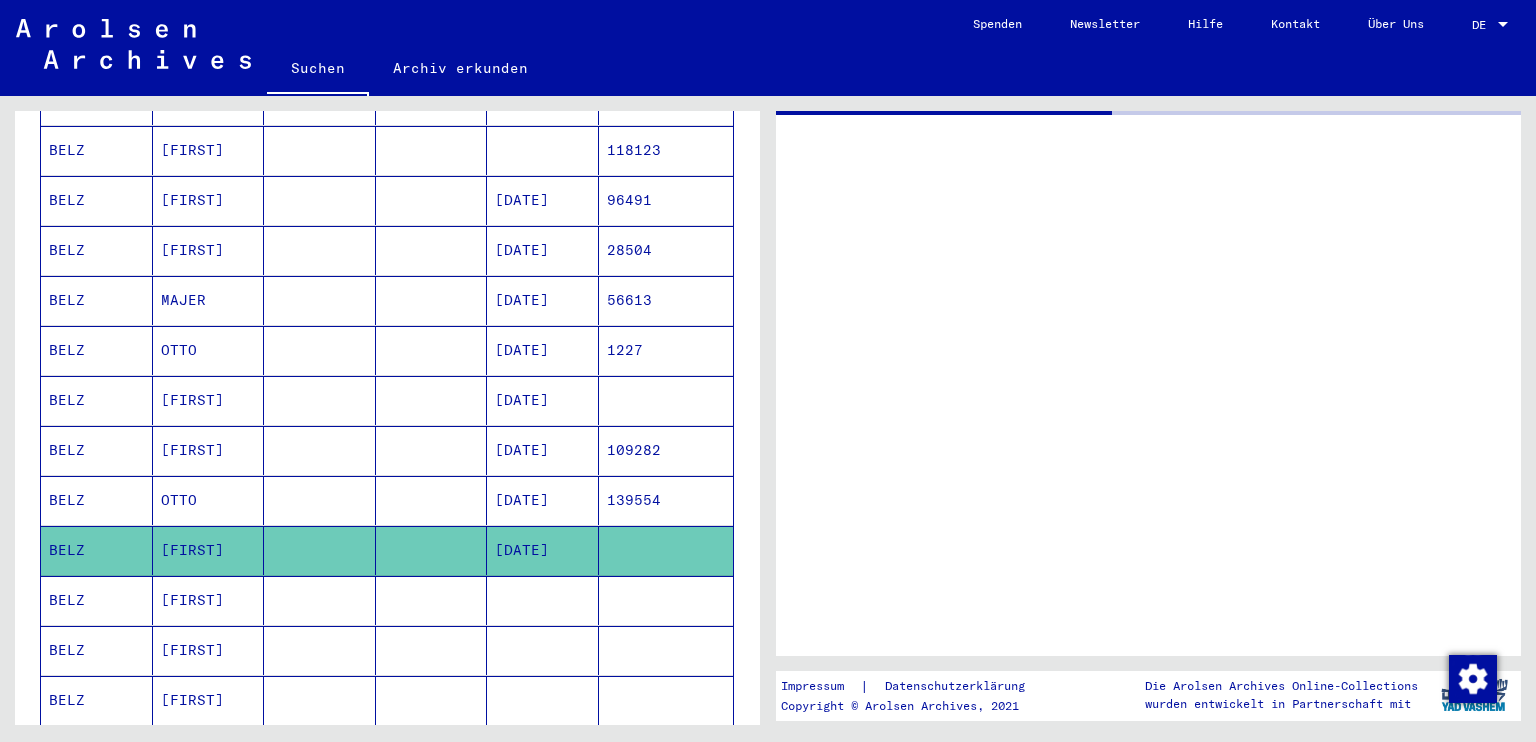 scroll, scrollTop: 0, scrollLeft: 0, axis: both 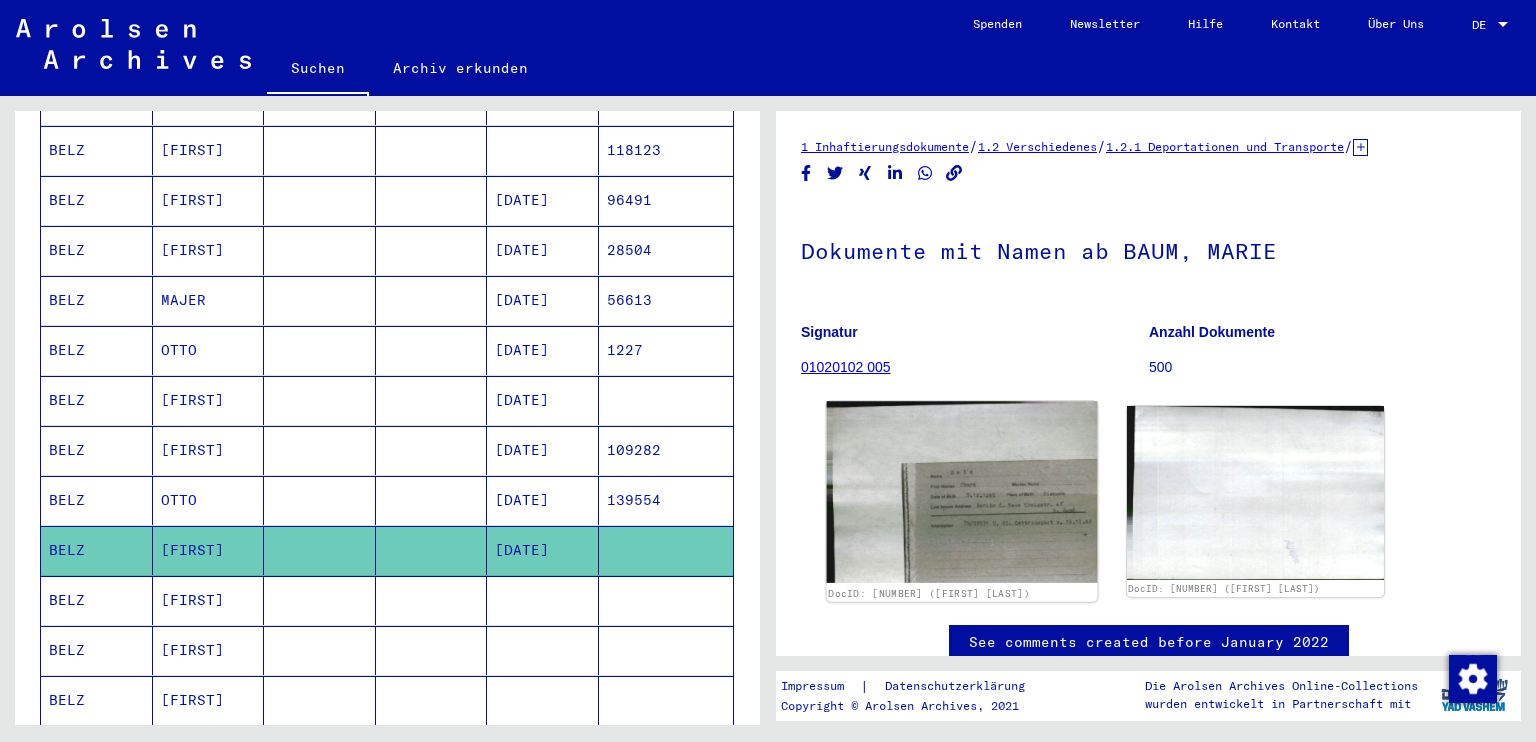 click 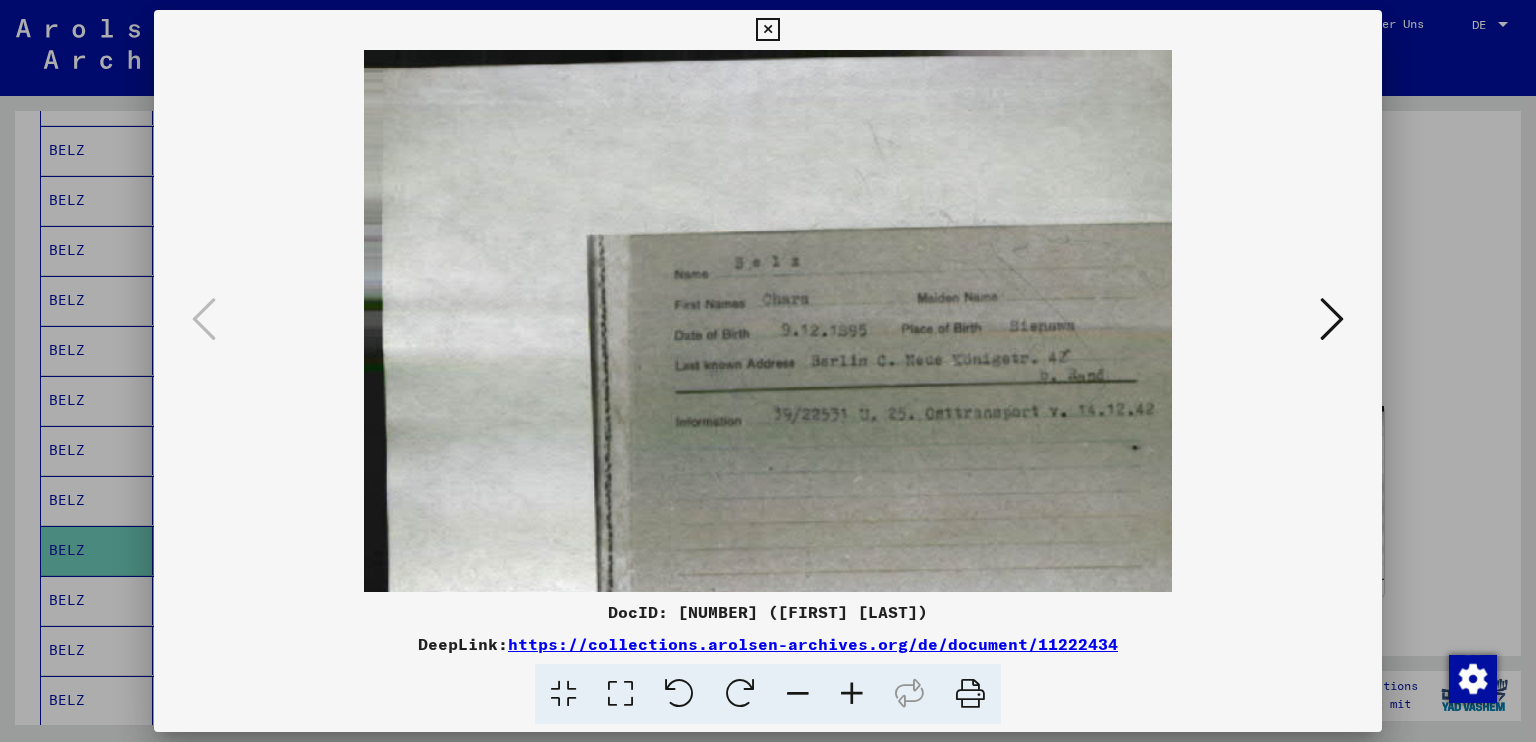 type 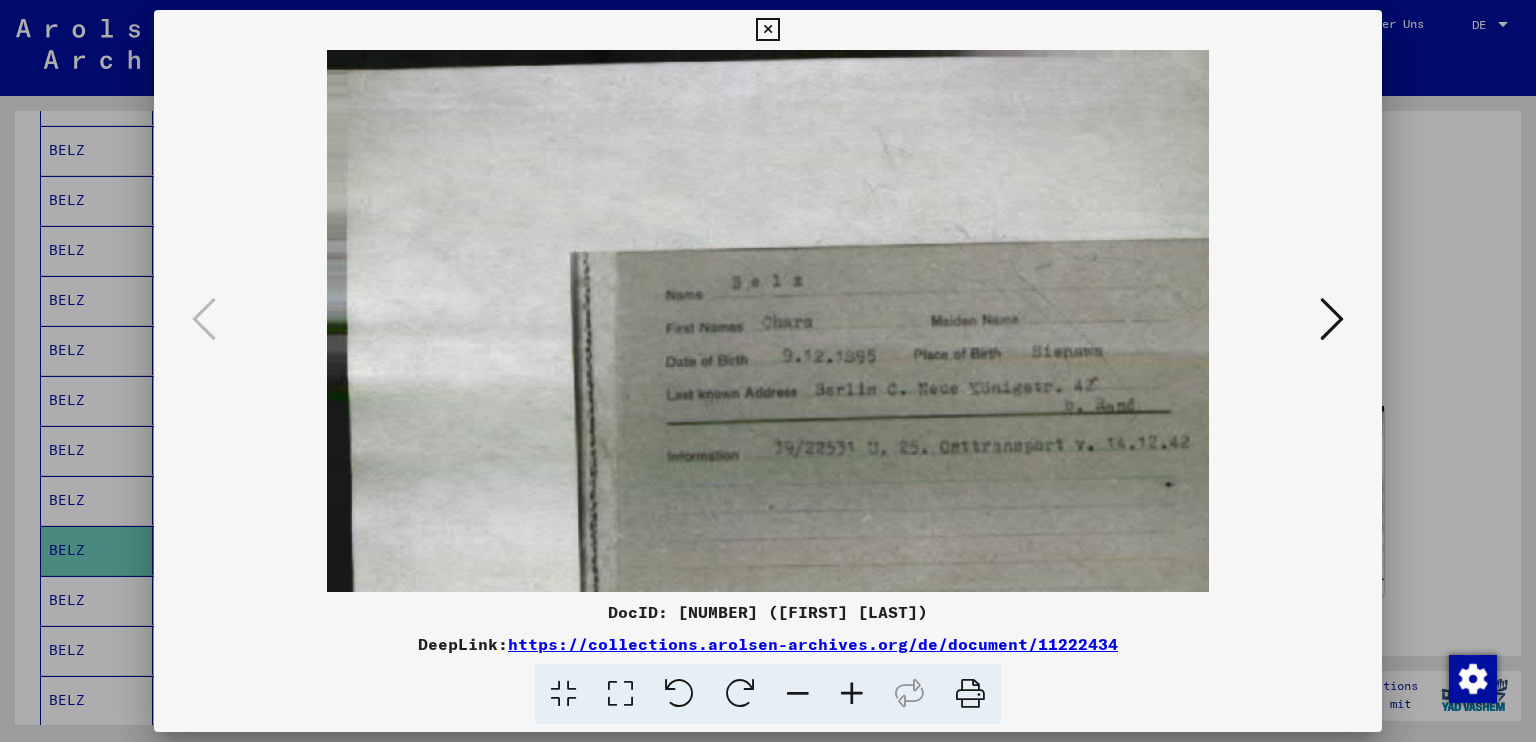 click at bounding box center [852, 694] 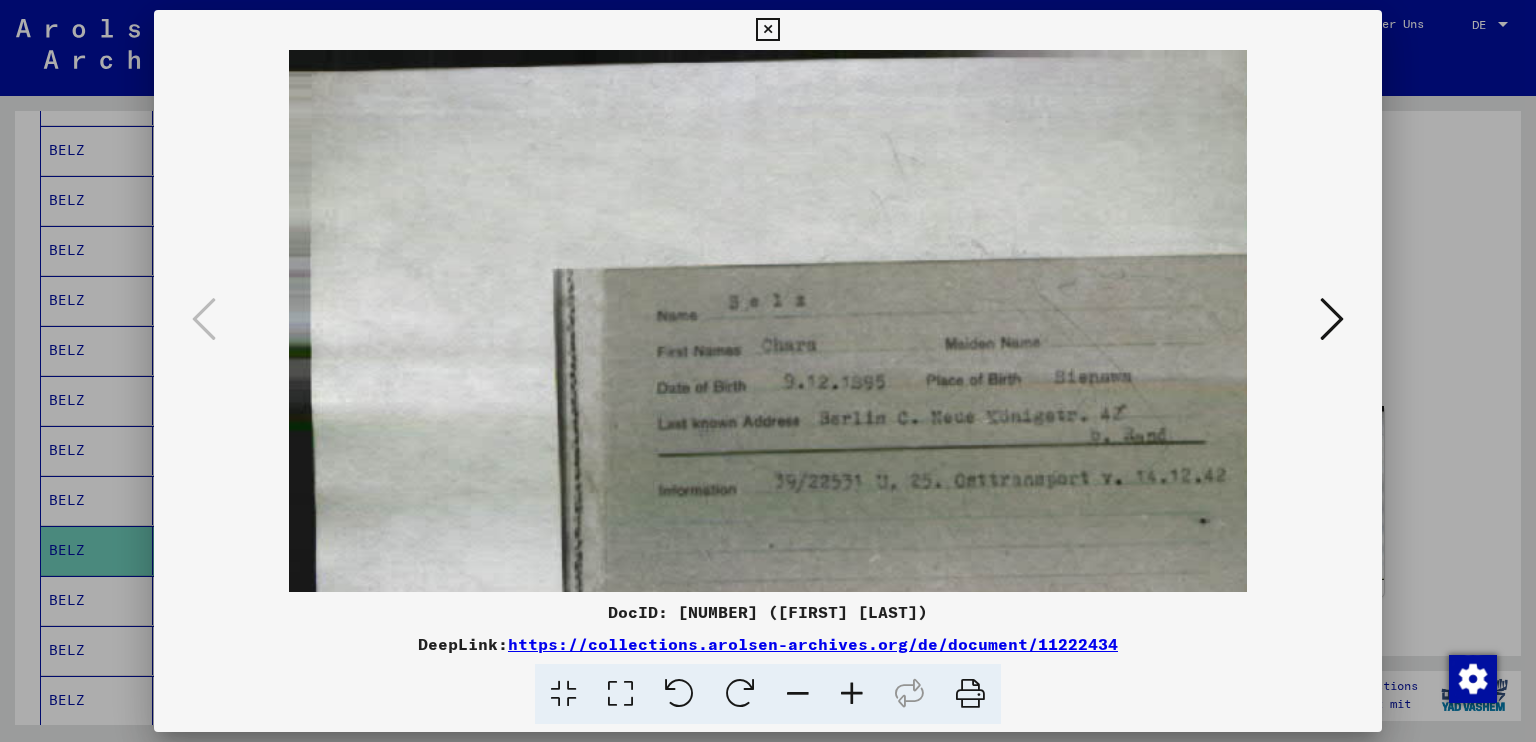 click at bounding box center (852, 694) 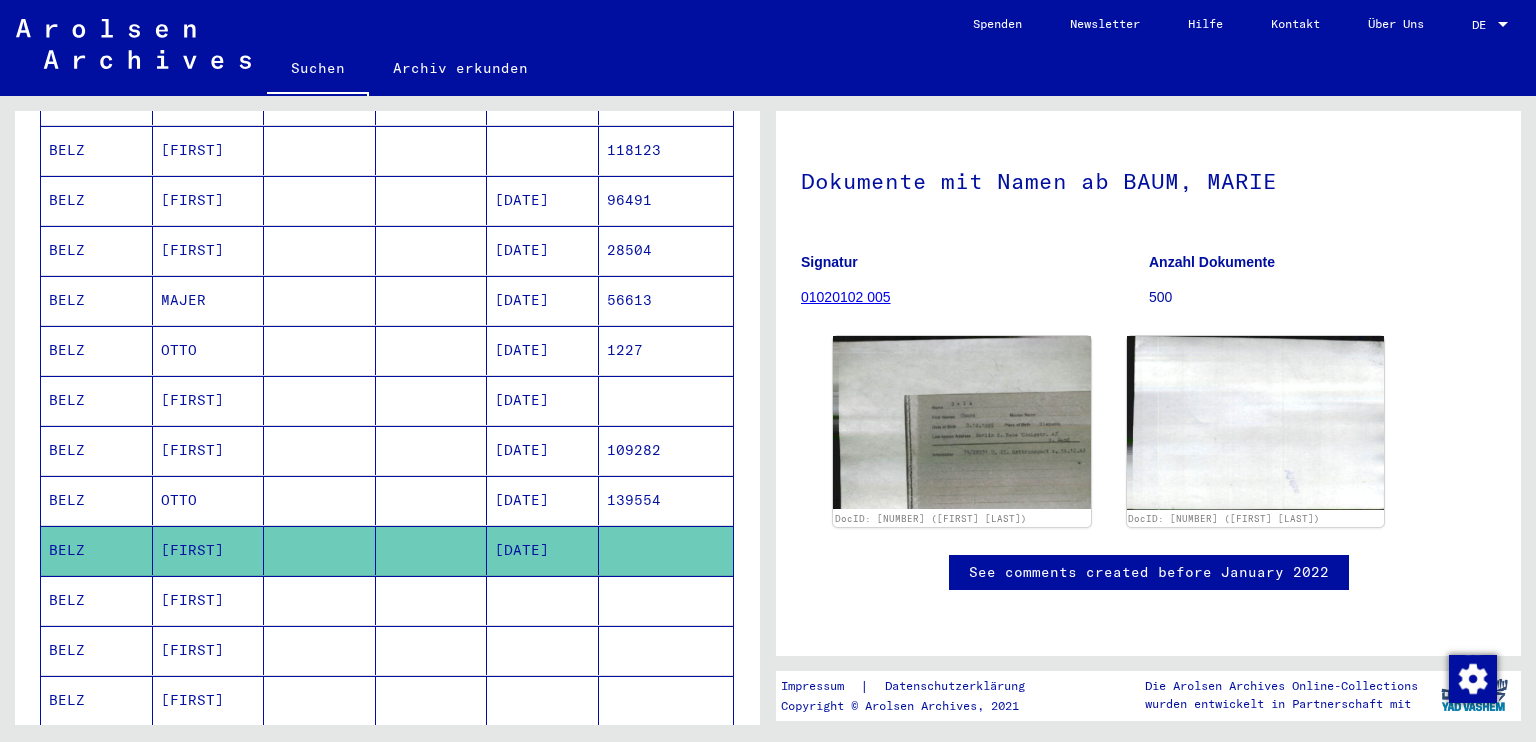 scroll, scrollTop: 0, scrollLeft: 0, axis: both 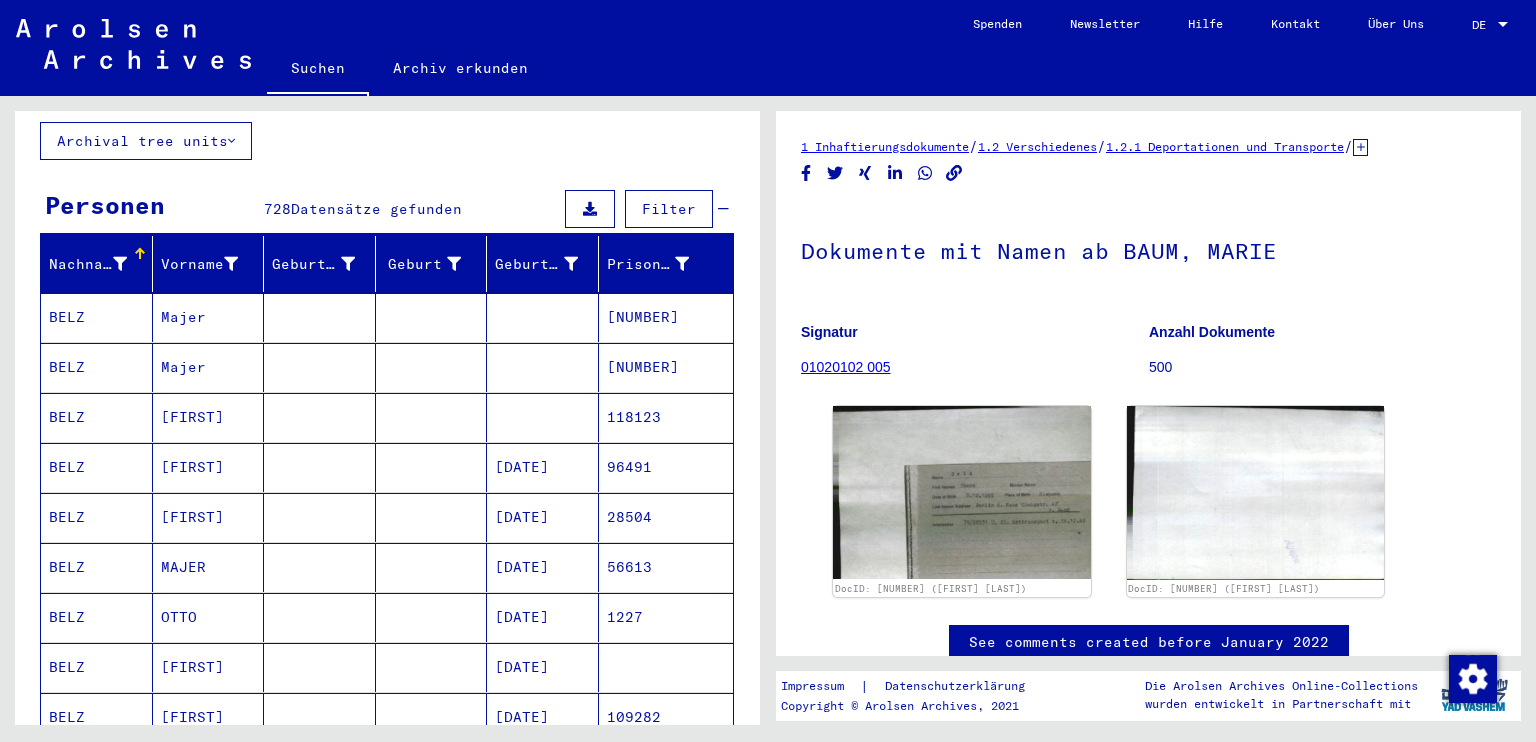click on "Majer" at bounding box center [209, 417] 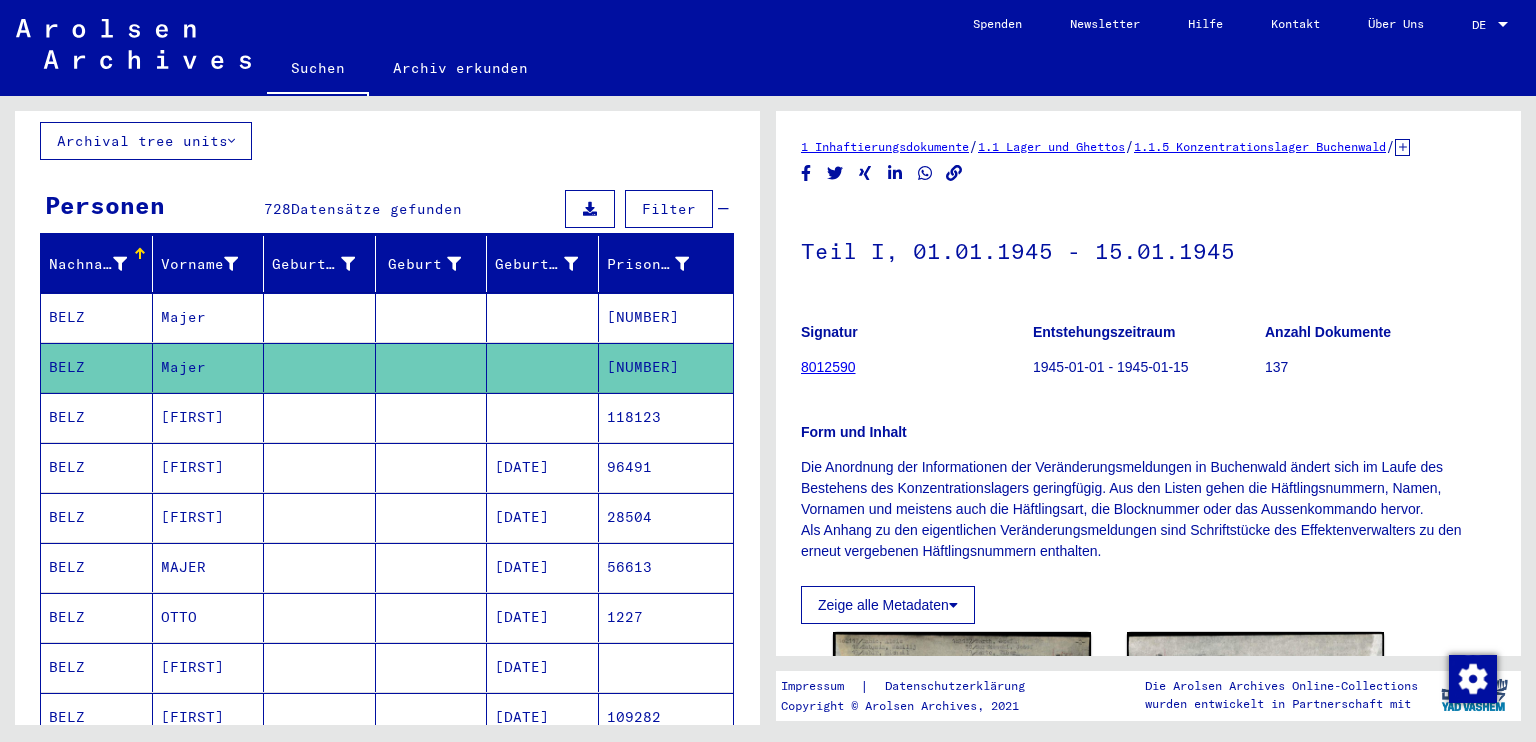 scroll, scrollTop: 266, scrollLeft: 0, axis: vertical 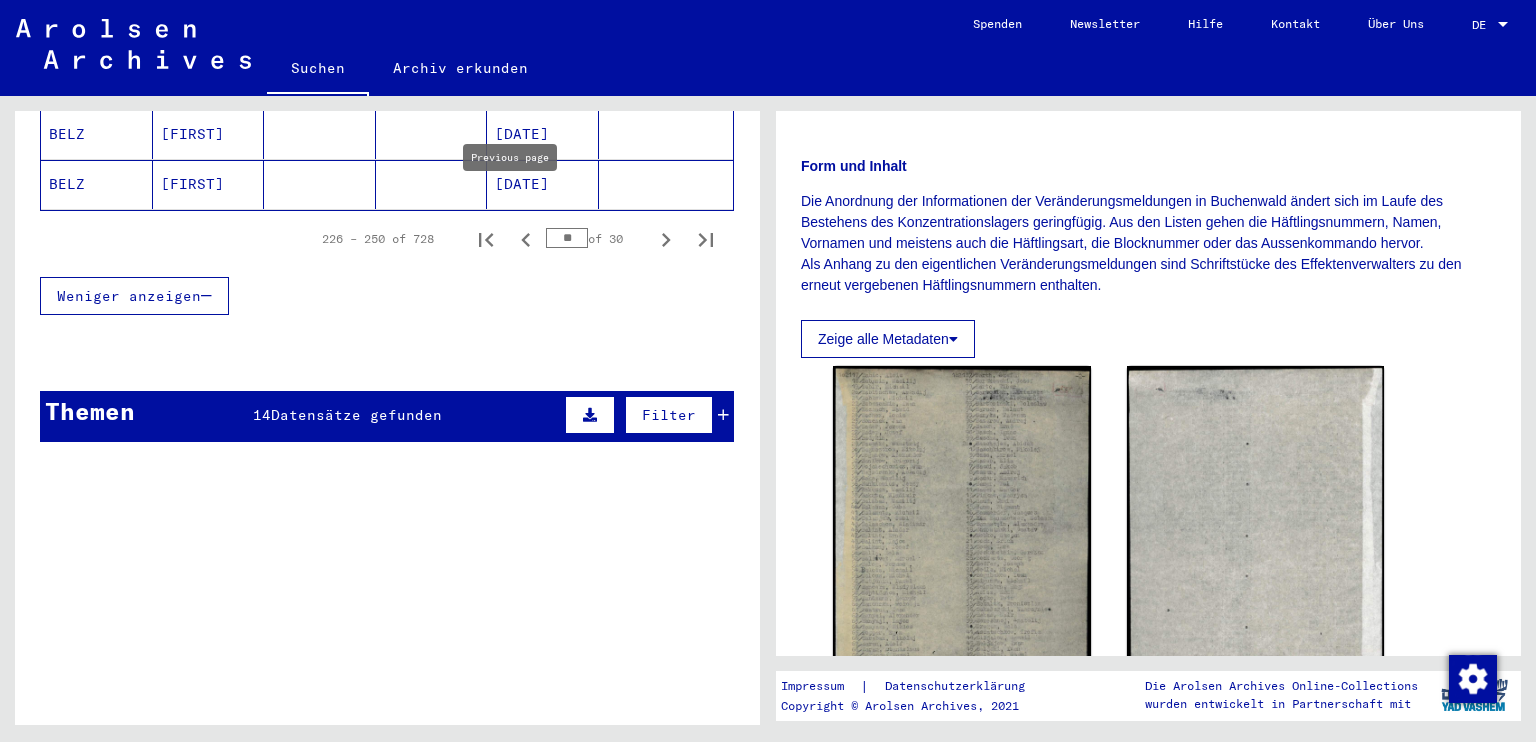 click 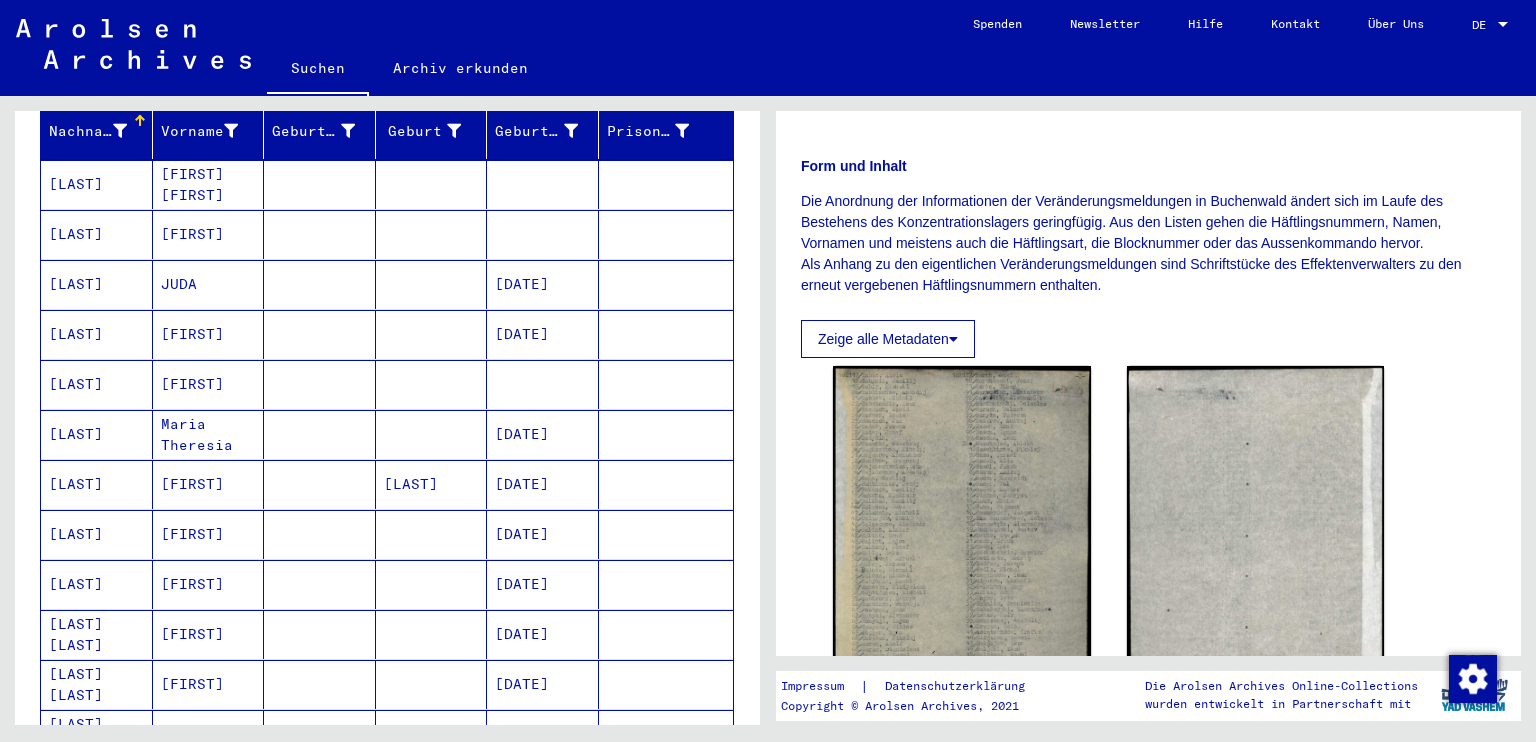 scroll, scrollTop: 133, scrollLeft: 0, axis: vertical 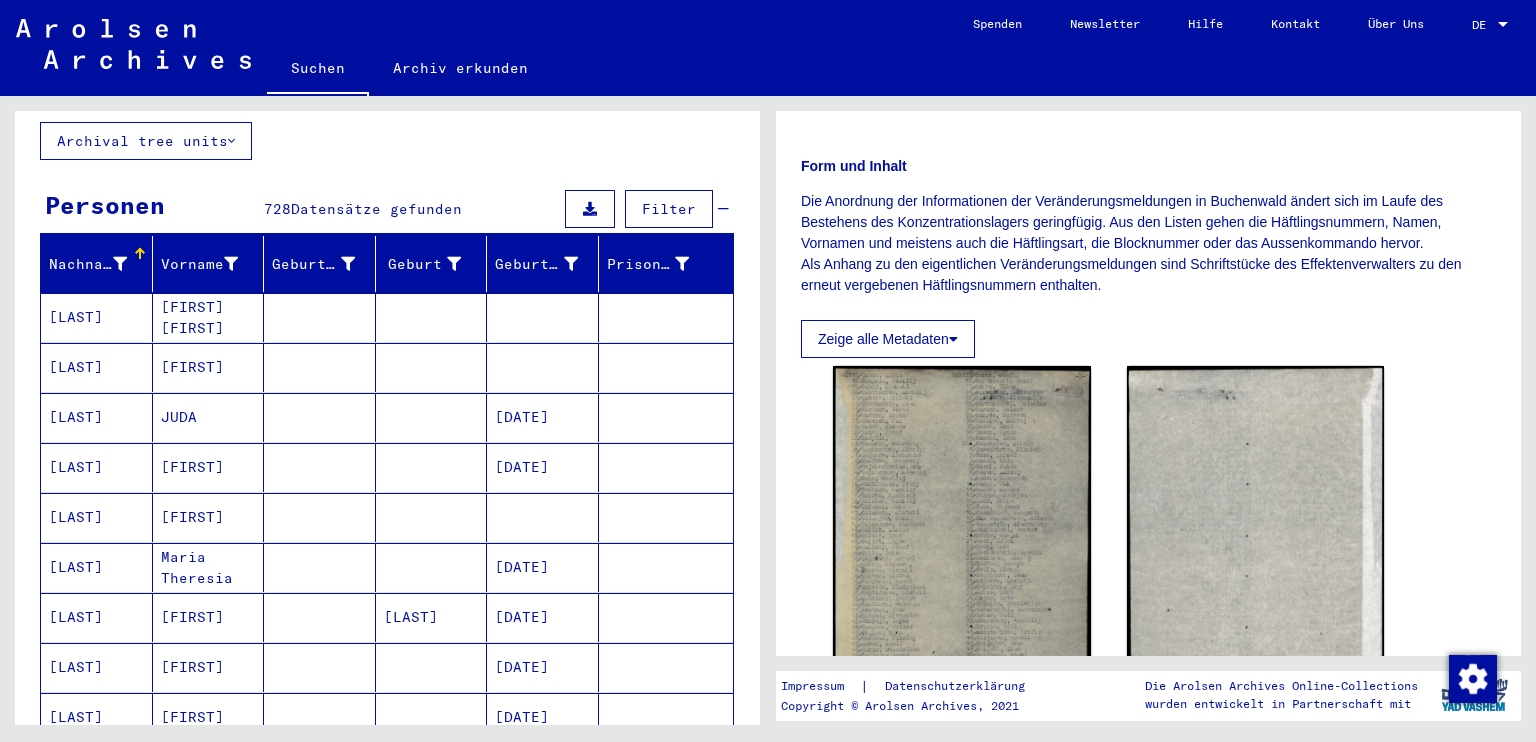 click on "JUDA" at bounding box center (209, 467) 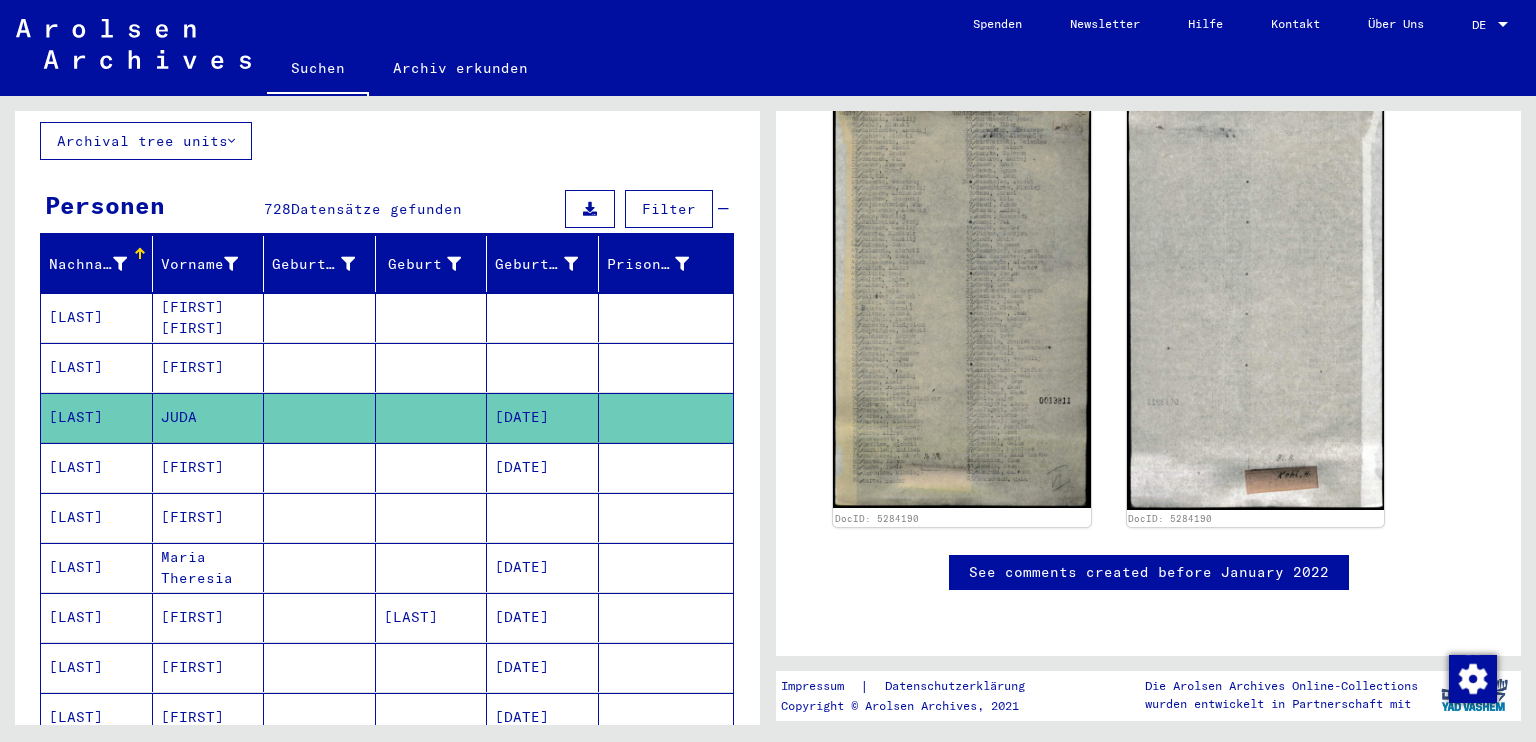 scroll, scrollTop: 191, scrollLeft: 0, axis: vertical 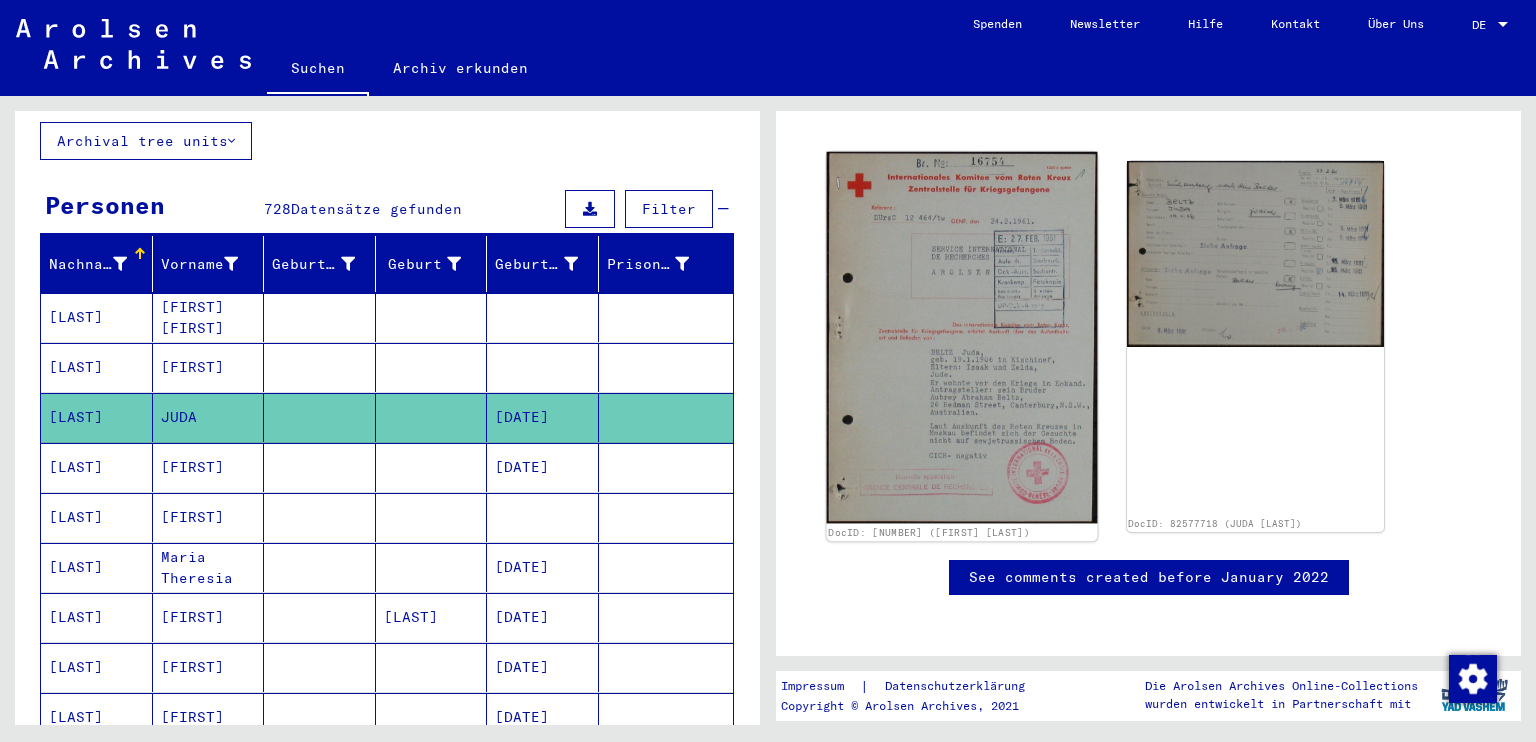 click 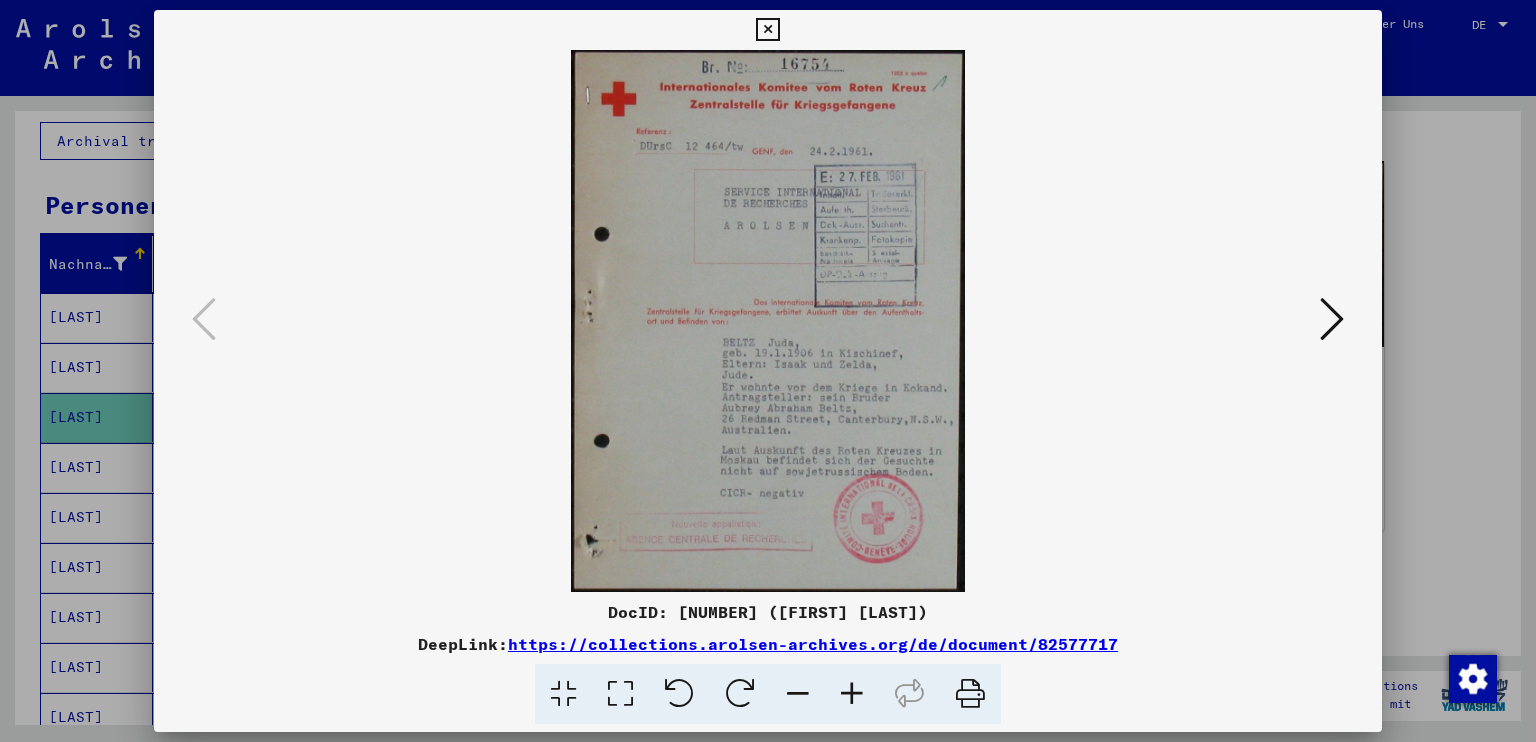 type 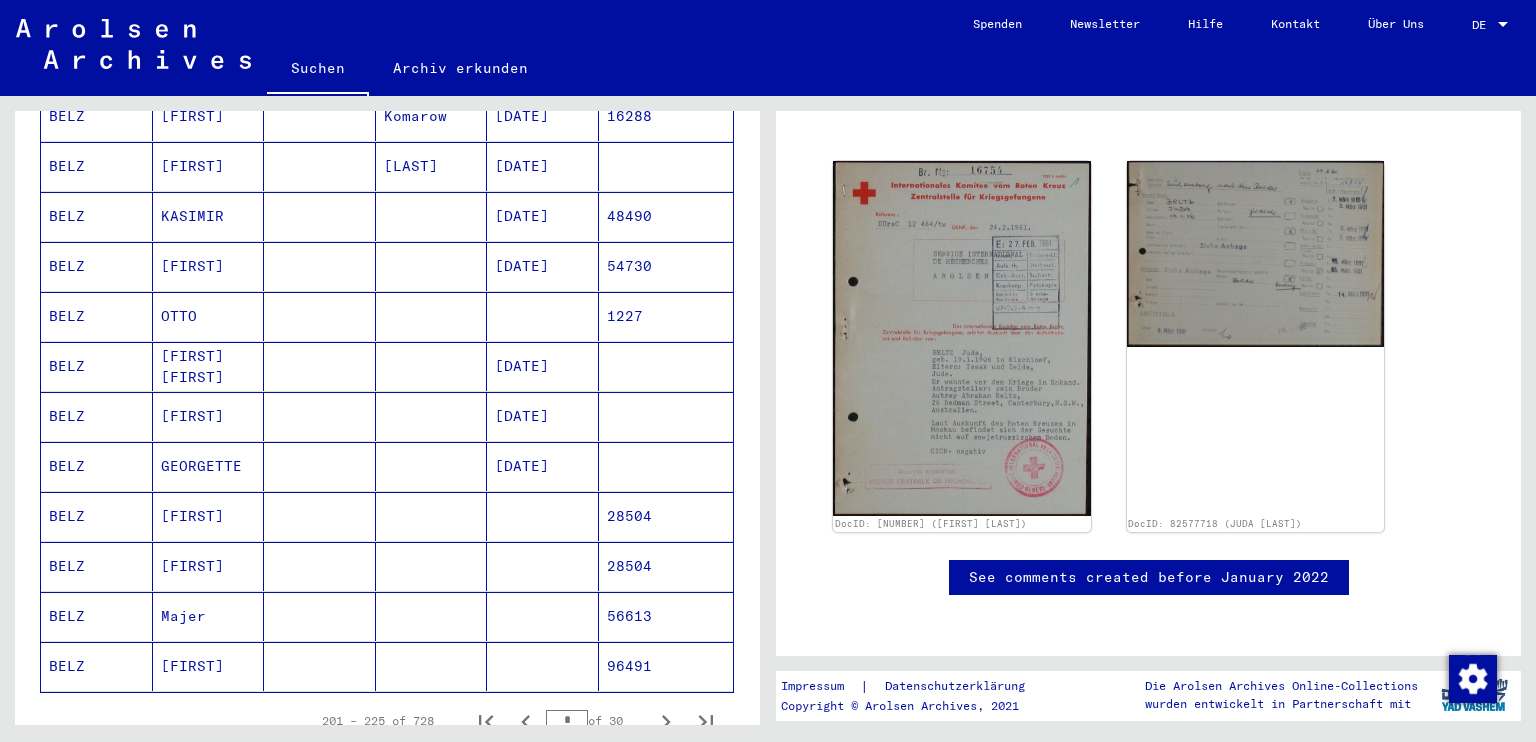 scroll, scrollTop: 1066, scrollLeft: 0, axis: vertical 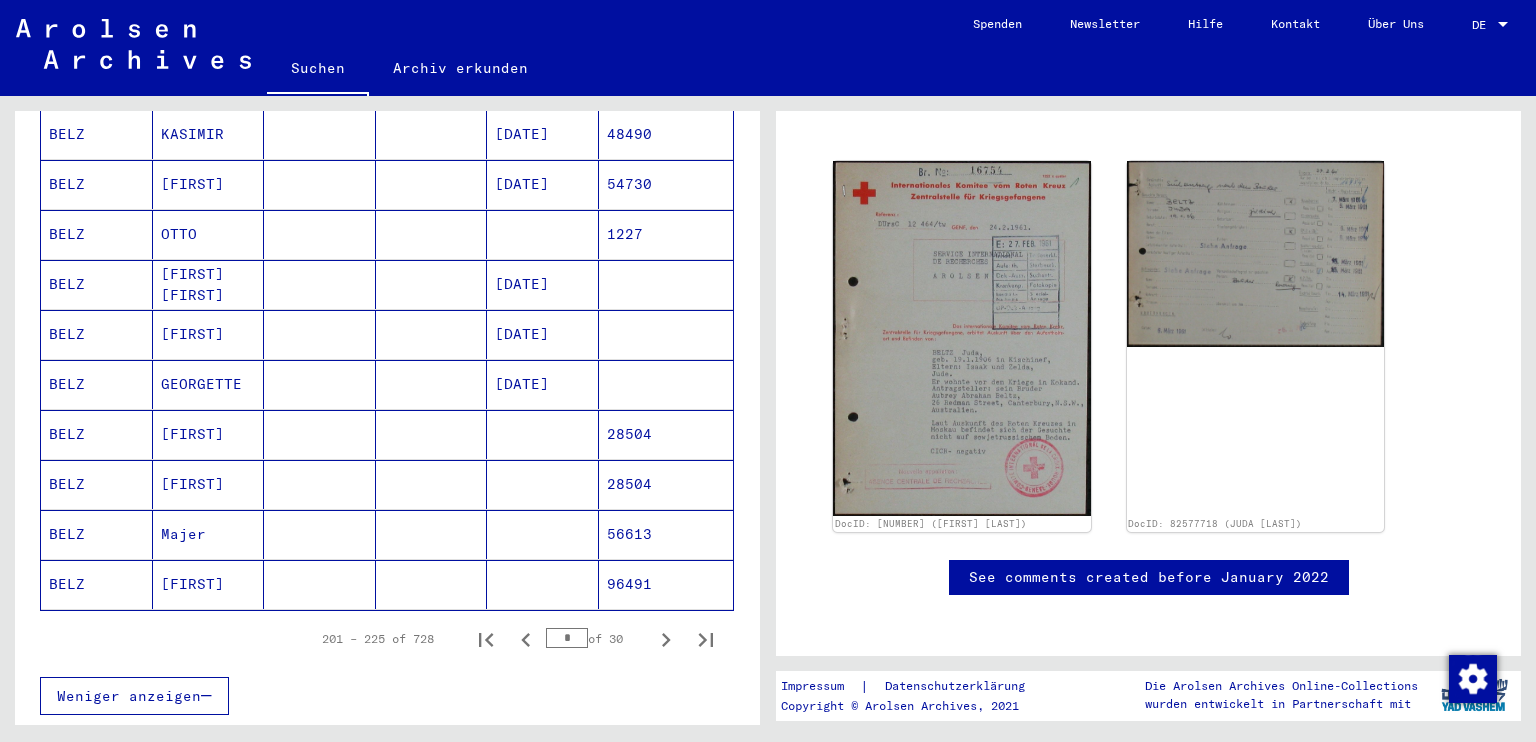 click 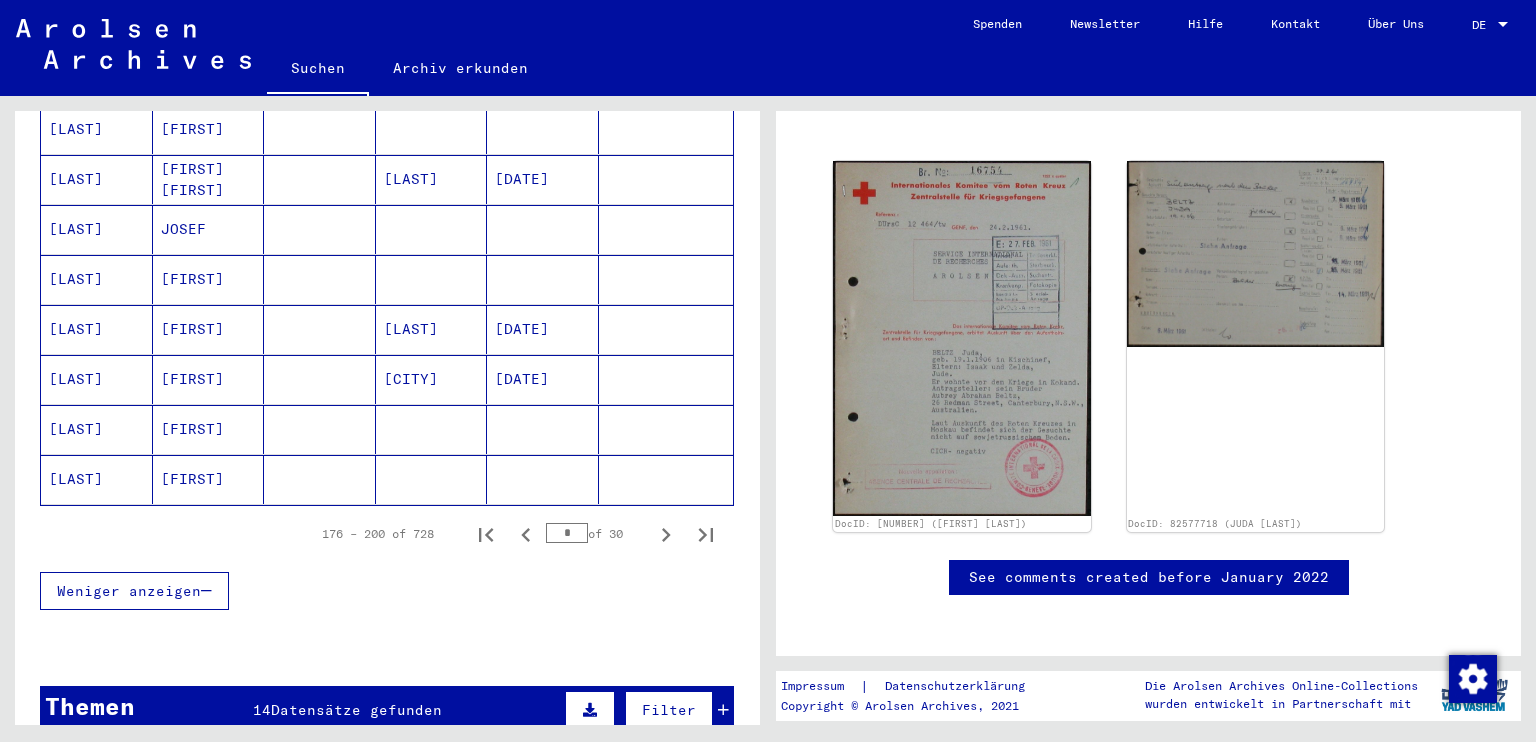 scroll, scrollTop: 1333, scrollLeft: 0, axis: vertical 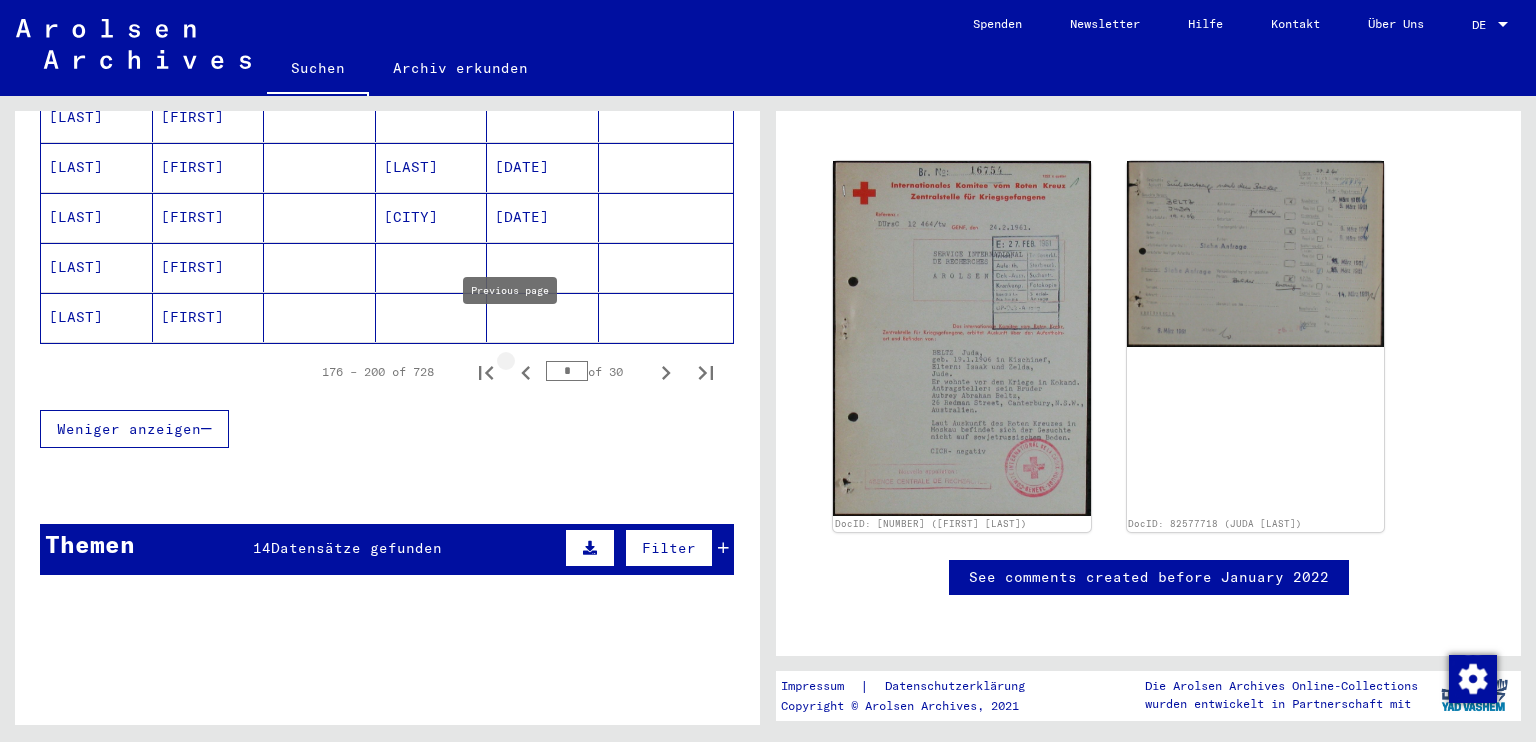 click 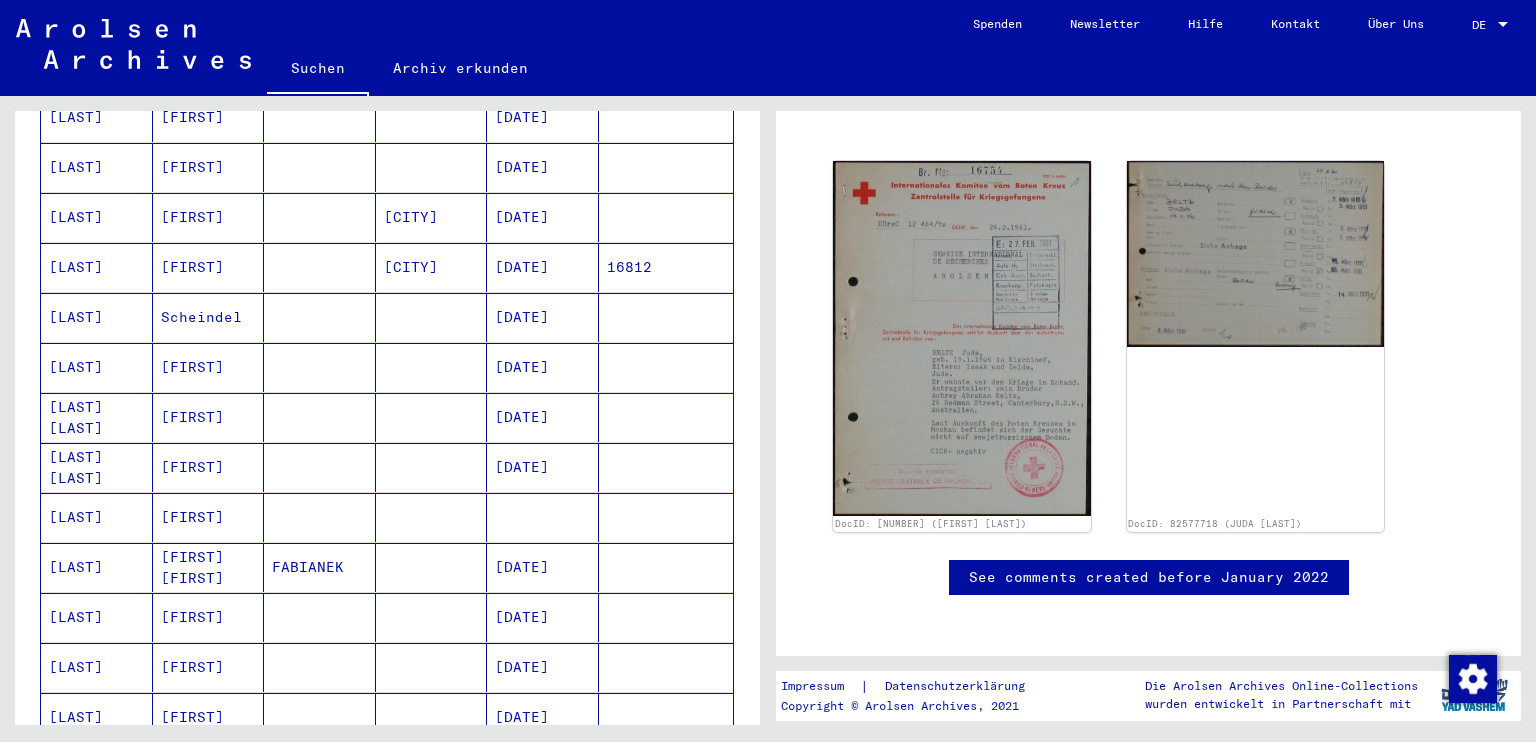 scroll, scrollTop: 800, scrollLeft: 0, axis: vertical 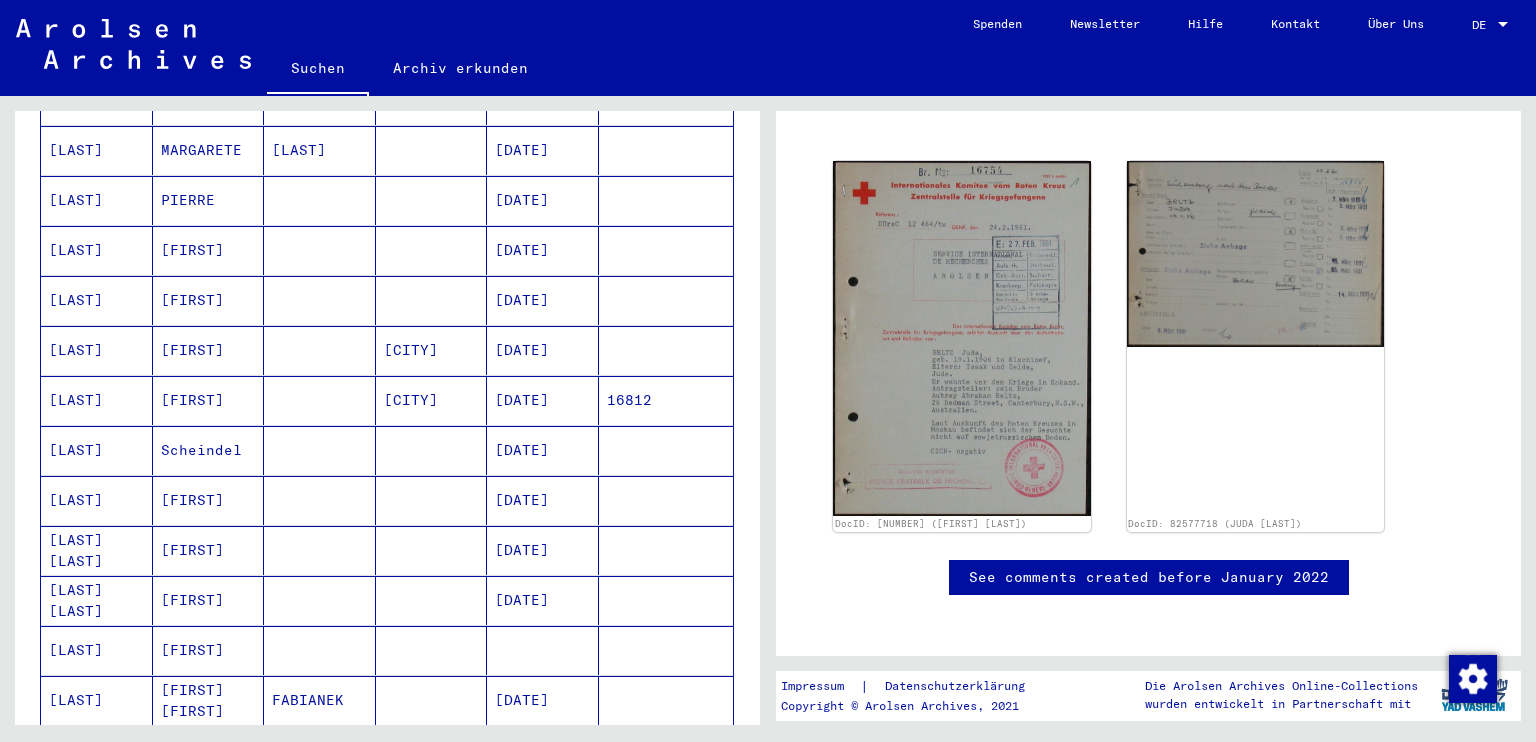 click on "[DATE]" at bounding box center (543, 500) 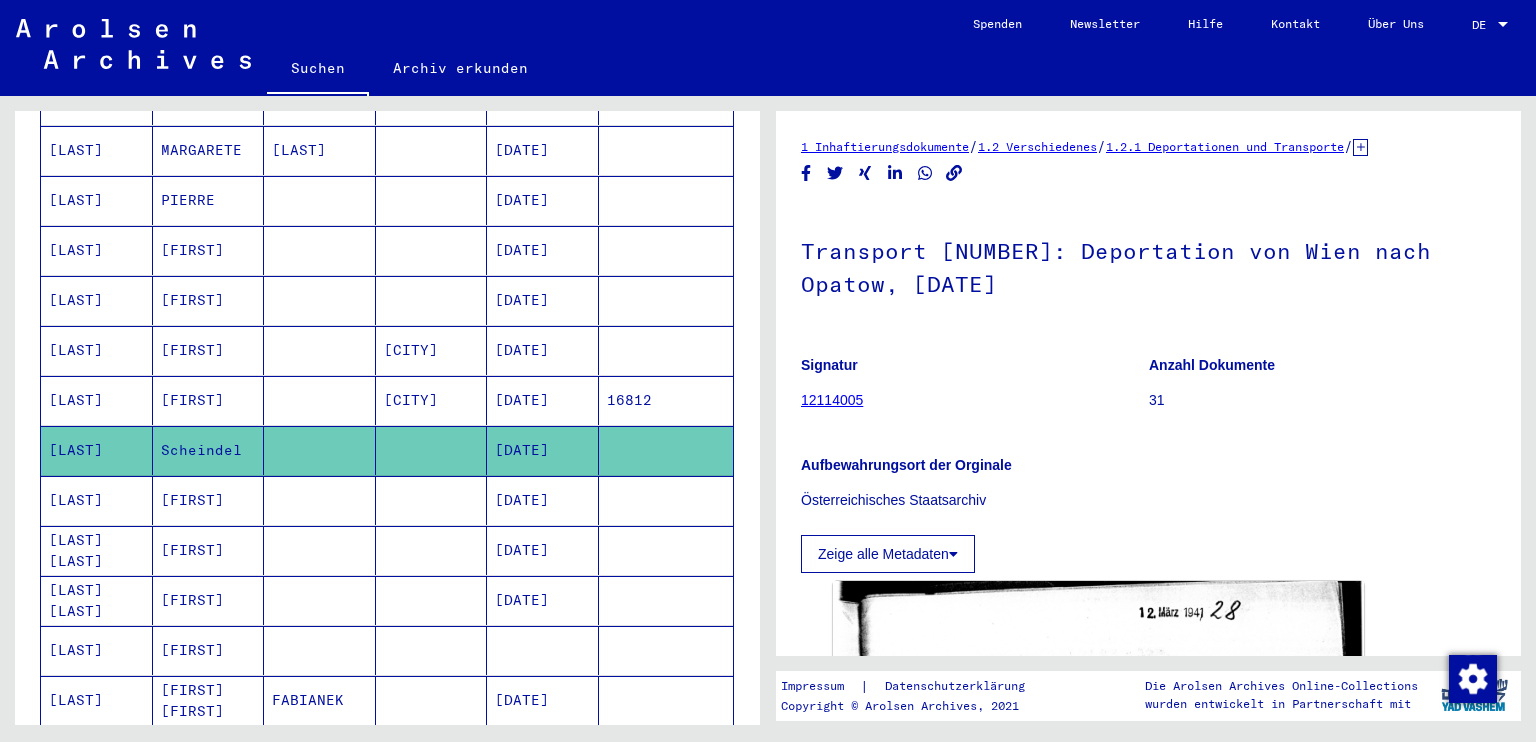 scroll, scrollTop: 0, scrollLeft: 0, axis: both 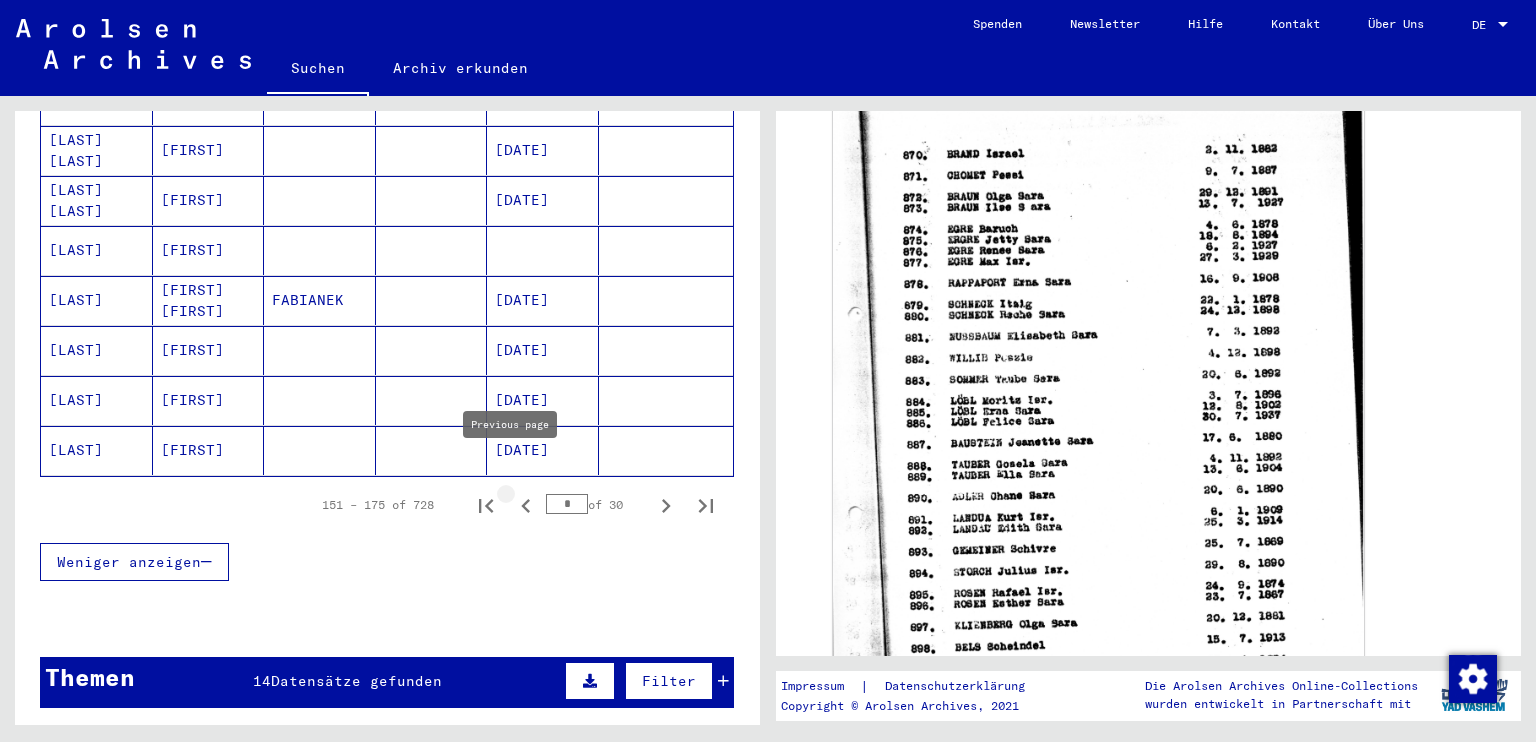 click 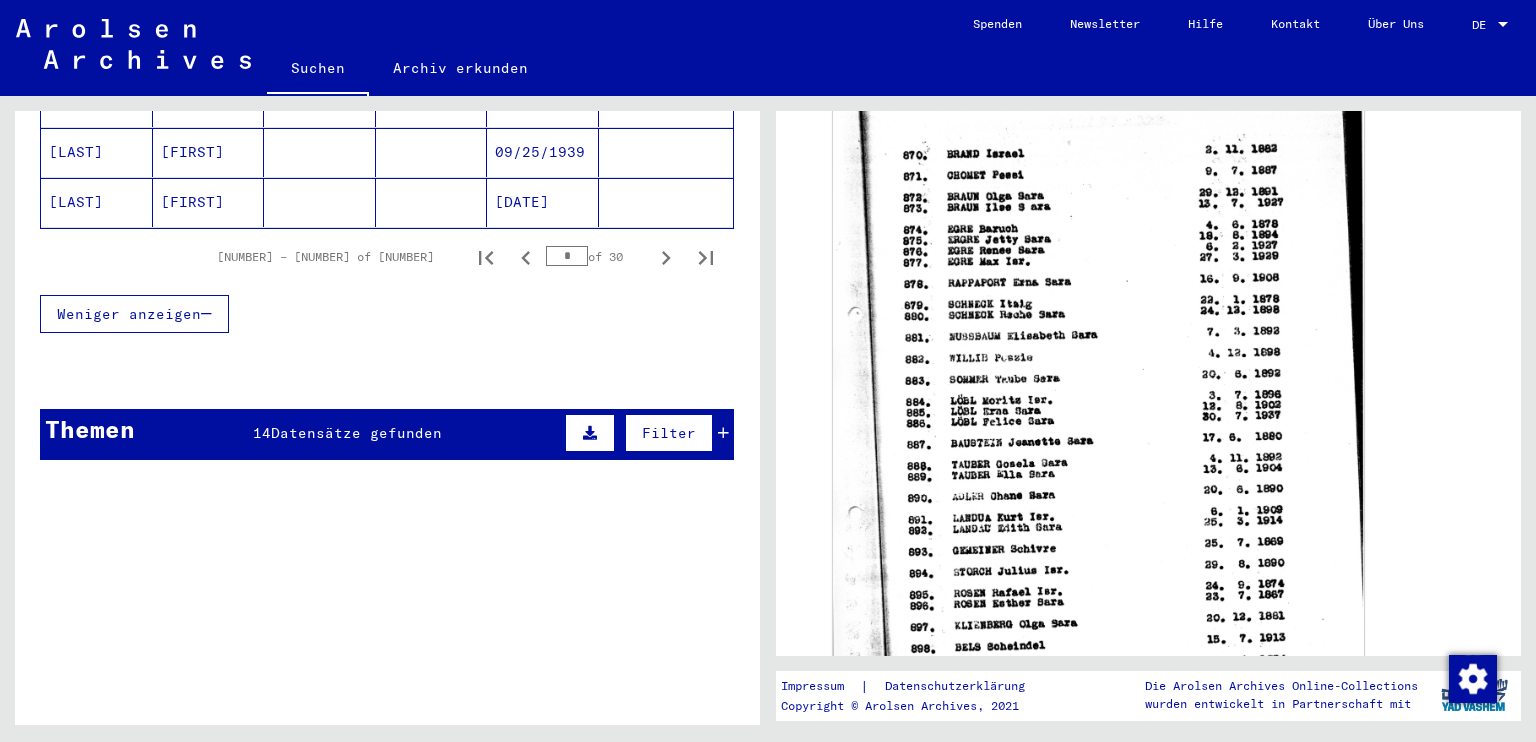 scroll, scrollTop: 1466, scrollLeft: 0, axis: vertical 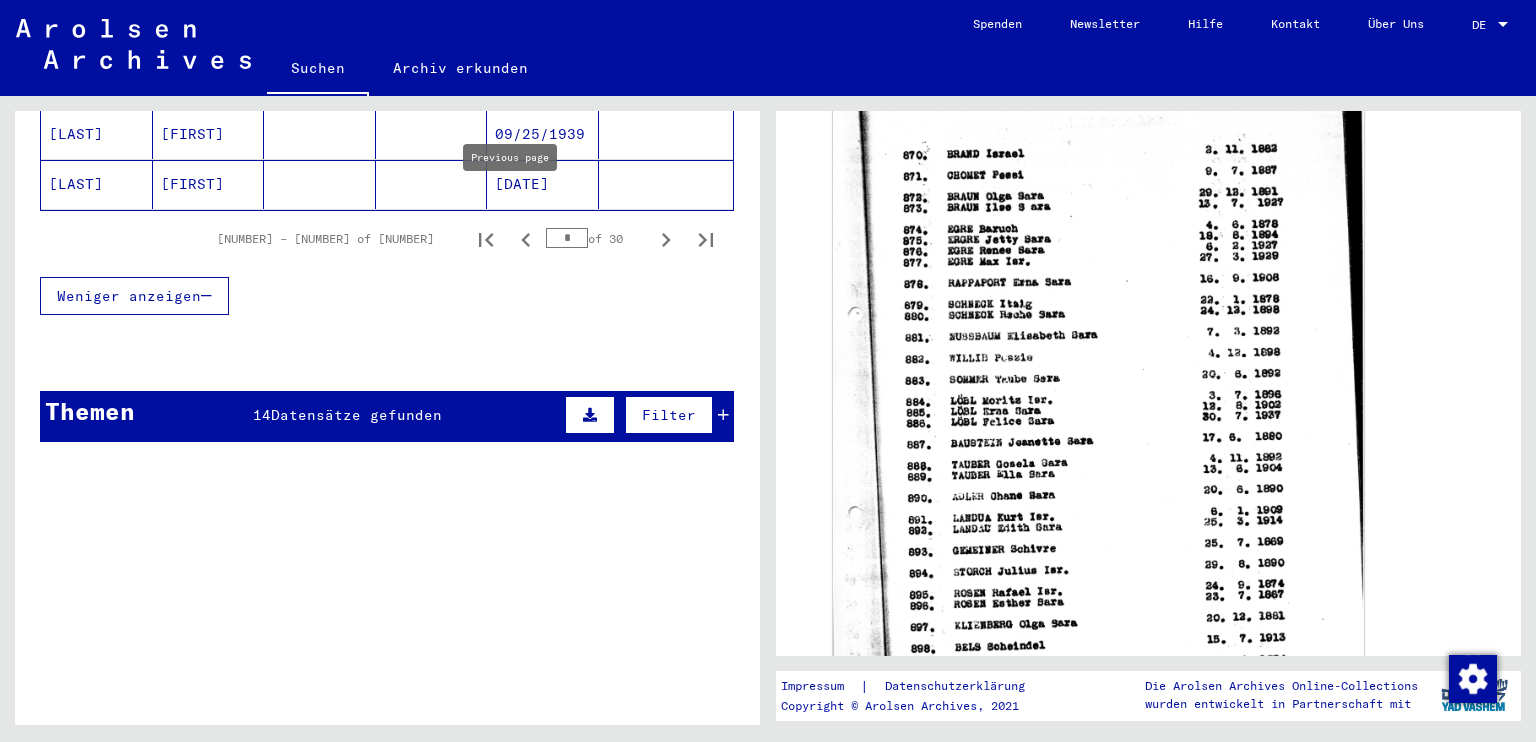 click 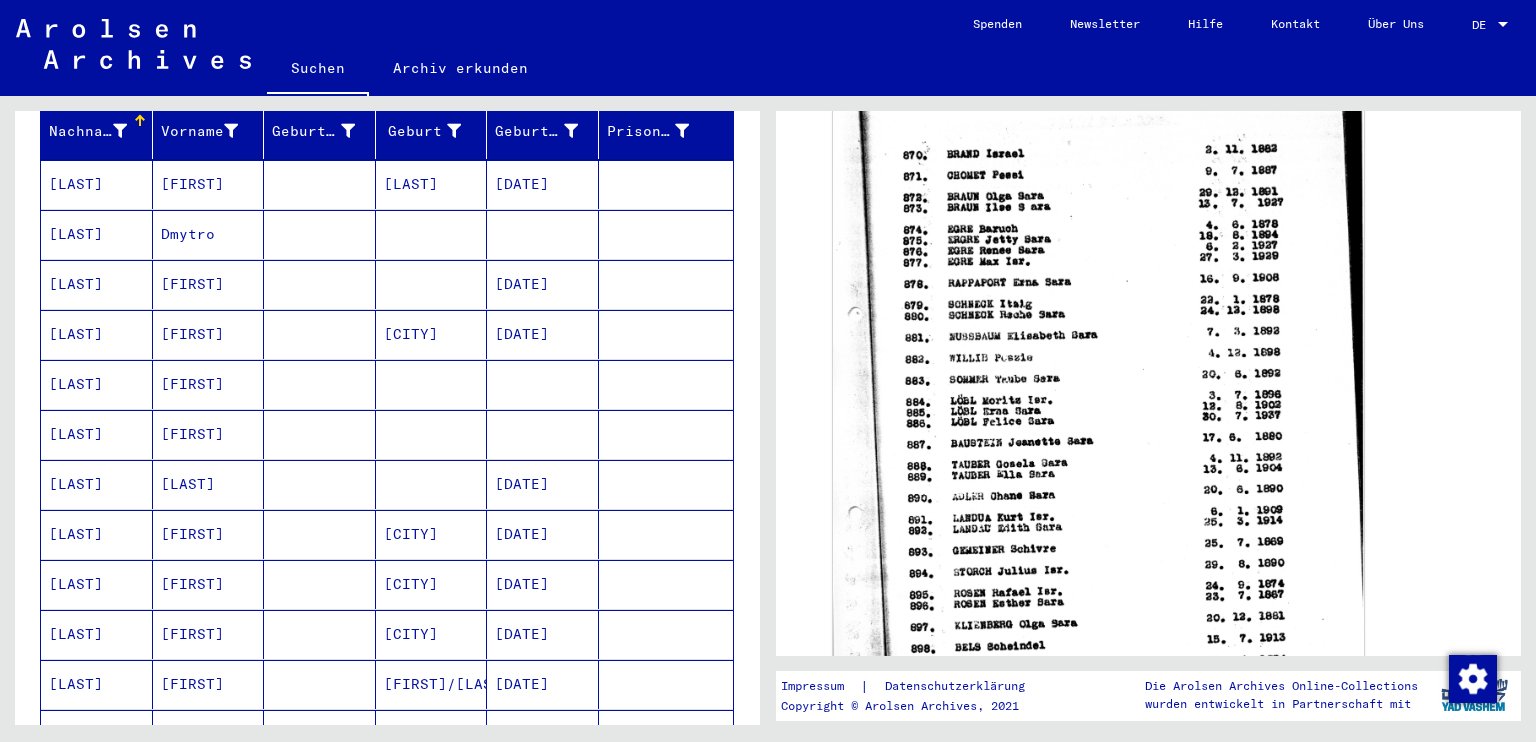 scroll, scrollTop: 400, scrollLeft: 0, axis: vertical 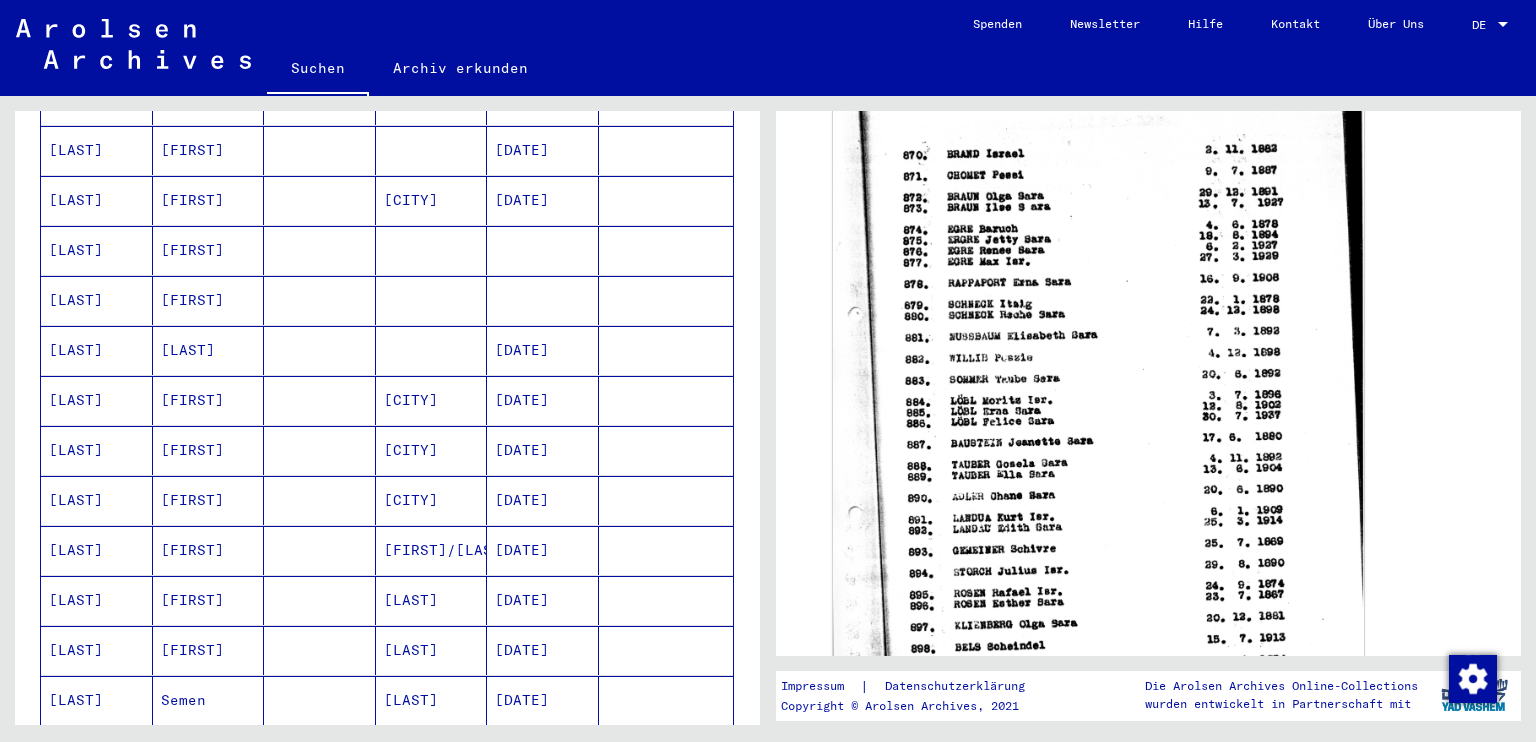 click on "01/25/1915" at bounding box center (543, 800) 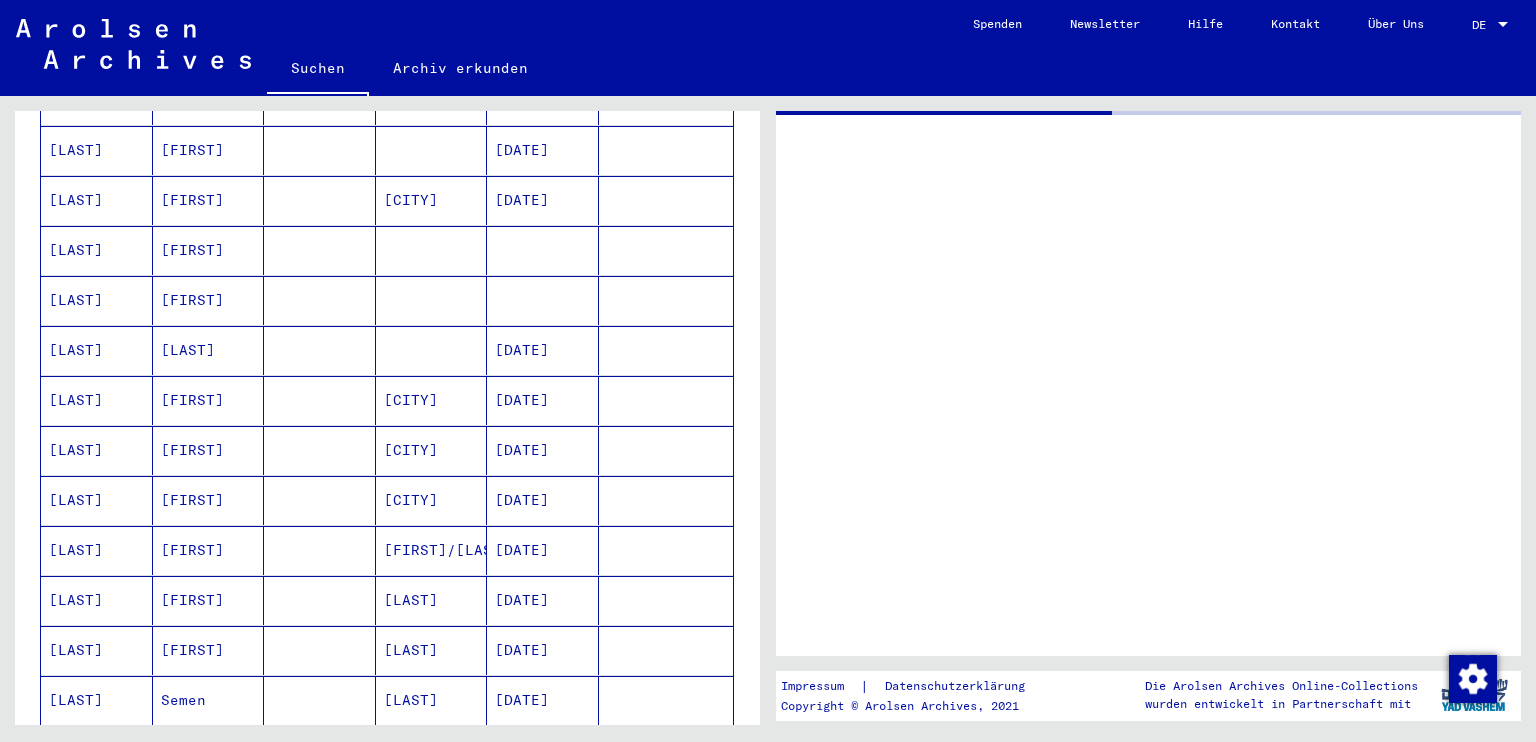 scroll, scrollTop: 0, scrollLeft: 0, axis: both 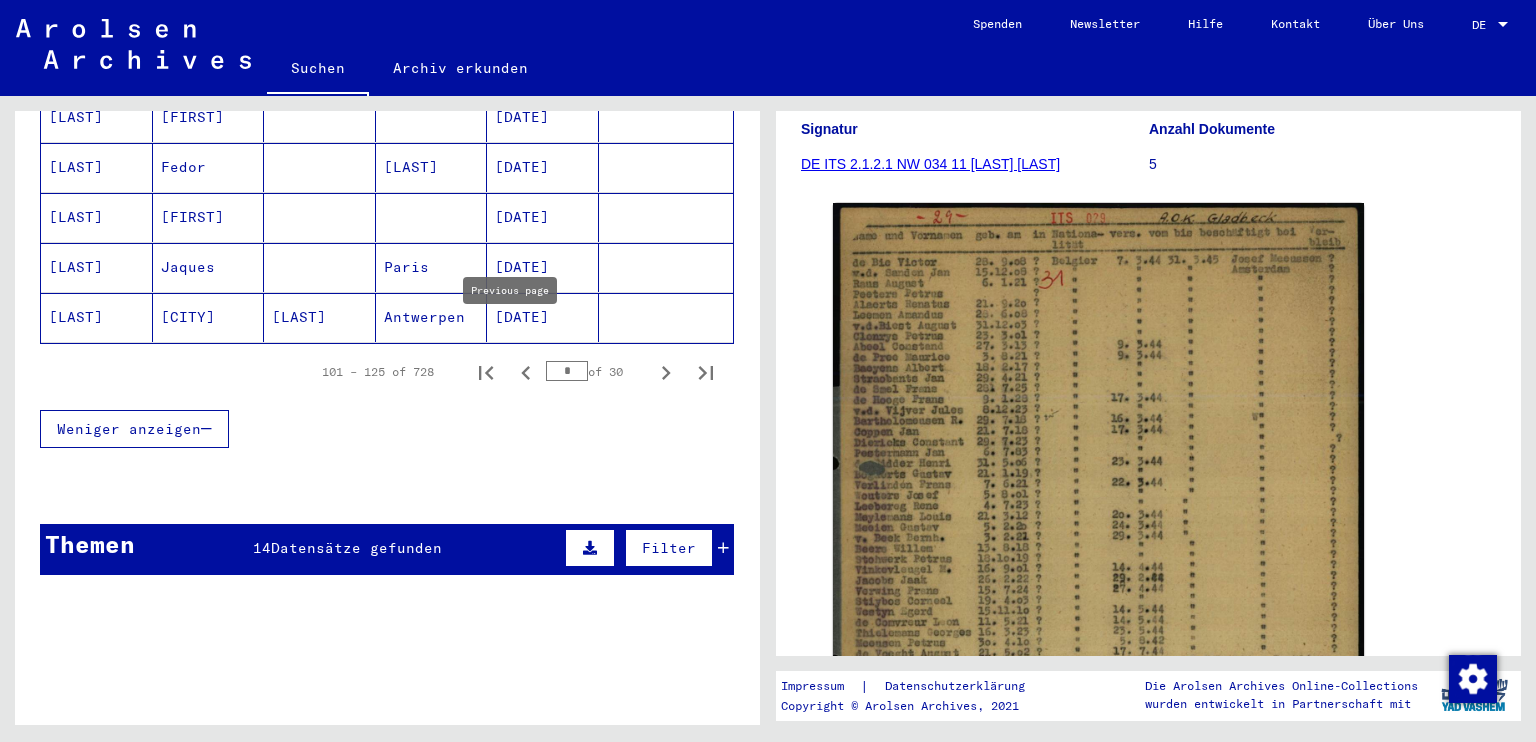 click 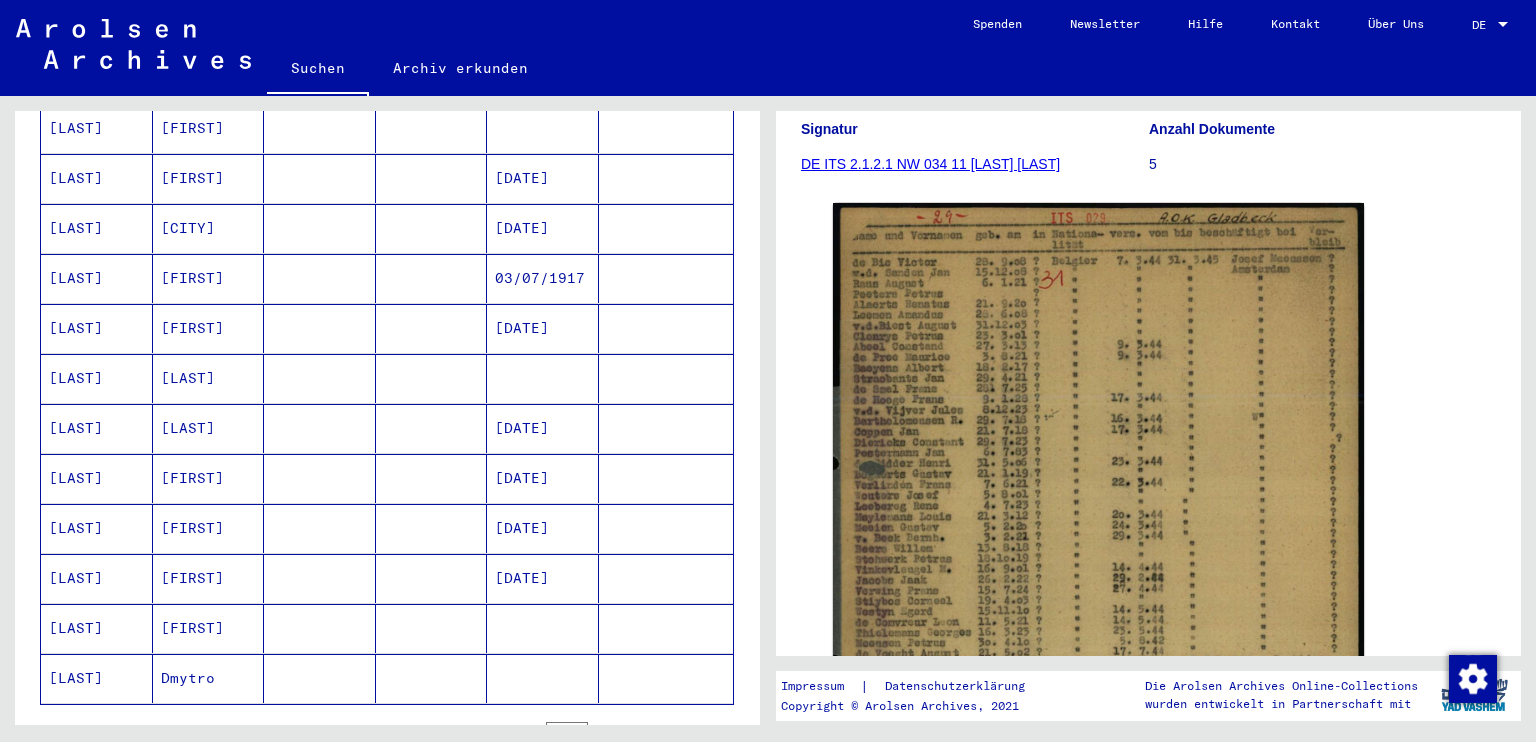 scroll, scrollTop: 933, scrollLeft: 0, axis: vertical 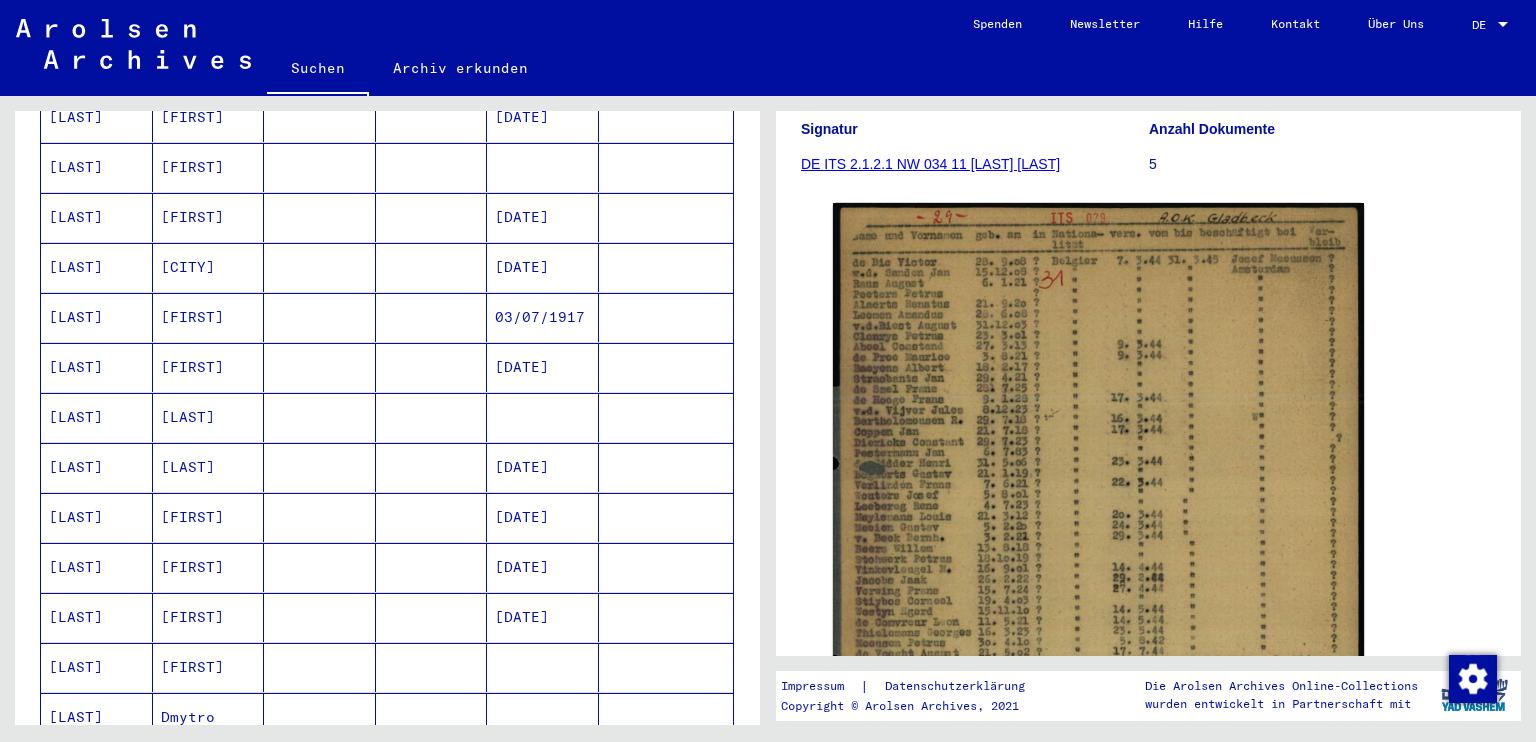 click on "[DATE]" at bounding box center (543, 567) 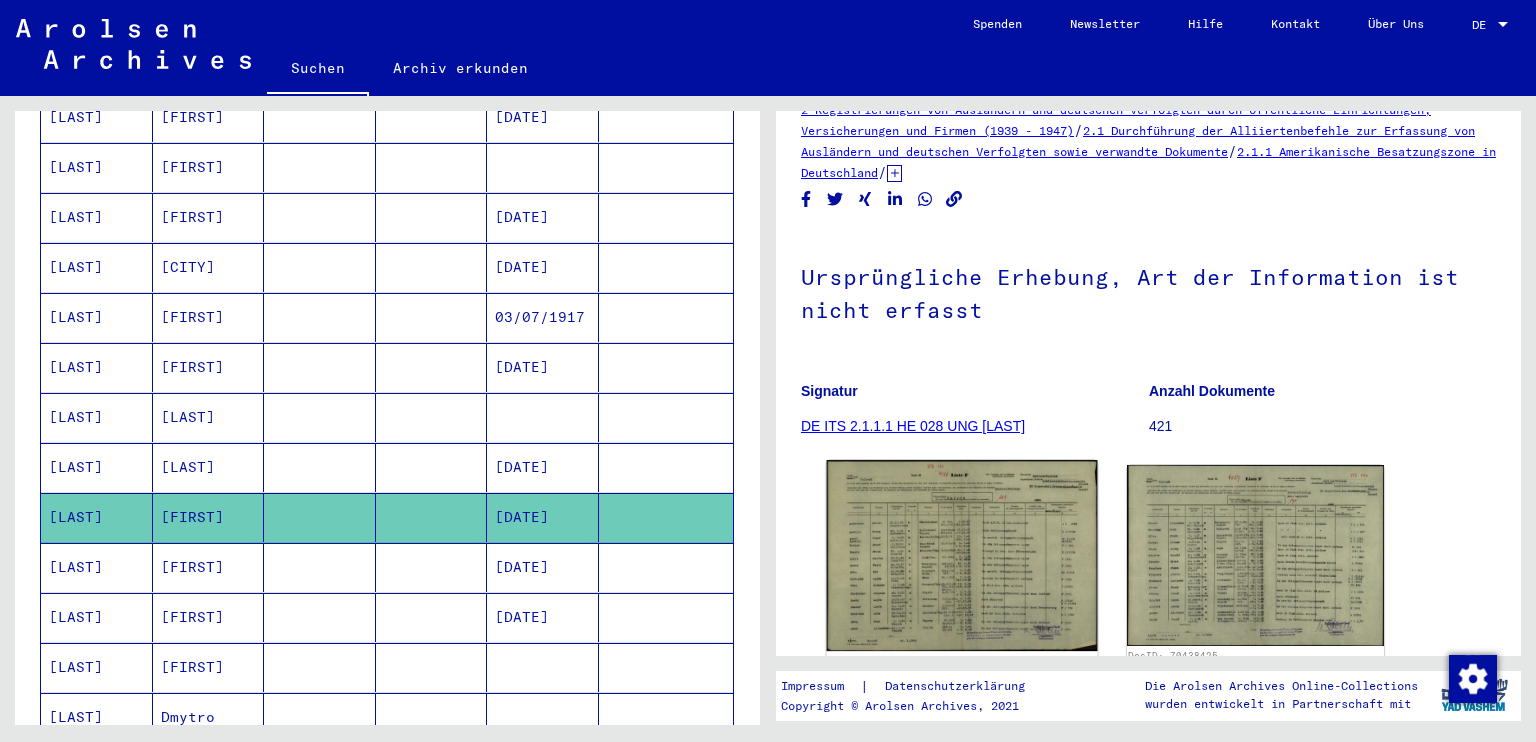 scroll, scrollTop: 133, scrollLeft: 0, axis: vertical 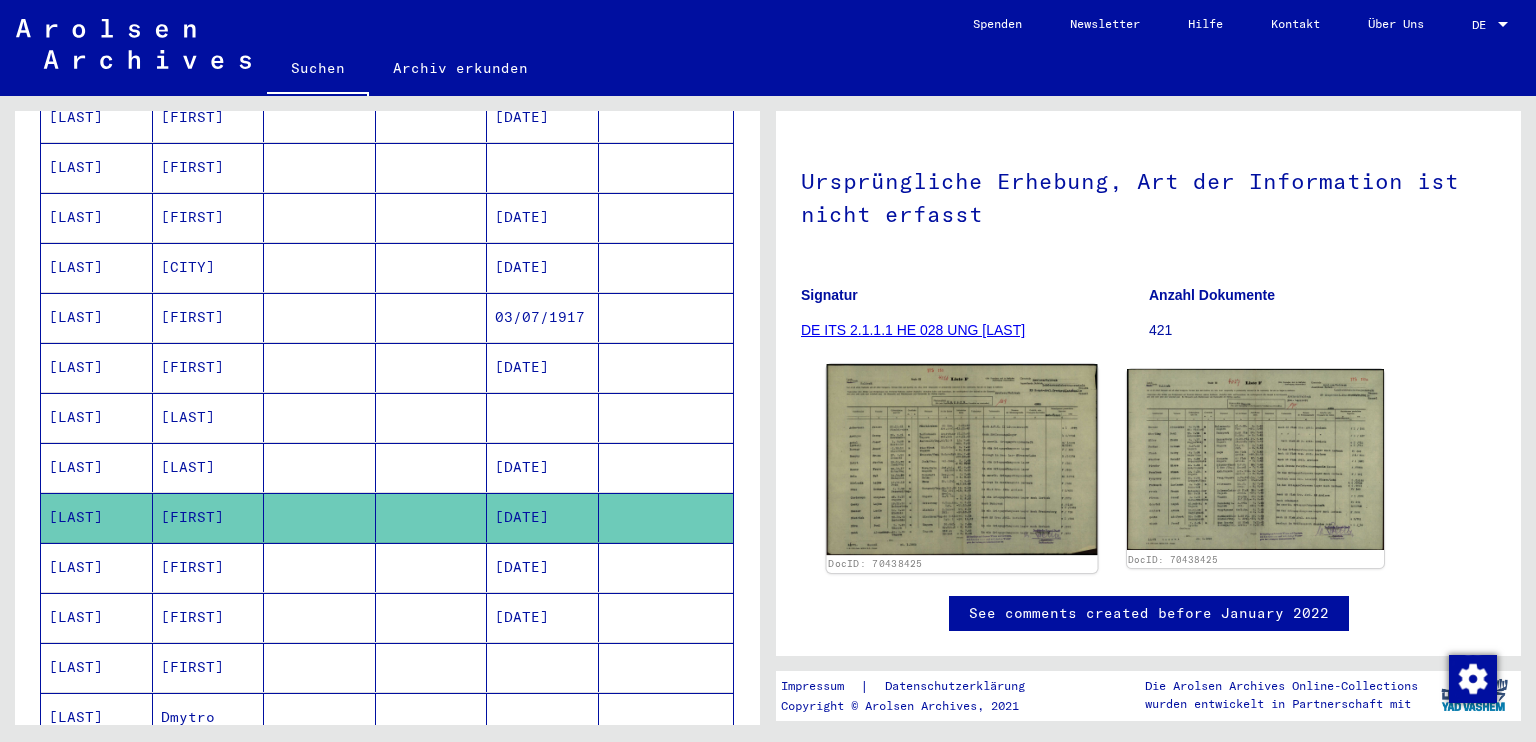 click 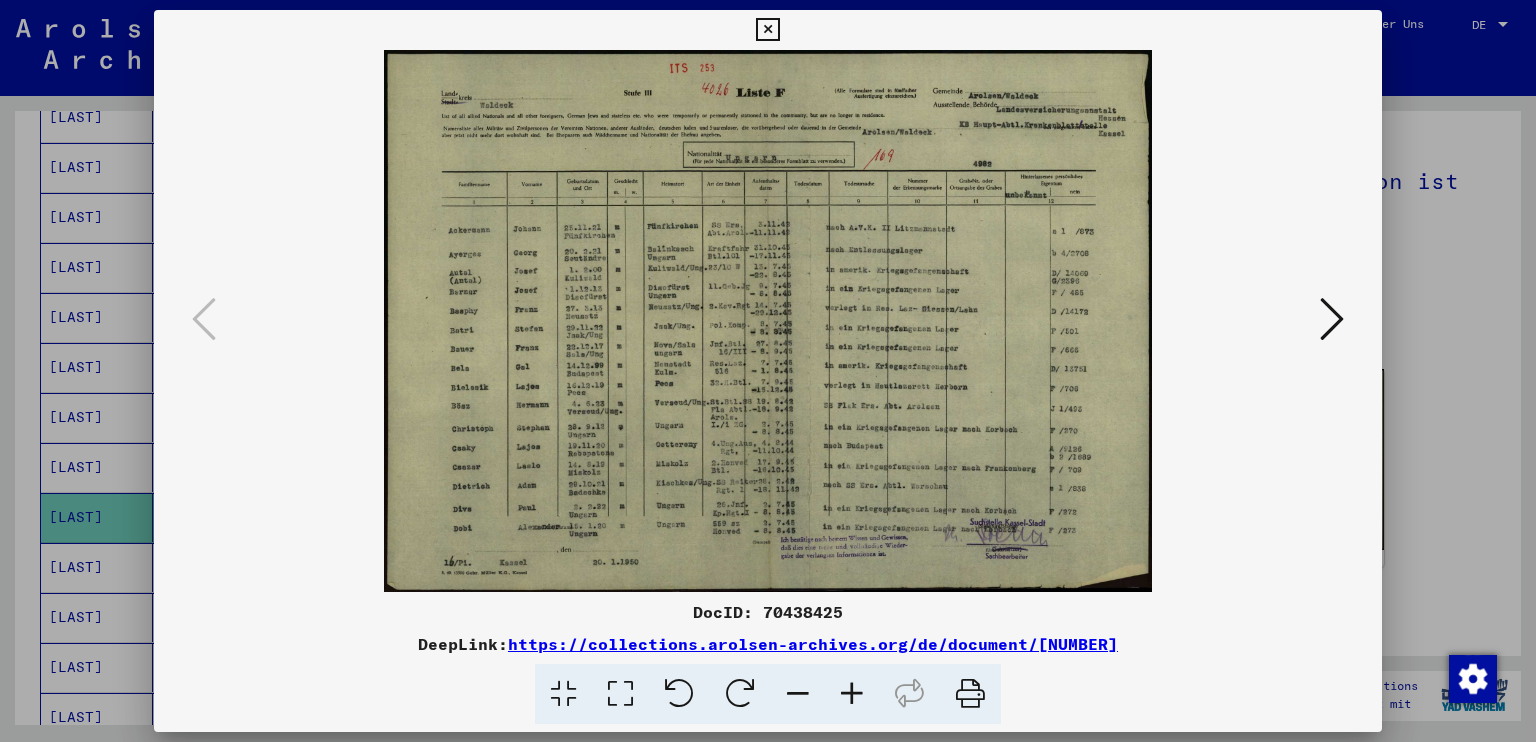 type 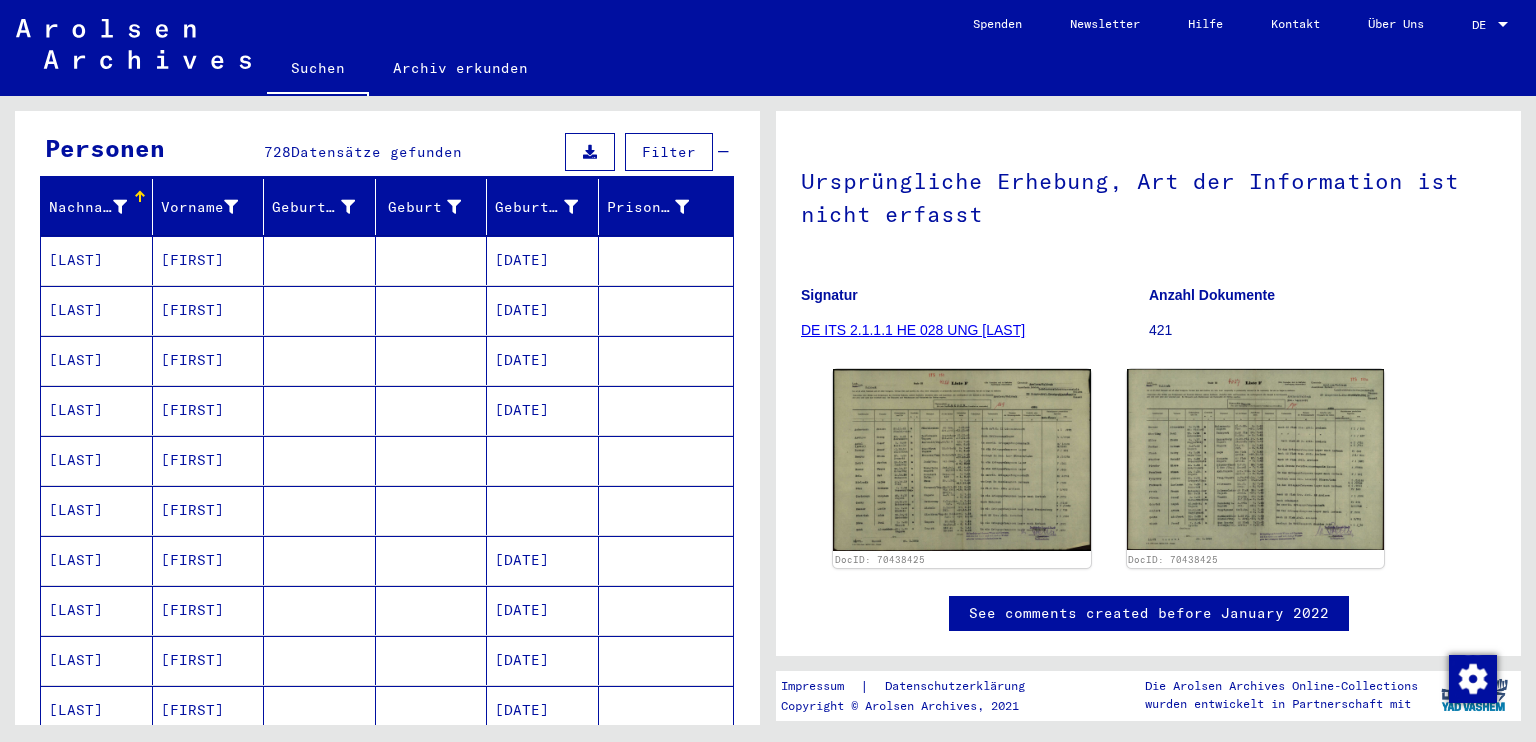 scroll, scrollTop: 133, scrollLeft: 0, axis: vertical 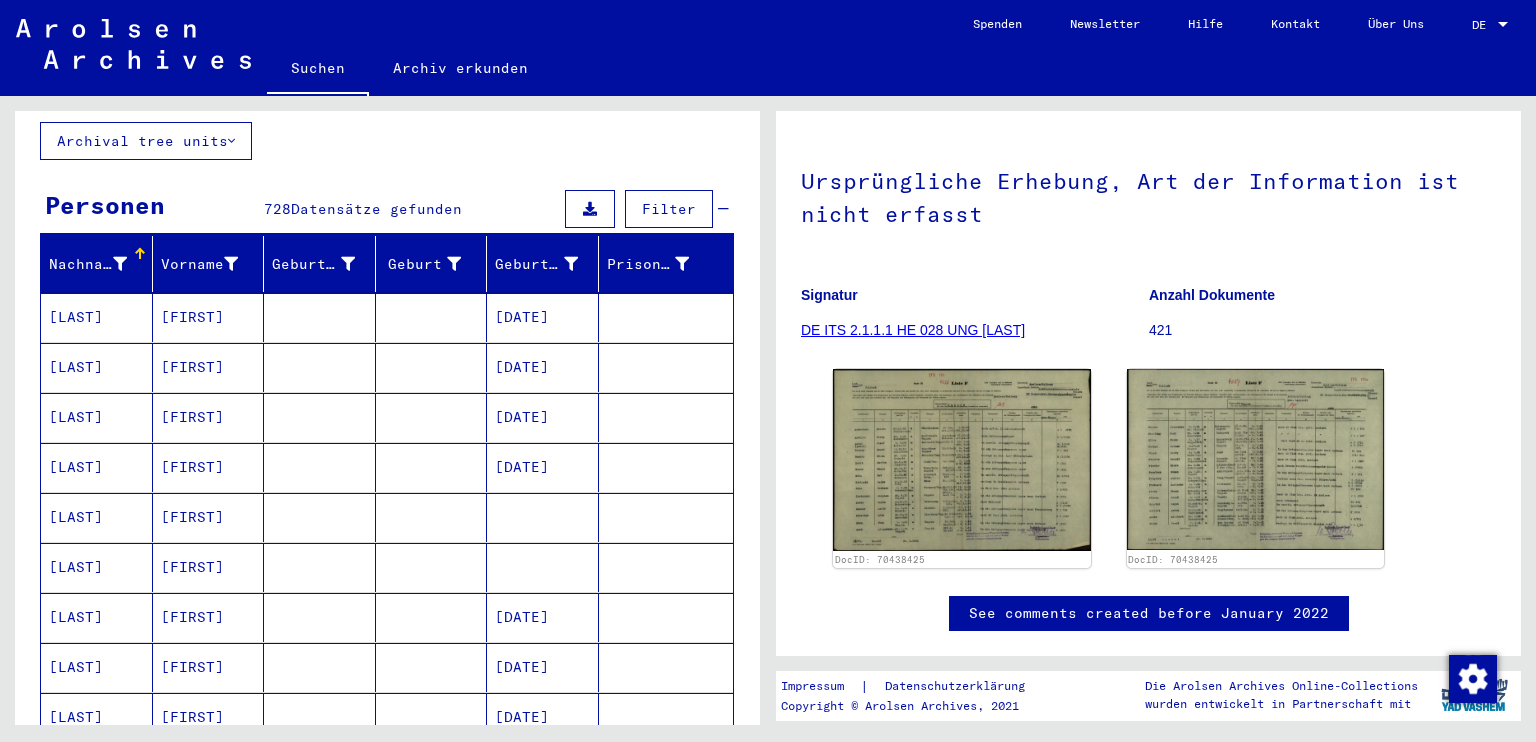click on "[DATE]" at bounding box center (543, 467) 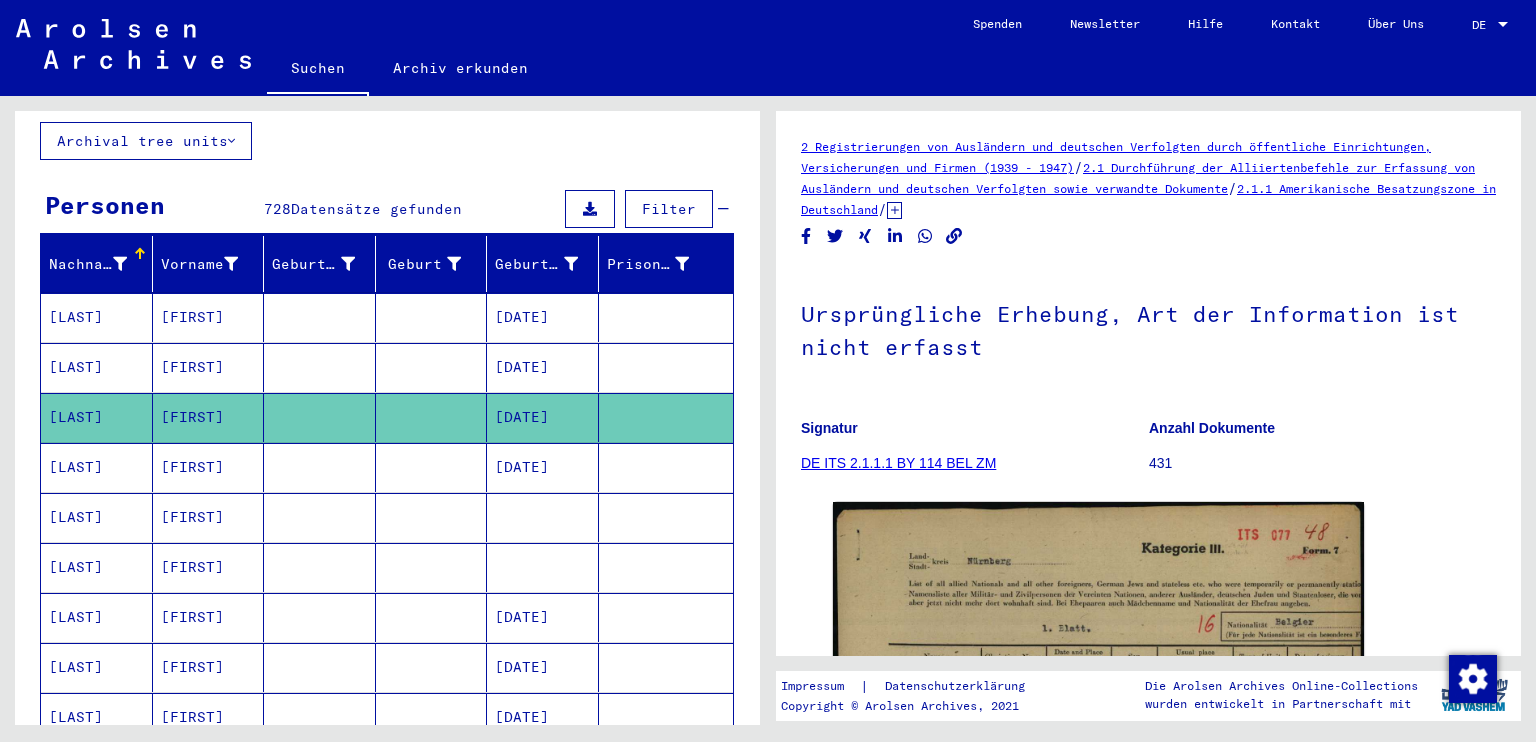 click on "Ursprüngliche Erhebung, Art der Information ist nicht erfasst" 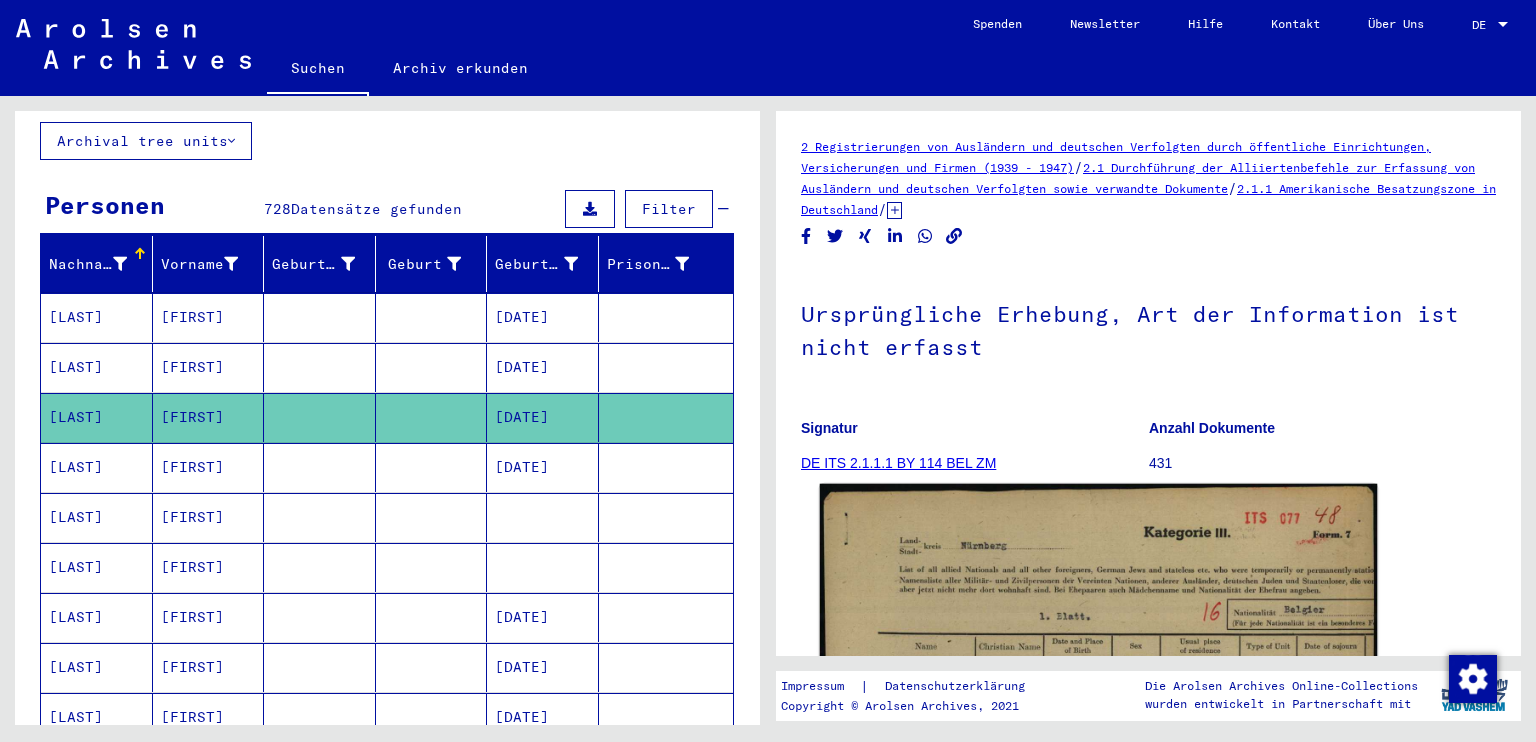 scroll, scrollTop: 400, scrollLeft: 0, axis: vertical 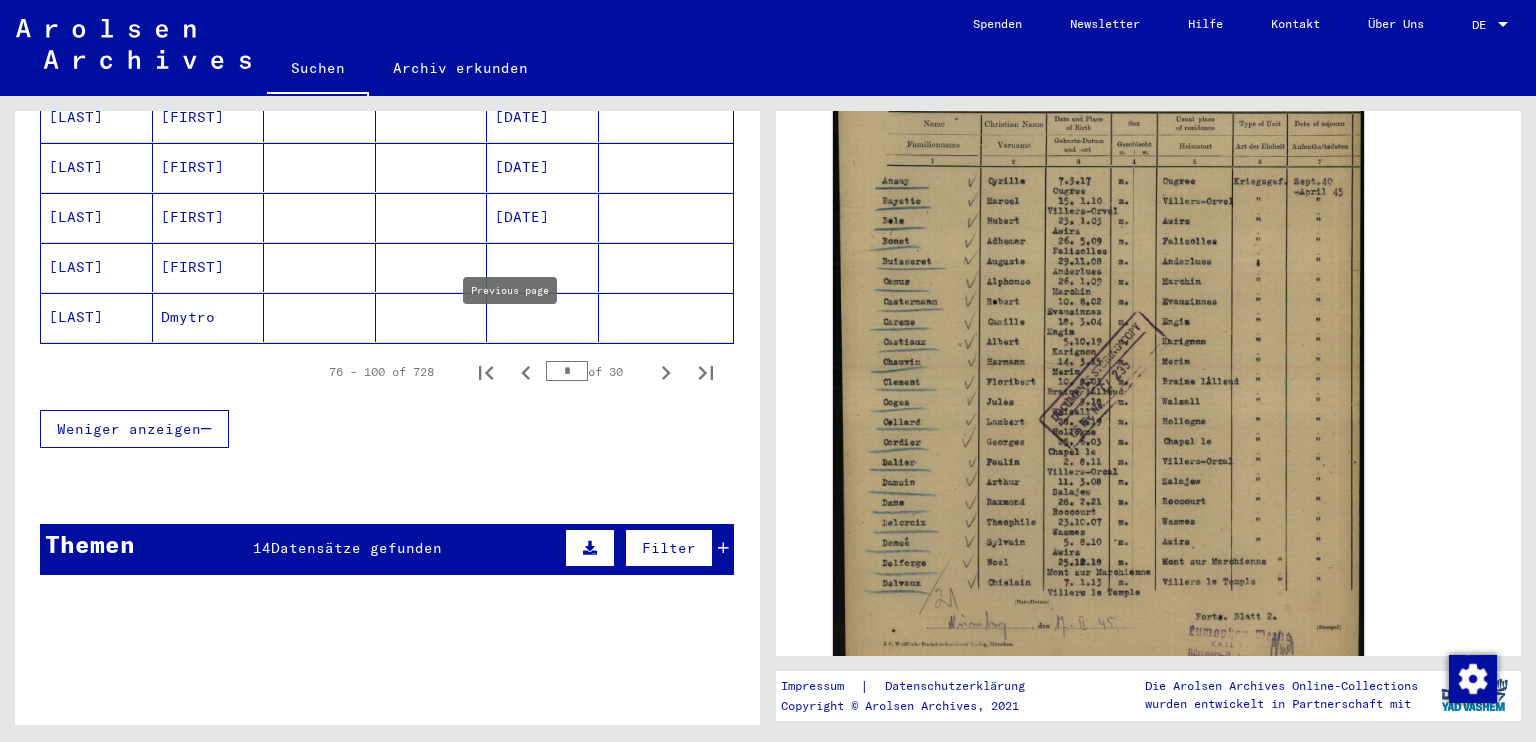 click 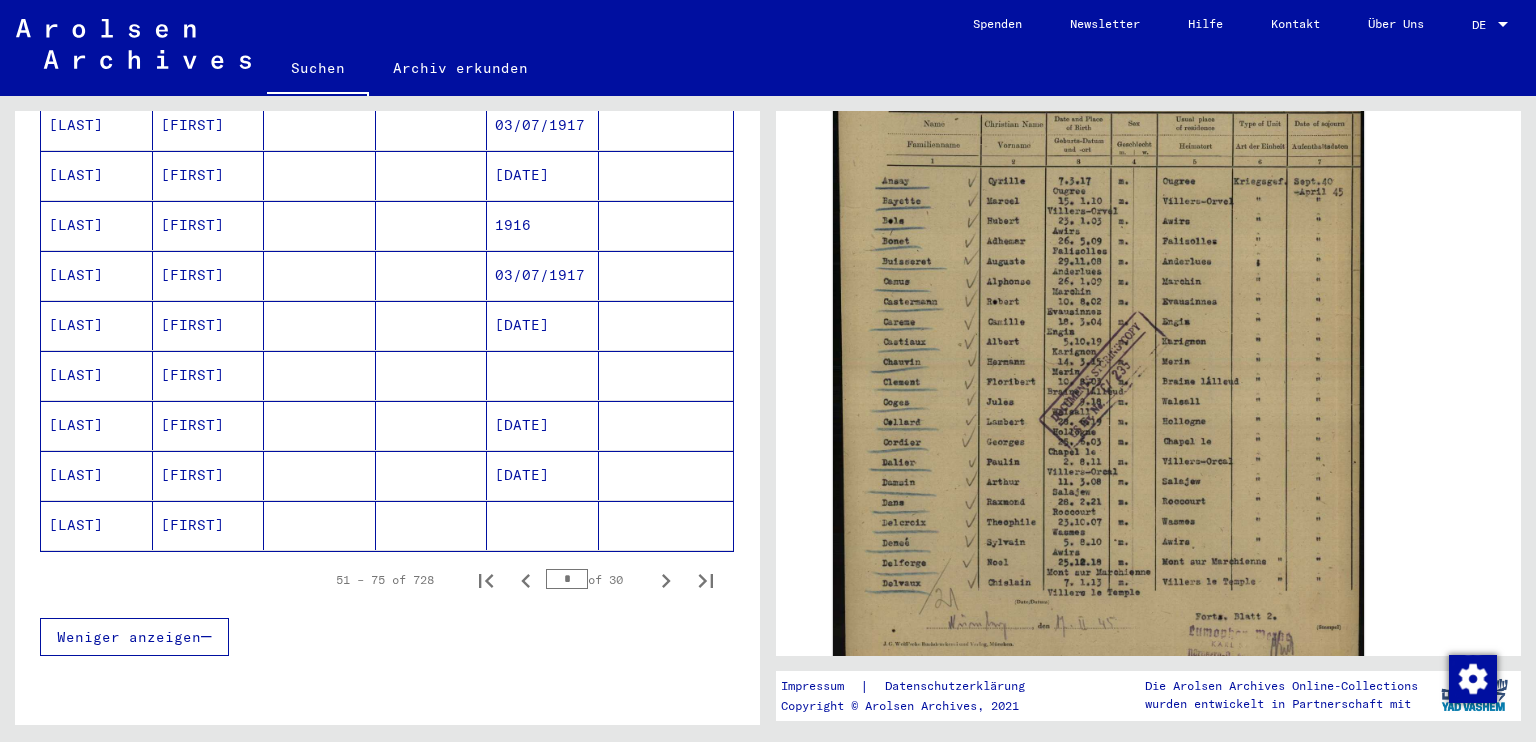scroll, scrollTop: 1466, scrollLeft: 0, axis: vertical 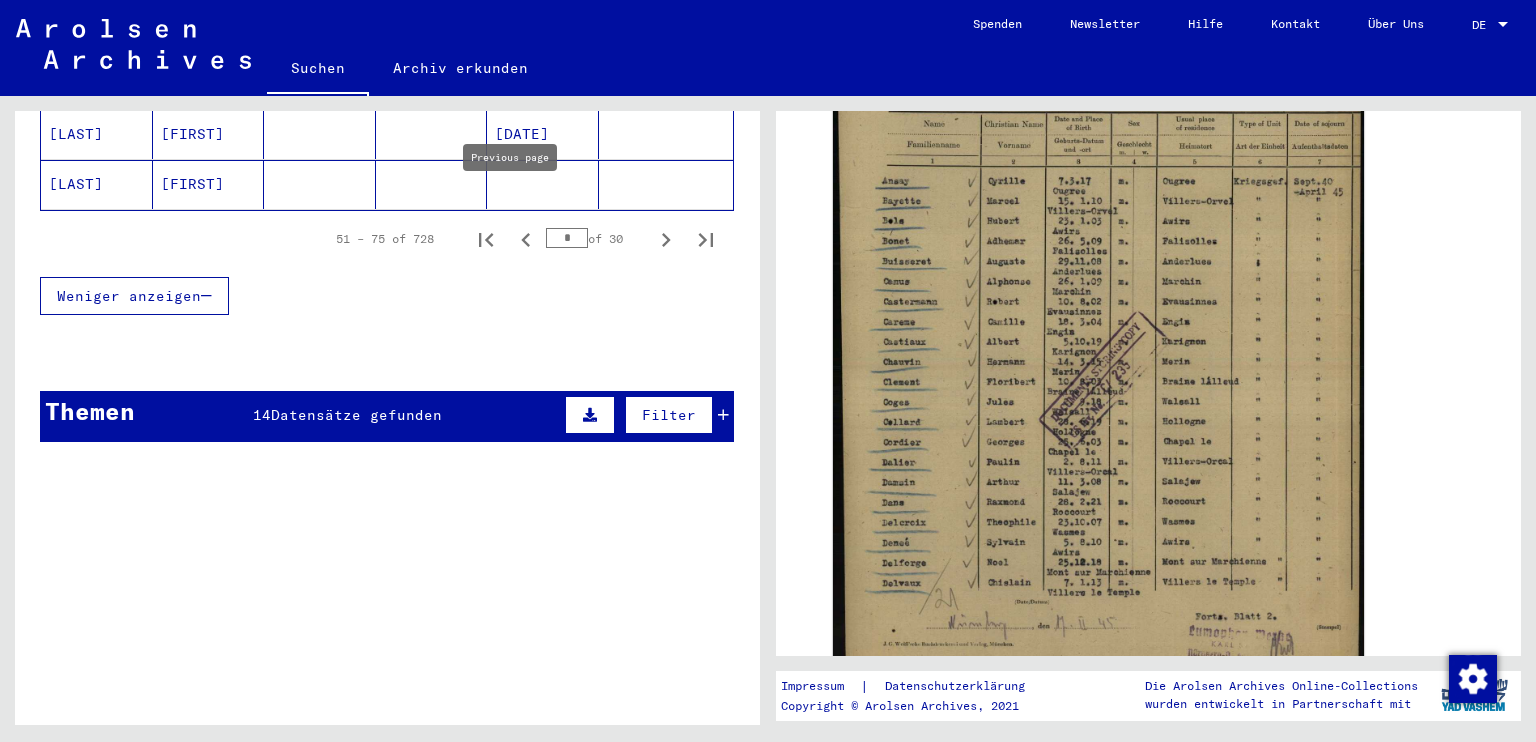 click 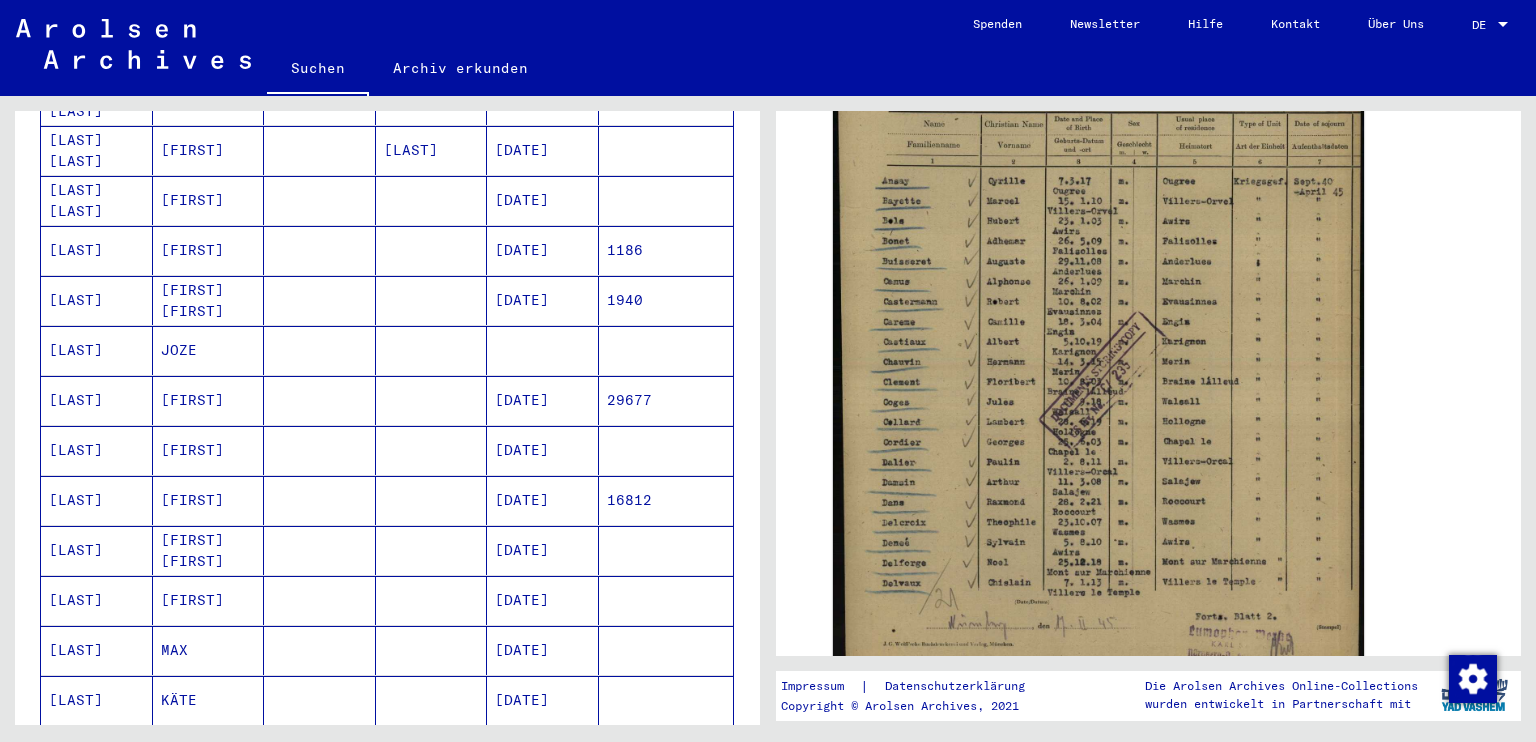 scroll, scrollTop: 266, scrollLeft: 0, axis: vertical 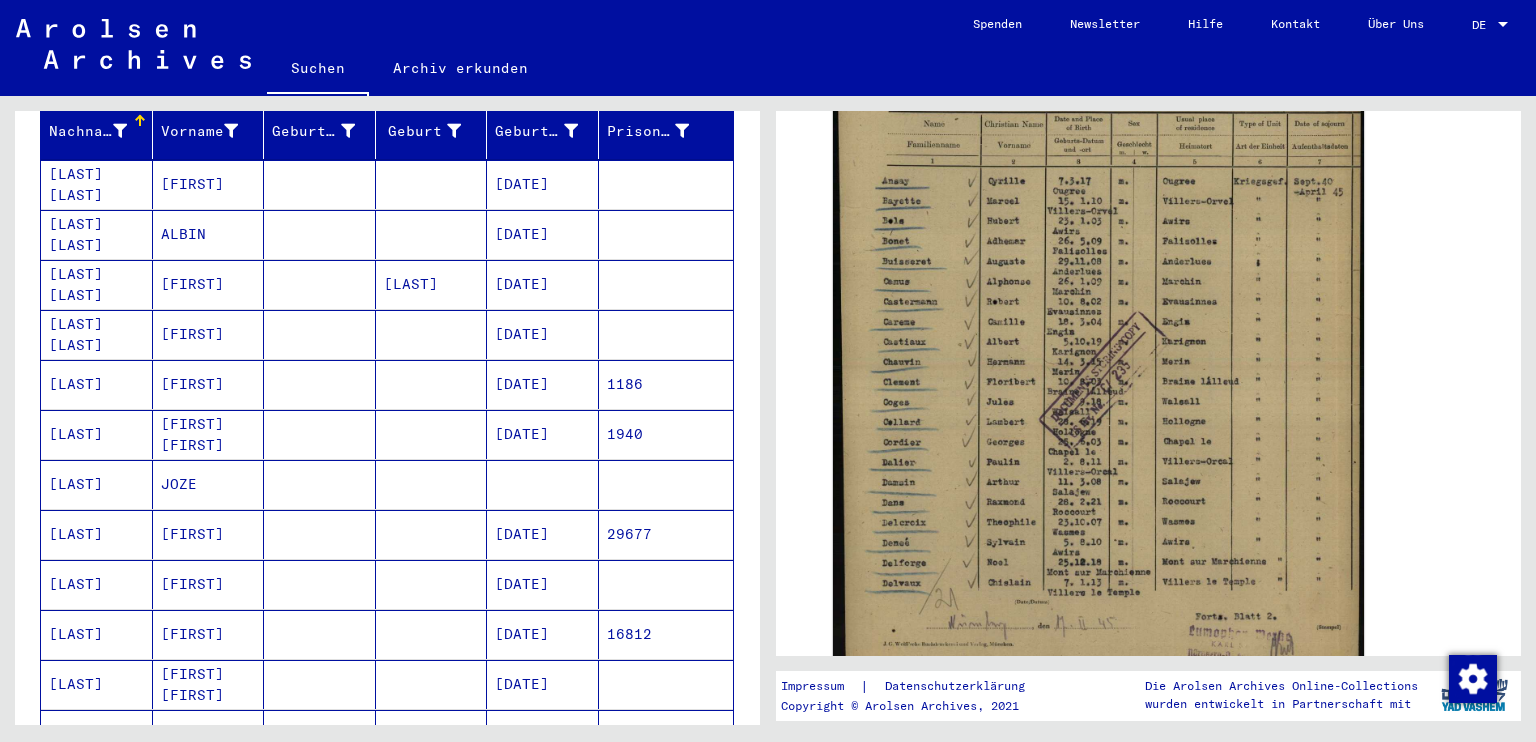 click on "[DATE]" at bounding box center (543, 634) 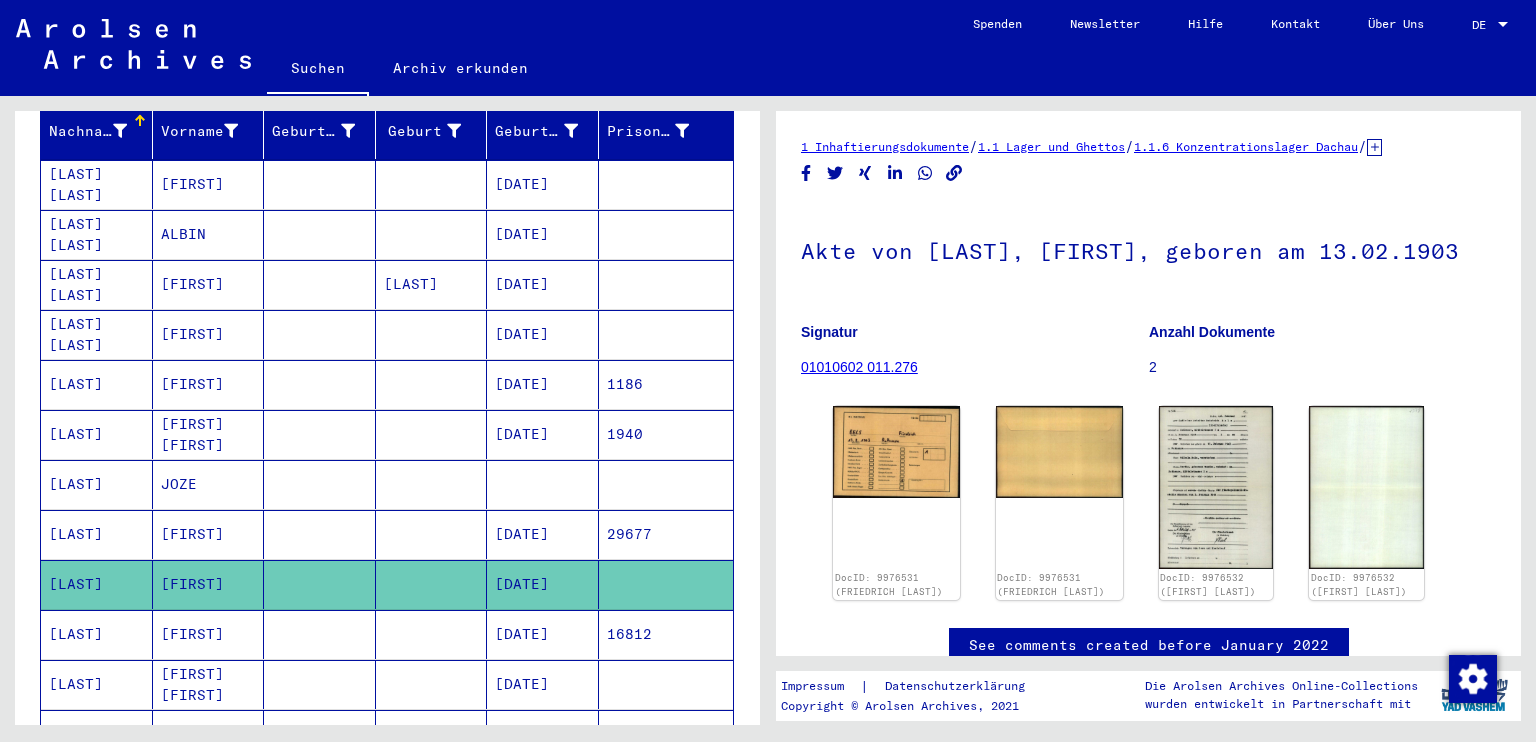 scroll, scrollTop: 0, scrollLeft: 0, axis: both 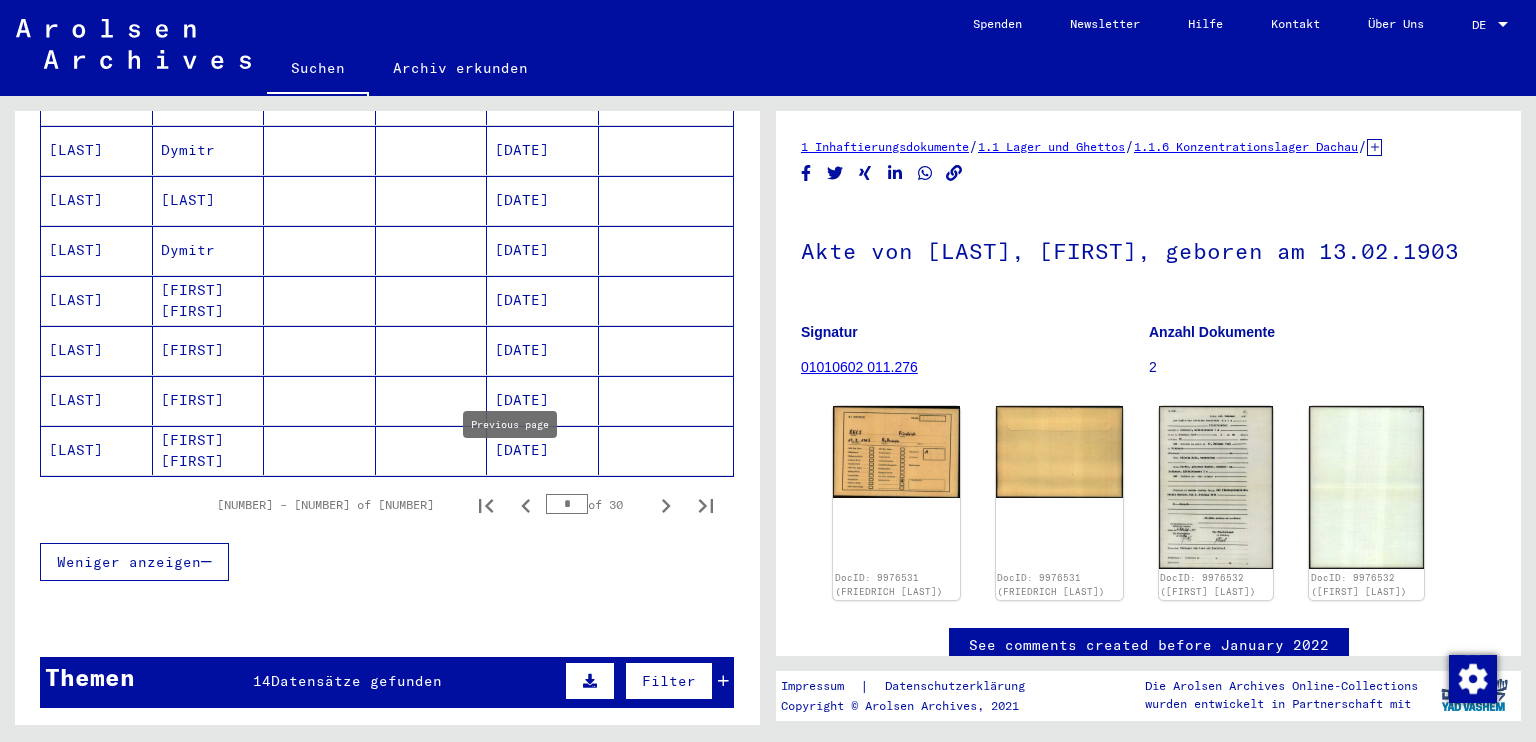 click 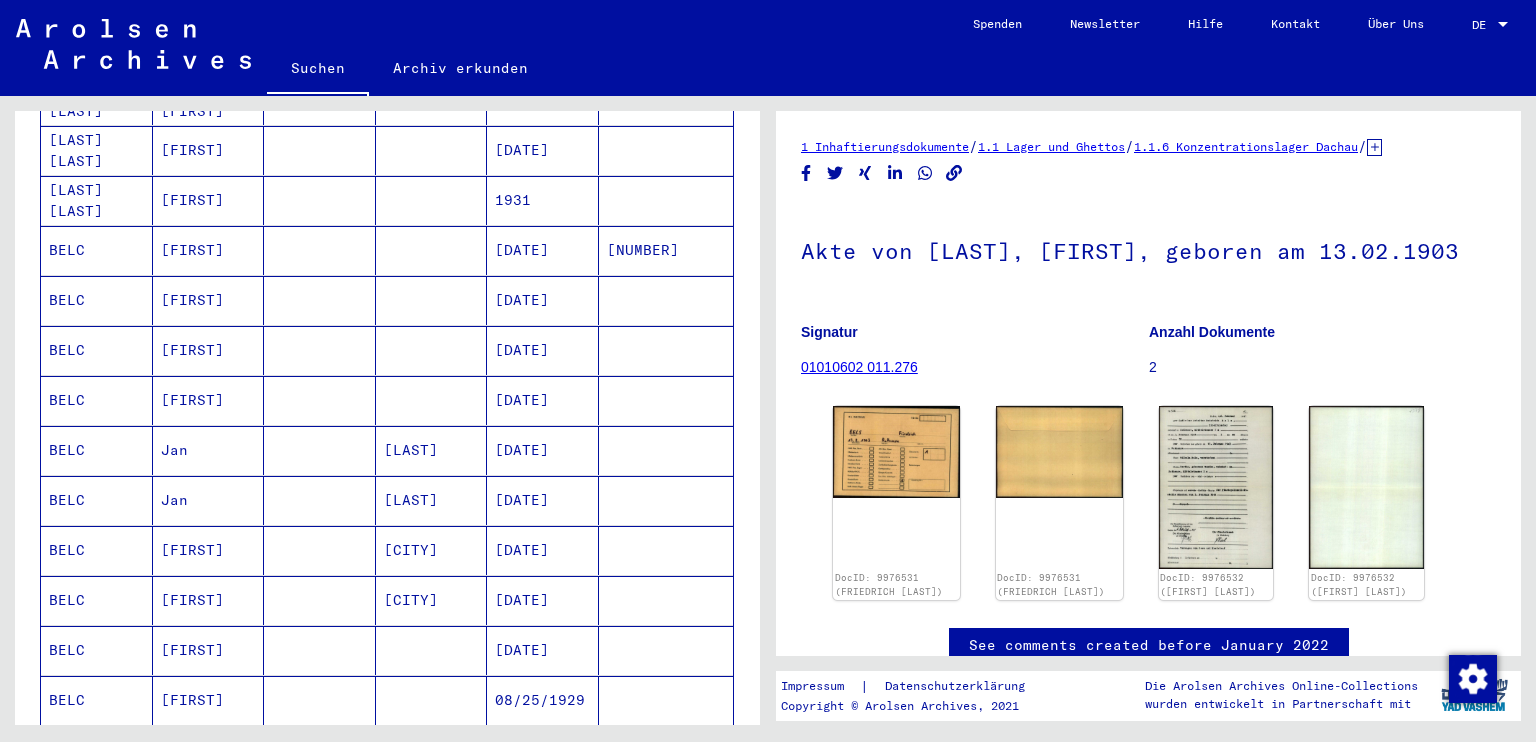 scroll, scrollTop: 266, scrollLeft: 0, axis: vertical 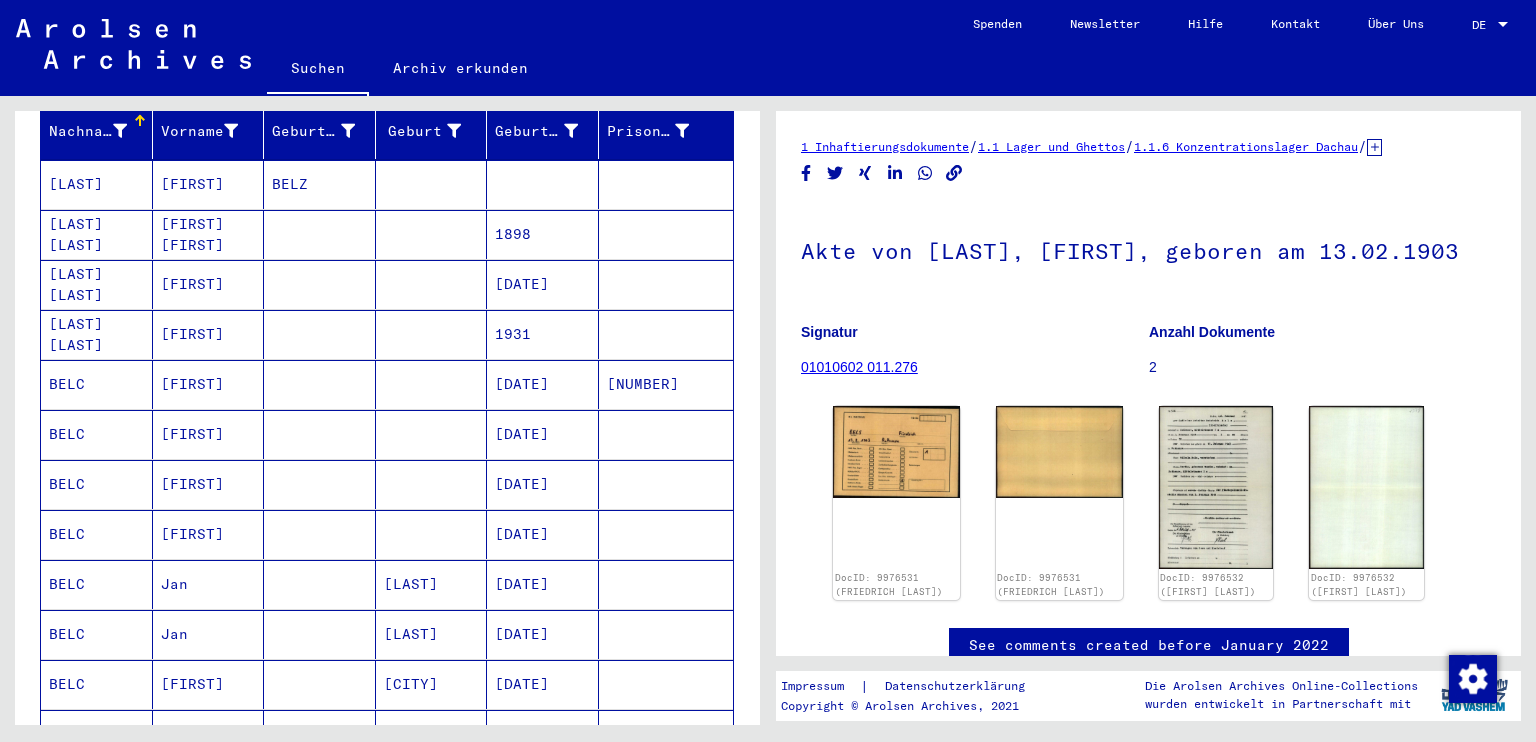 click on "1898" at bounding box center [543, 284] 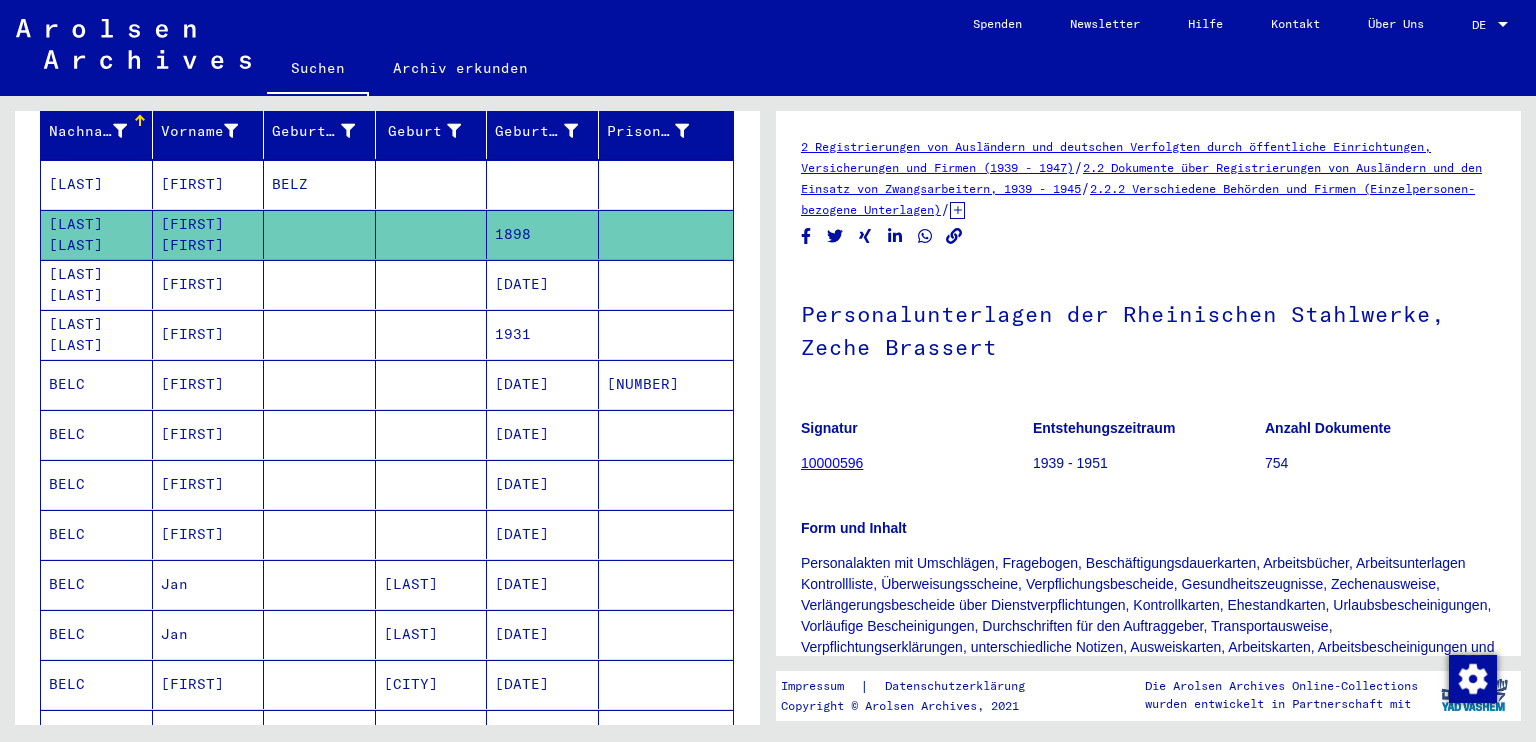 scroll, scrollTop: 533, scrollLeft: 0, axis: vertical 